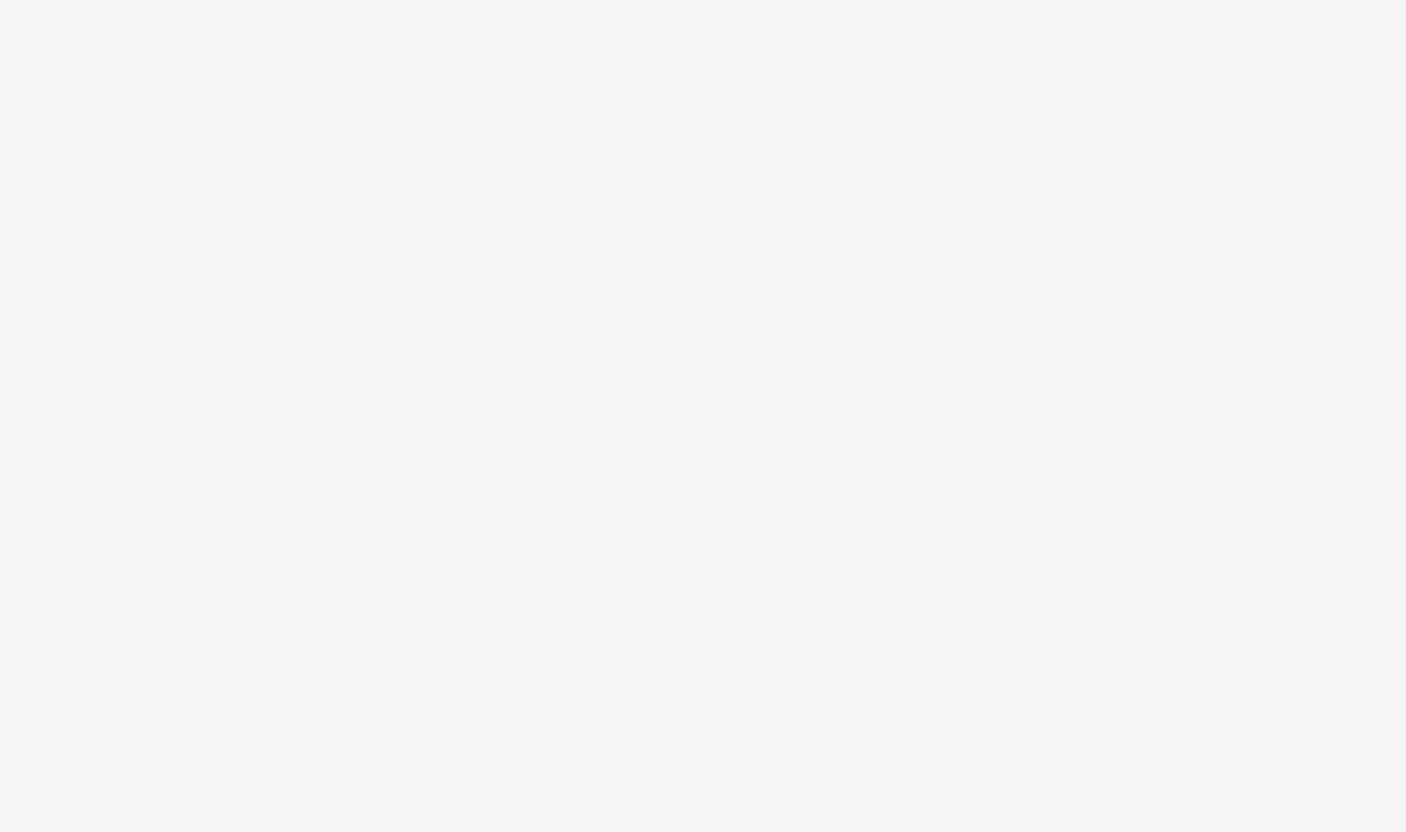 scroll, scrollTop: 0, scrollLeft: 0, axis: both 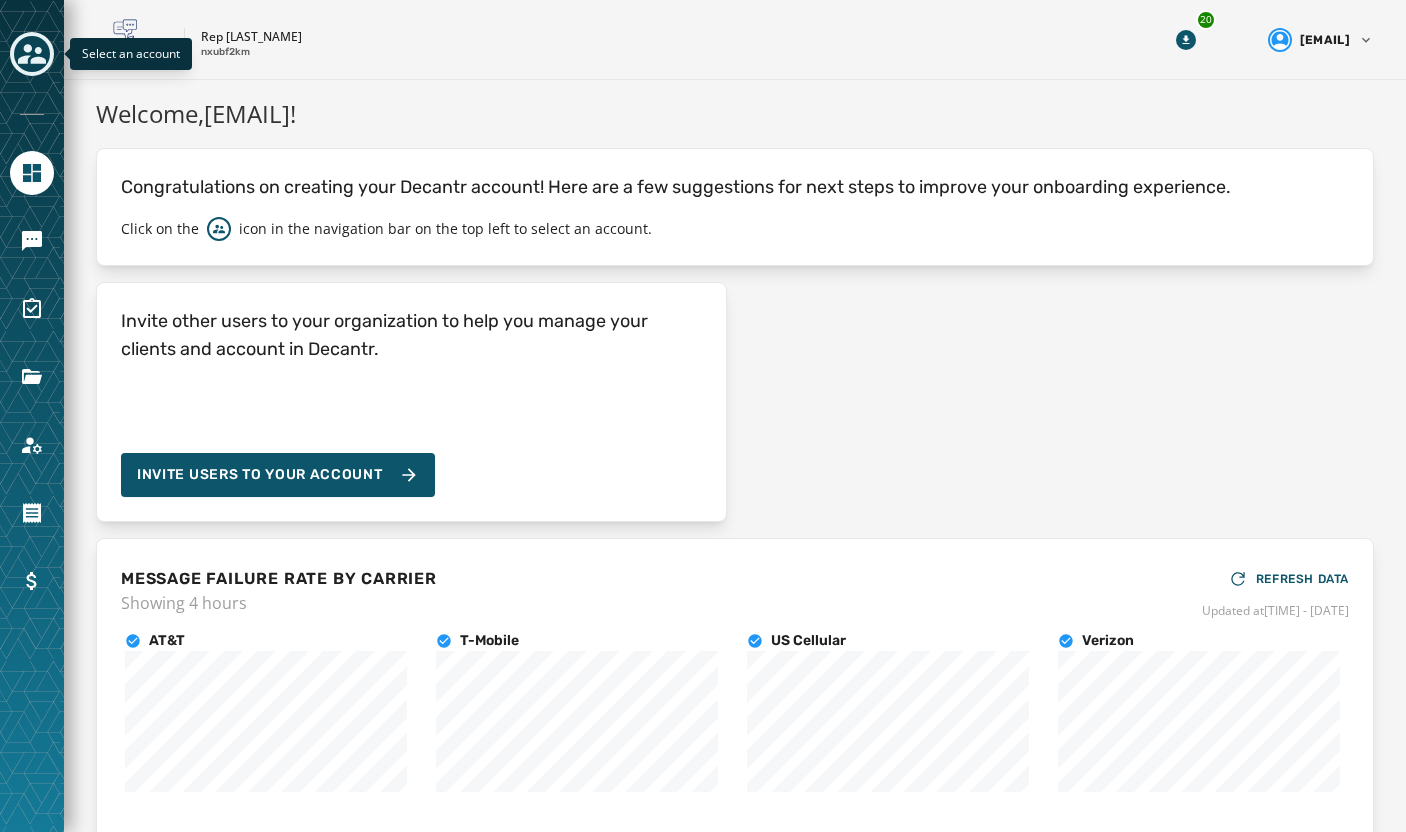 click 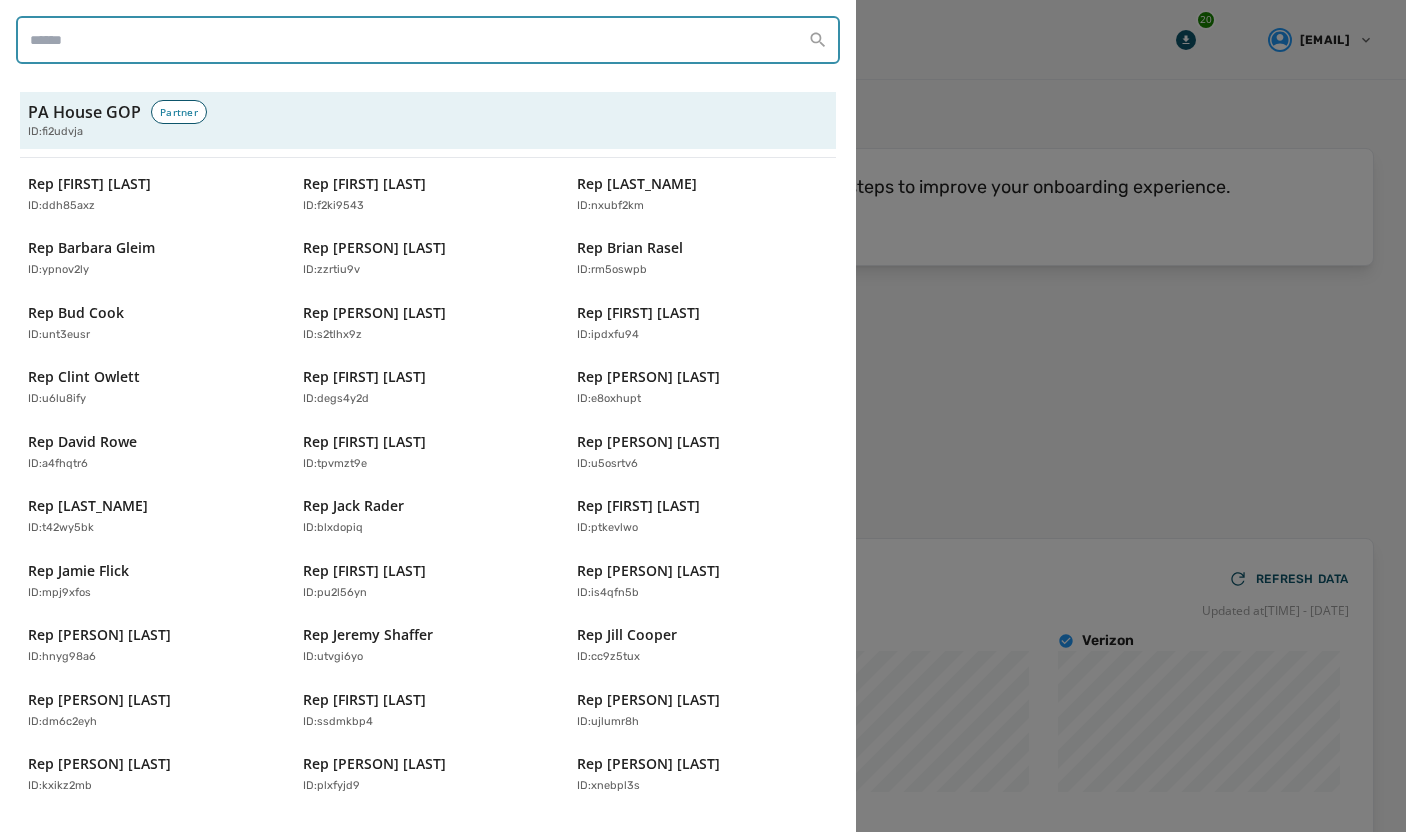 click at bounding box center (428, 40) 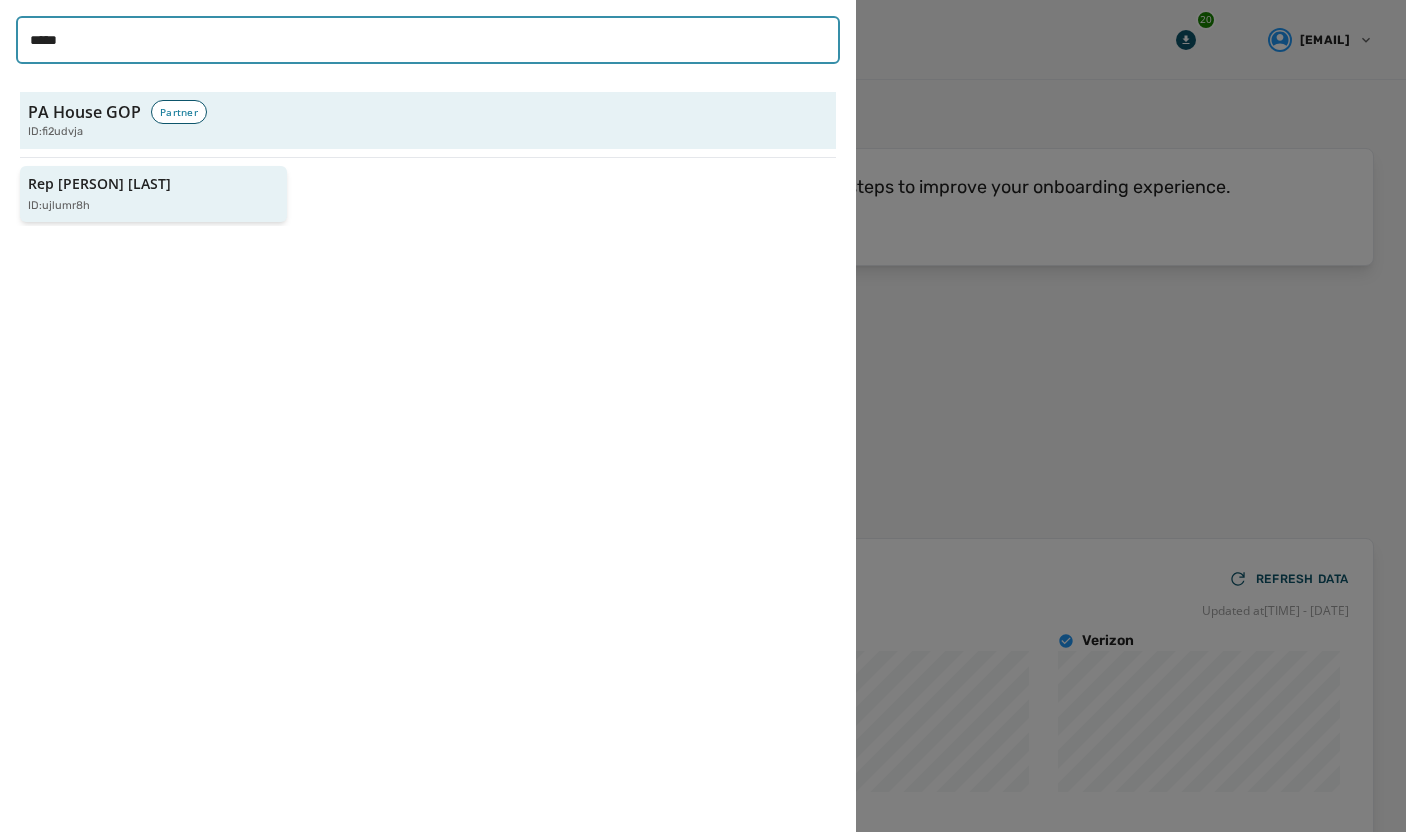 type on "*****" 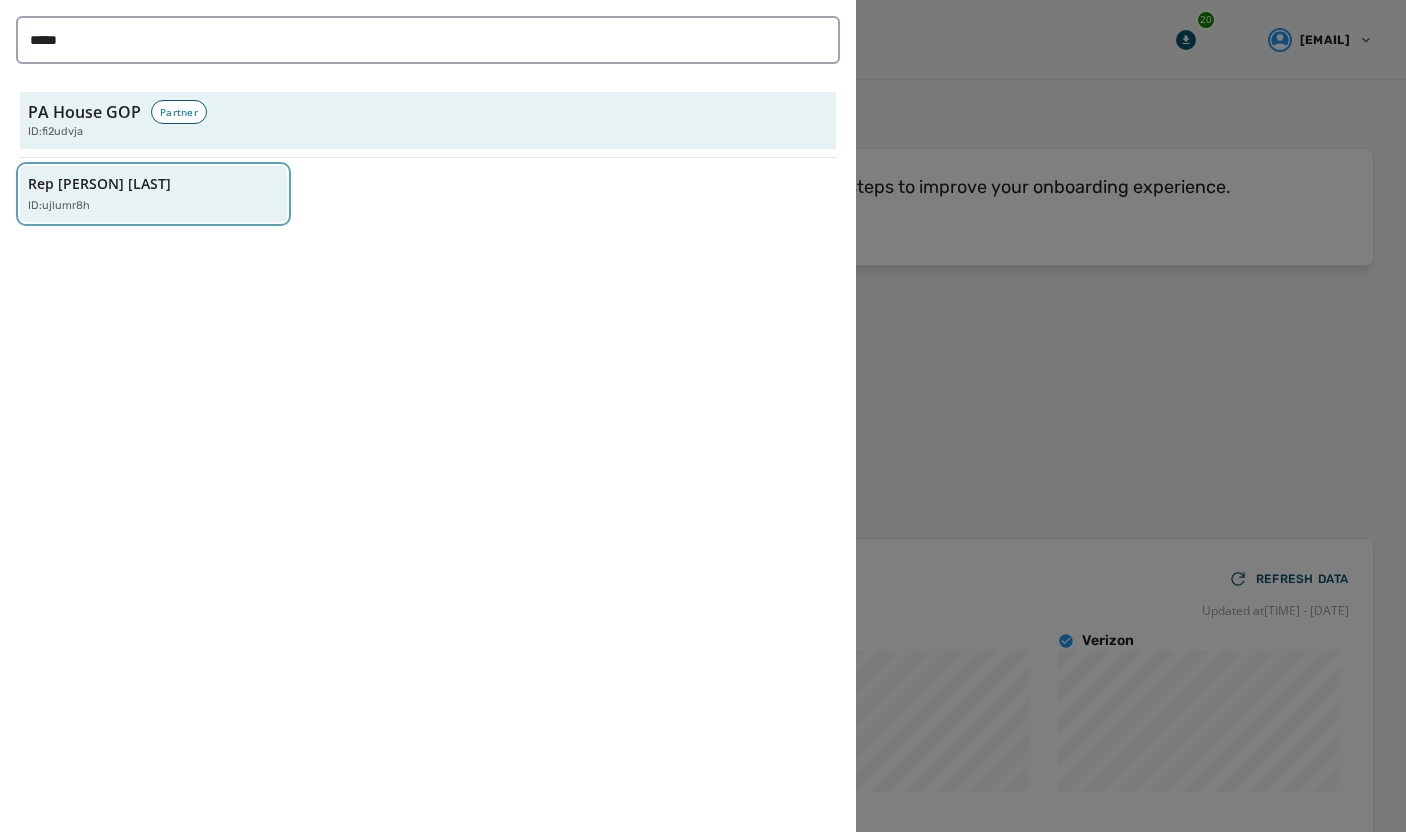 click on "ID:  ujlumr8h" at bounding box center [143, 206] 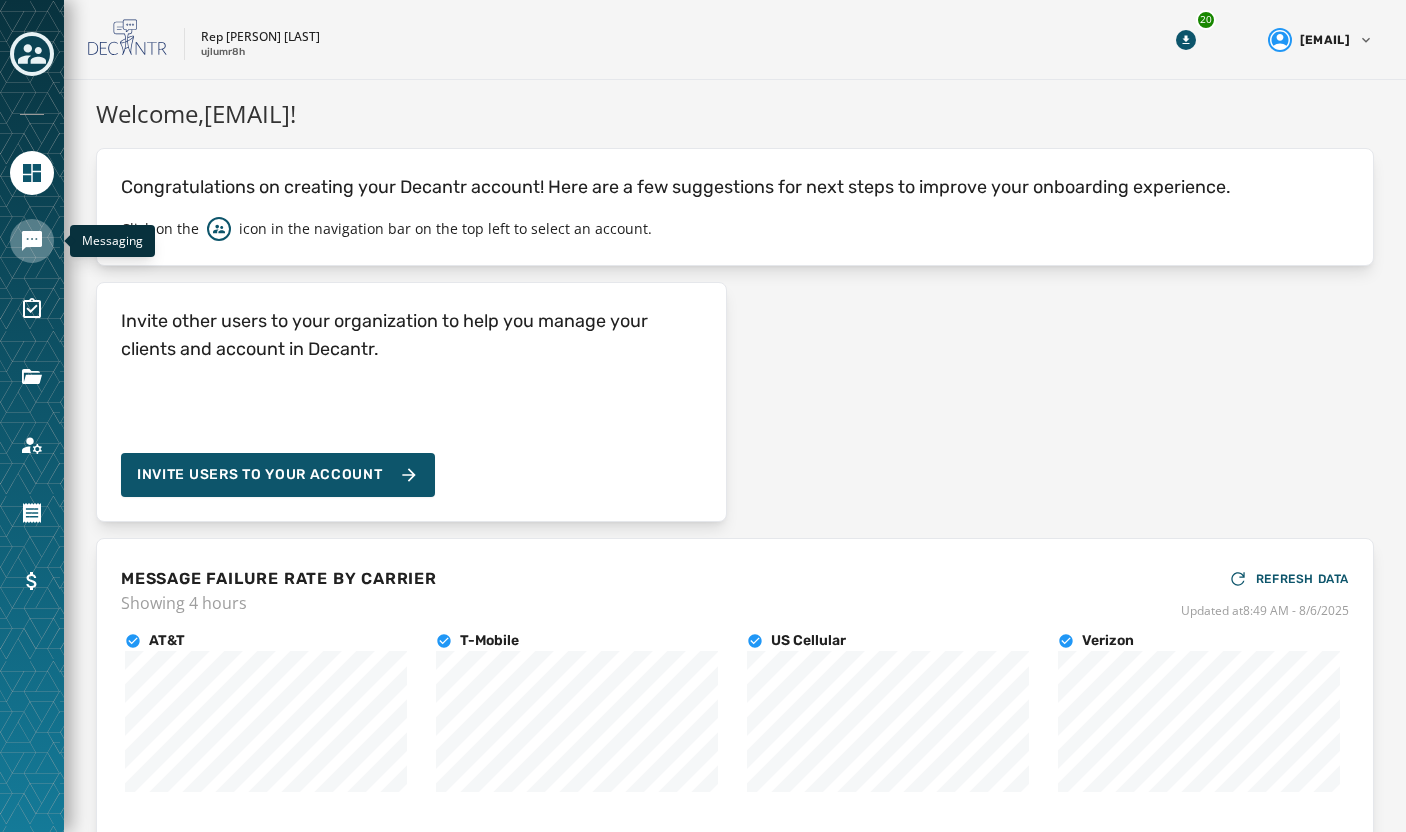 click at bounding box center [32, 241] 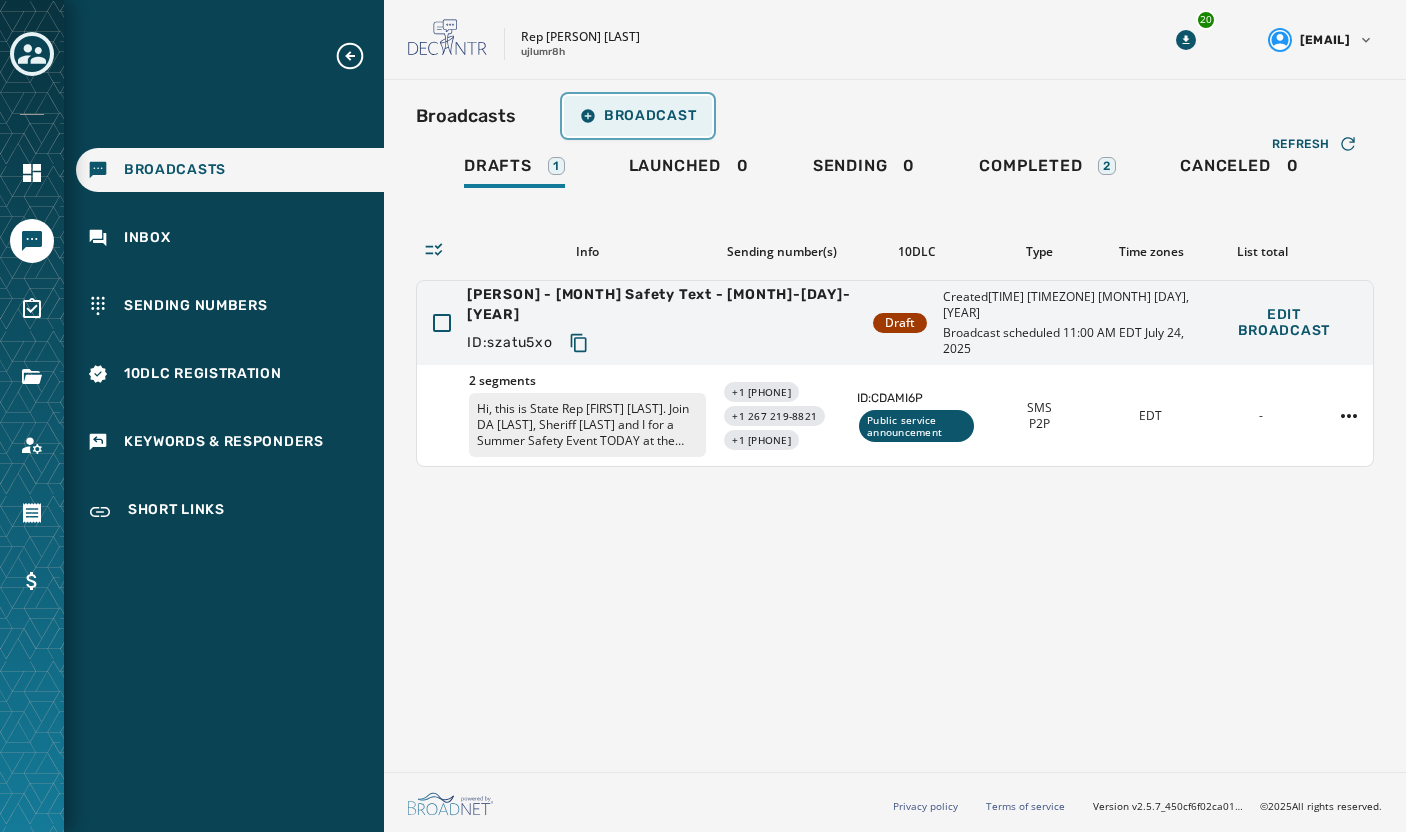 click on "Broadcast" at bounding box center [638, 116] 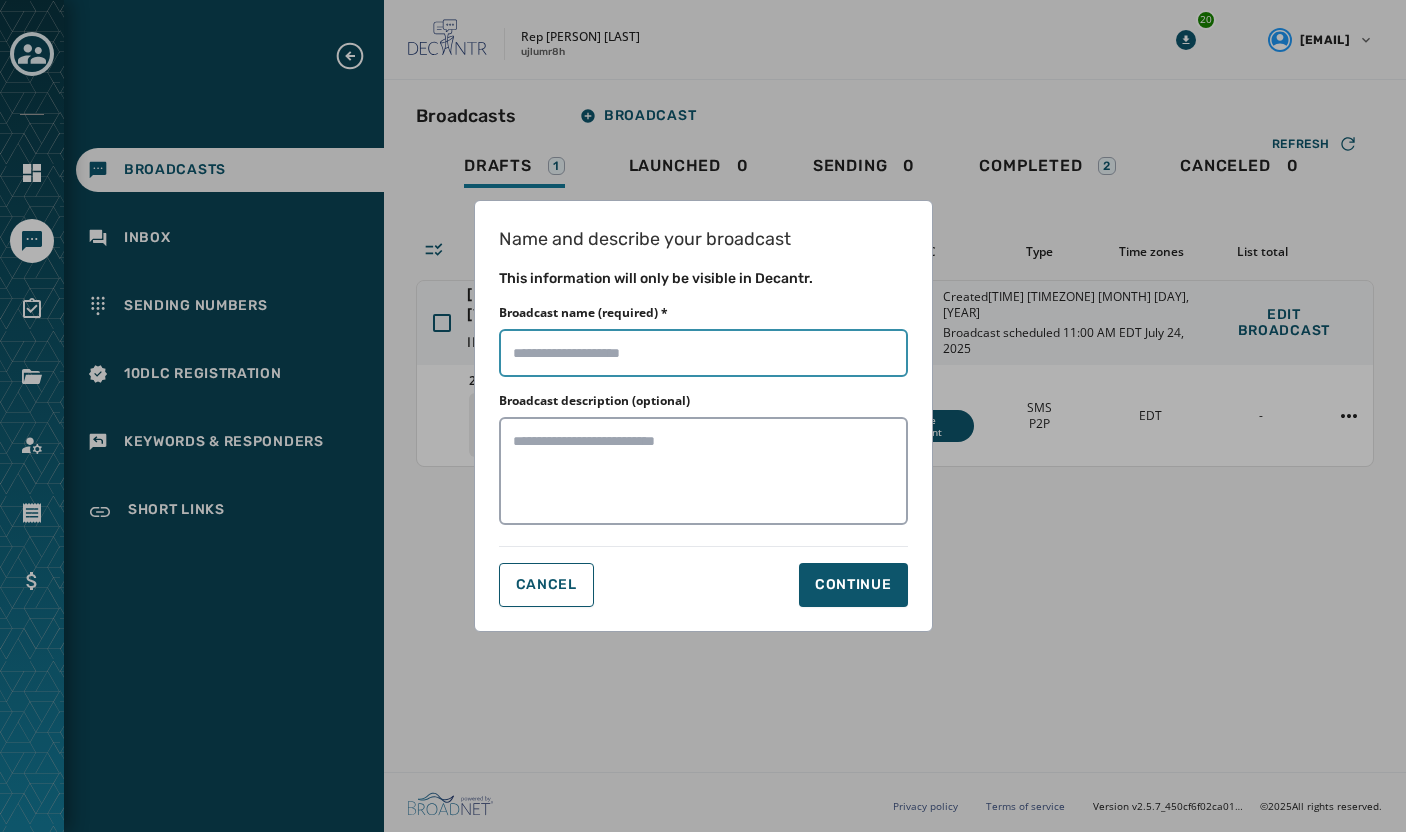 click on "Broadcast name (required) *" at bounding box center [703, 353] 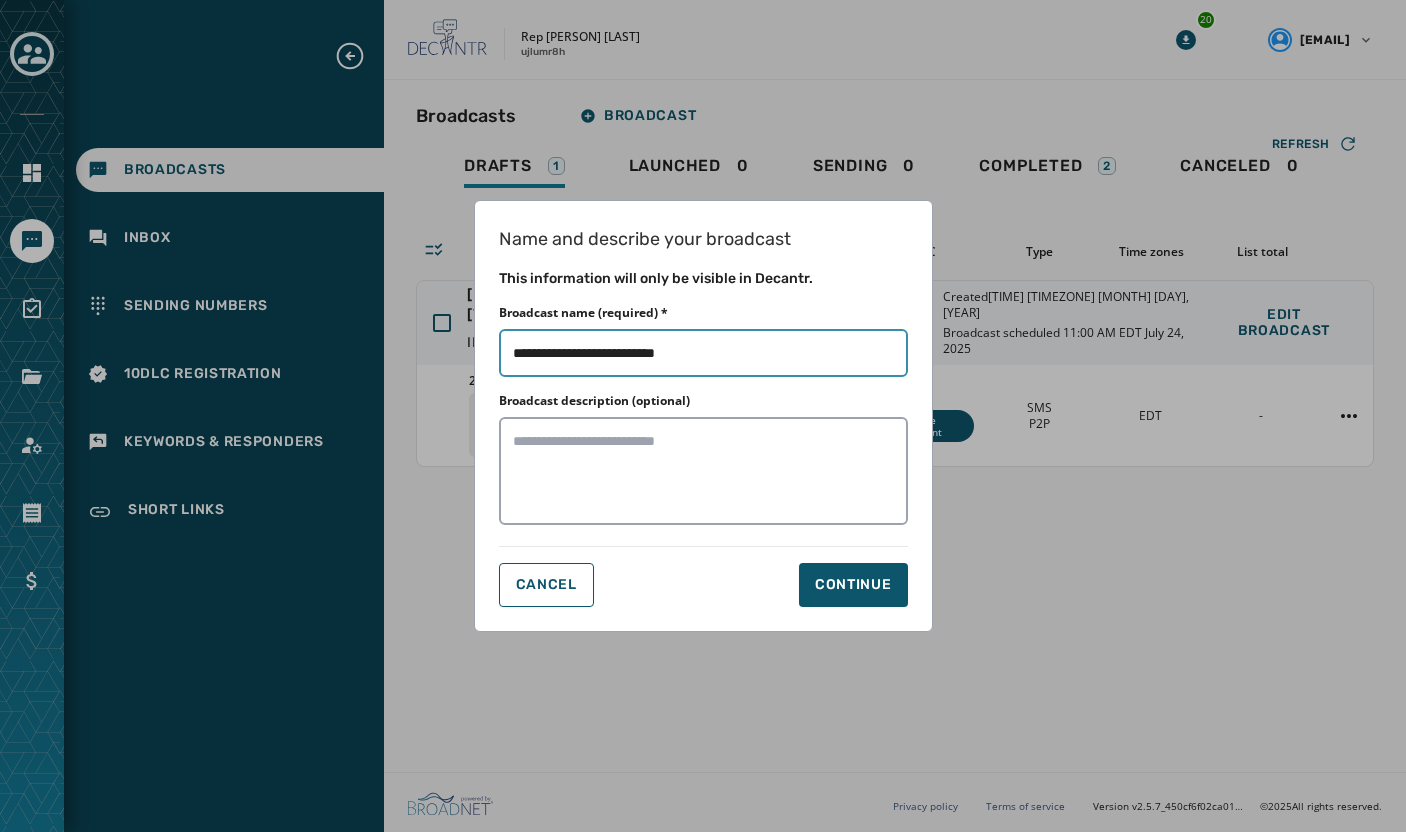 drag, startPoint x: 661, startPoint y: 336, endPoint x: 290, endPoint y: 303, distance: 372.46475 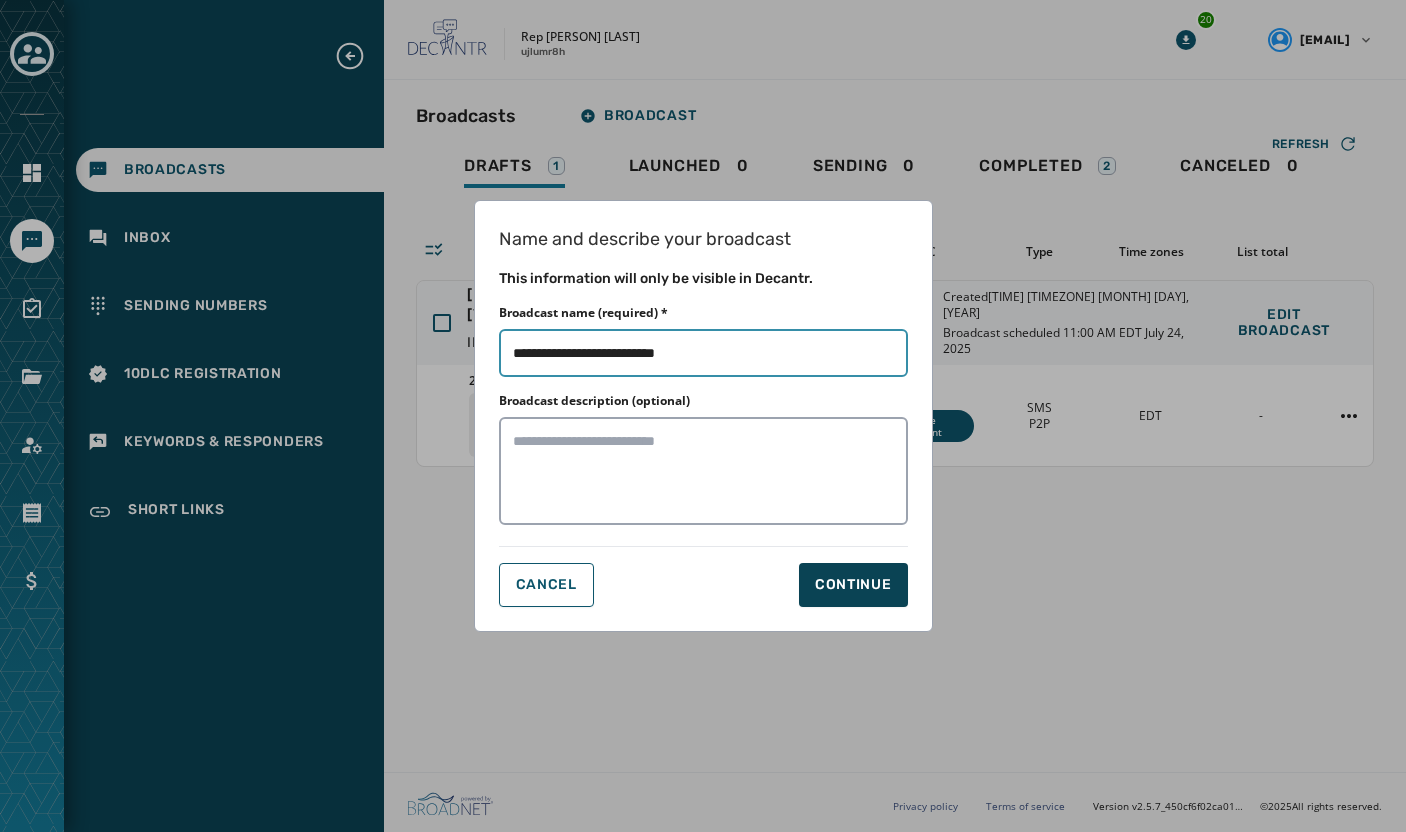 type on "**********" 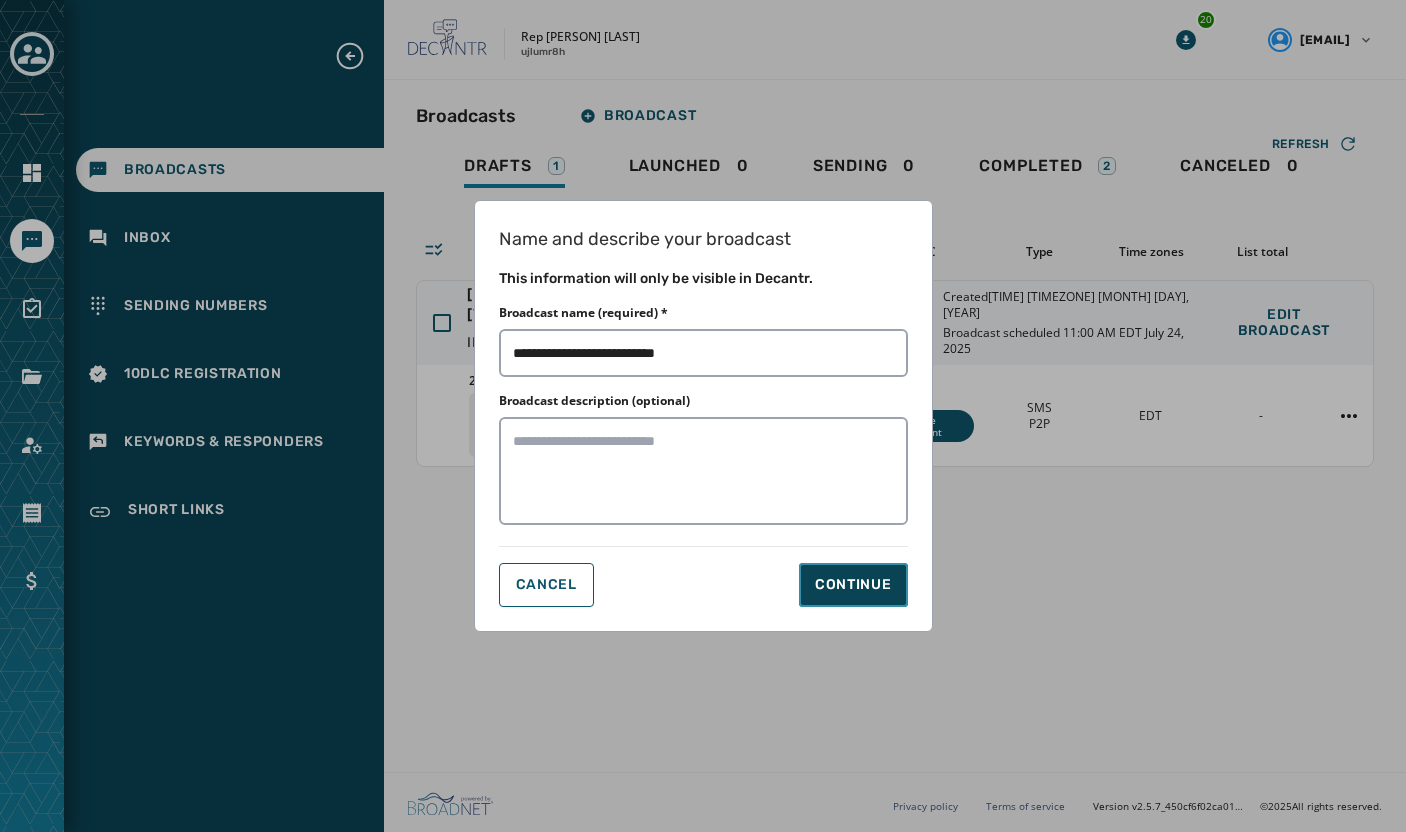 click on "Continue" at bounding box center (853, 585) 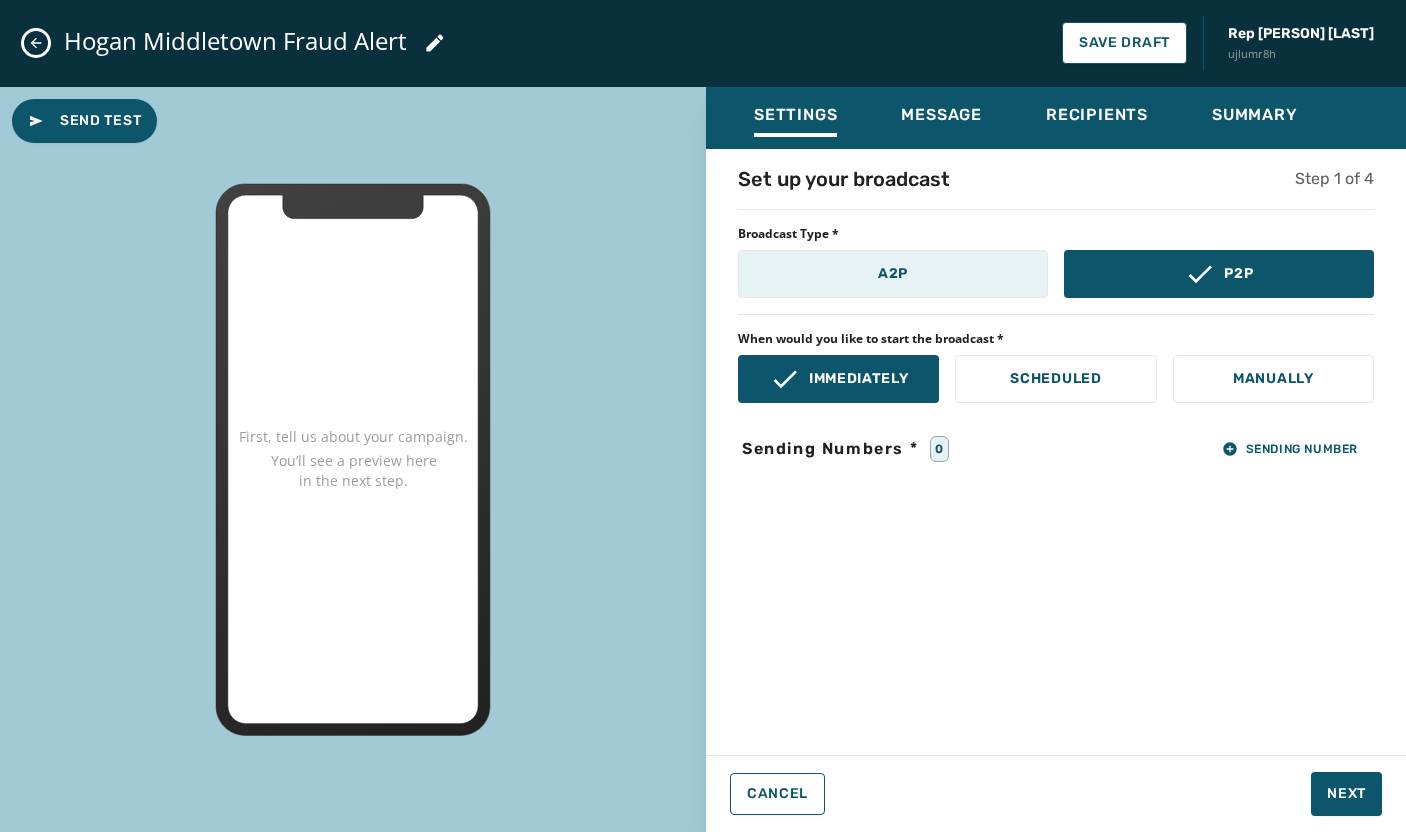 click on "A2P" at bounding box center (893, 274) 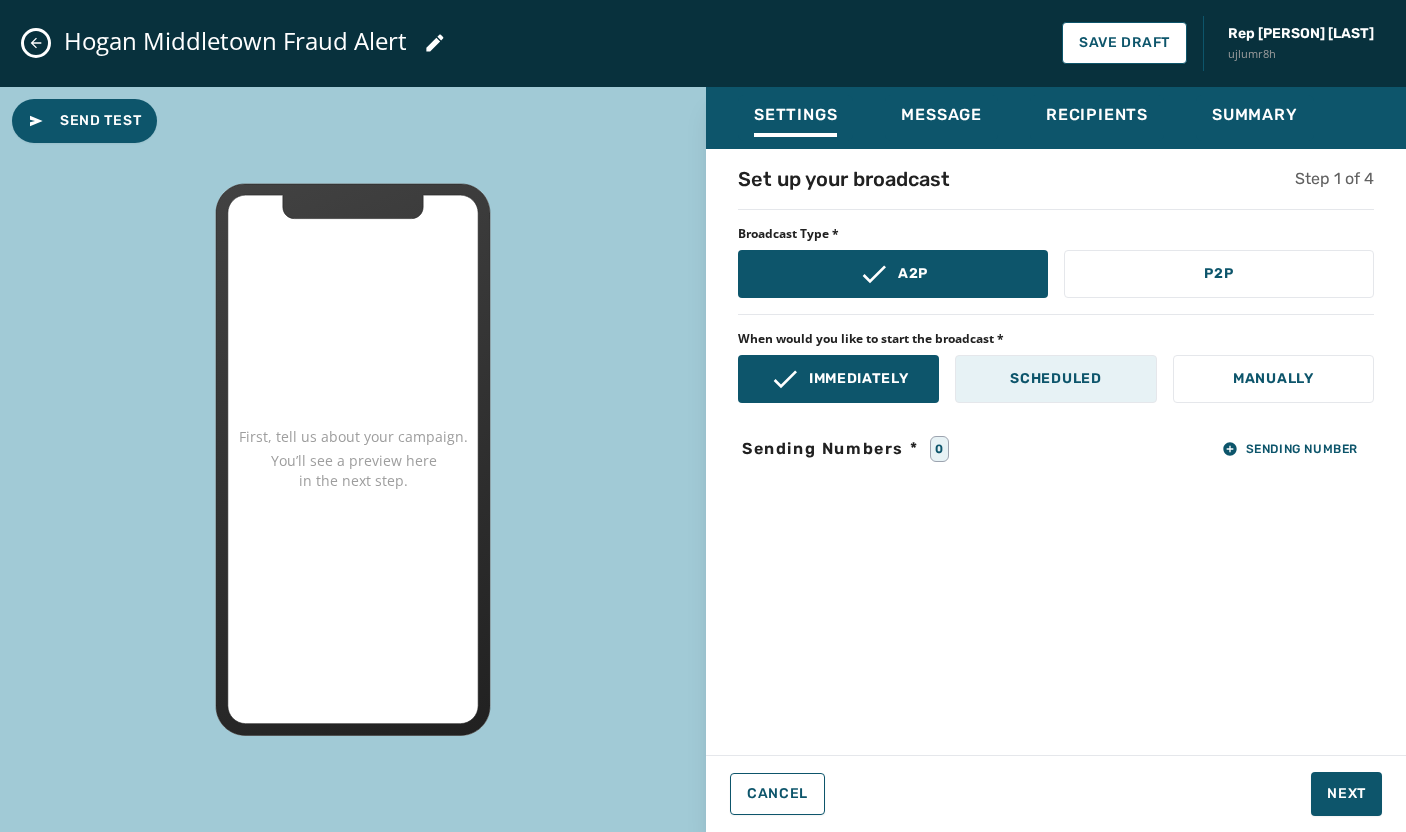 click on "Scheduled" at bounding box center [1055, 379] 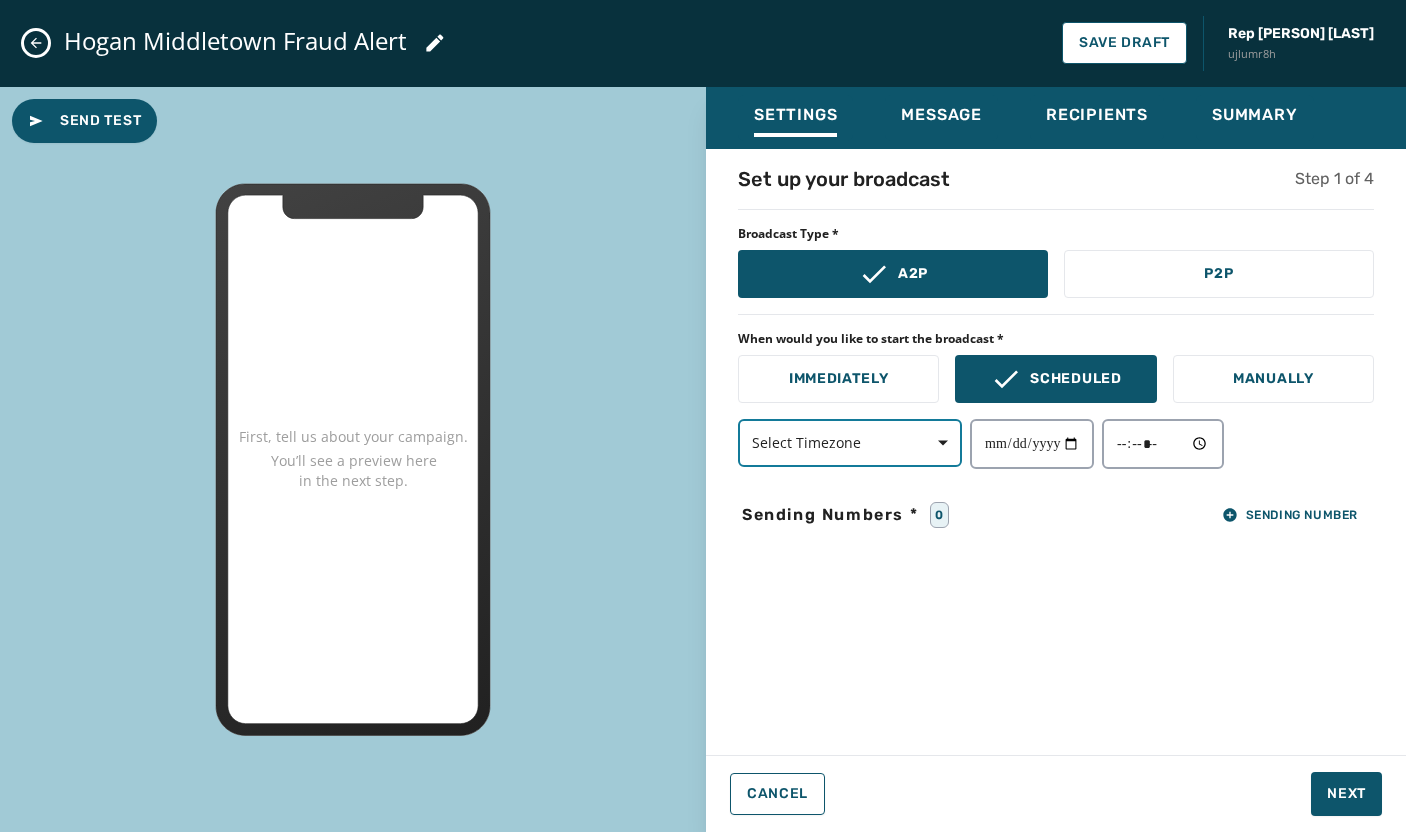 click at bounding box center [936, 443] 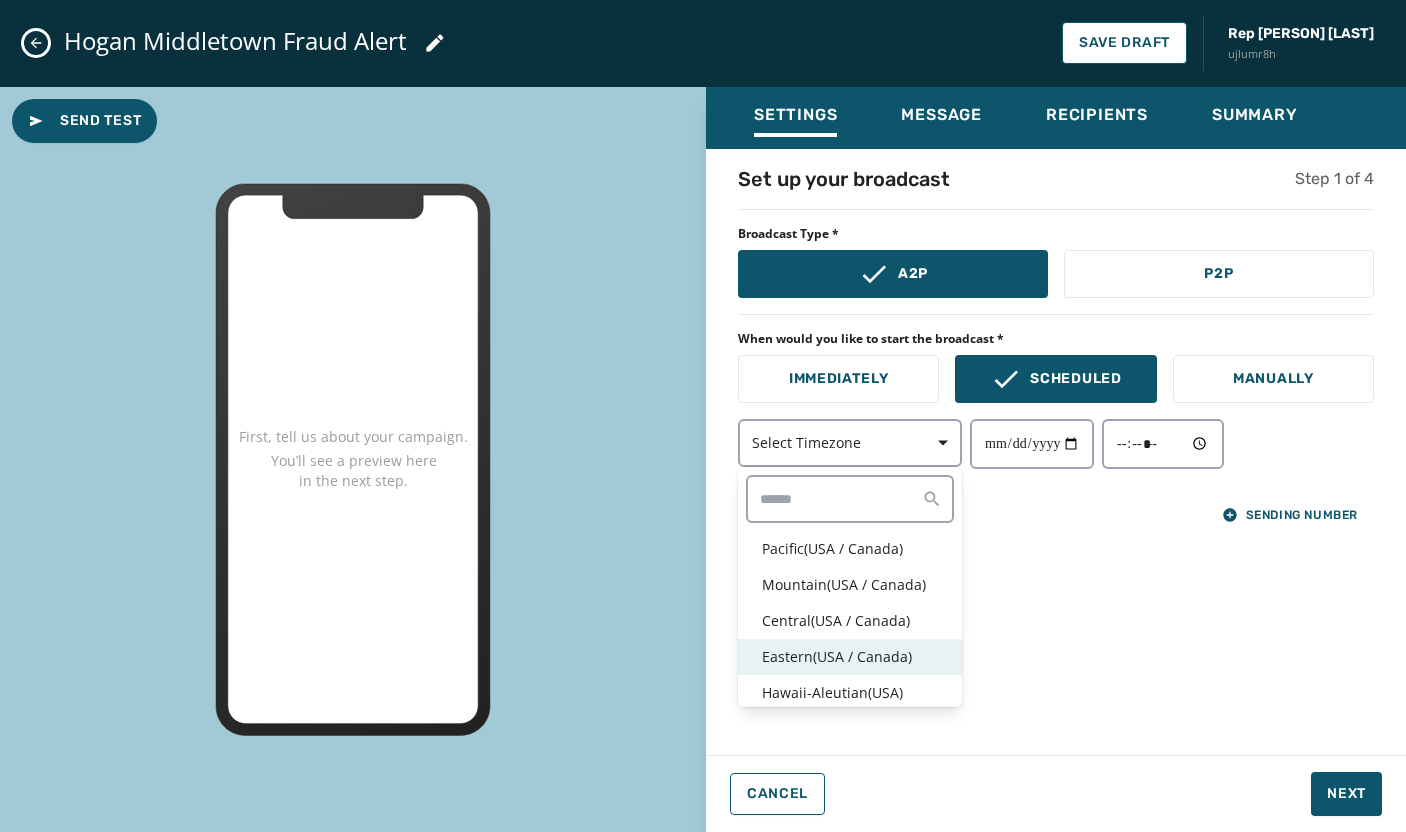 click on "Eastern  ( USA / Canada )" at bounding box center [850, 657] 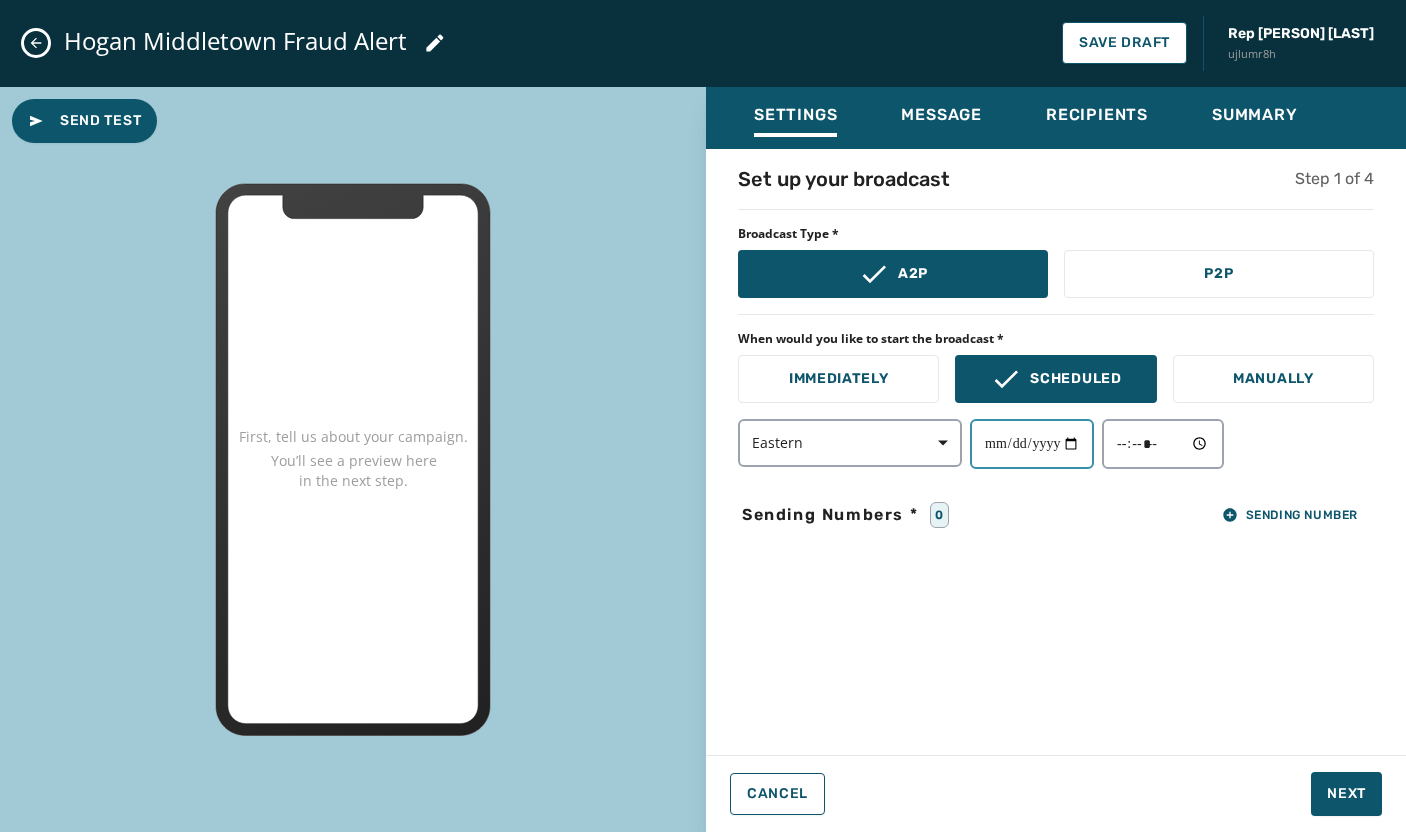 click at bounding box center [1032, 444] 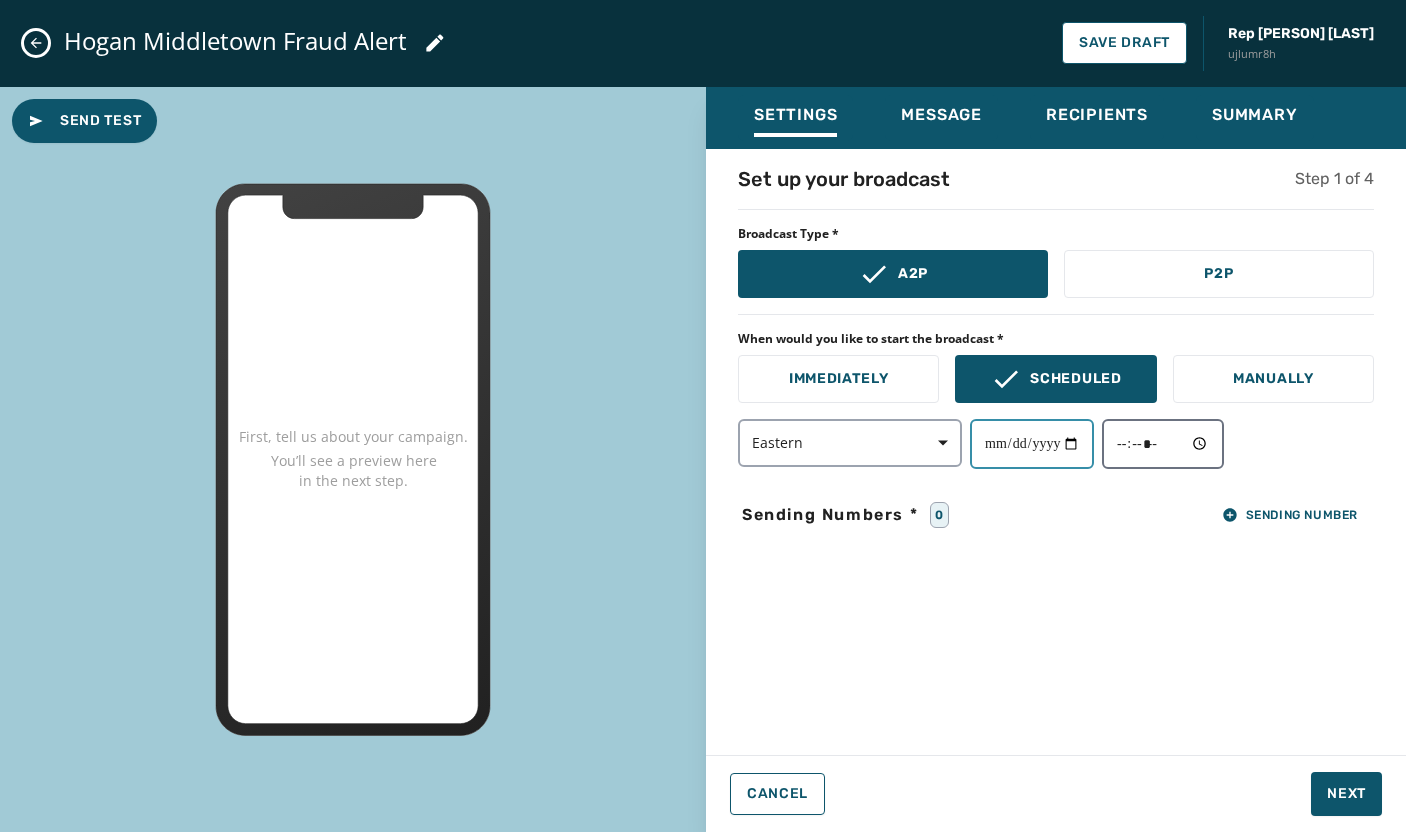 type on "**********" 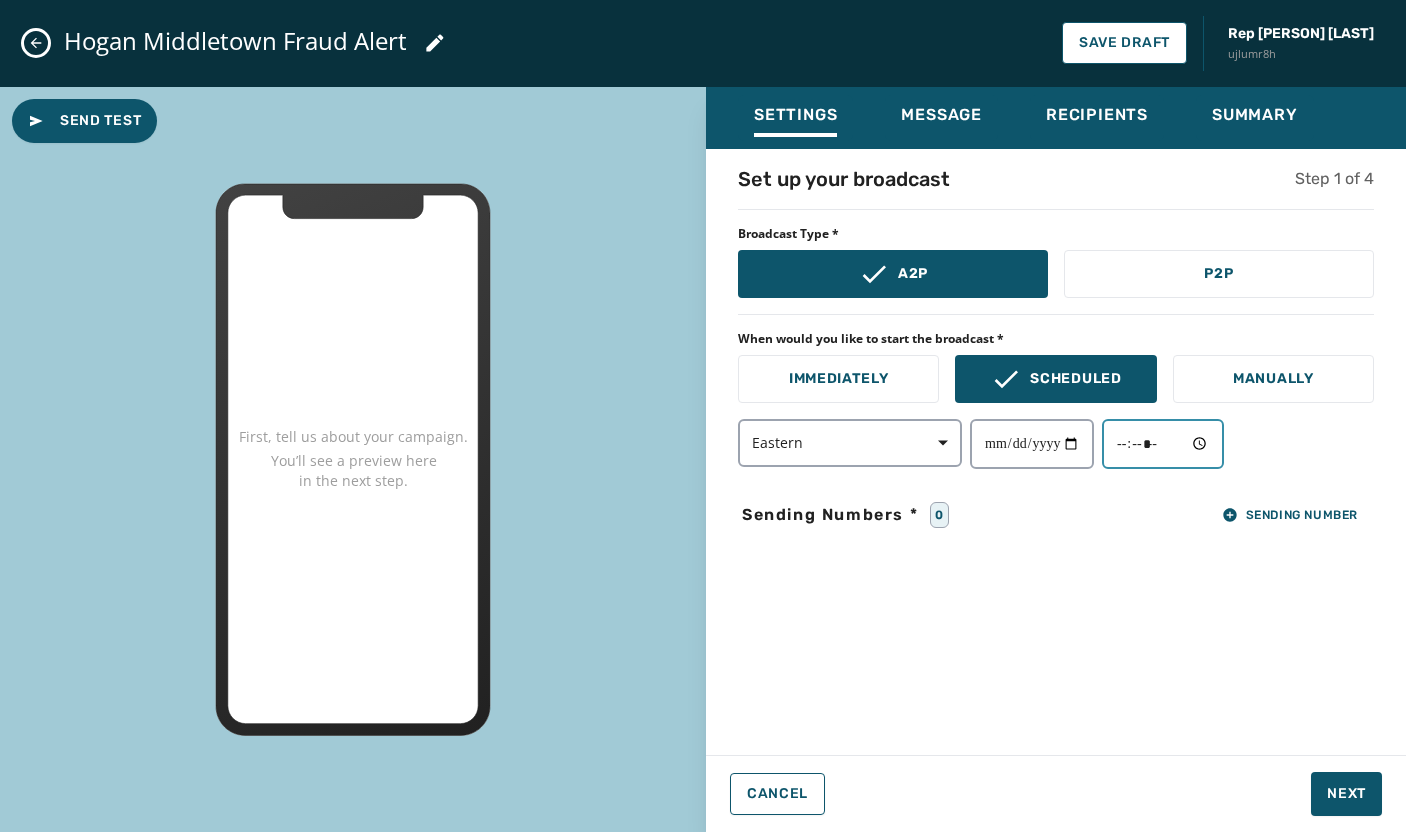click at bounding box center [1163, 444] 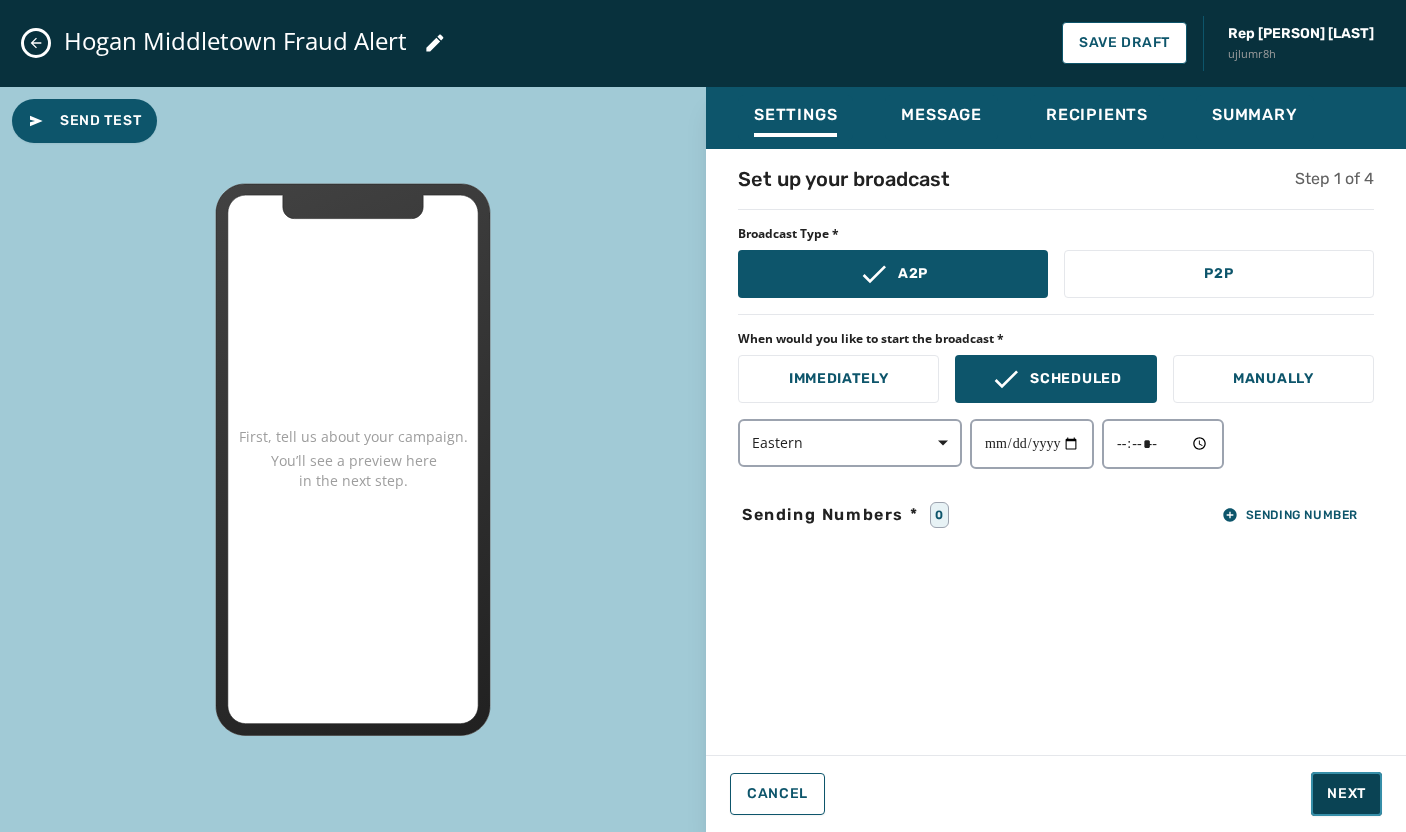 click on "Next" at bounding box center (1346, 794) 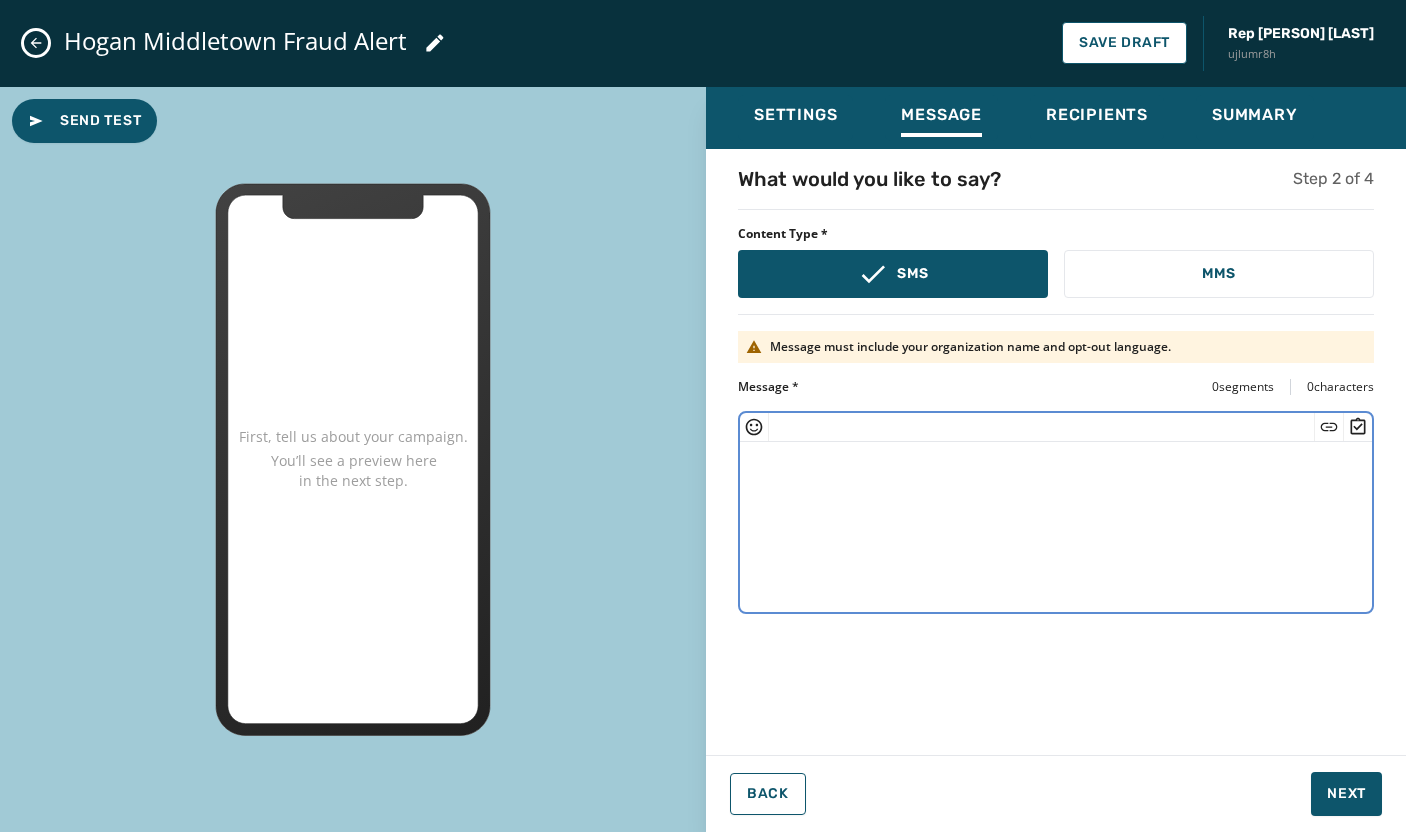 click at bounding box center [1056, 524] 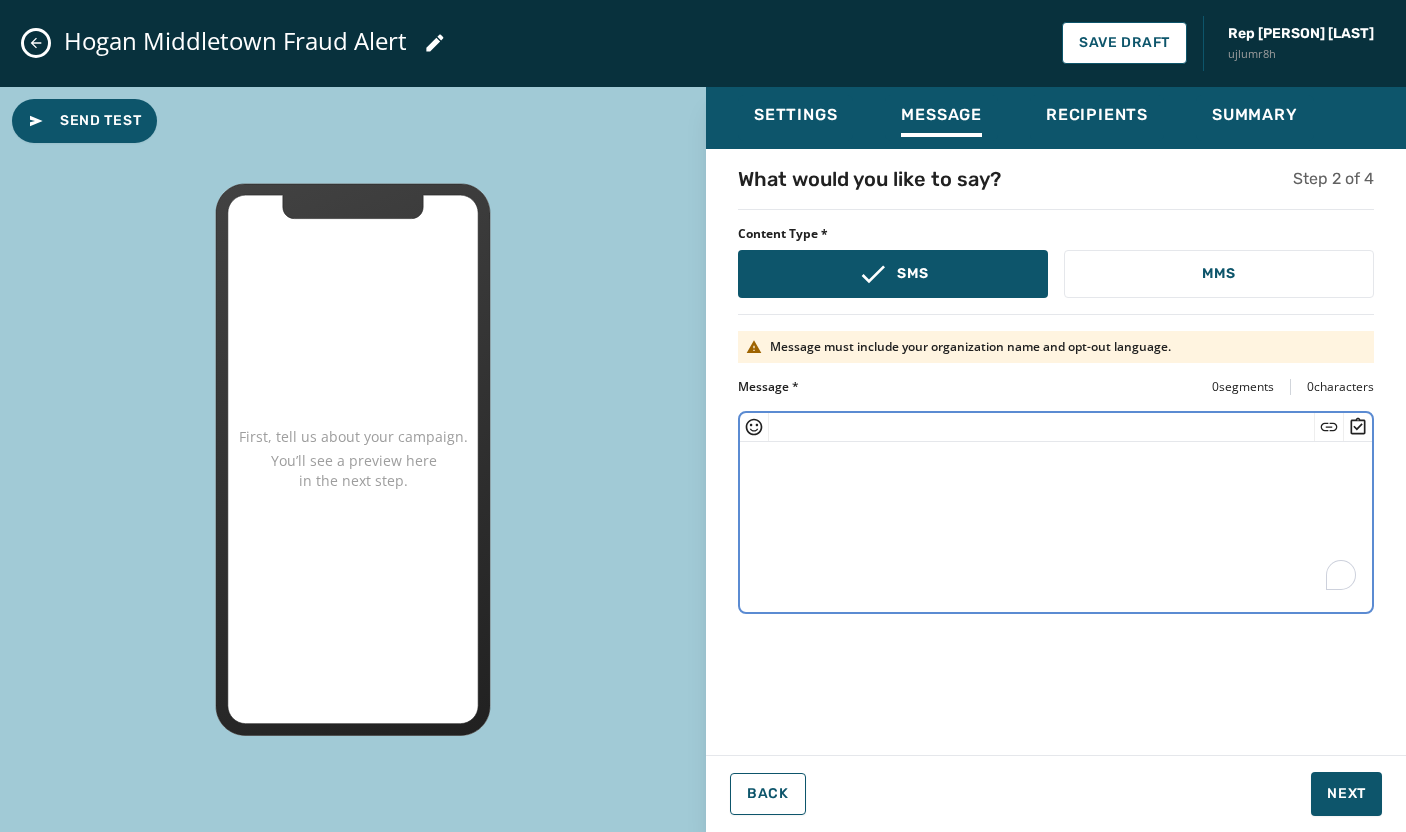 paste on "**********" 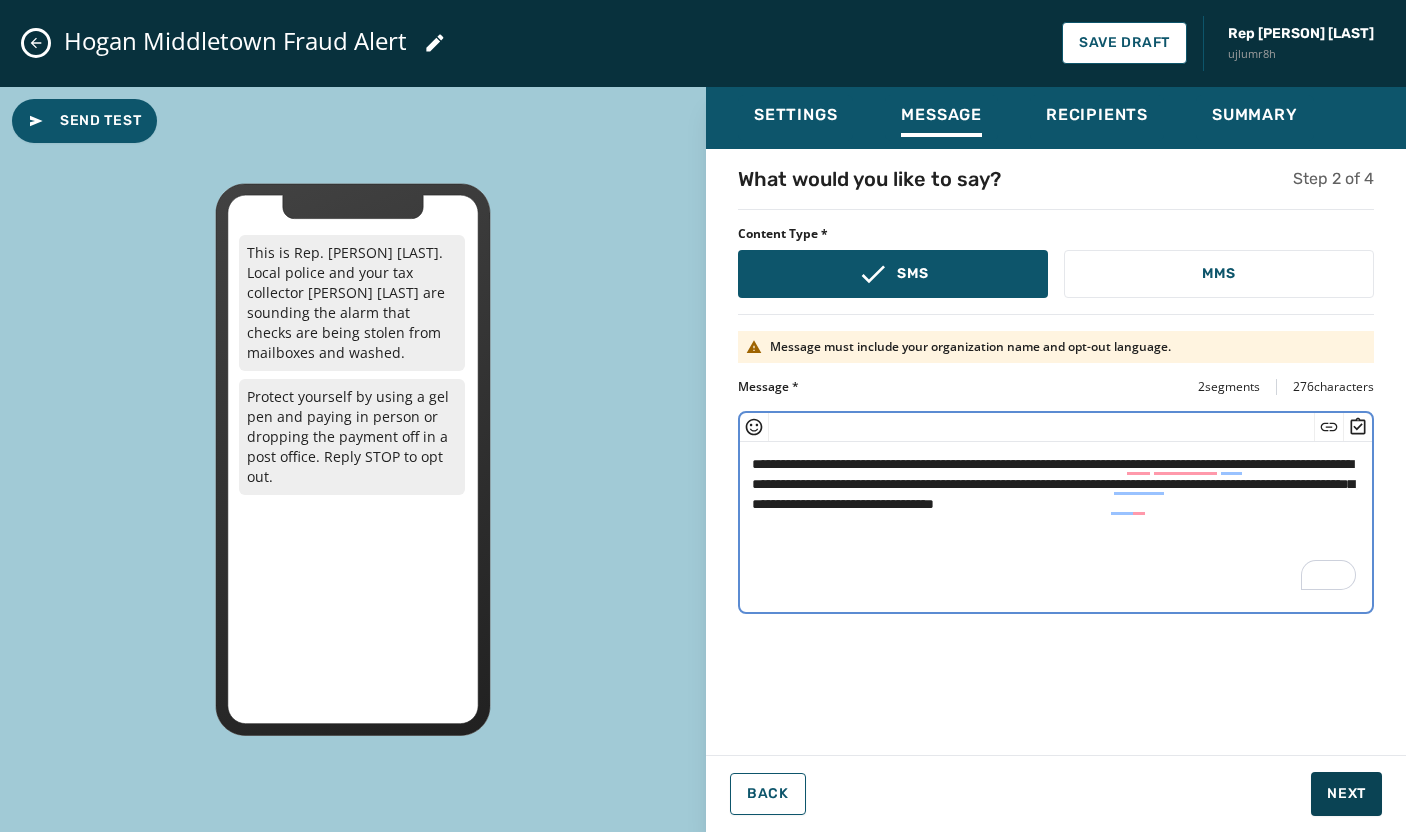 type on "**********" 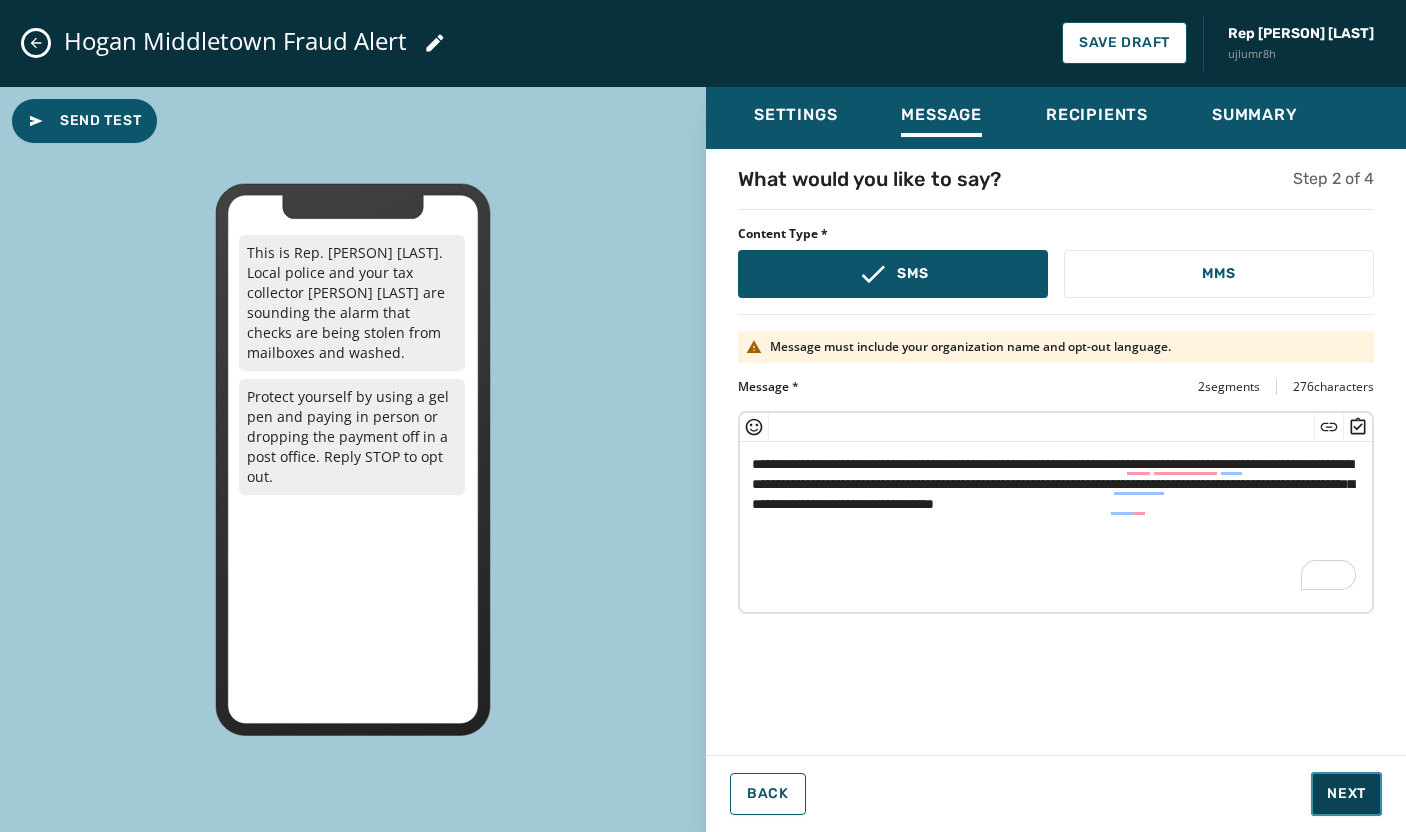 click on "Next" at bounding box center [1346, 794] 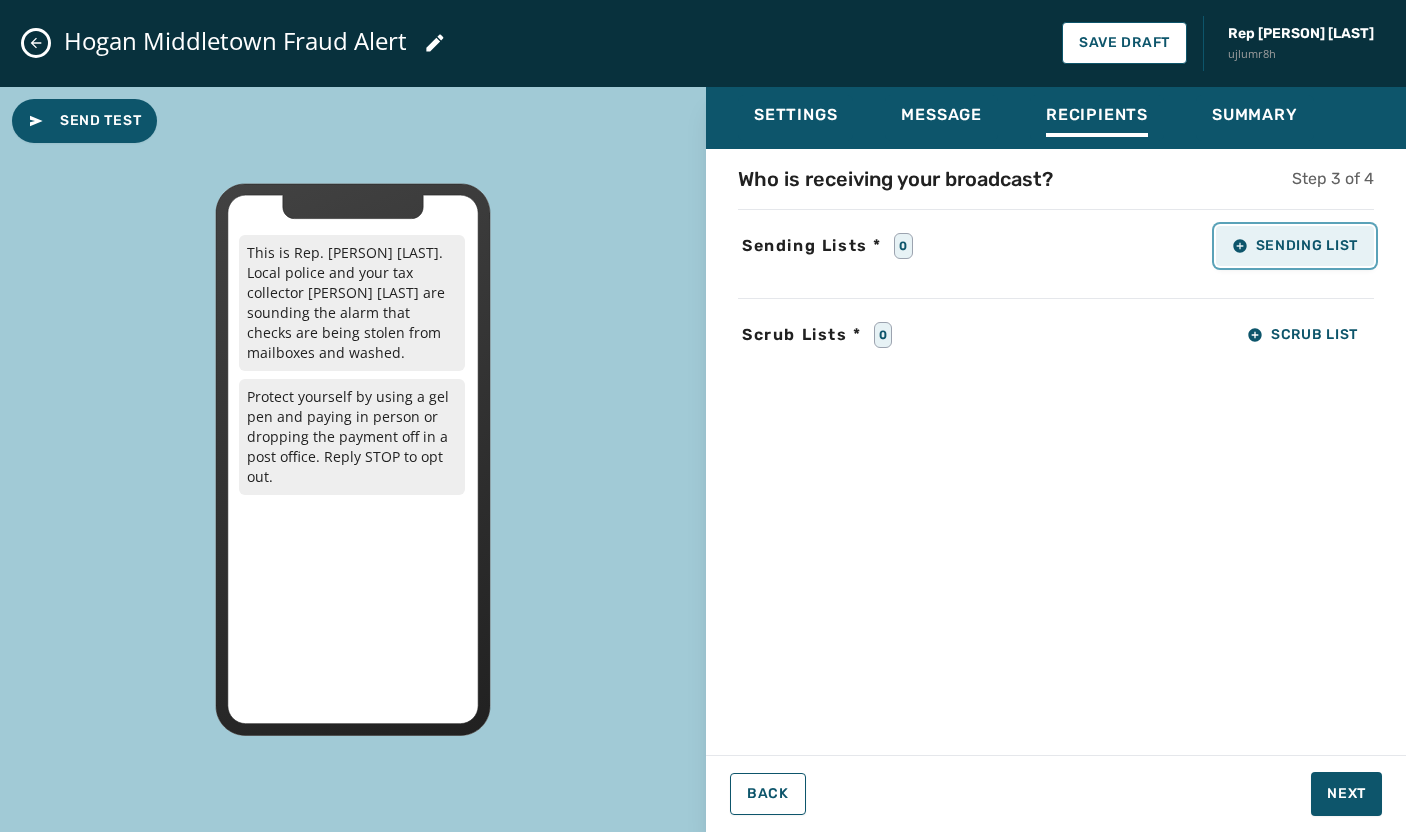 click on "Sending List" at bounding box center [1295, 246] 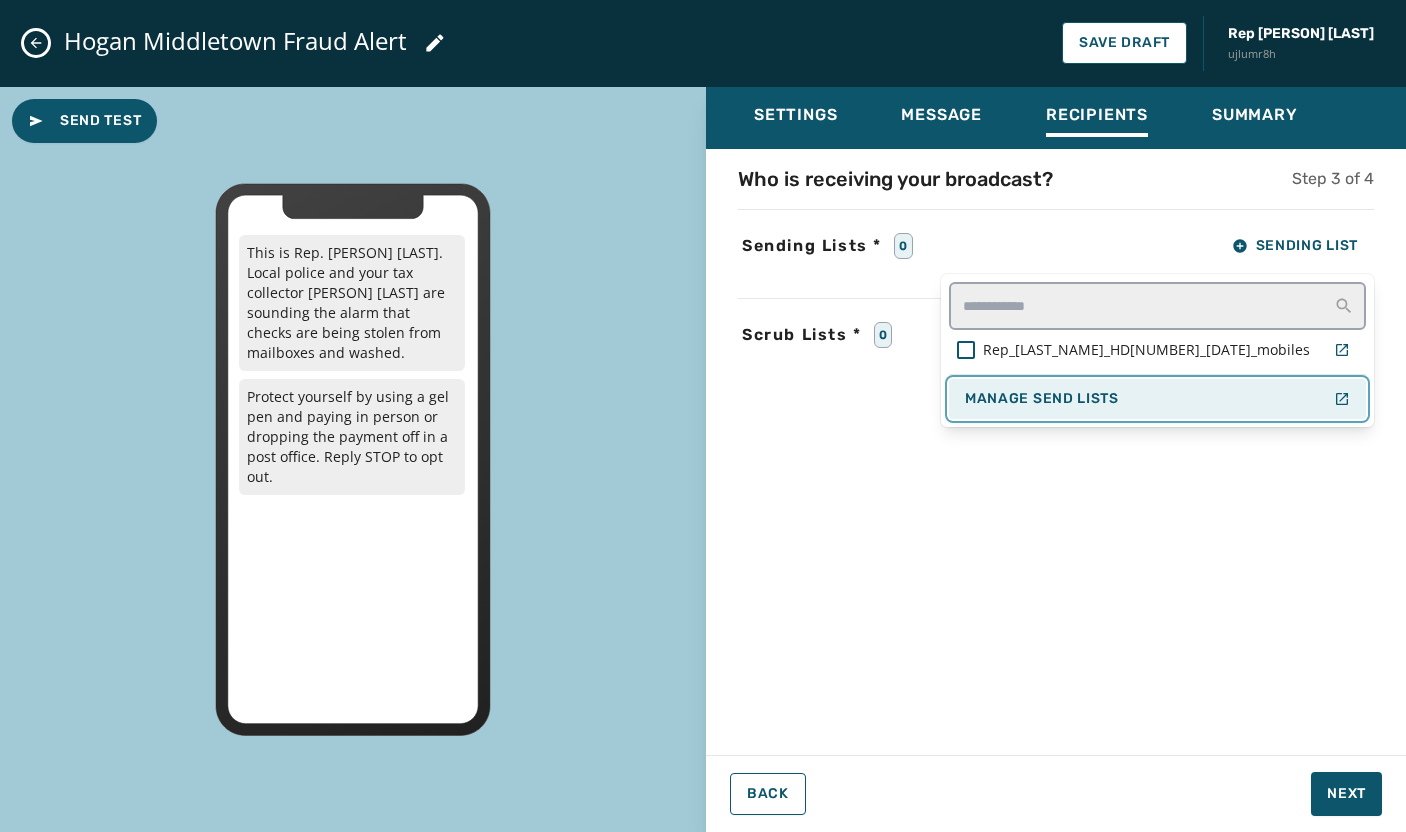 click on "Manage Send Lists" at bounding box center [1157, 399] 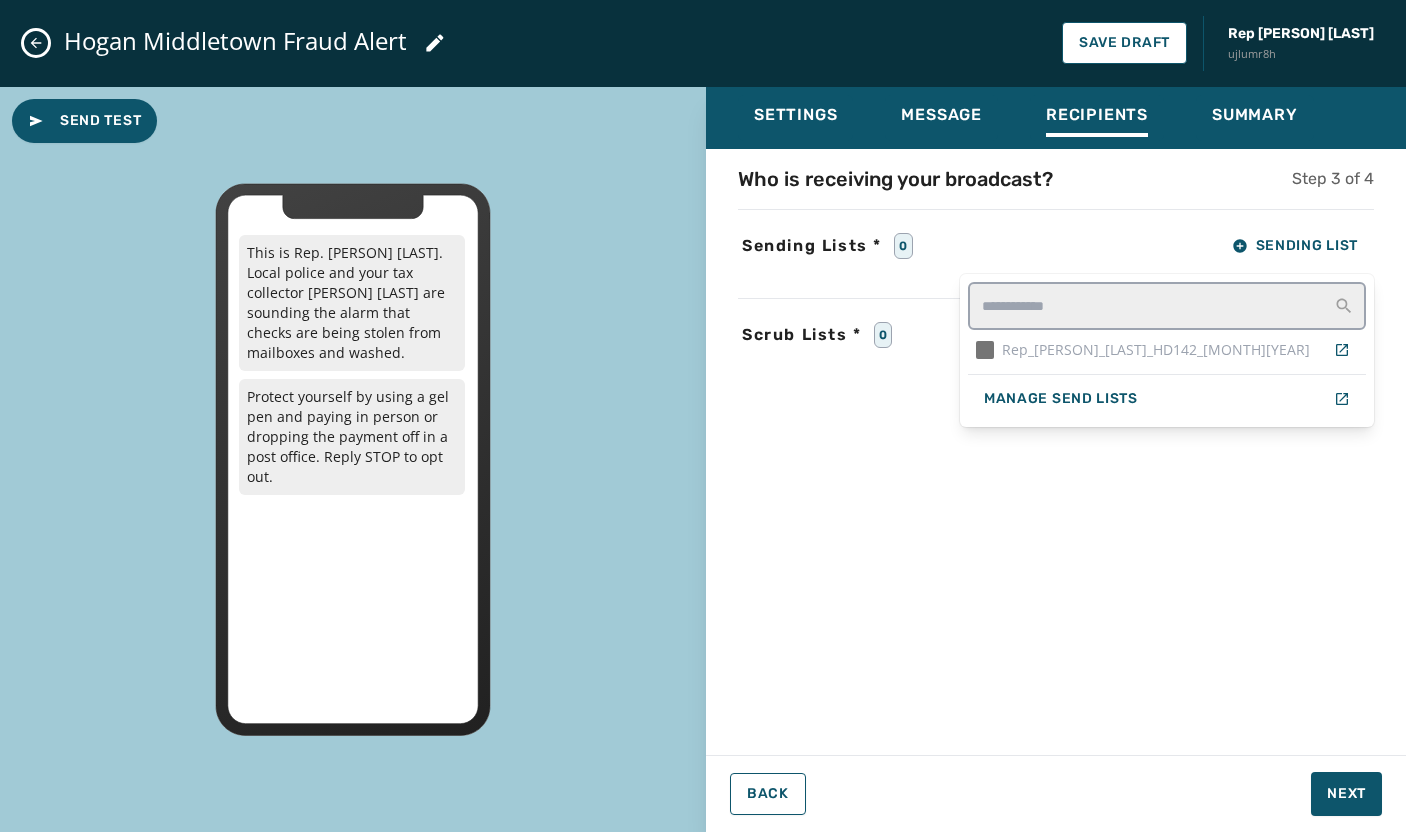 click on "Who is receiving your broadcast? Step 3 of 4 Sending Lists * 0 Sending List Rep_Joe_Hogan_HD142_862025 Manage Send Lists Scrub Lists * 0 Scrub List" at bounding box center [1056, 446] 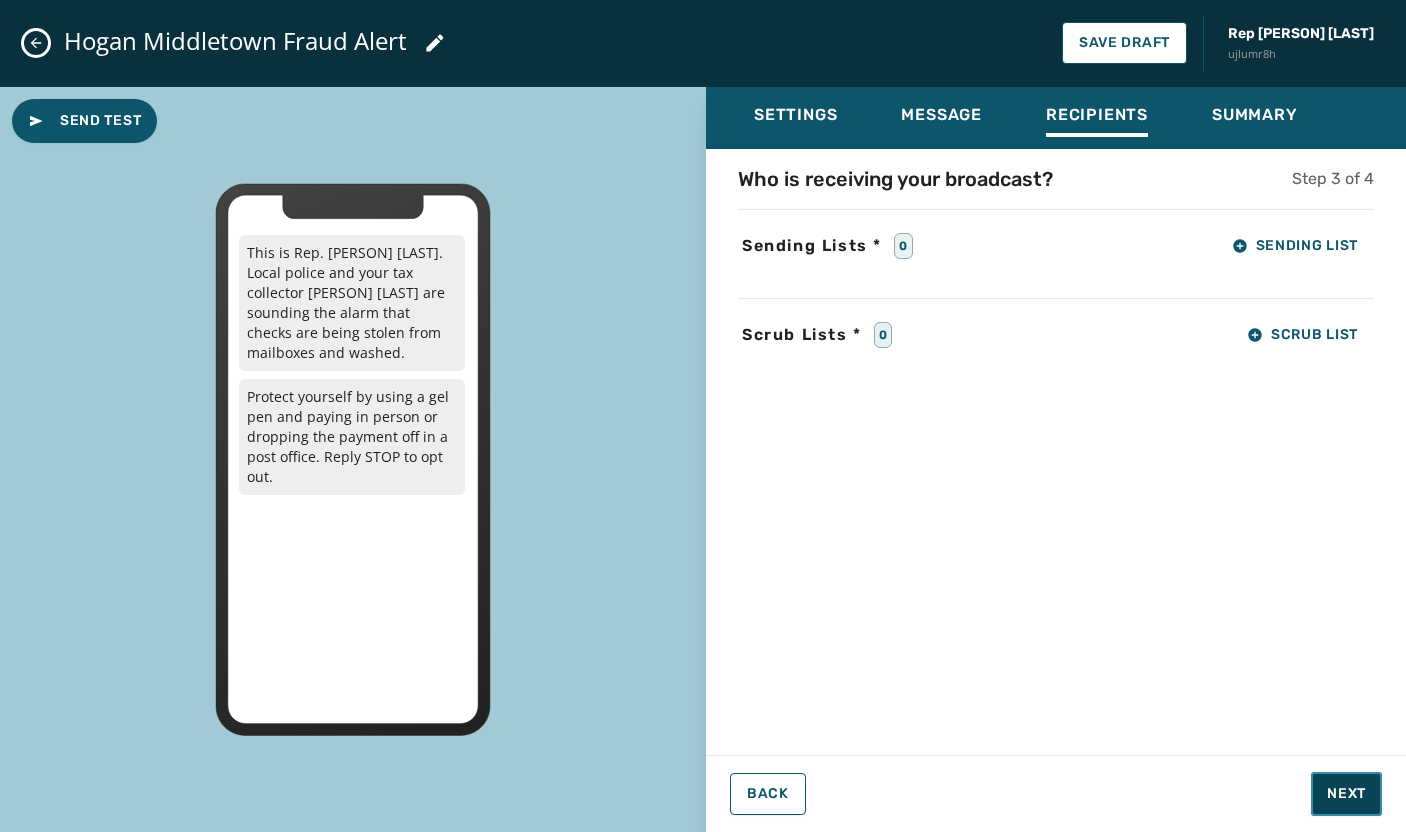 click on "Next" at bounding box center [1346, 794] 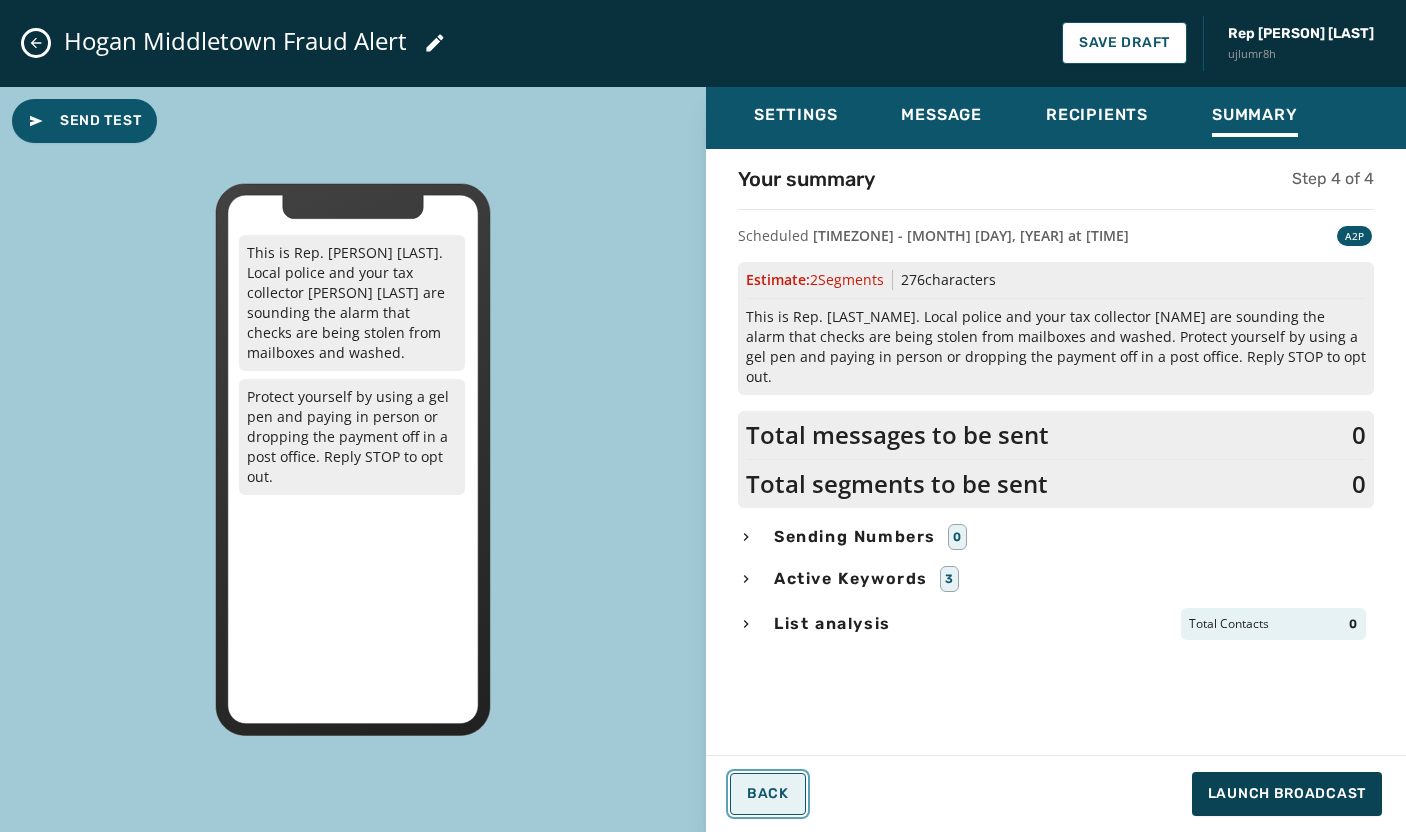click on "Back" at bounding box center [768, 794] 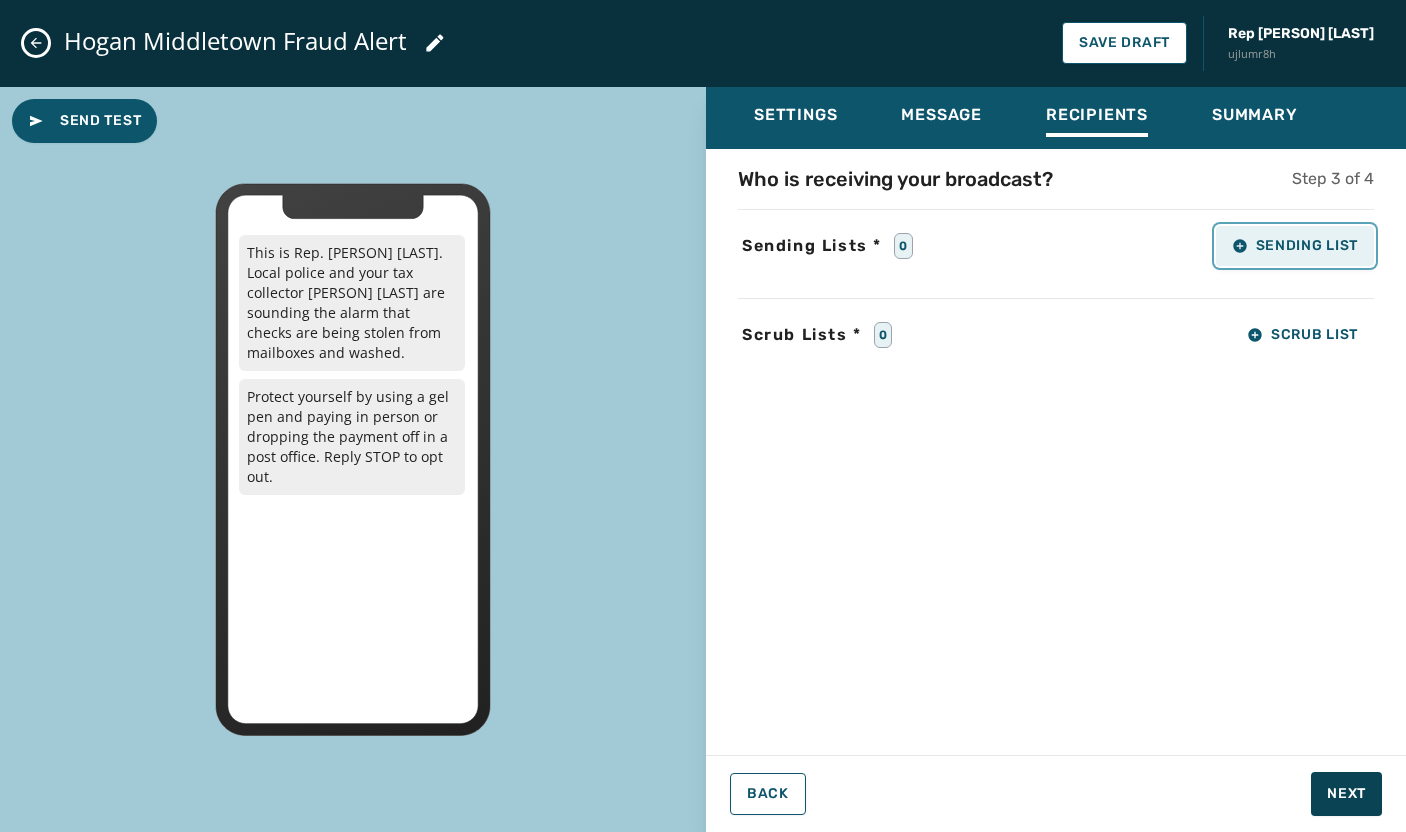 click 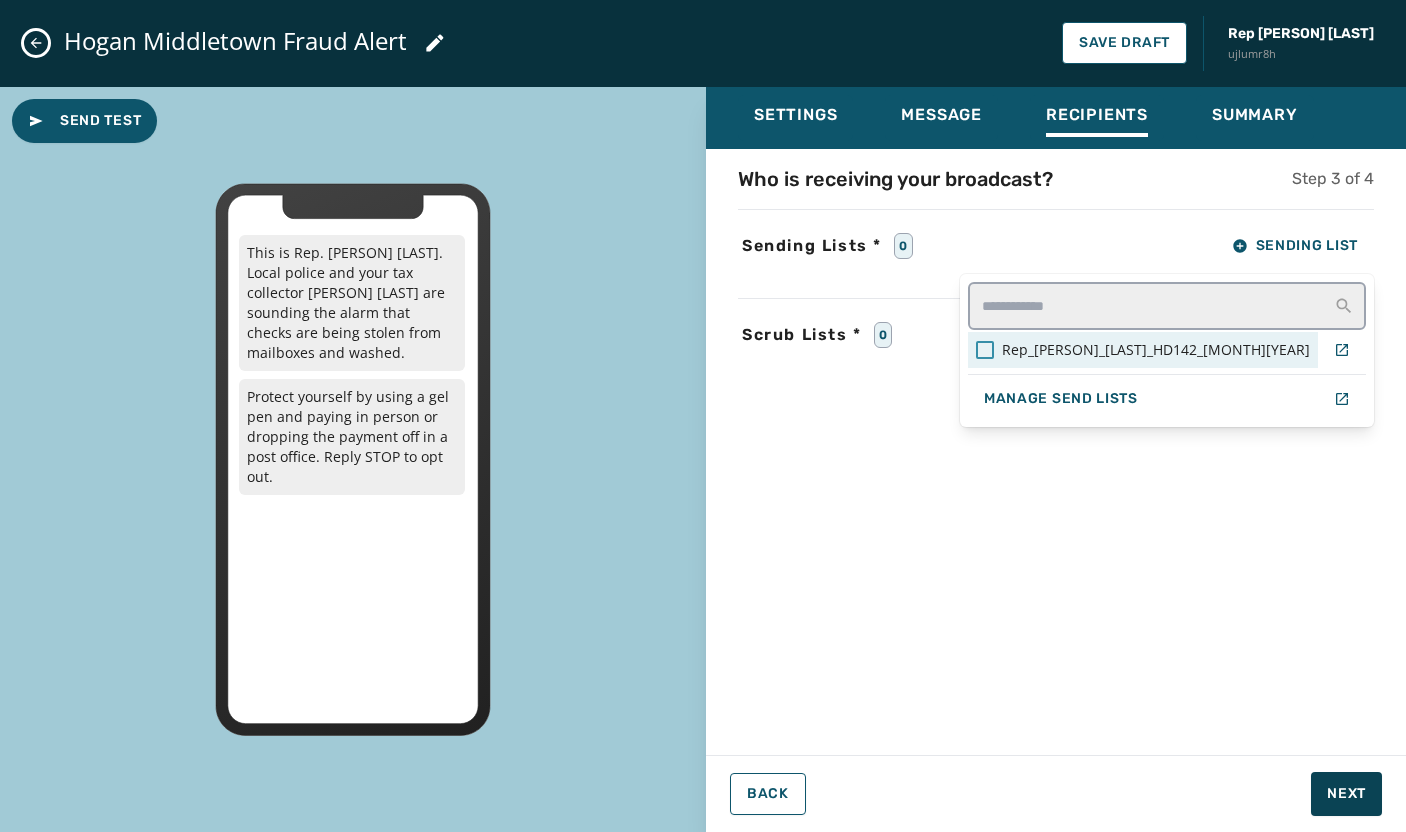 click at bounding box center [985, 350] 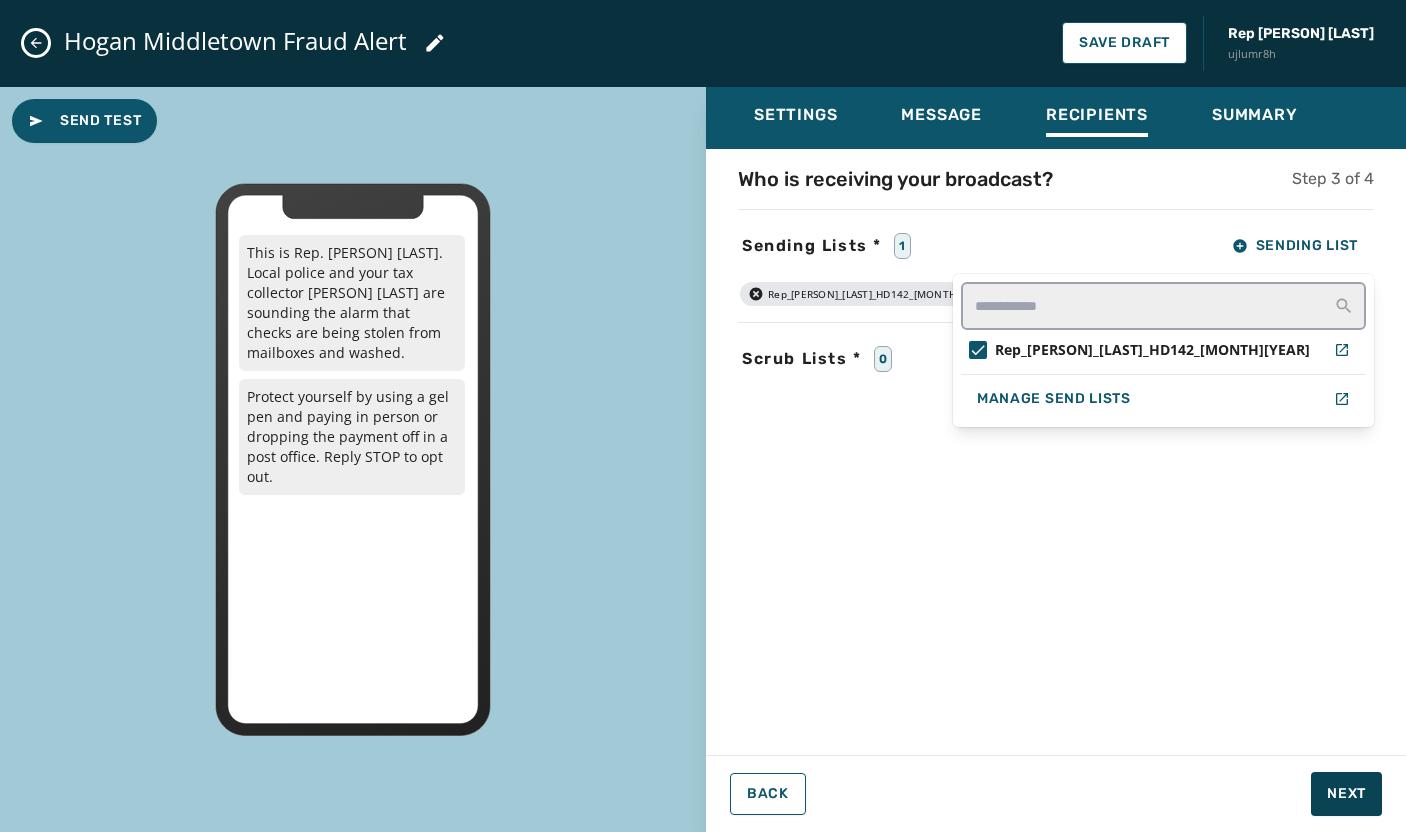 click on "Who is receiving your broadcast? Step 3 of 4 Sending Lists * 1 Sending List Rep_Joe_Hogan_HD142_862025 Manage Send Lists Rep_Joe_Hogan_HD142_862025 Scrub Lists * 0 Scrub List" at bounding box center [1056, 446] 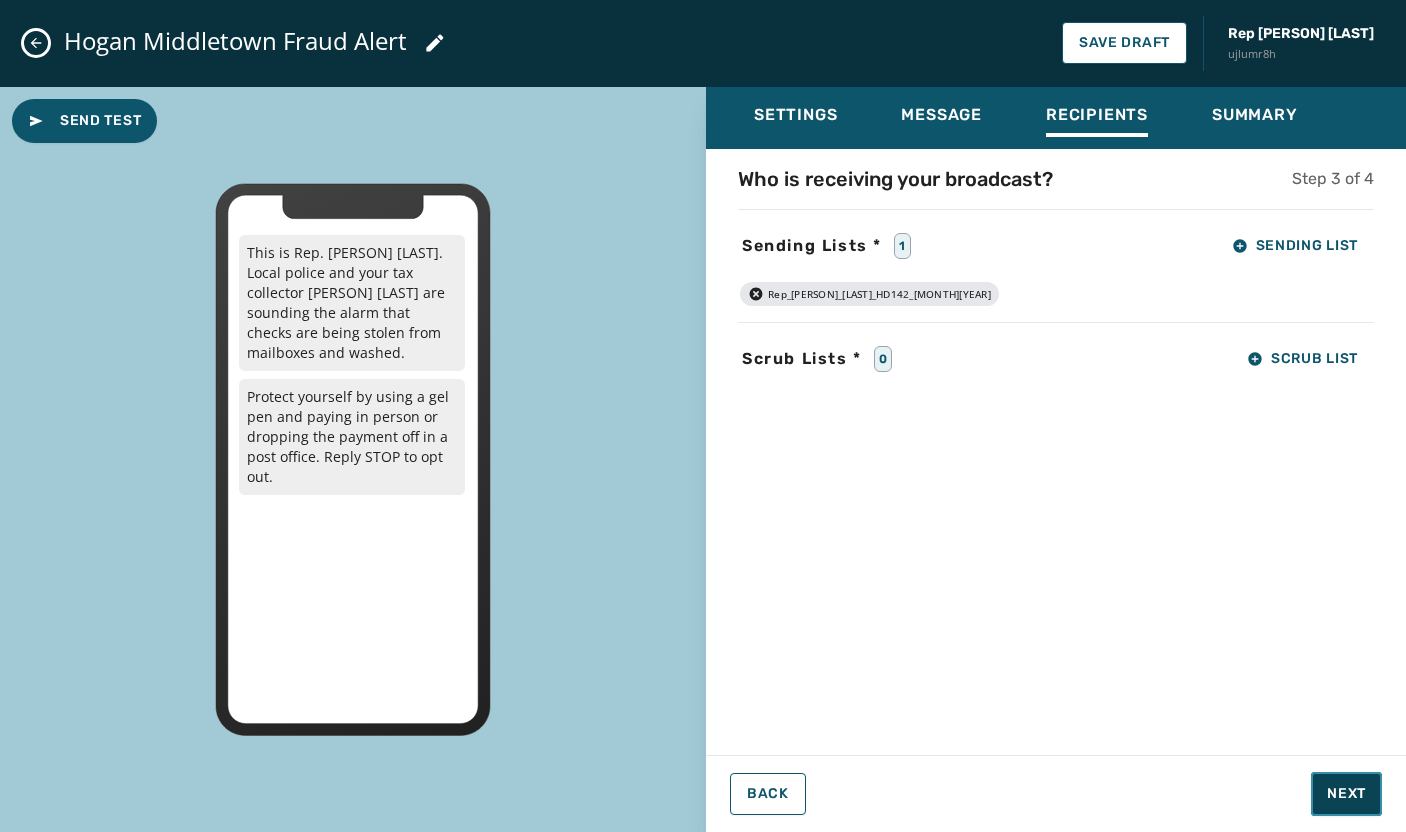 click on "Next" at bounding box center [1346, 794] 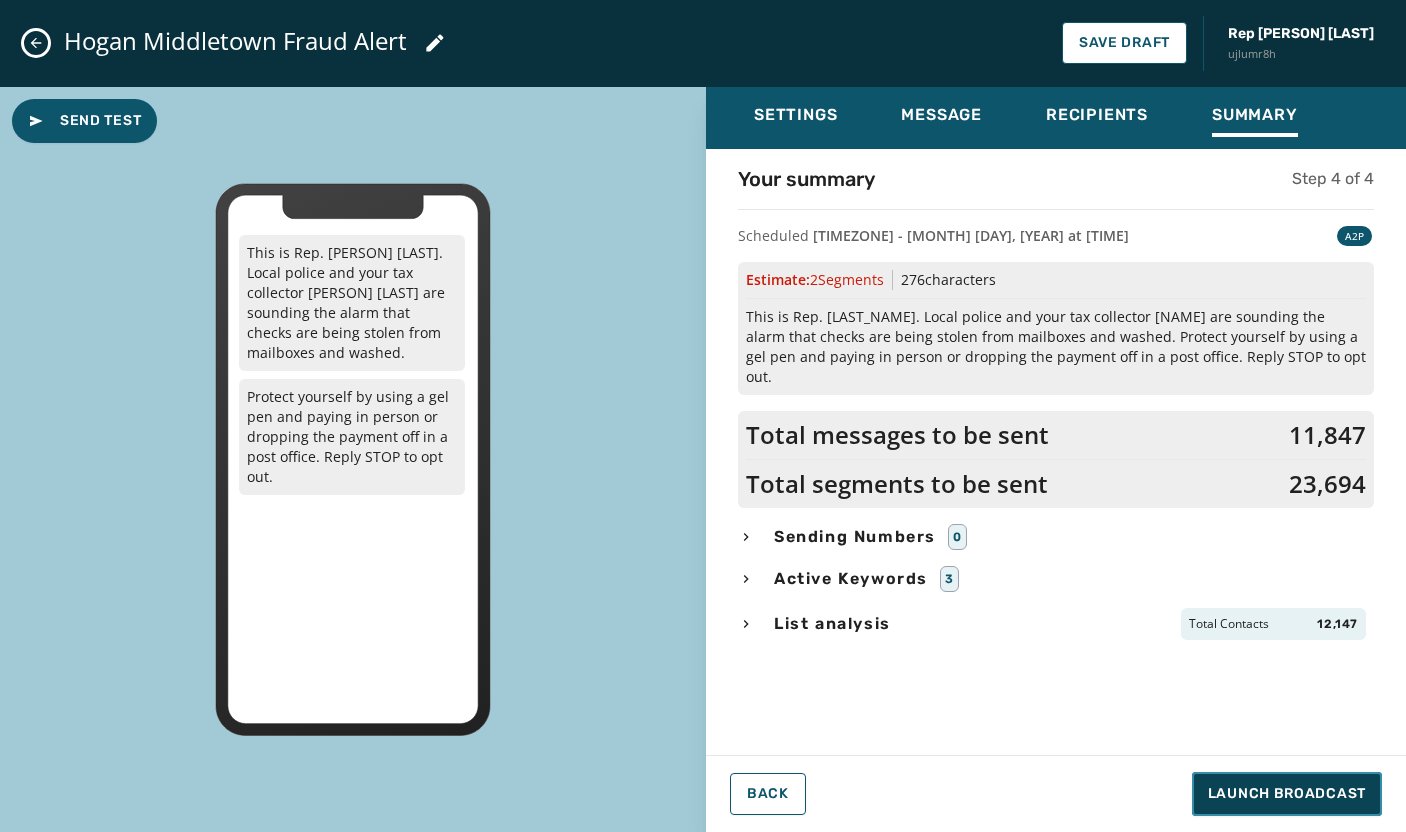 click on "Launch Broadcast" at bounding box center [1287, 794] 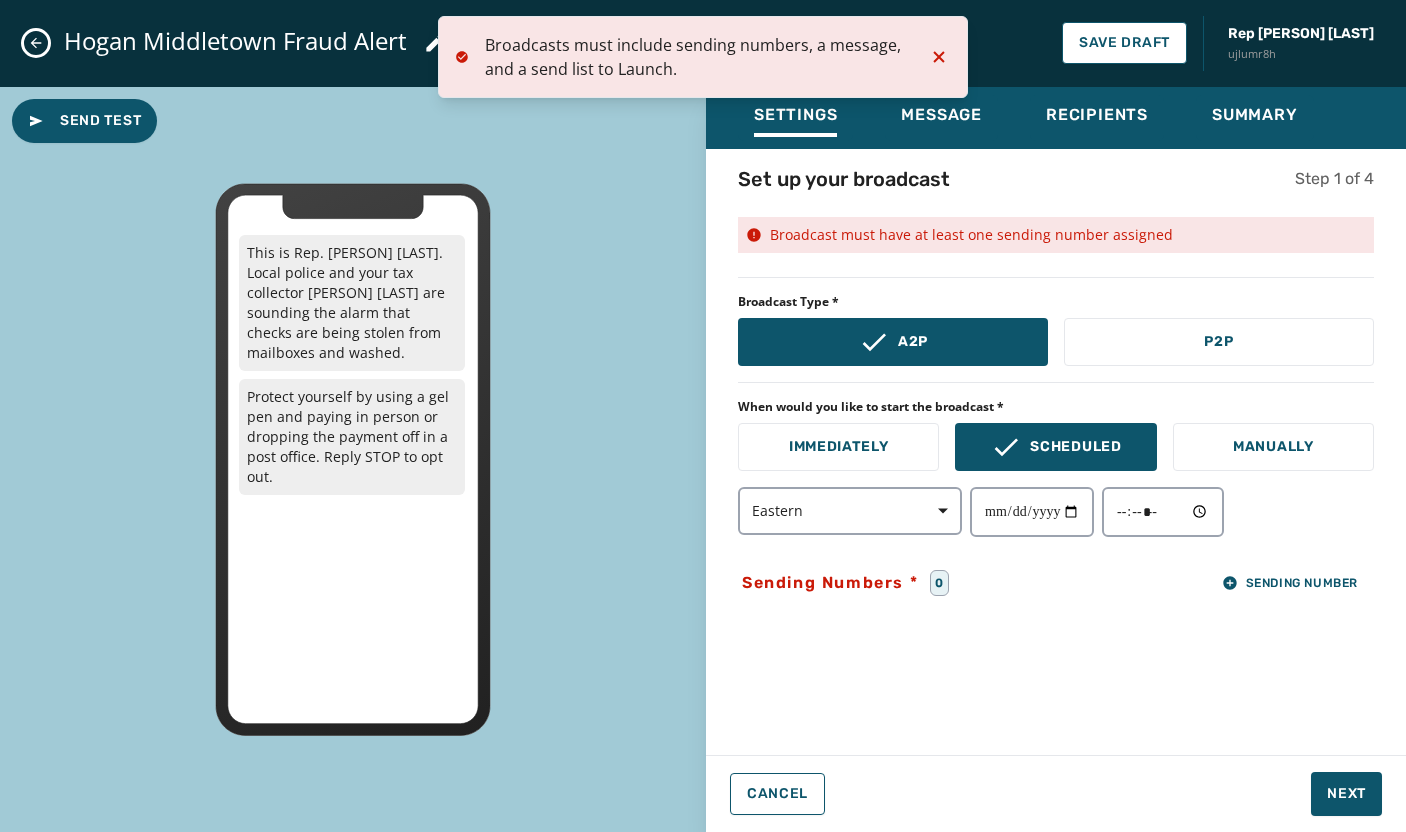click 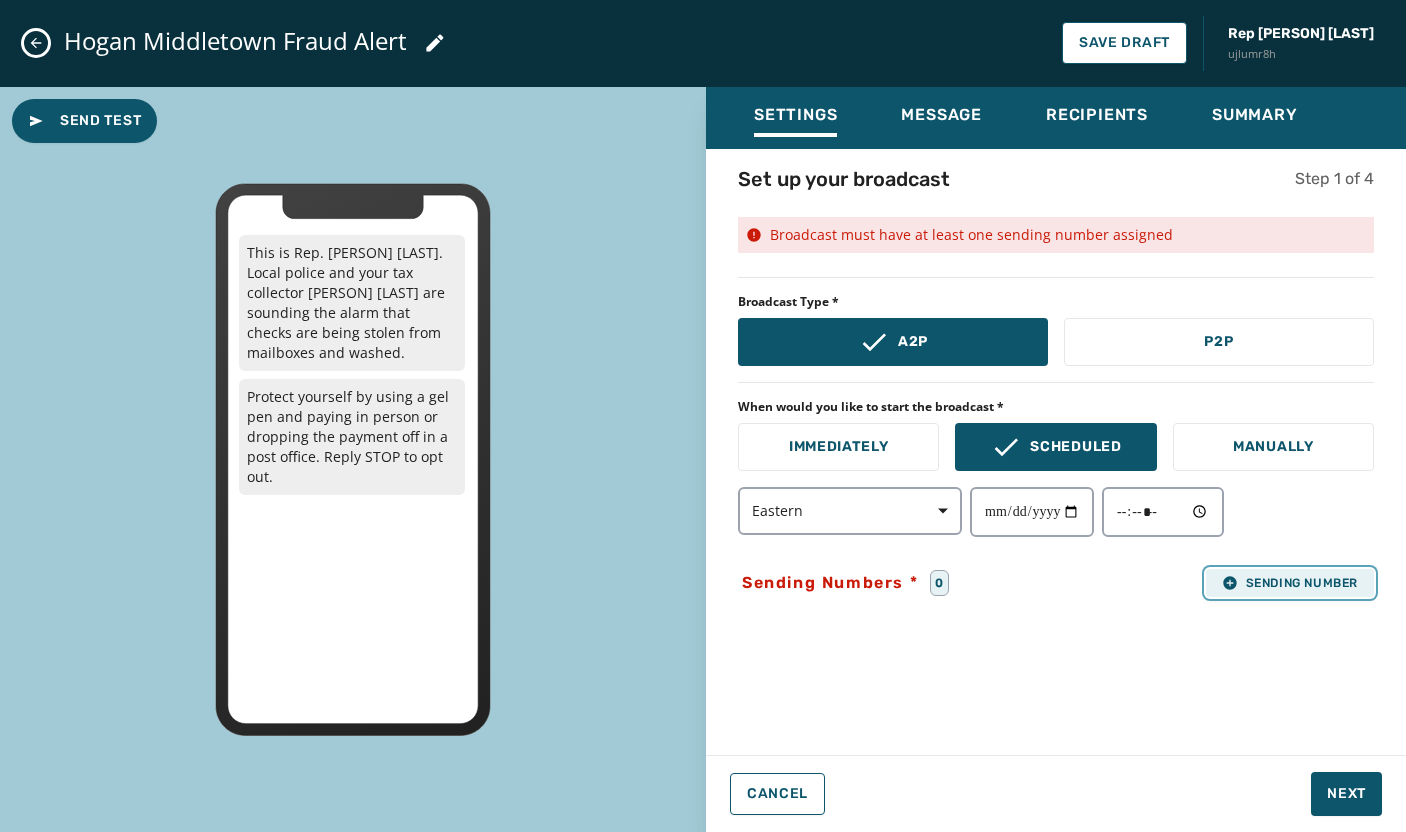 click 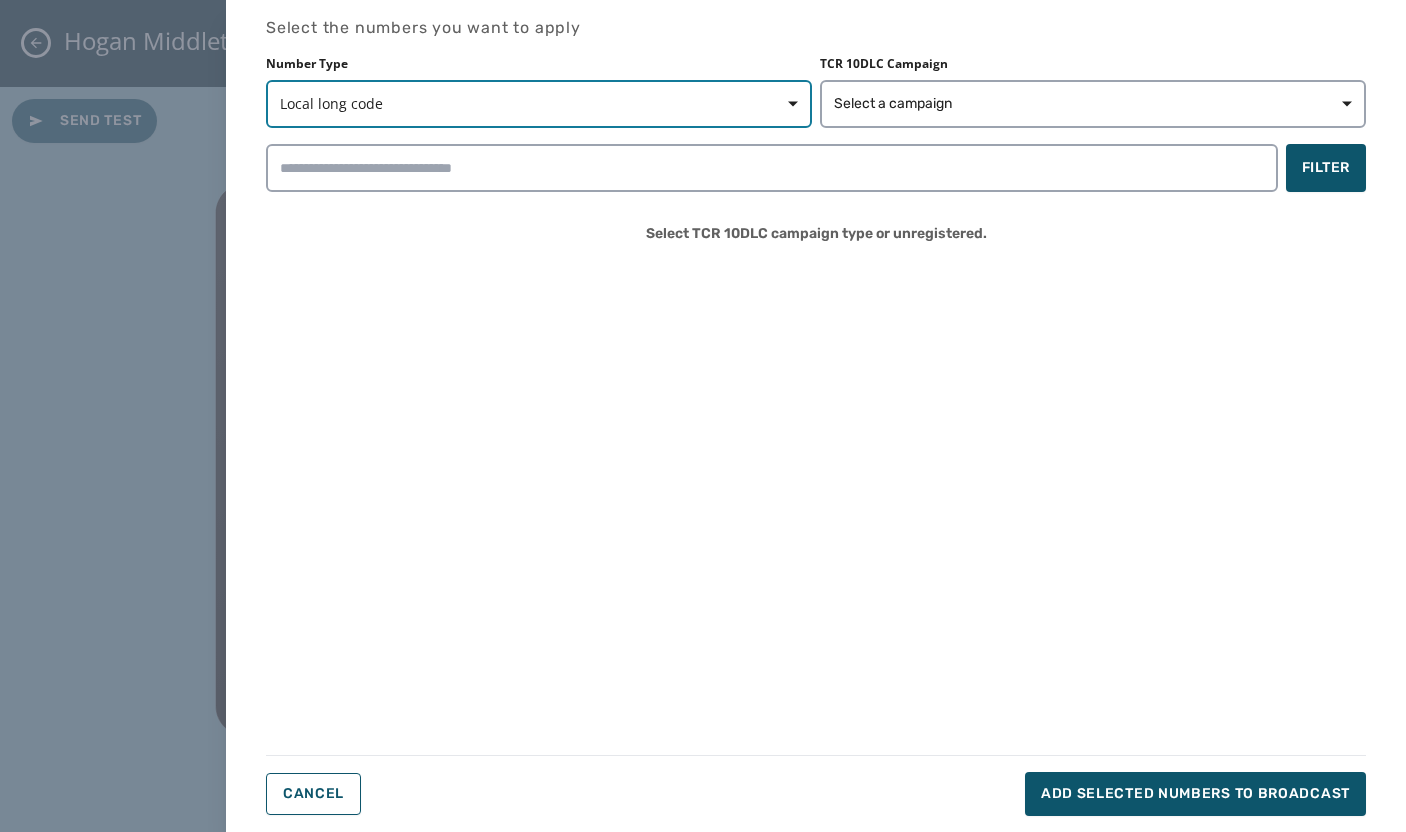 click on "Local long code" at bounding box center (539, 104) 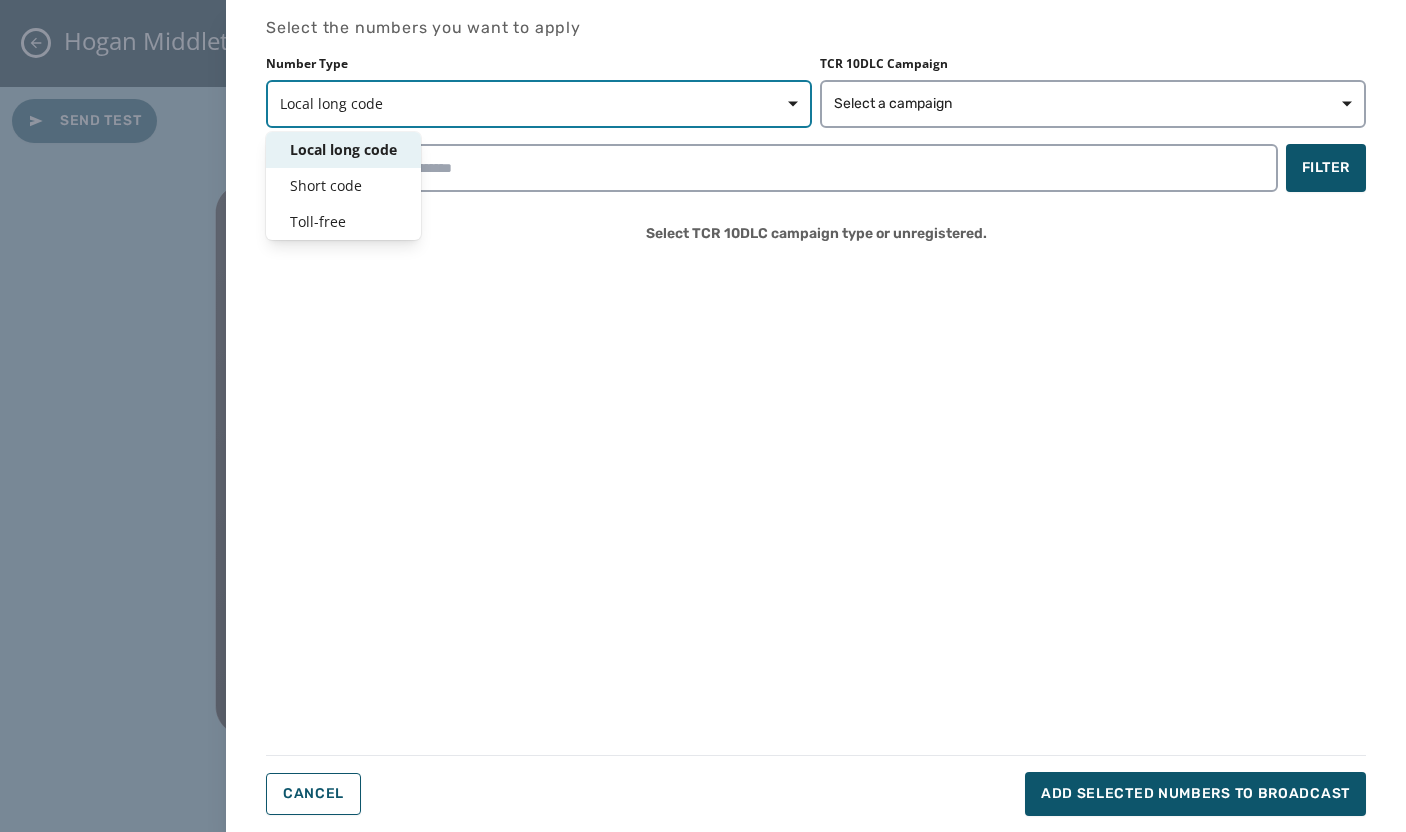 click on "Local long code" at bounding box center [539, 104] 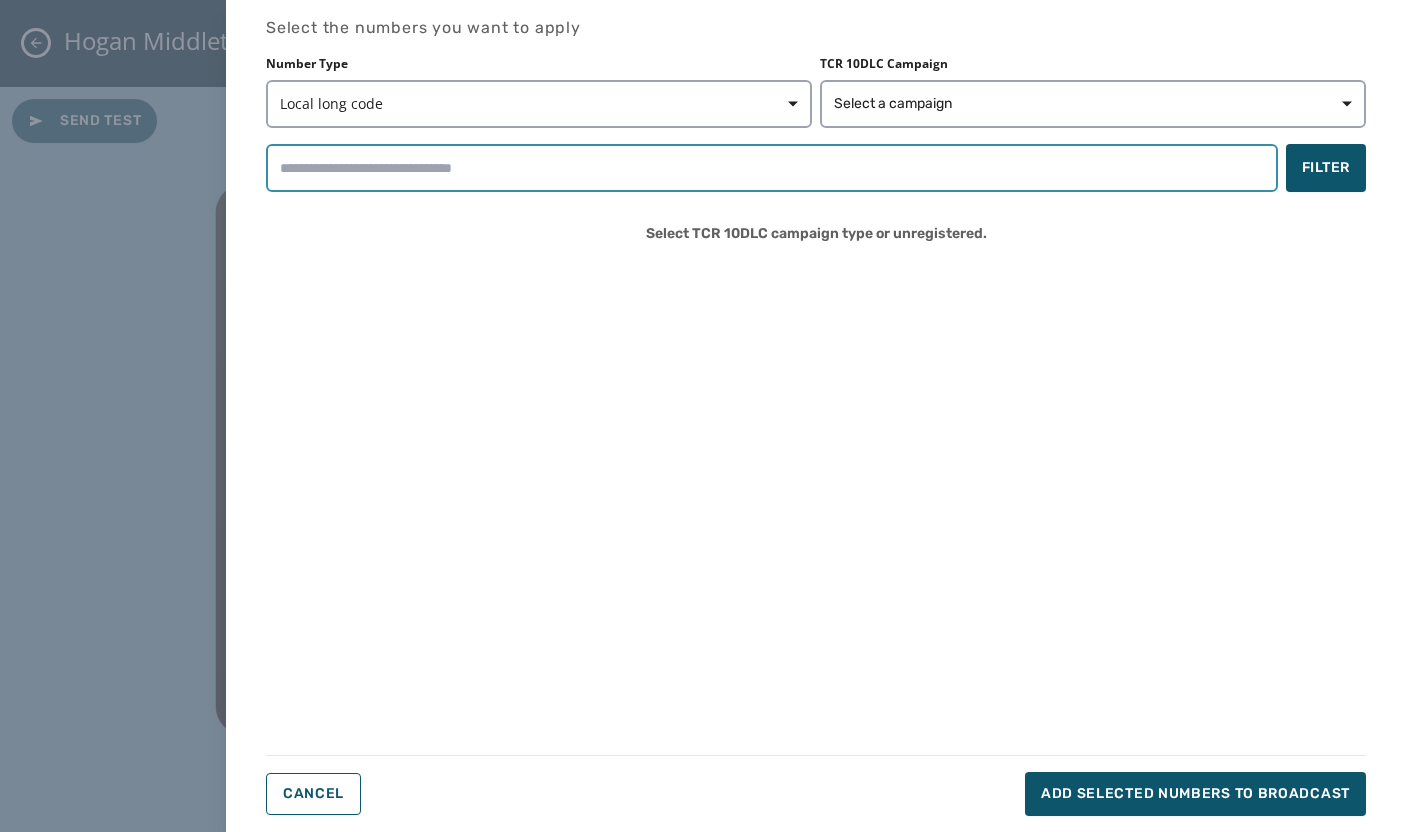 click at bounding box center [772, 168] 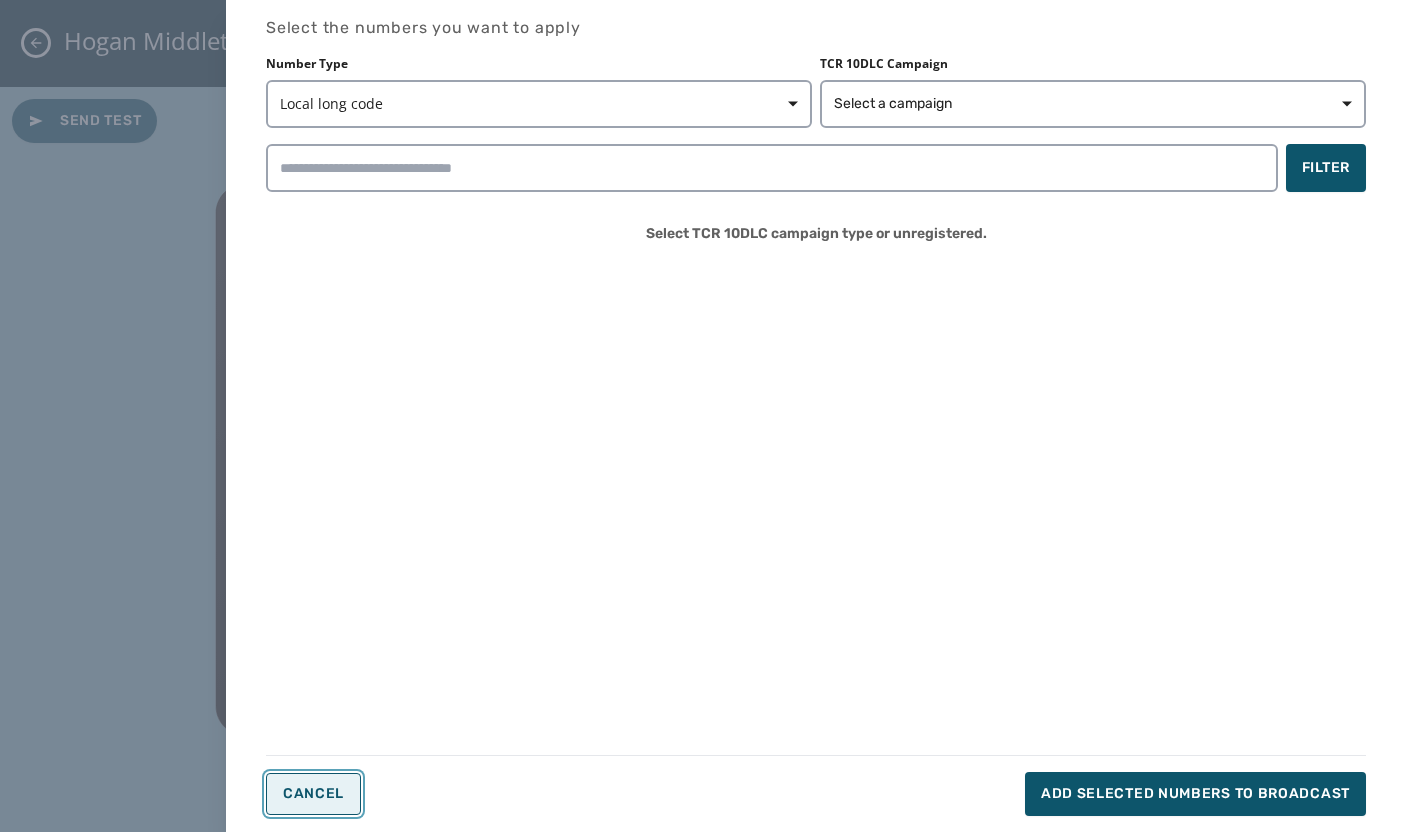 click on "Cancel" at bounding box center [313, 794] 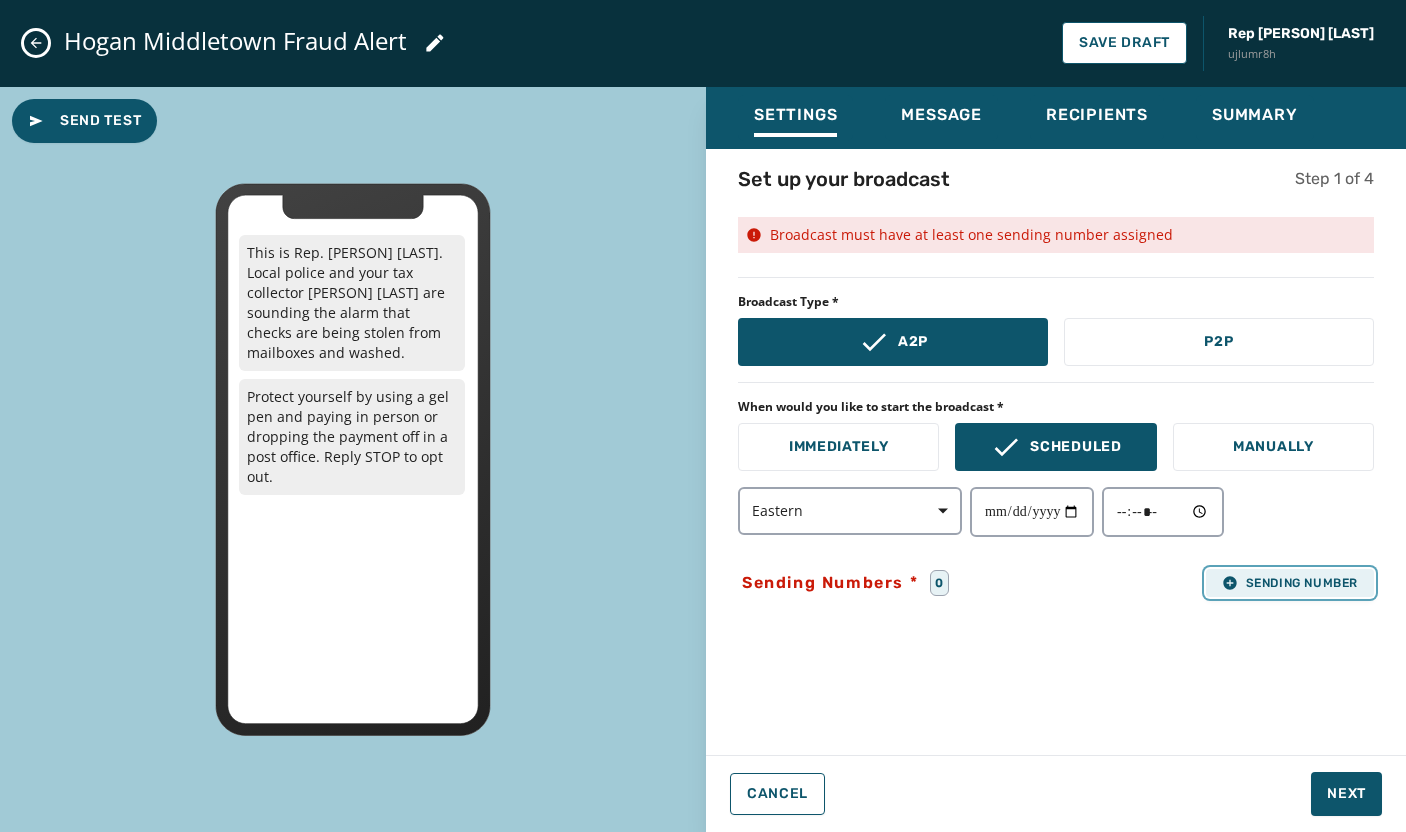 click on "Sending Number" at bounding box center (1290, 583) 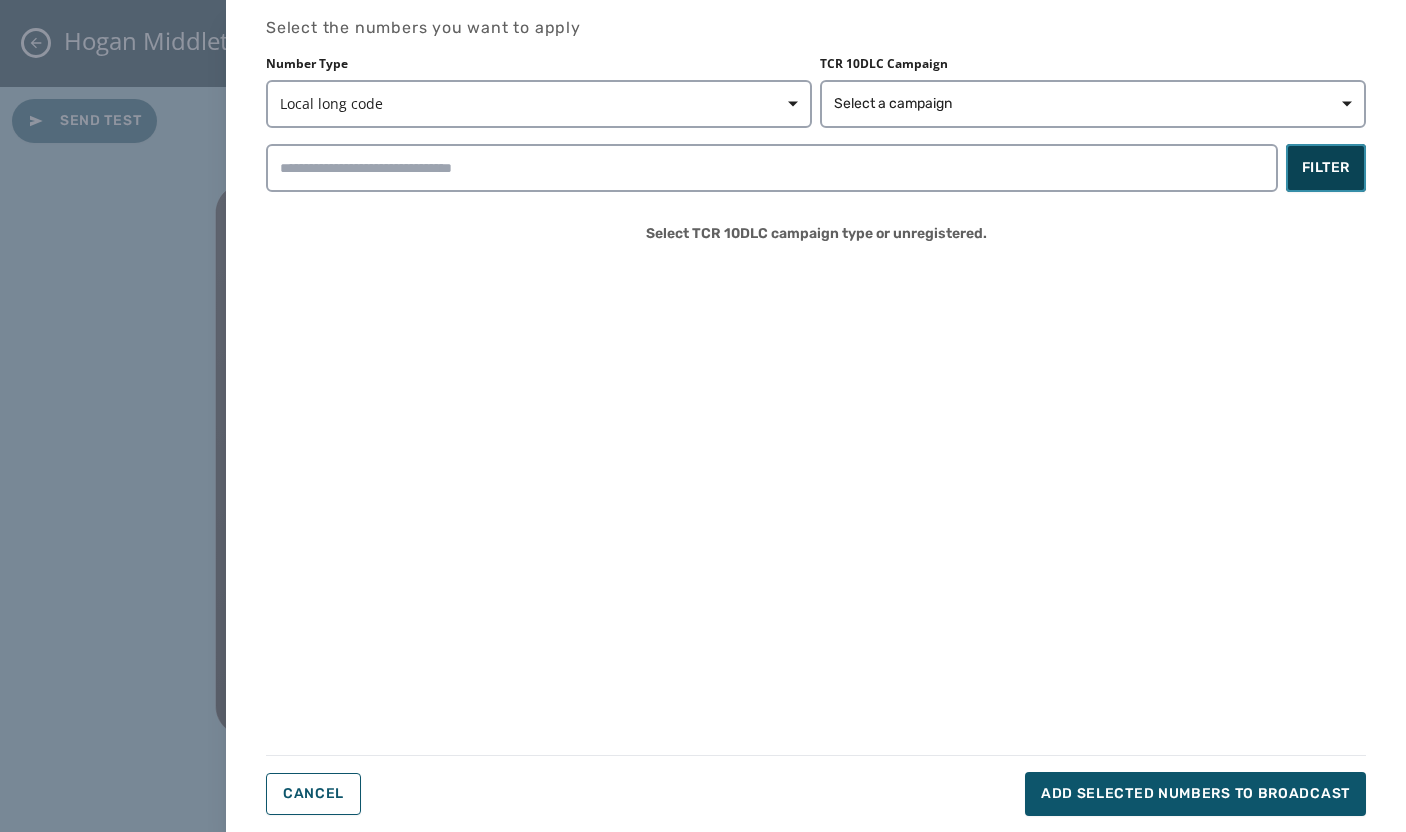click on "Filter" at bounding box center (1326, 168) 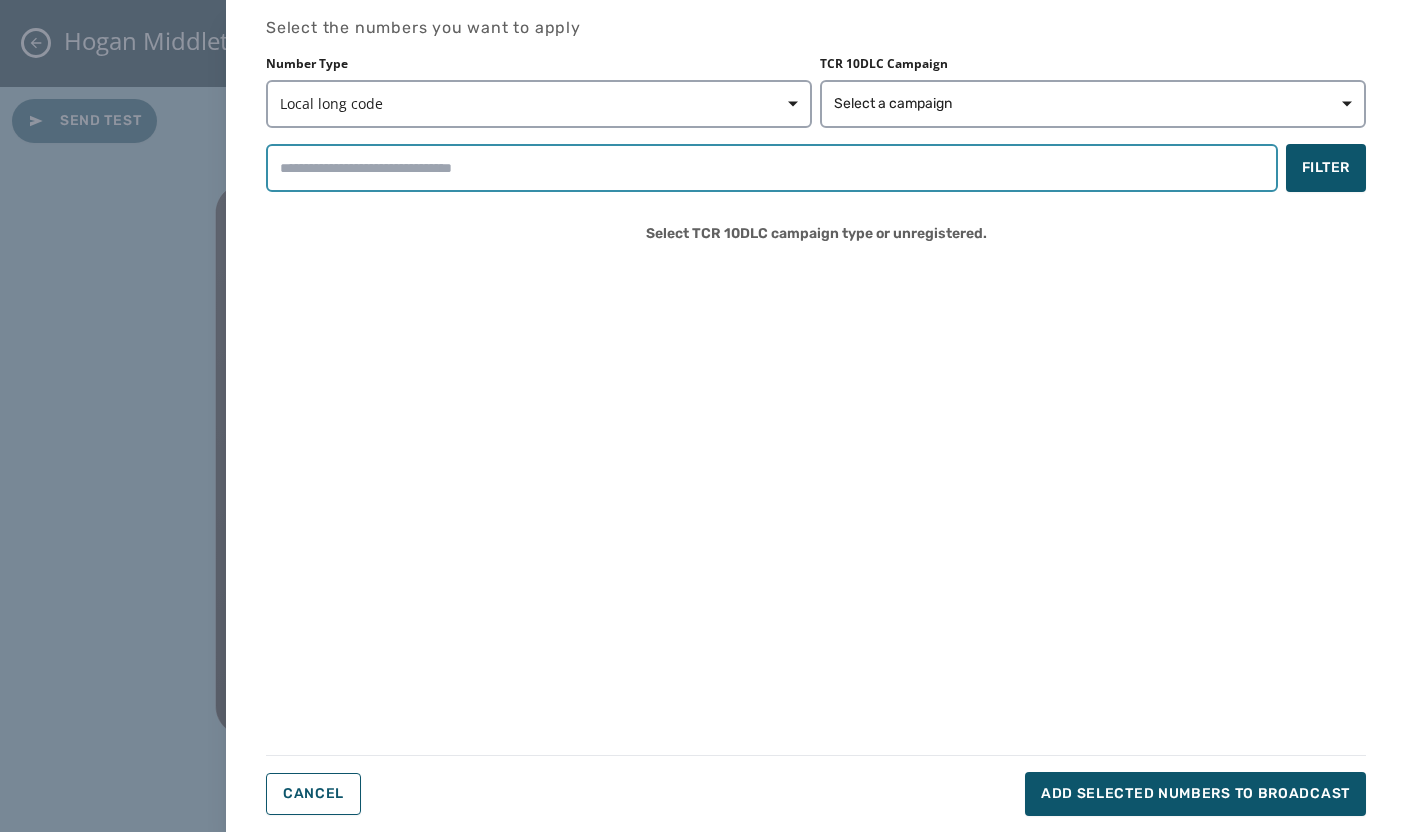 click at bounding box center [772, 168] 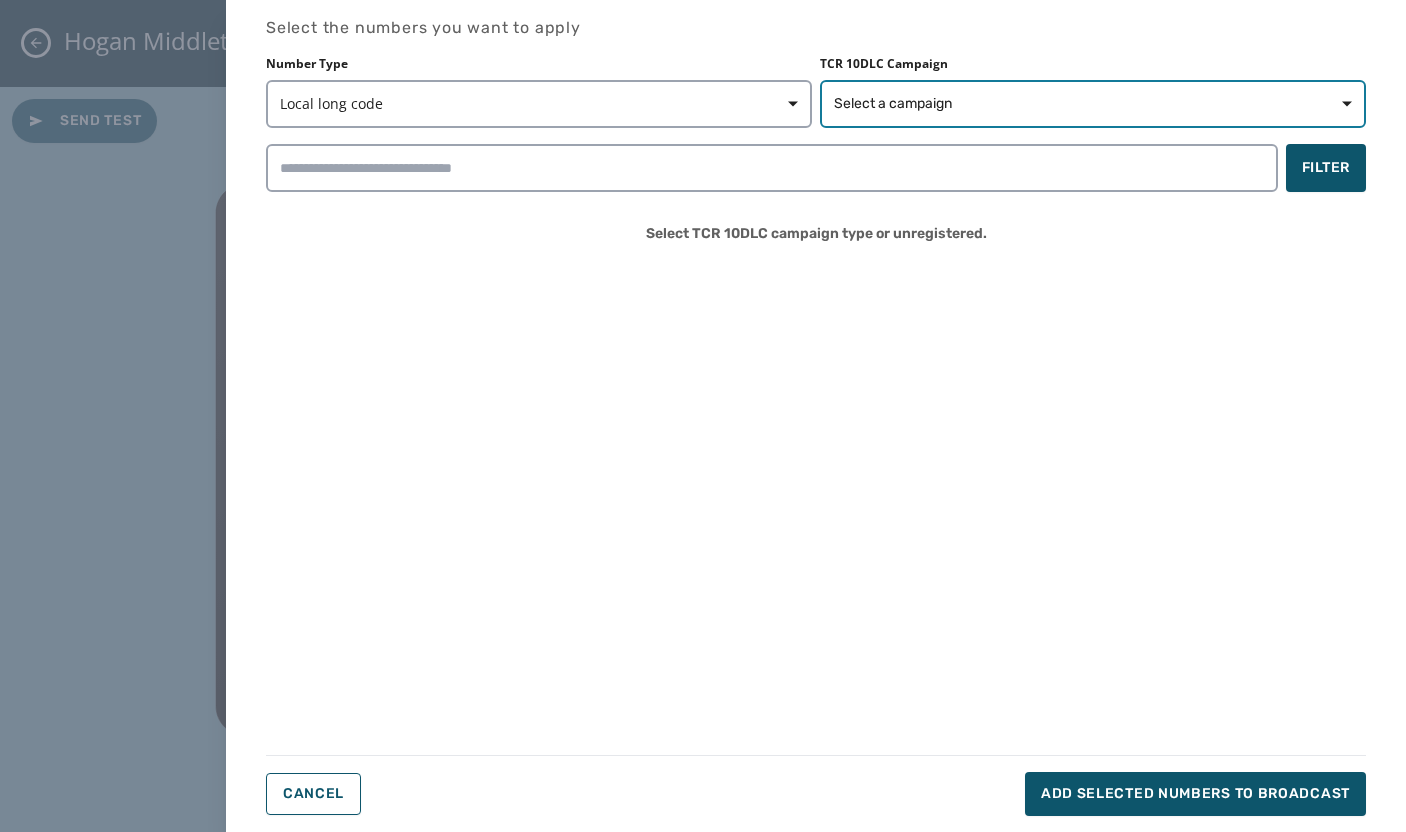 click on "Select a campaign" at bounding box center (893, 104) 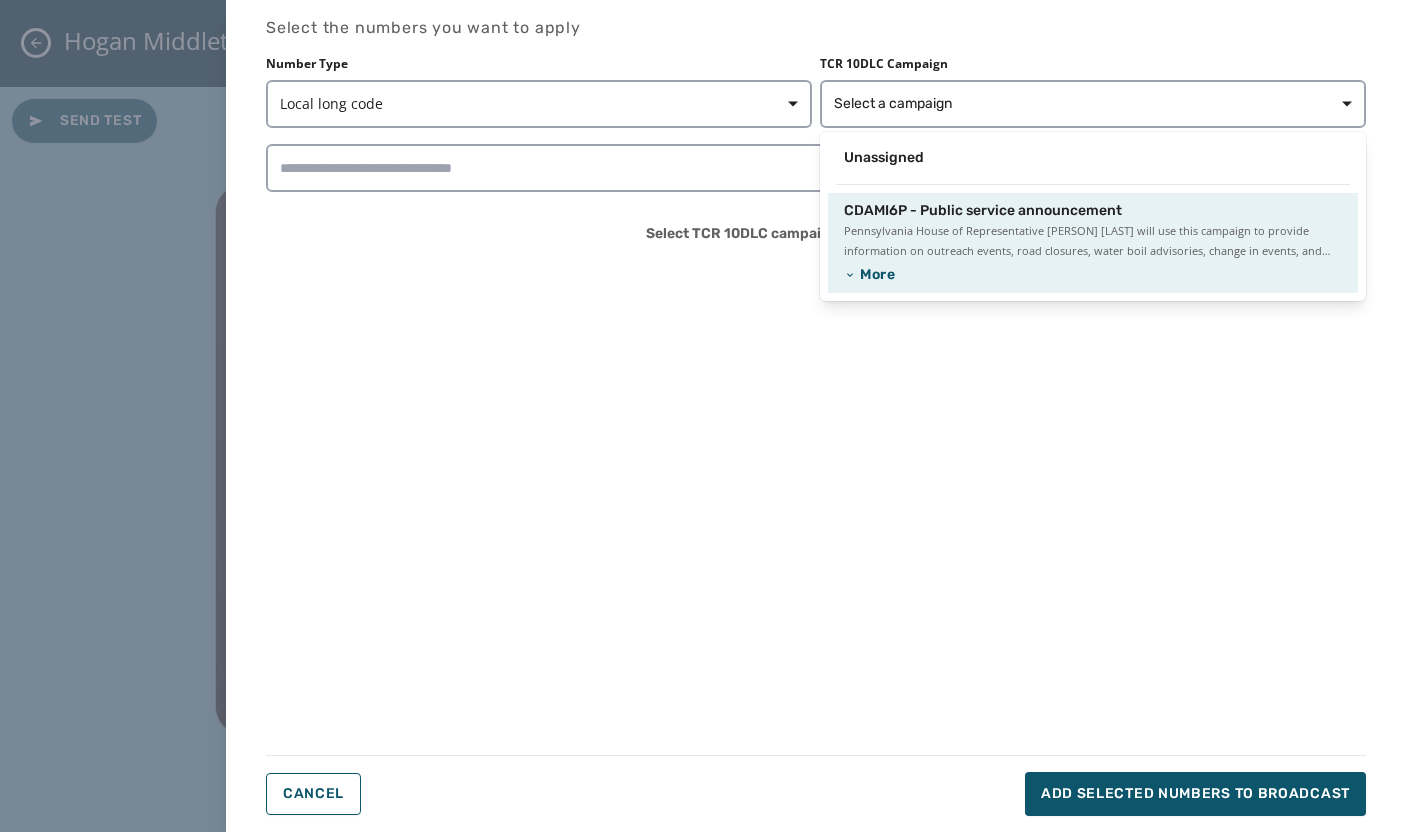 click on "More" at bounding box center (1093, 275) 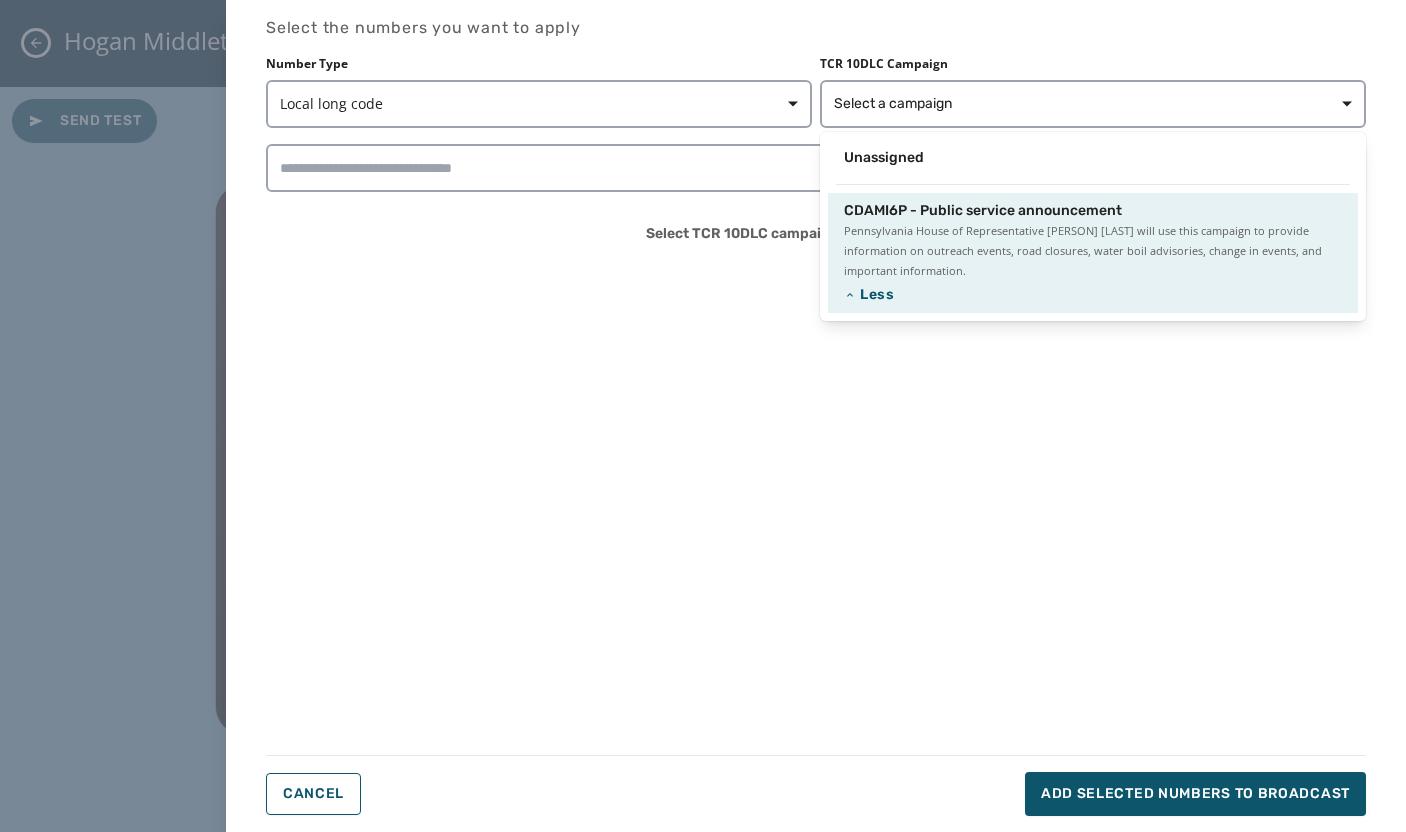 click on "CDAMI6P - Public service announcement" at bounding box center [983, 211] 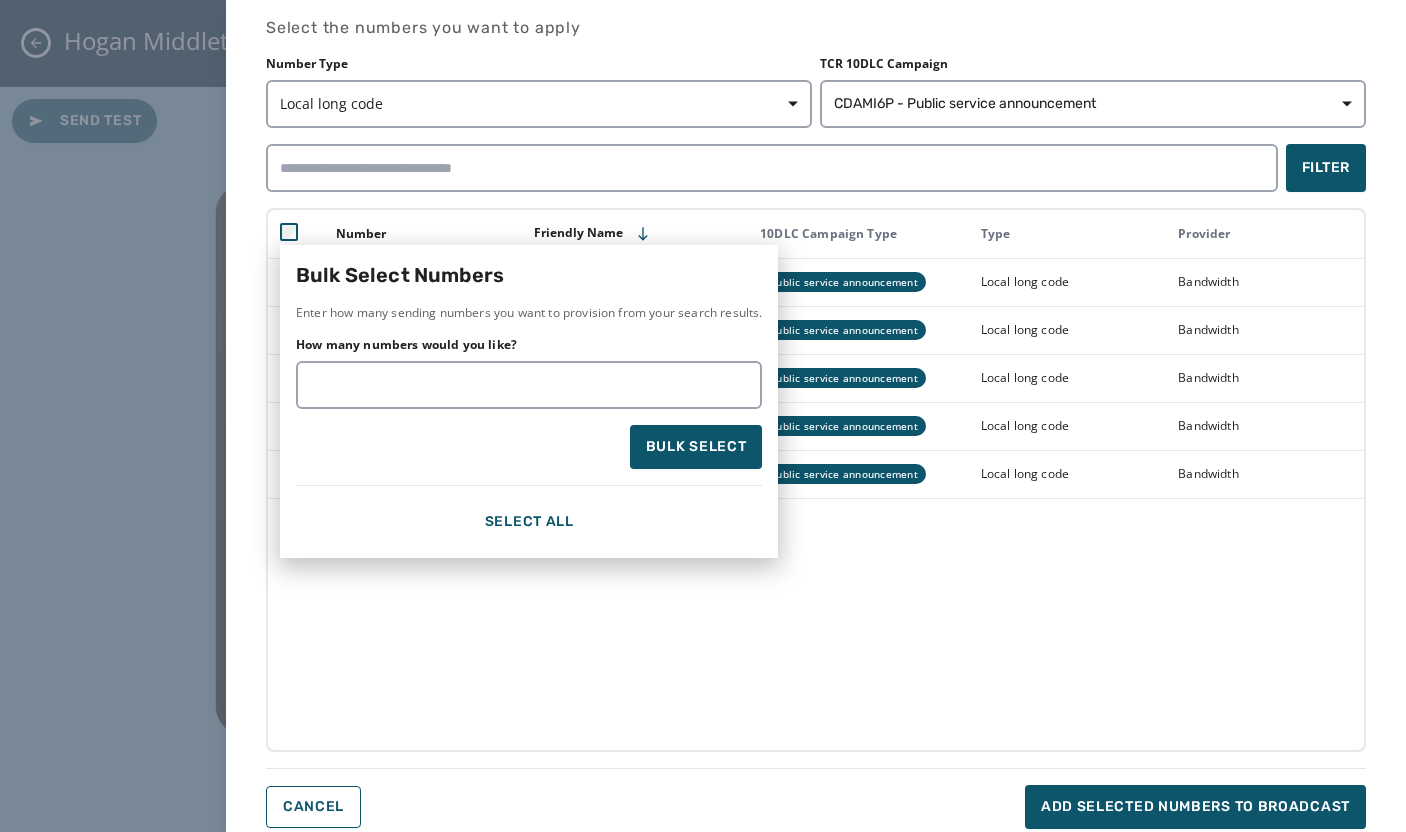 click on "Bulk Select Numbers Enter how many sending numbers you want to provision from your search results. How many numbers would you like? Bulk Select Select All Number Friendly Name 10DLC Campaign Type Type Provider +1   267   203 - 4978 +1 267 203-4978 Public service announcement Local long code Bandwidth +1   267   204 - 3057 +1 267 204-3057 Public service announcement Local long code Bandwidth +1   267   209 - 1426 +1 267 209-1426 Public service announcement Local long code Bandwidth +1   267   219 - 8821 +1 267 219-8821 Public service announcement Local long code Bandwidth +1   267   223 - 7092 +1 267 223-7092 Public service announcement Local long code Bandwidth" at bounding box center (816, 480) 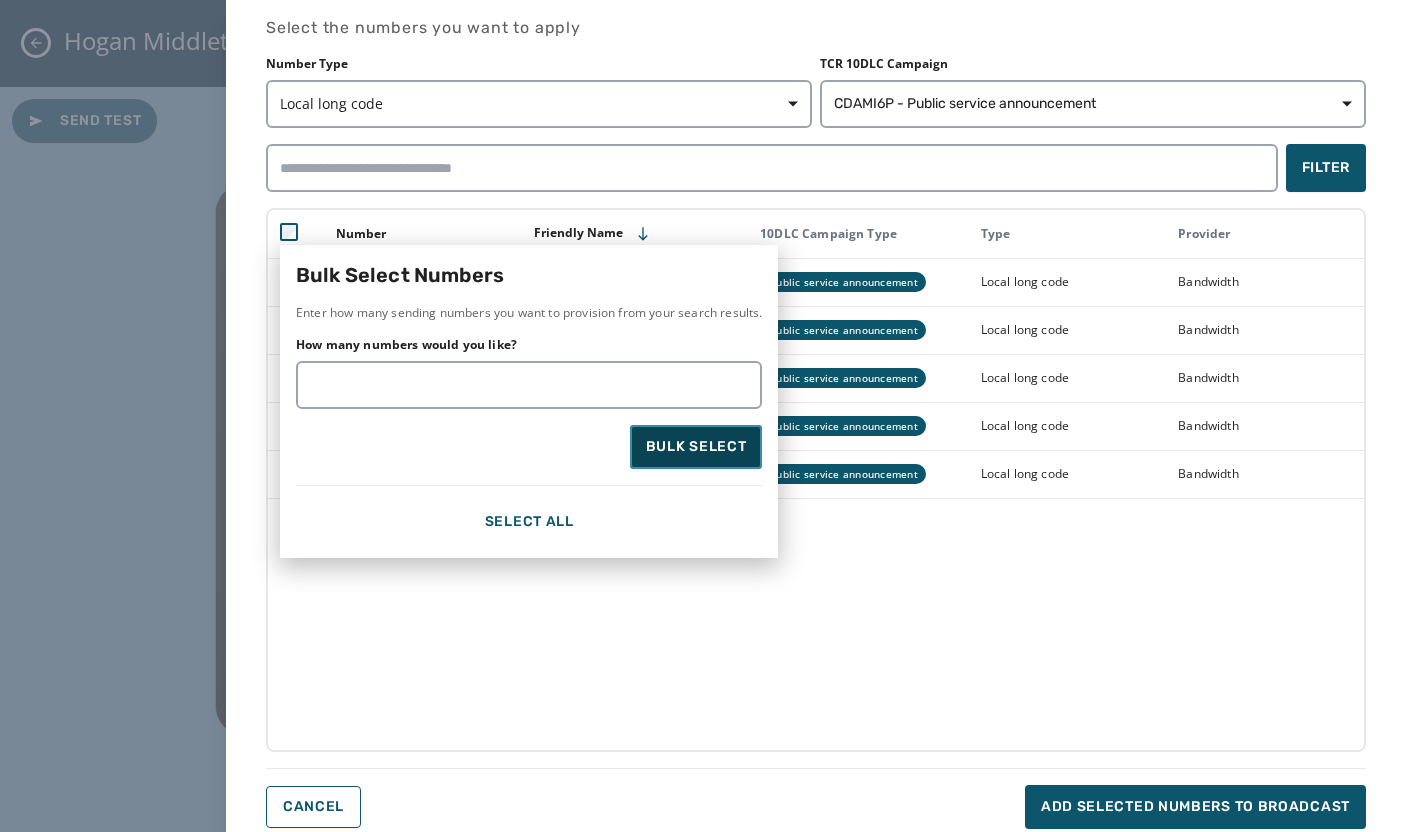 click on "Bulk Select" at bounding box center (696, 447) 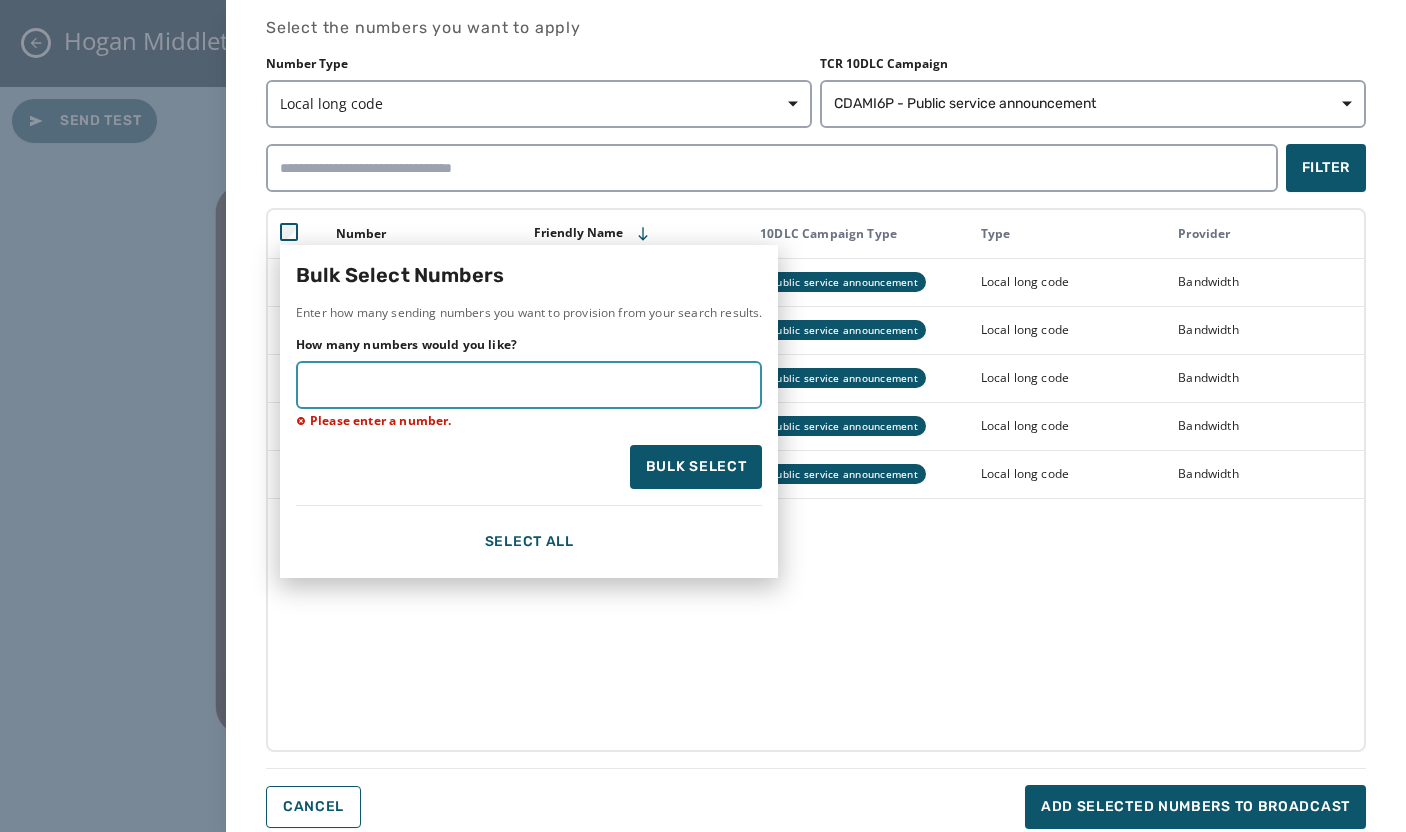 click on "How many numbers would you like?" at bounding box center (529, 385) 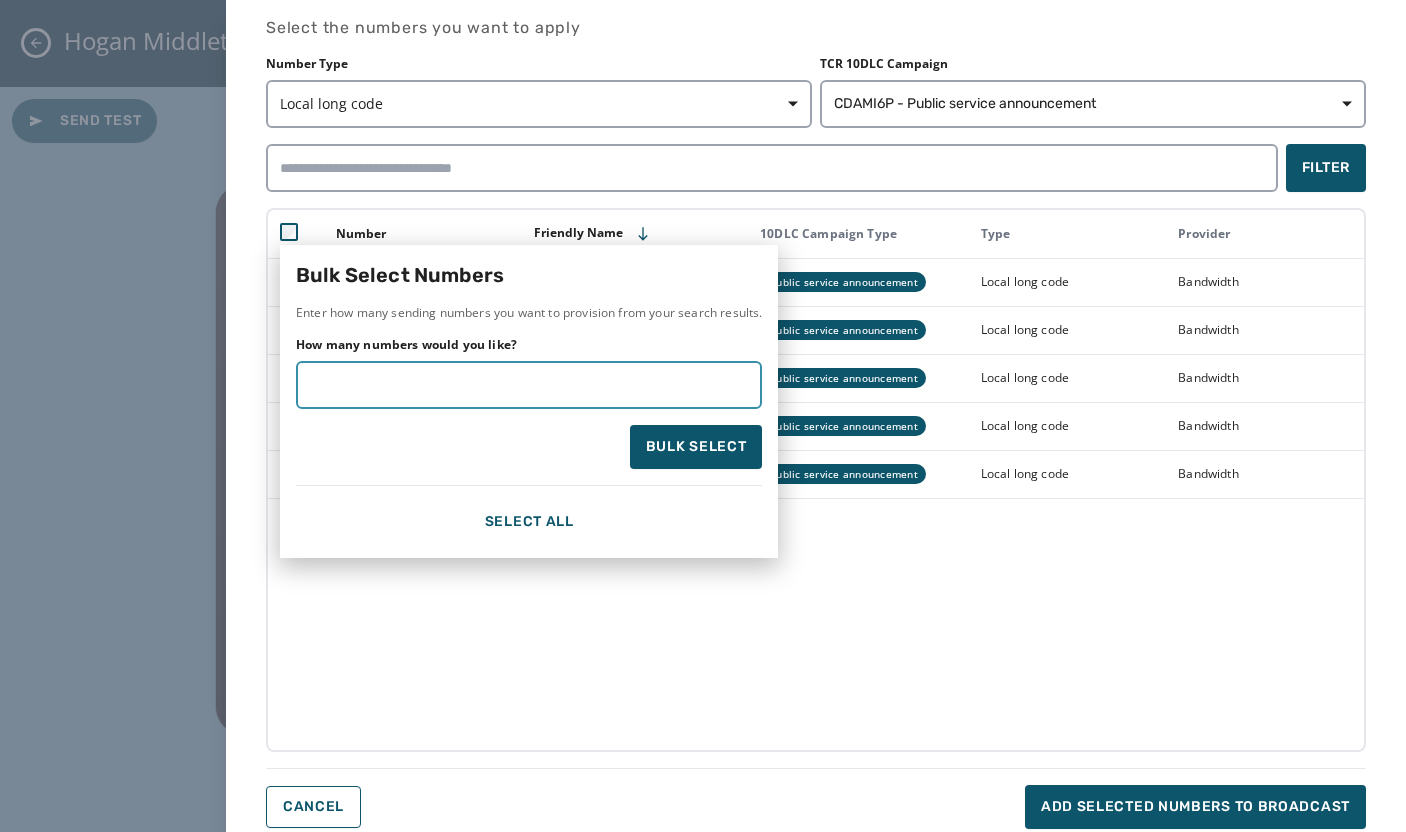 click on "*" at bounding box center [529, 385] 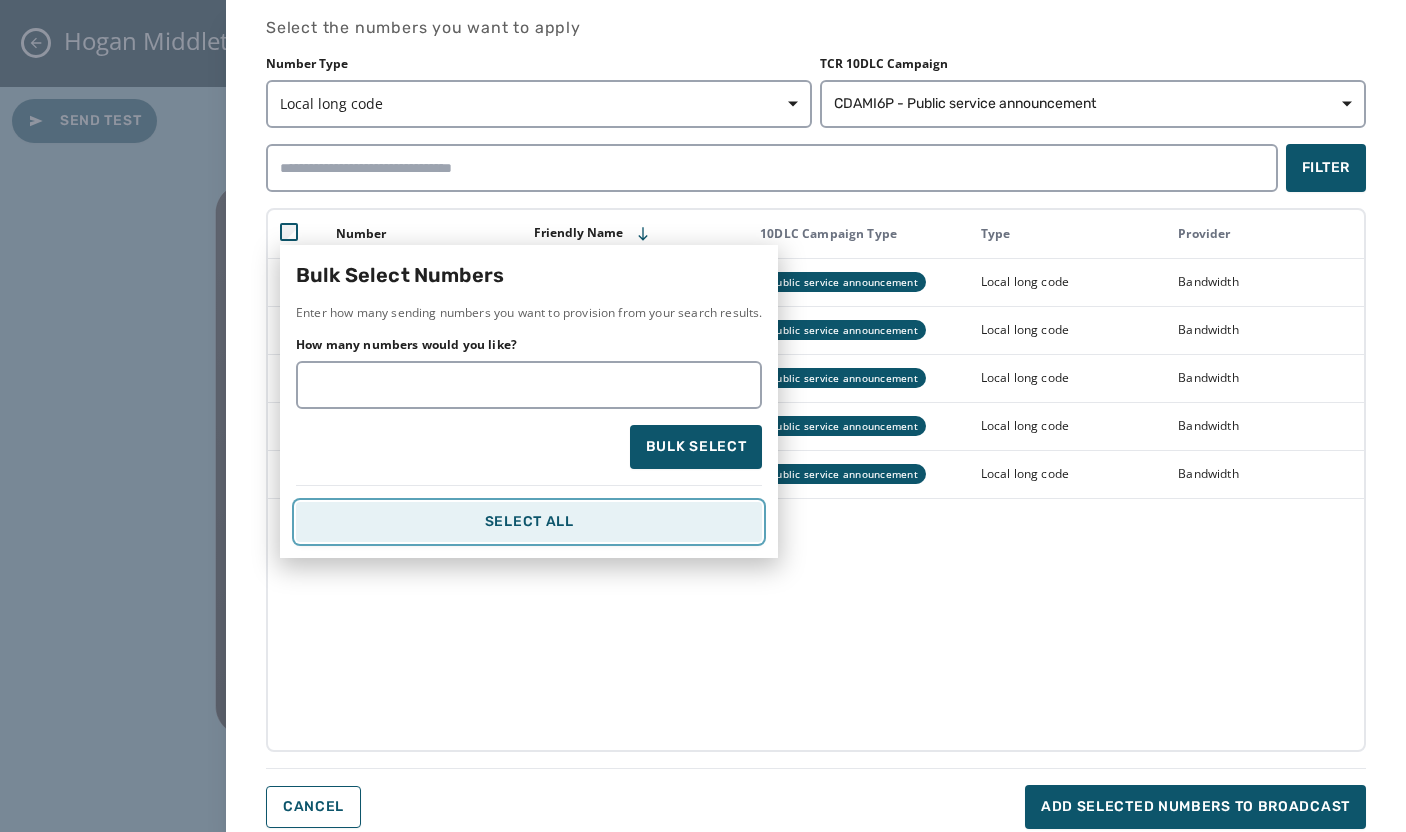 click on "Select All" at bounding box center [529, 522] 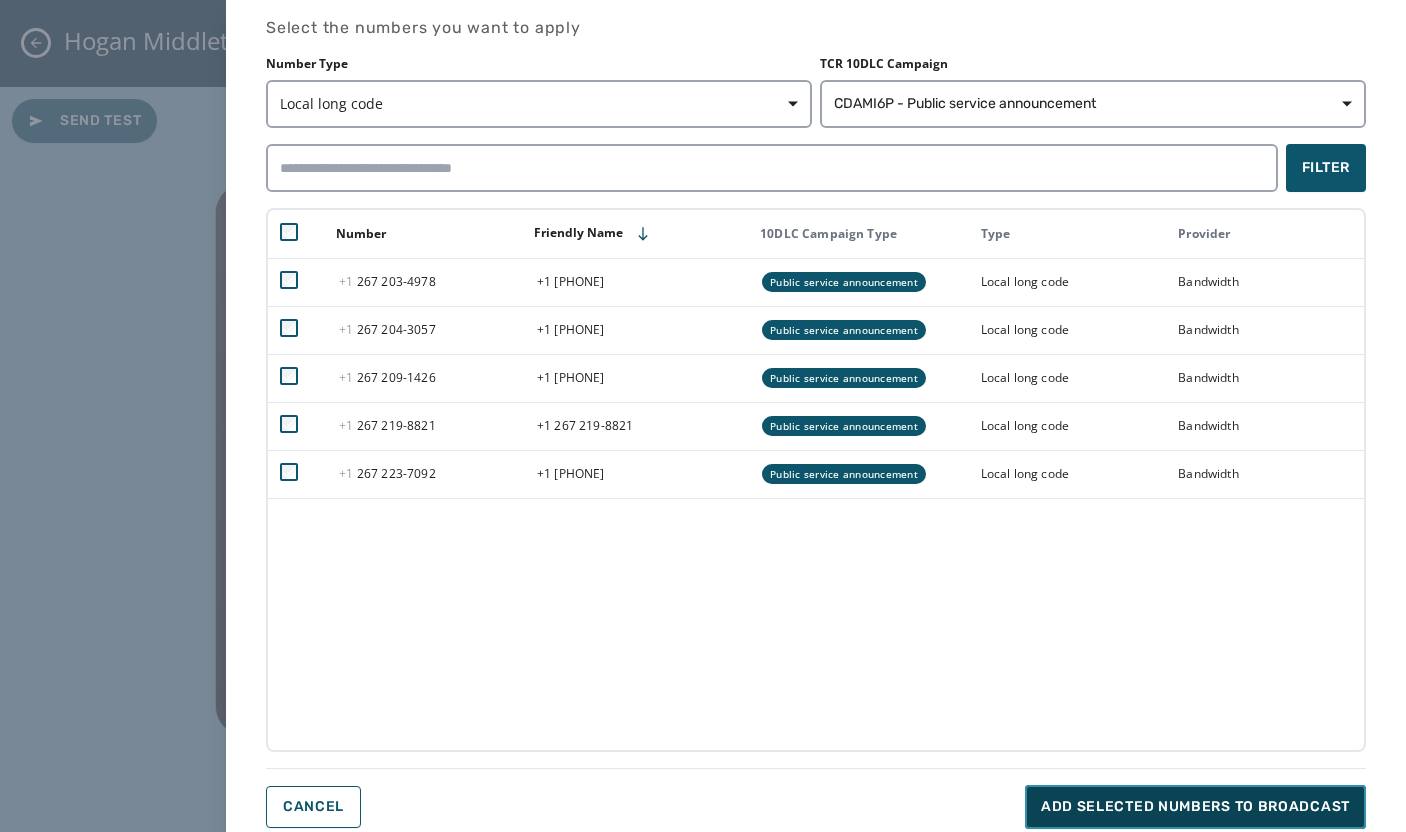 click on "Add selected numbers to broadcast" at bounding box center [1195, 807] 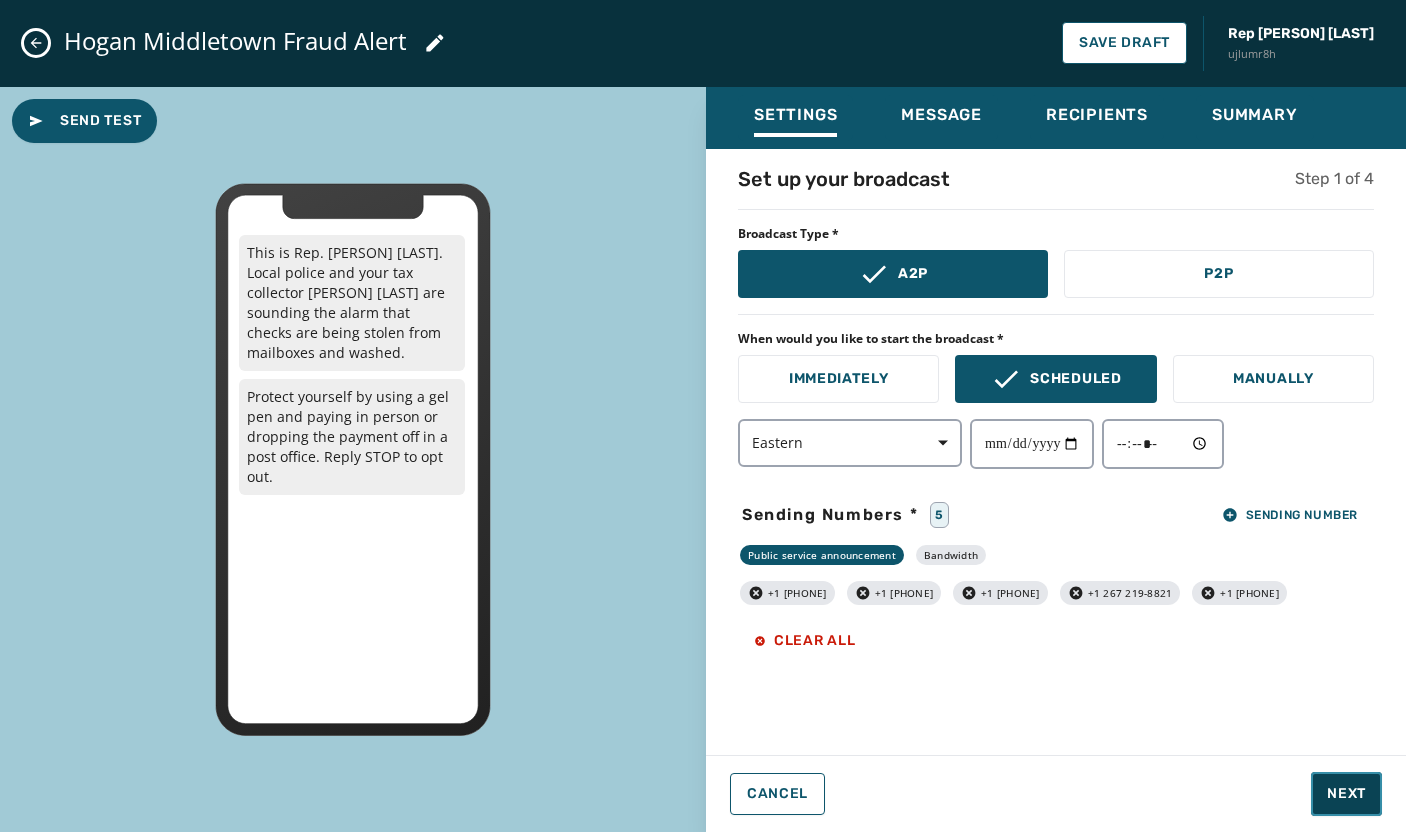 click on "Next" at bounding box center (1346, 794) 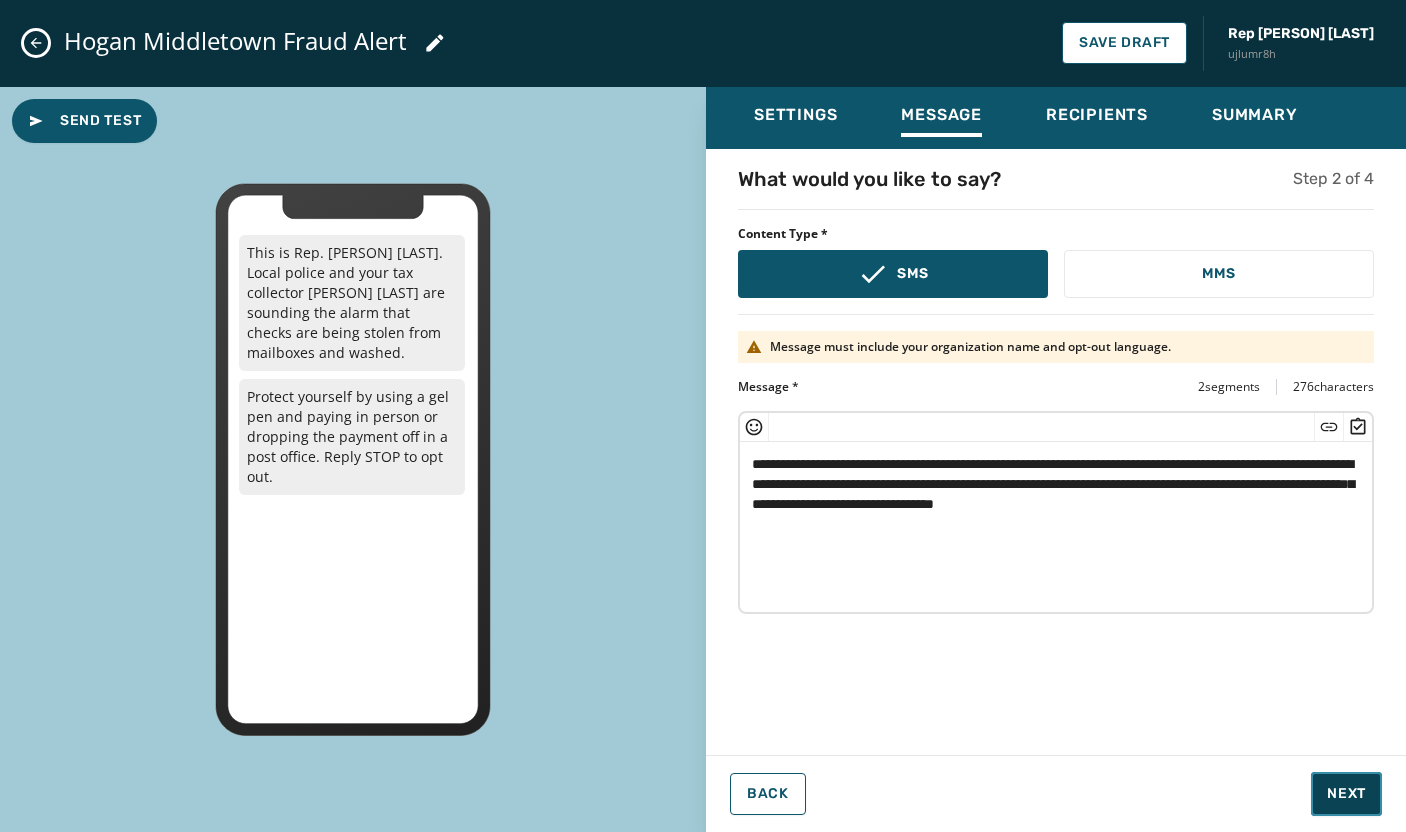 click on "Next" at bounding box center [1346, 794] 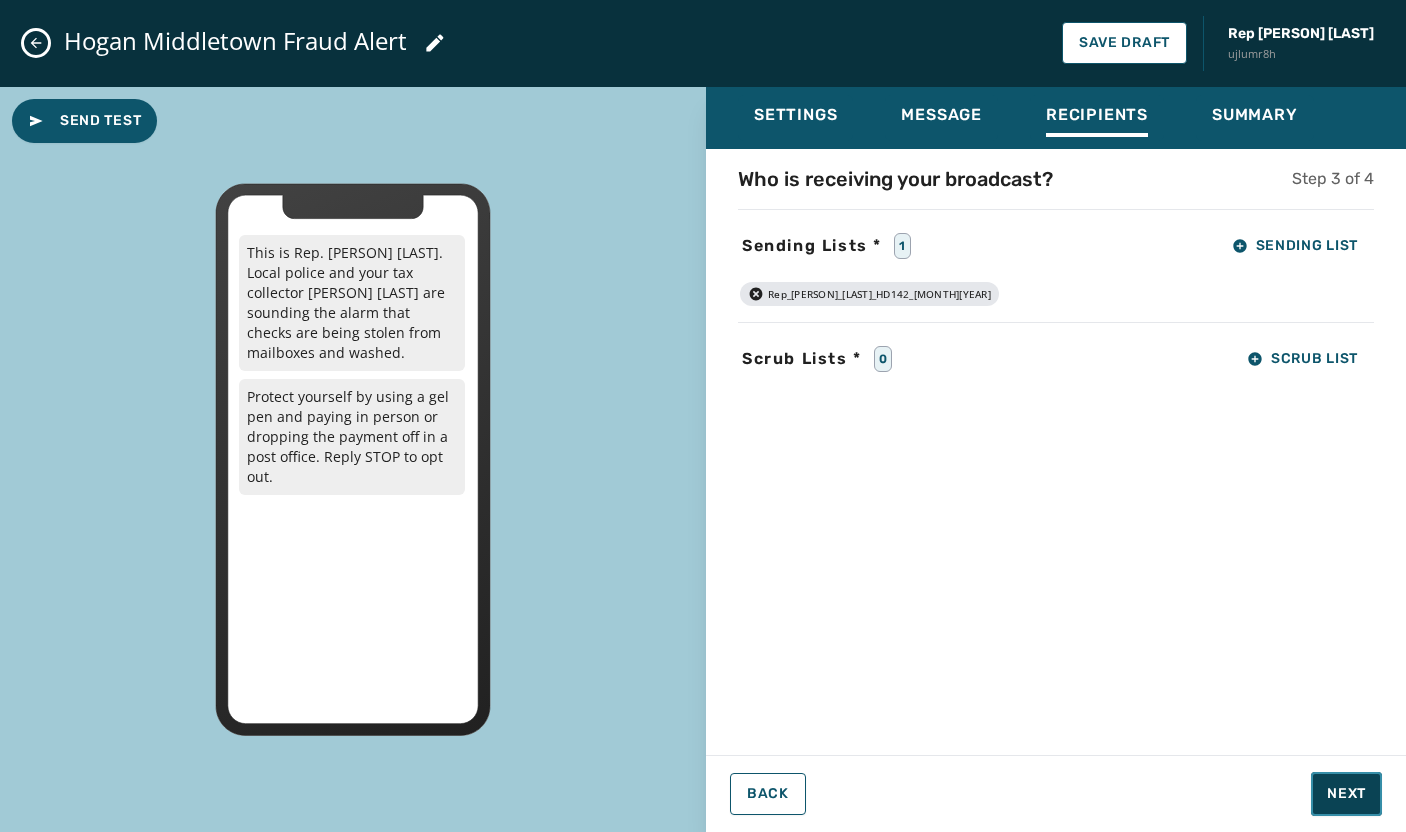 click on "Next" at bounding box center (1346, 794) 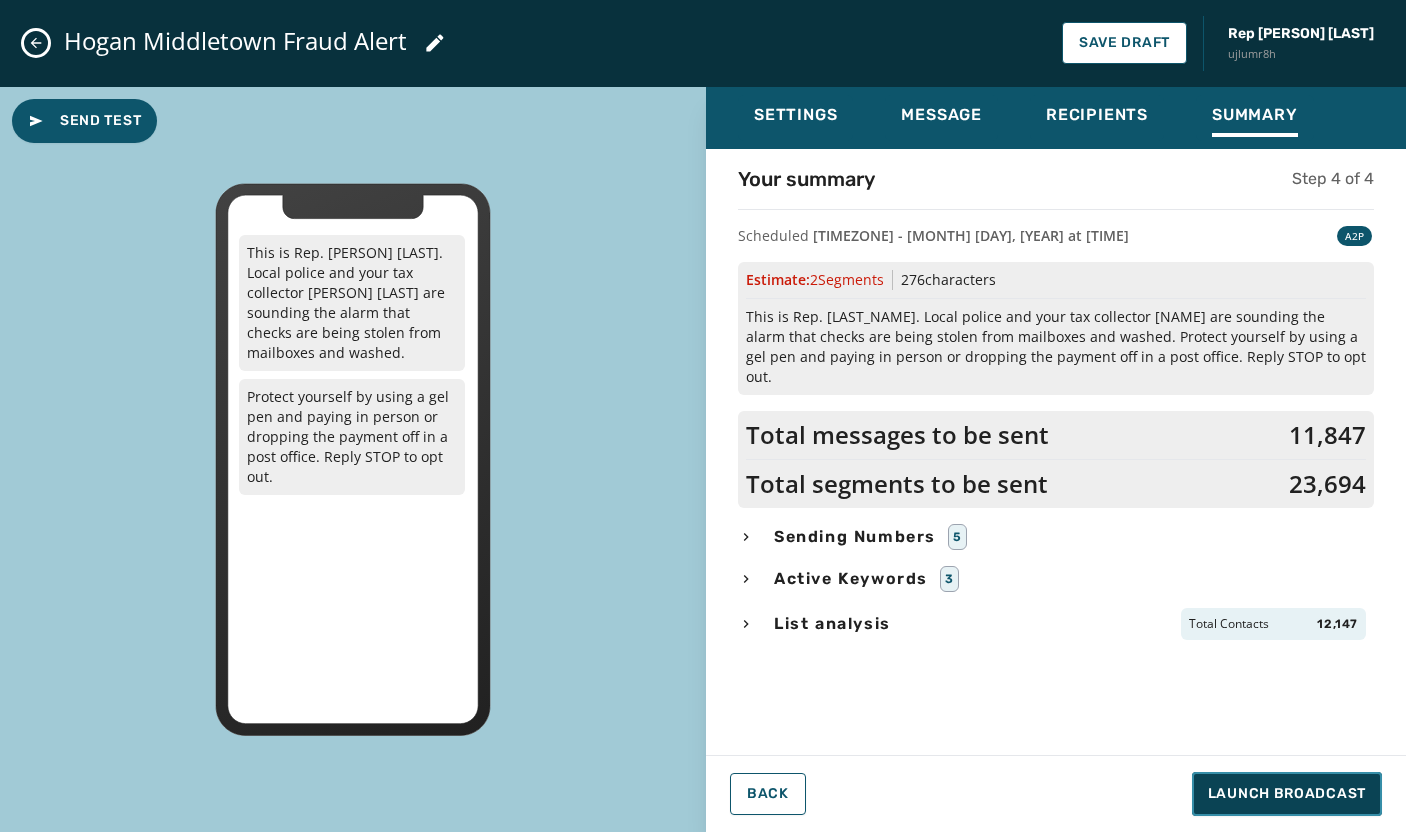 click on "Launch Broadcast" at bounding box center (1287, 794) 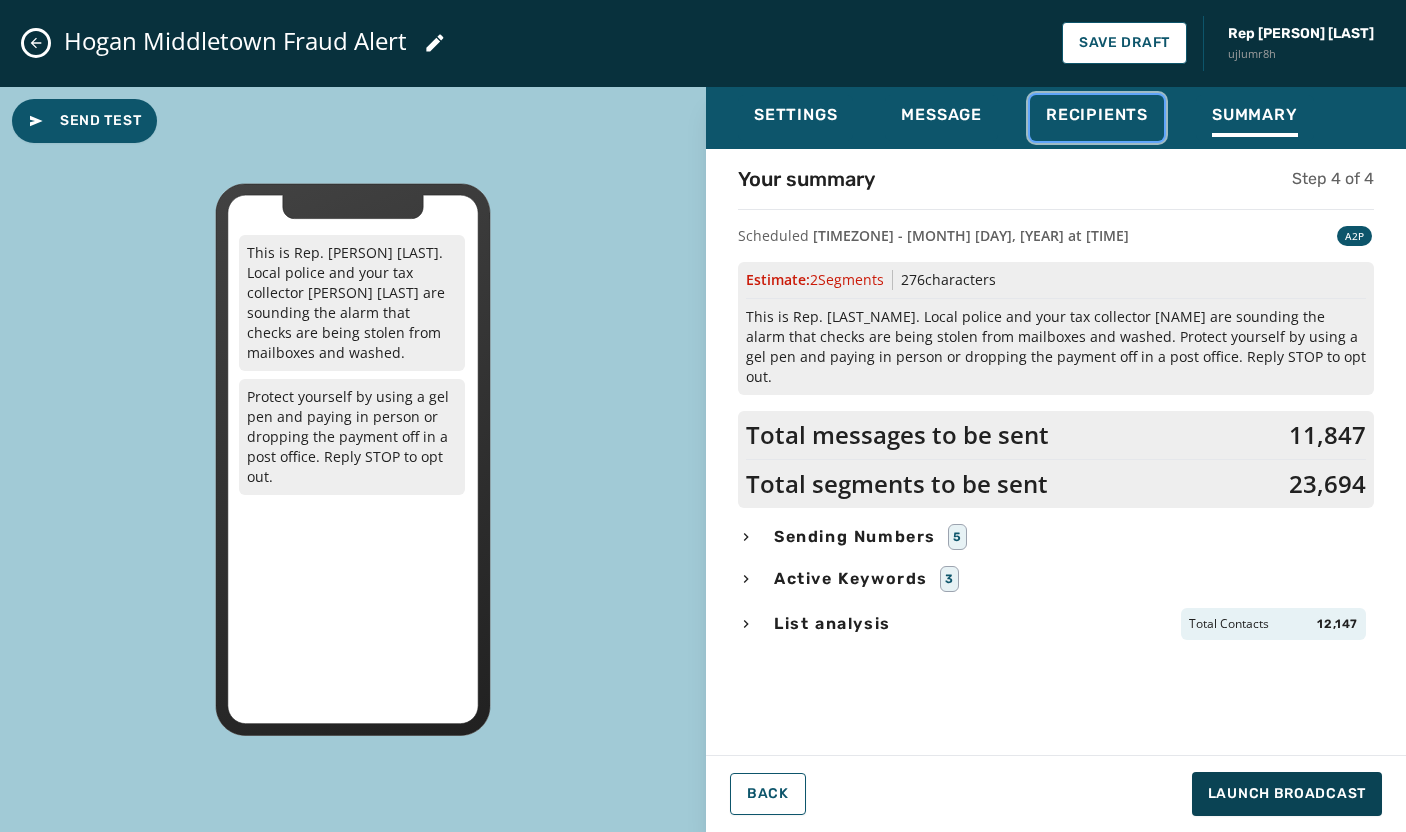click on "Recipients" at bounding box center (1097, 115) 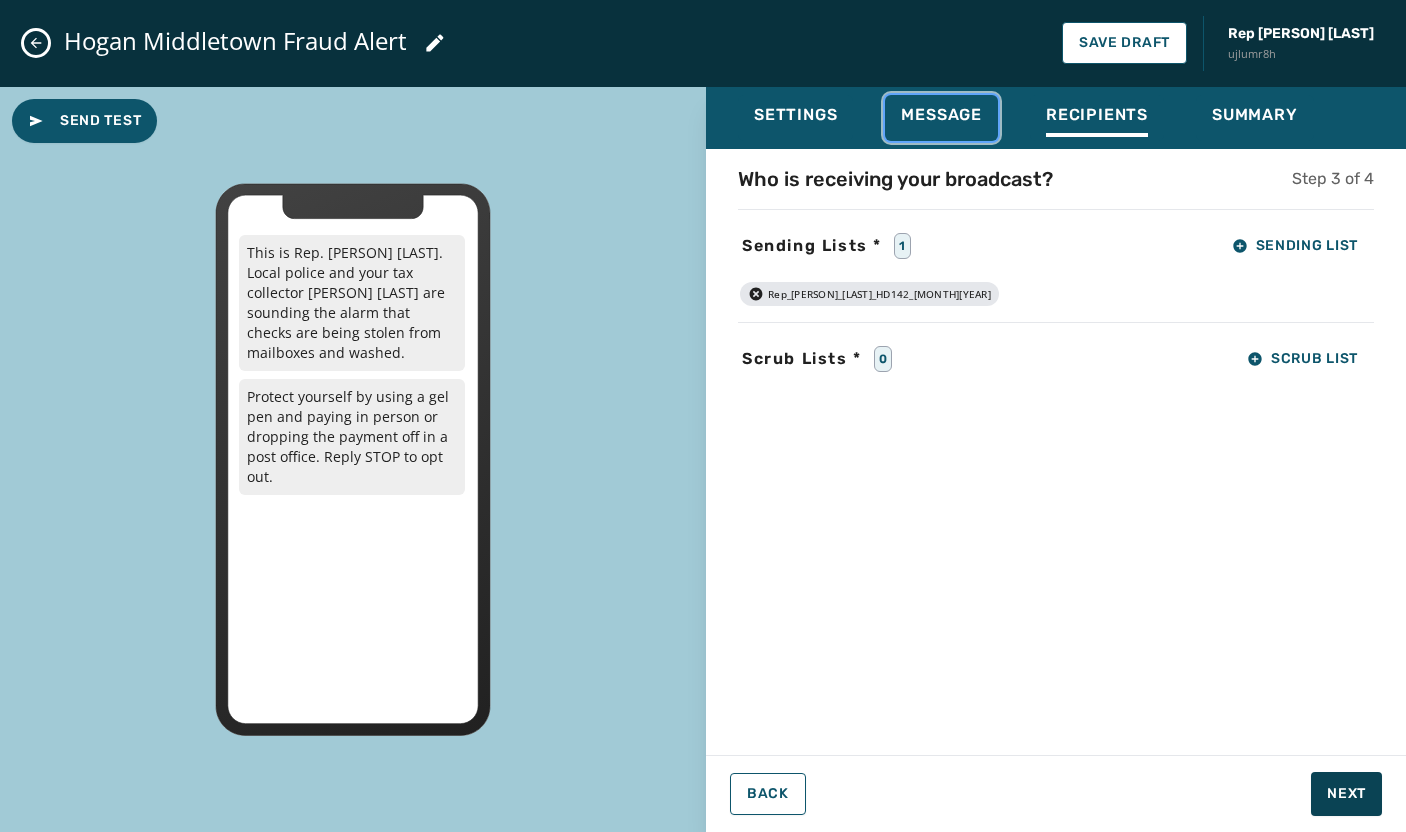 click on "Message" at bounding box center [941, 115] 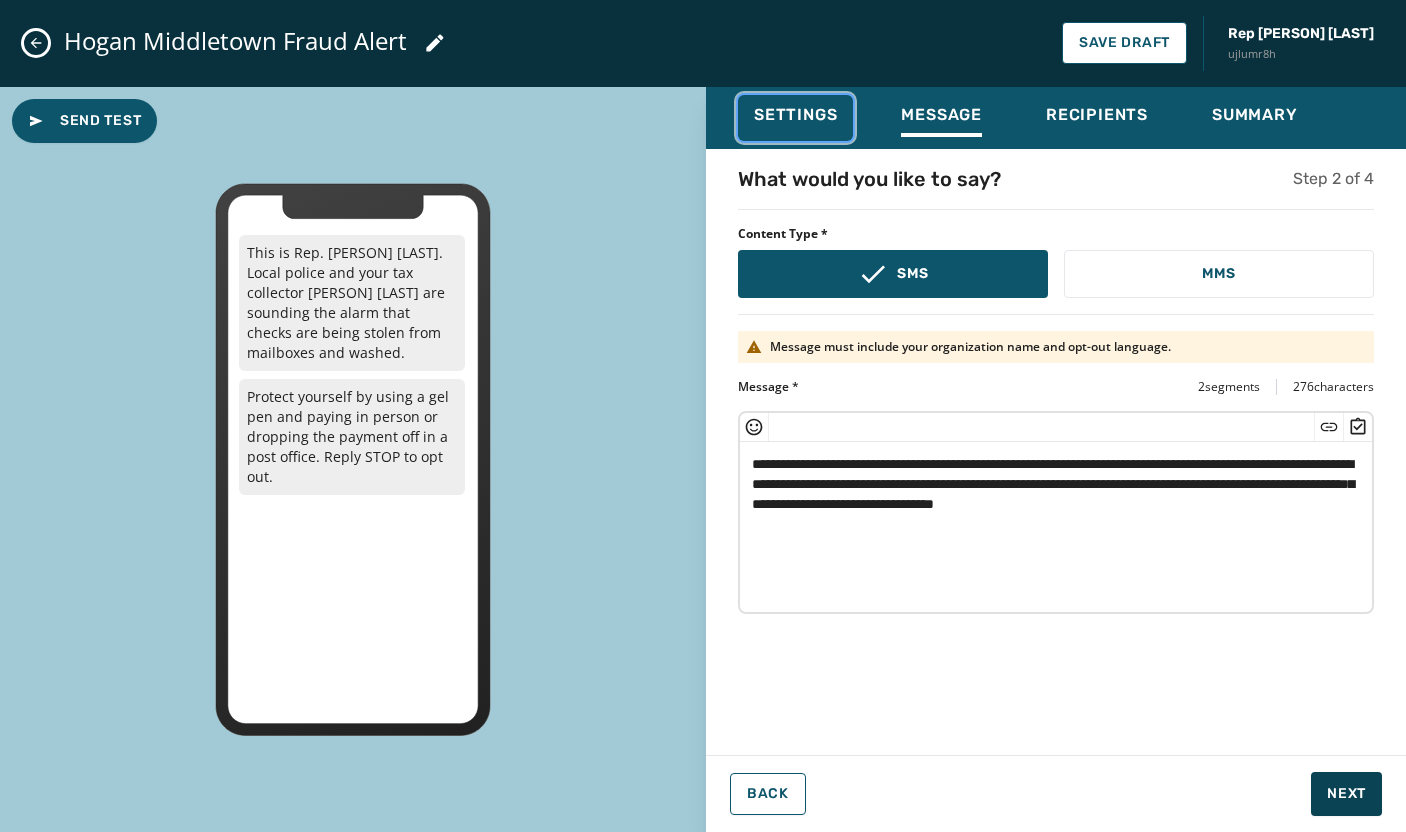 click on "Settings" at bounding box center [795, 115] 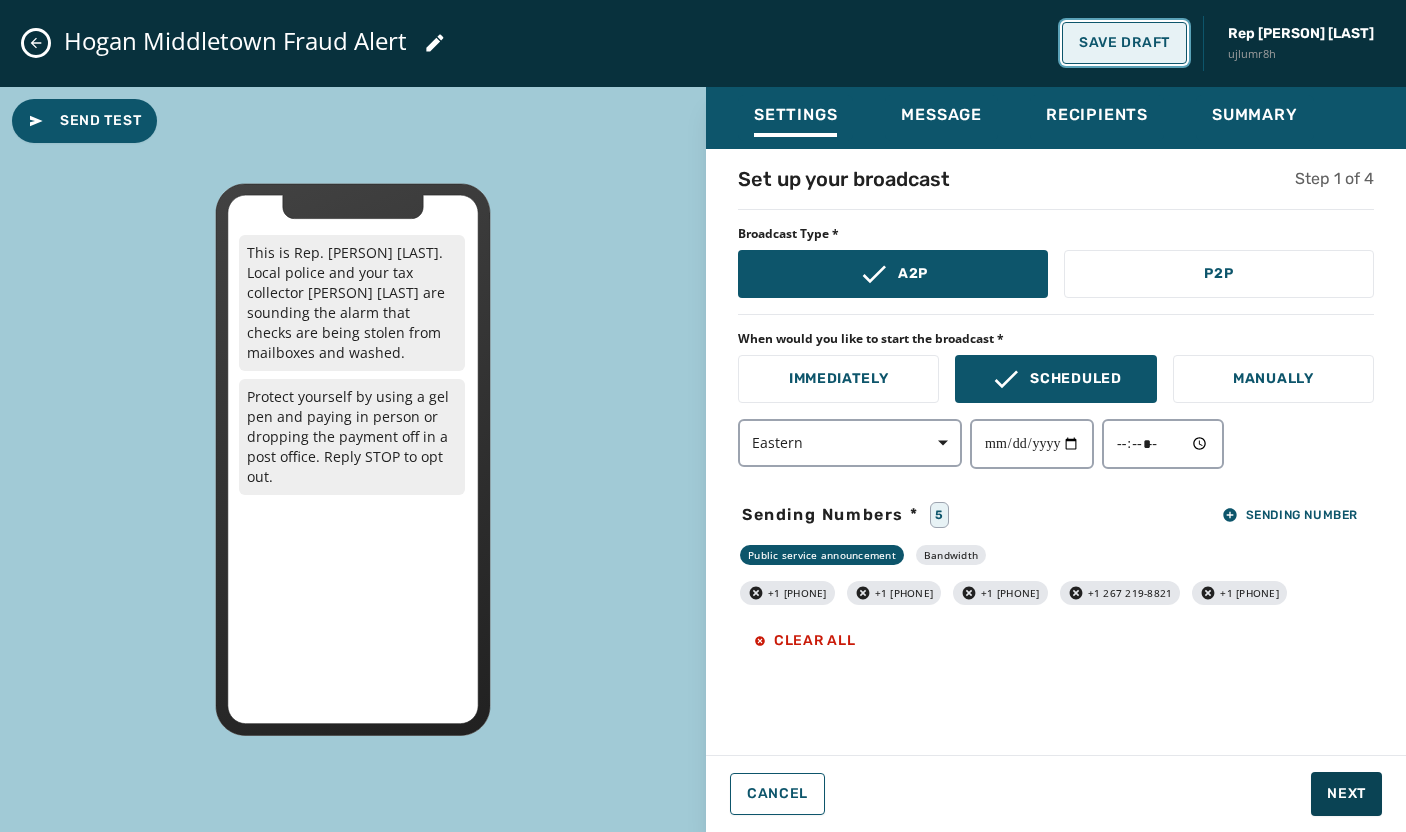 click on "Save Draft" at bounding box center (1124, 43) 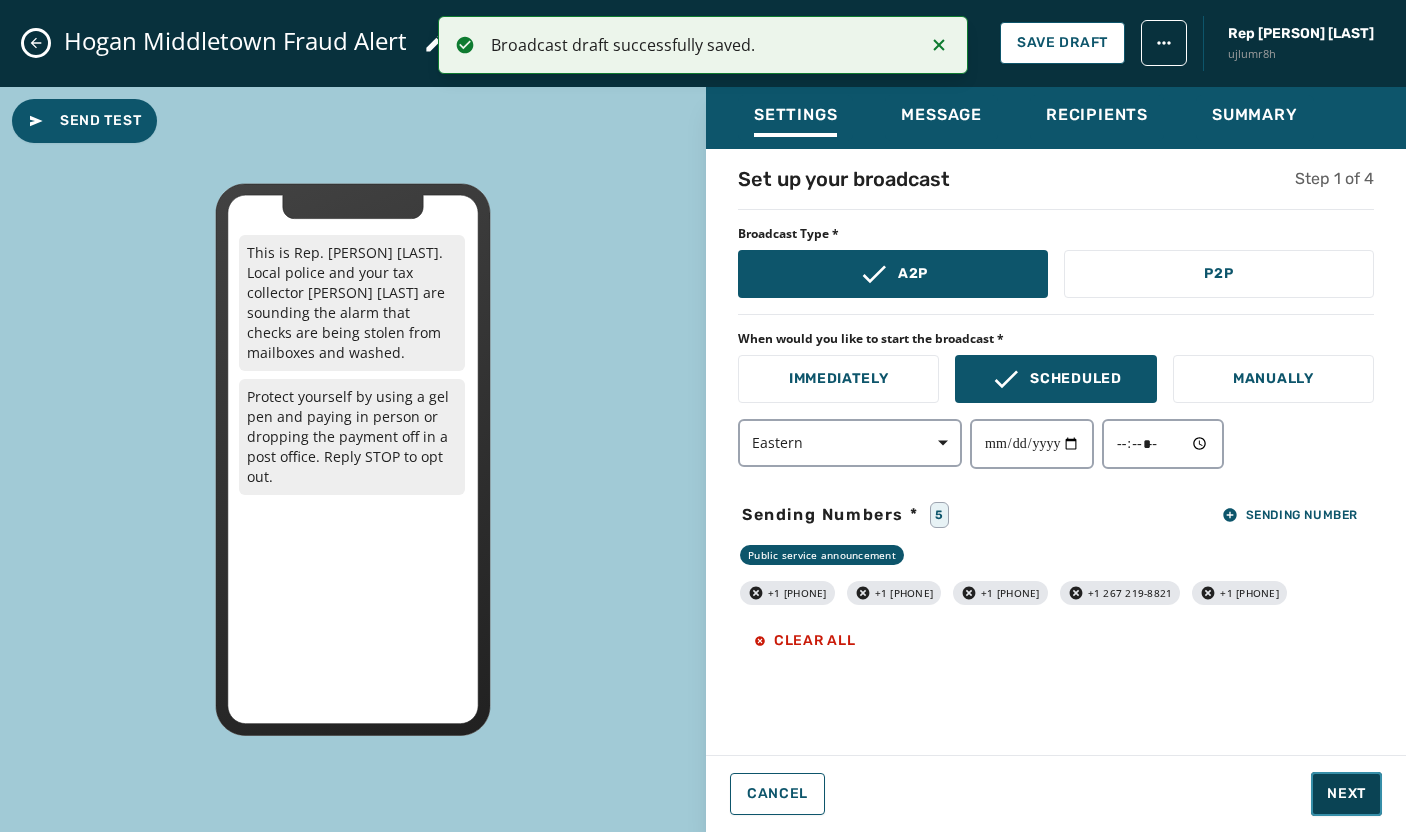 click on "Next" at bounding box center [1346, 794] 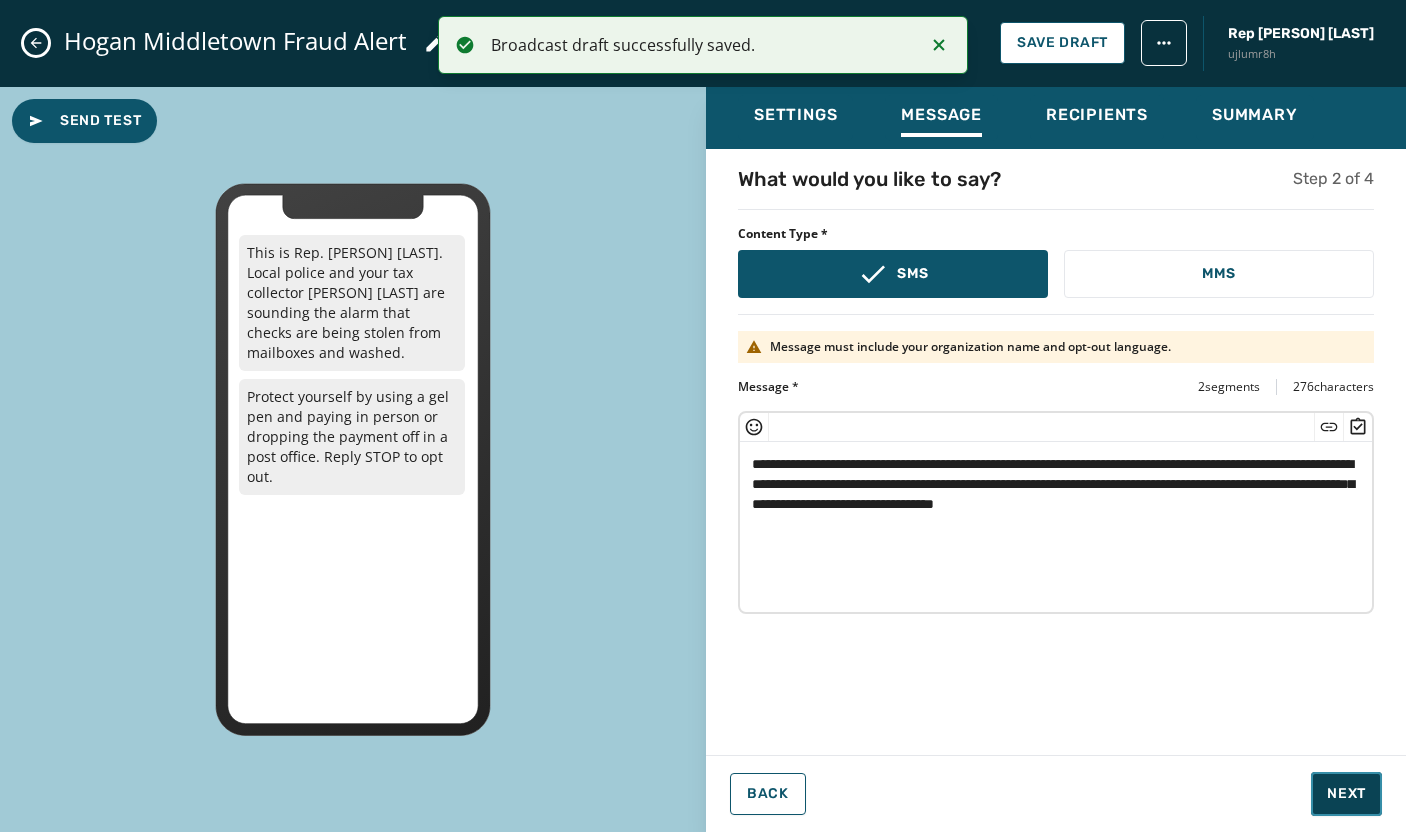click on "Next" at bounding box center (1346, 794) 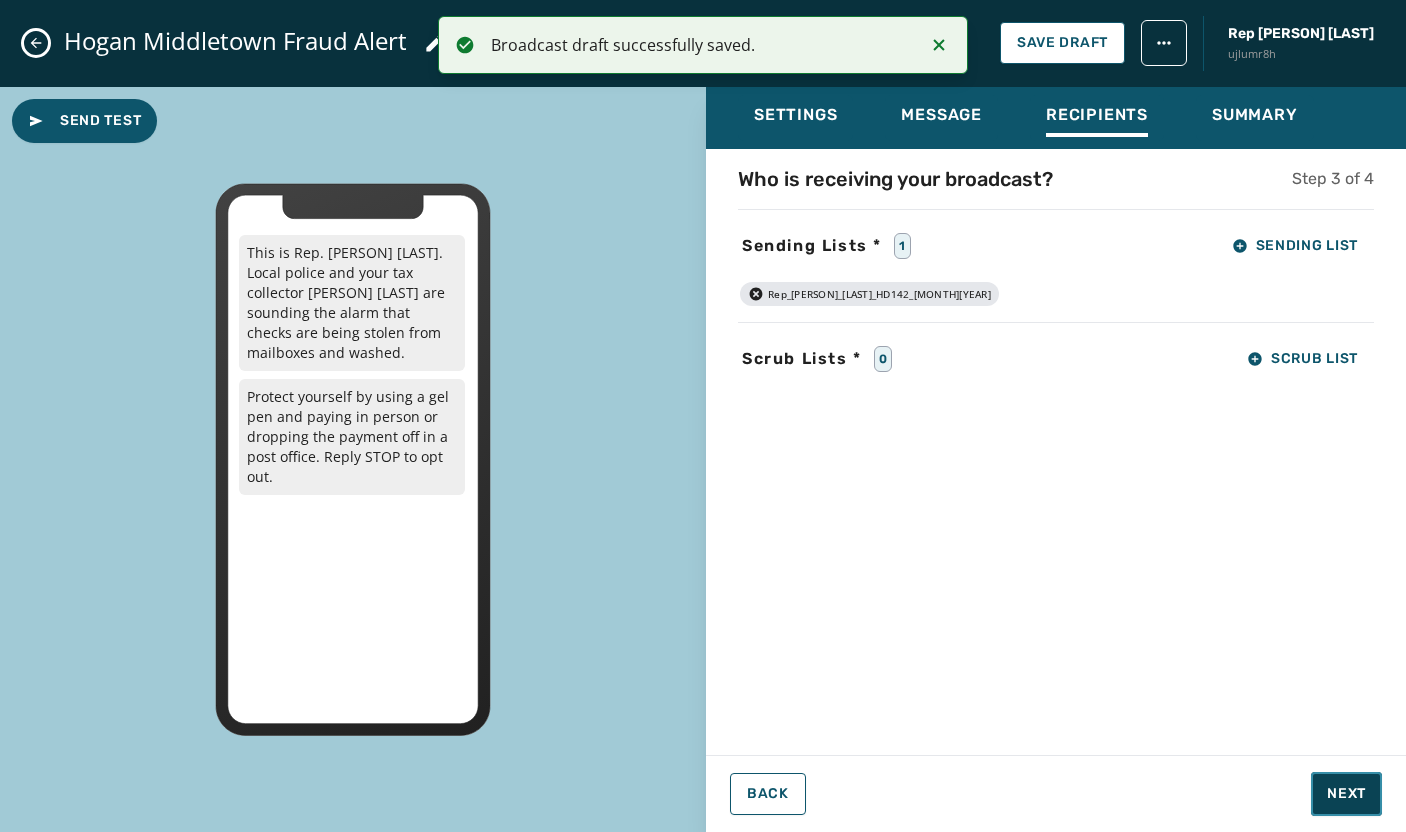 click on "Next" at bounding box center [1346, 794] 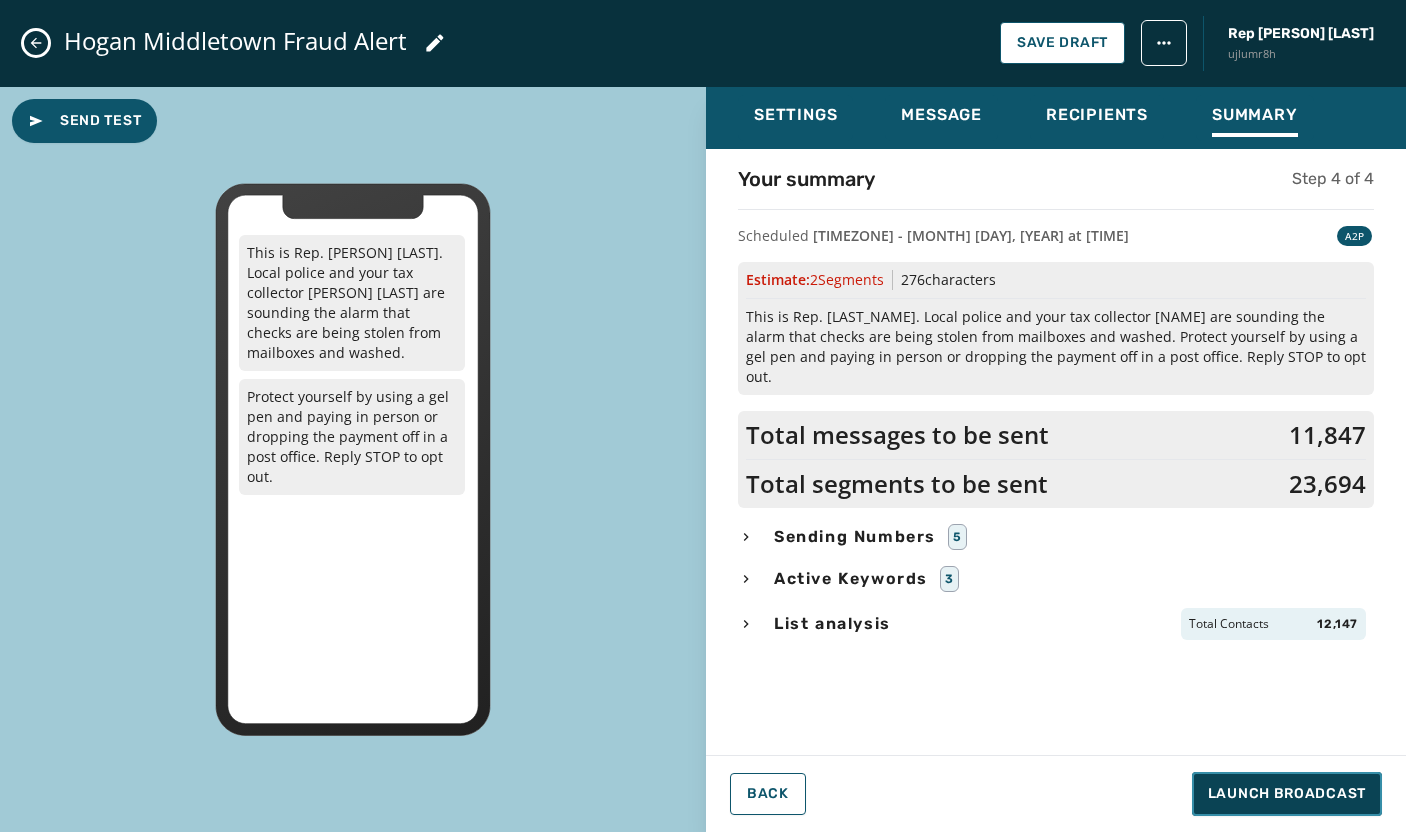 click on "Launch Broadcast" at bounding box center (1287, 794) 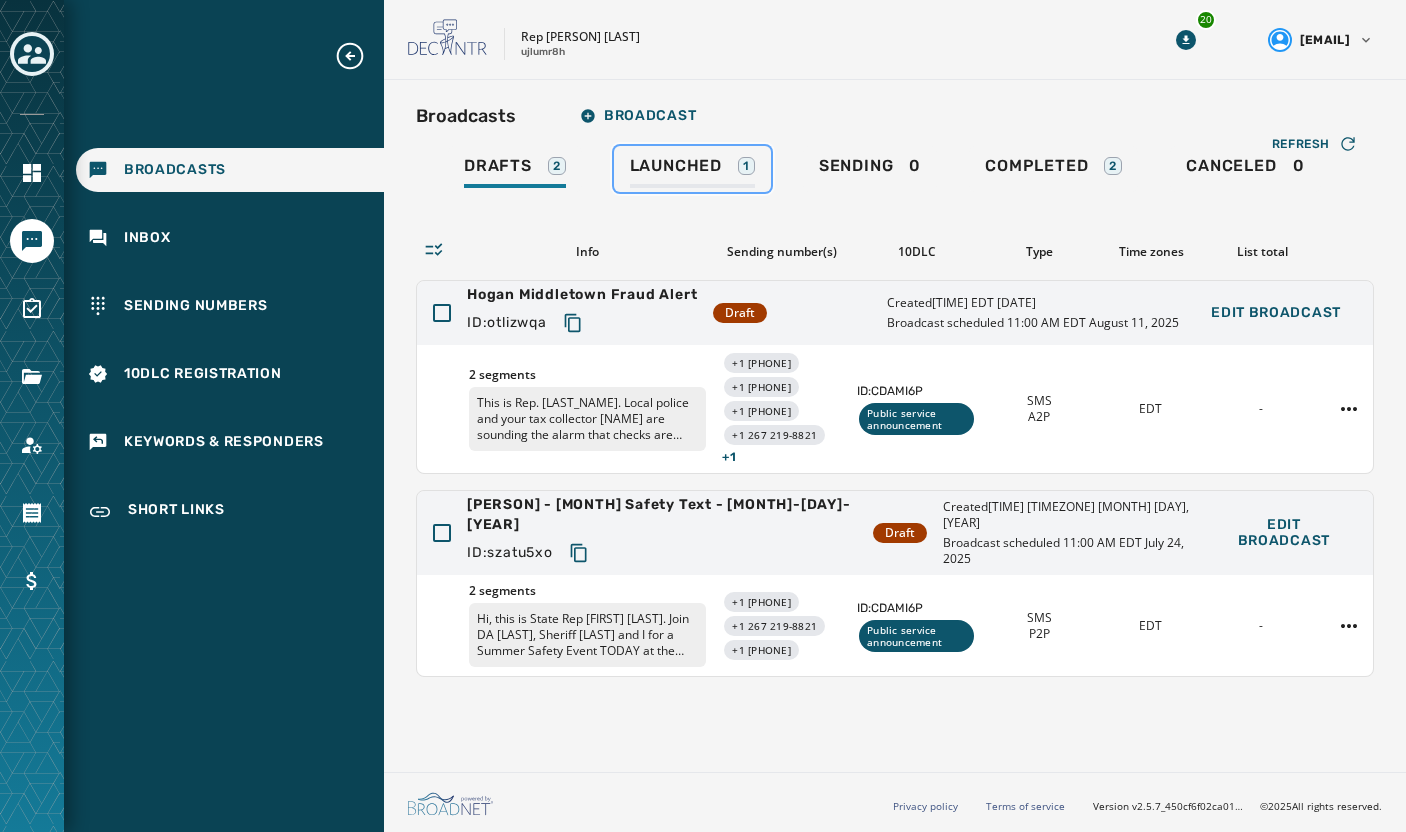 click on "Launched" at bounding box center [676, 166] 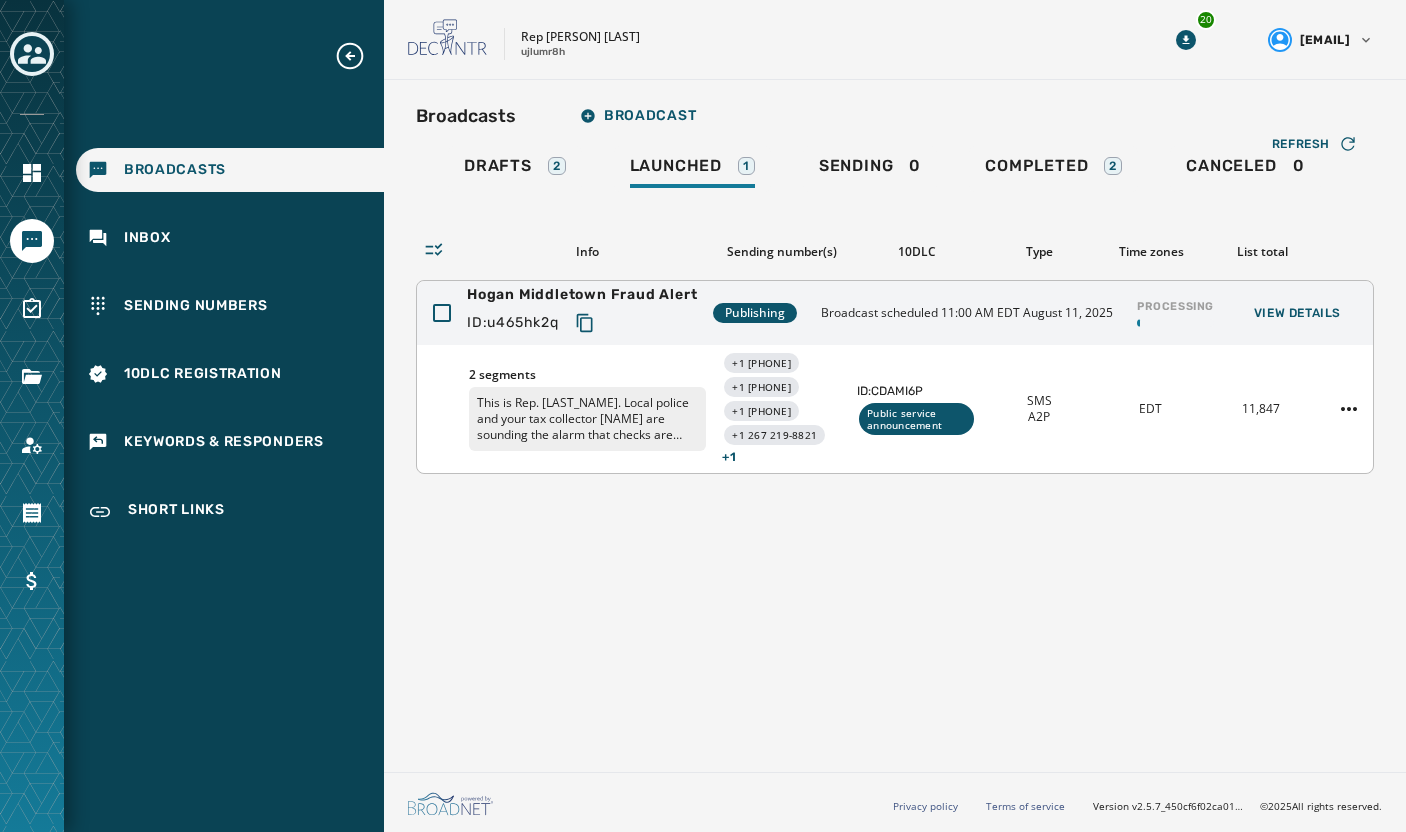 click on "Broadcast scheduled 11:00 AM EDT August 11, 2025" at bounding box center [967, 313] 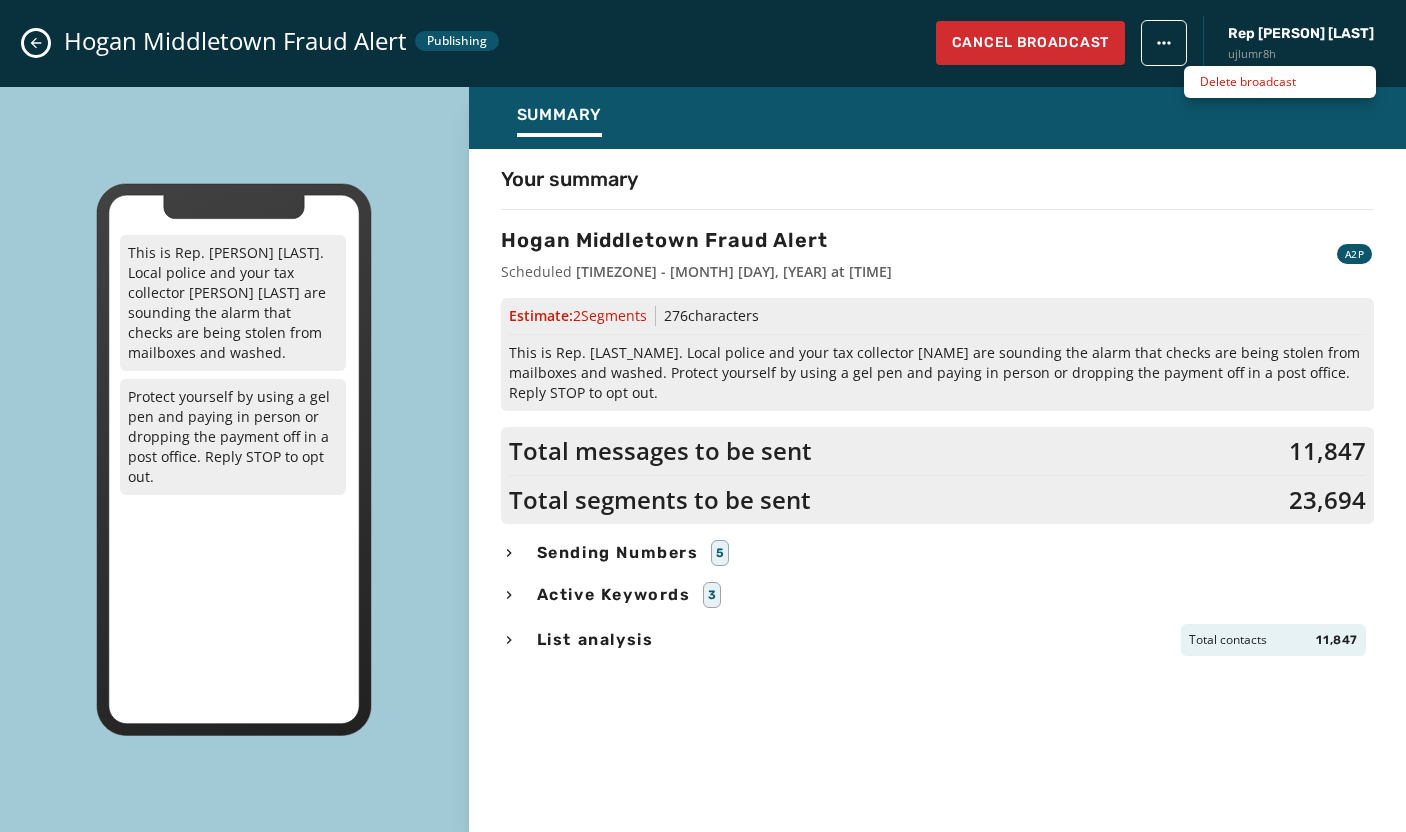 click on "Broadcasts      Inbox      Sending Numbers      10DLC Registration      Keywords & Responders      Short Links Skip To Main Content Rep Joe Hogan ujlumr8h 20 Tkonen@pahousegop.com Broadcasts Broadcast Drafts 2 Launched 1 Sending 0 Completed 2 Canceled 0 Refresh Info Sending number(s) 10DLC Type Time zones List total Hogan Middletown Fraud Alert ID:  u465hk2q Publishing Broadcast scheduled 11:00 AM EDT August 11, 2025 Processing View Details   2 segments This is Rep. Joe Hogan. Local police and your tax collector Ray Chapman are sounding the alarm that checks are being stolen from mailboxes and washed. Protect yourself by using a gel pen and paying in person or dropping the payment off in a post office. Reply STOP to opt out. +1 267 203-4978 +1 267 204-3057 +1 267 209-1426 +1 267 219-8821   + 1 ID:  CDAMI6P Public service announcement SMS A2P EDT 11,847 New Broadcast Save Draft Rep Joe Hogan ujlumr8h Send Test First, tell us about your campaign. You’ll see a preview here    *" at bounding box center (703, 416) 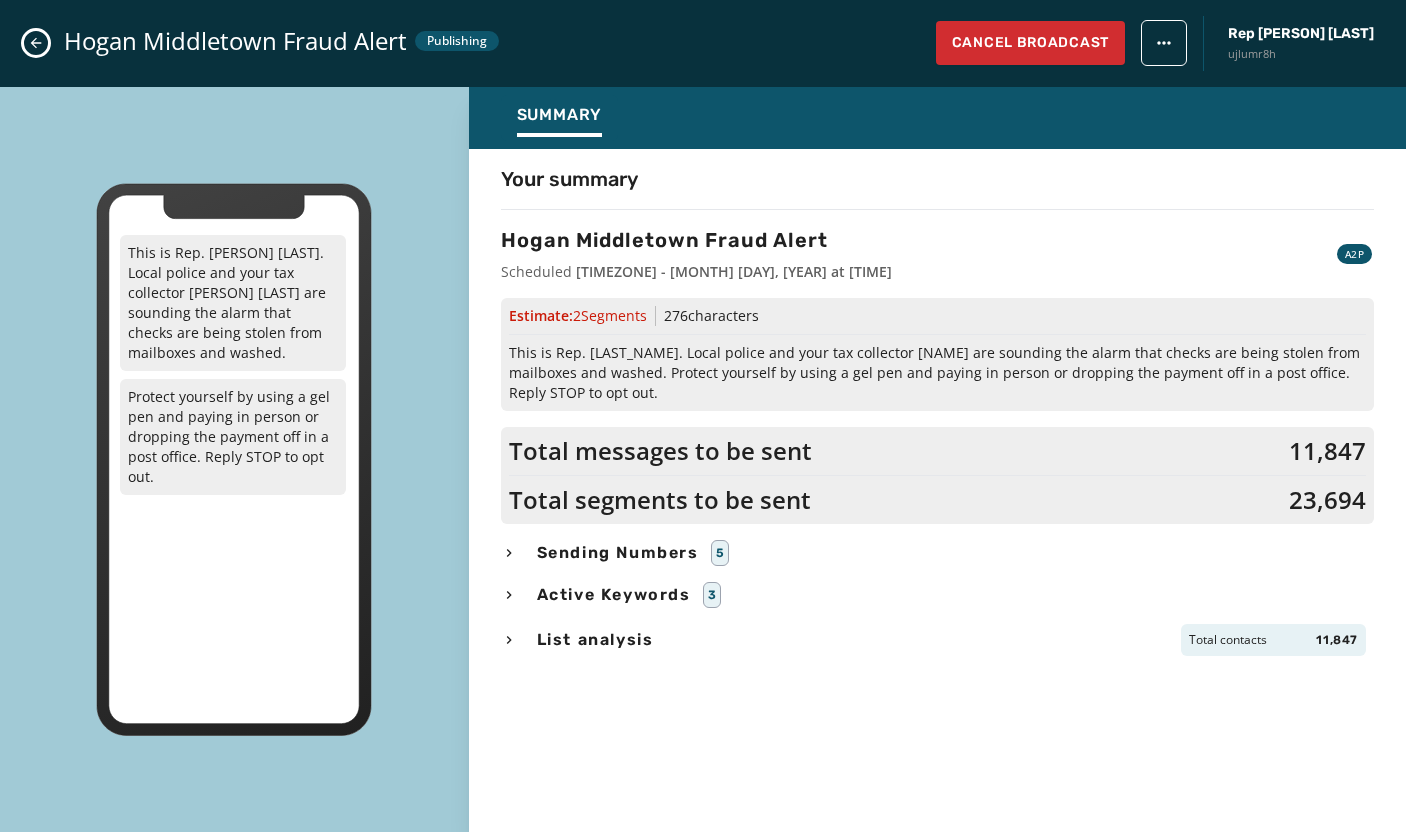 click on "Broadcasts      Inbox      Sending Numbers      10DLC Registration      Keywords & Responders      Short Links Skip To Main Content Rep Joe Hogan ujlumr8h 20 Tkonen@pahousegop.com Broadcasts Broadcast Drafts 2 Launched 1 Sending 0 Completed 2 Canceled 0 Refresh Info Sending number(s) 10DLC Type Time zones List total Hogan Middletown Fraud Alert ID:  u465hk2q Publishing Broadcast scheduled 11:00 AM EDT August 11, 2025 Processing View Details   2 segments This is Rep. Joe Hogan. Local police and your tax collector Ray Chapman are sounding the alarm that checks are being stolen from mailboxes and washed. Protect yourself by using a gel pen and paying in person or dropping the payment off in a post office. Reply STOP to opt out. +1 267 203-4978 +1 267 204-3057 +1 267 209-1426 +1 267 219-8821   + 1 ID:  CDAMI6P Public service announcement SMS A2P EDT 11,847 New Broadcast Save Draft Rep Joe Hogan ujlumr8h Send Test First, tell us about your campaign. You’ll see a preview here    *" at bounding box center (703, 416) 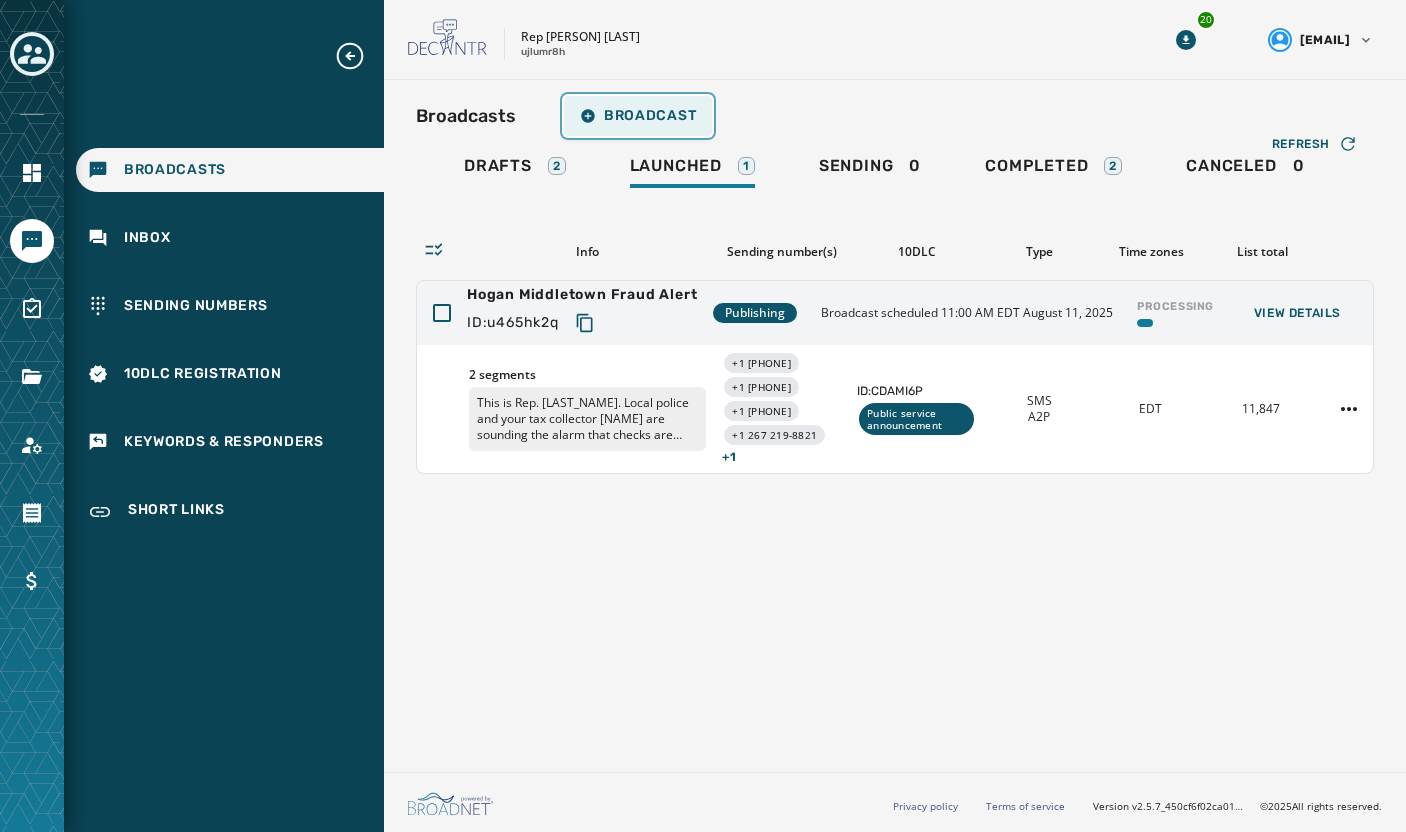 click on "Broadcast" at bounding box center (638, 116) 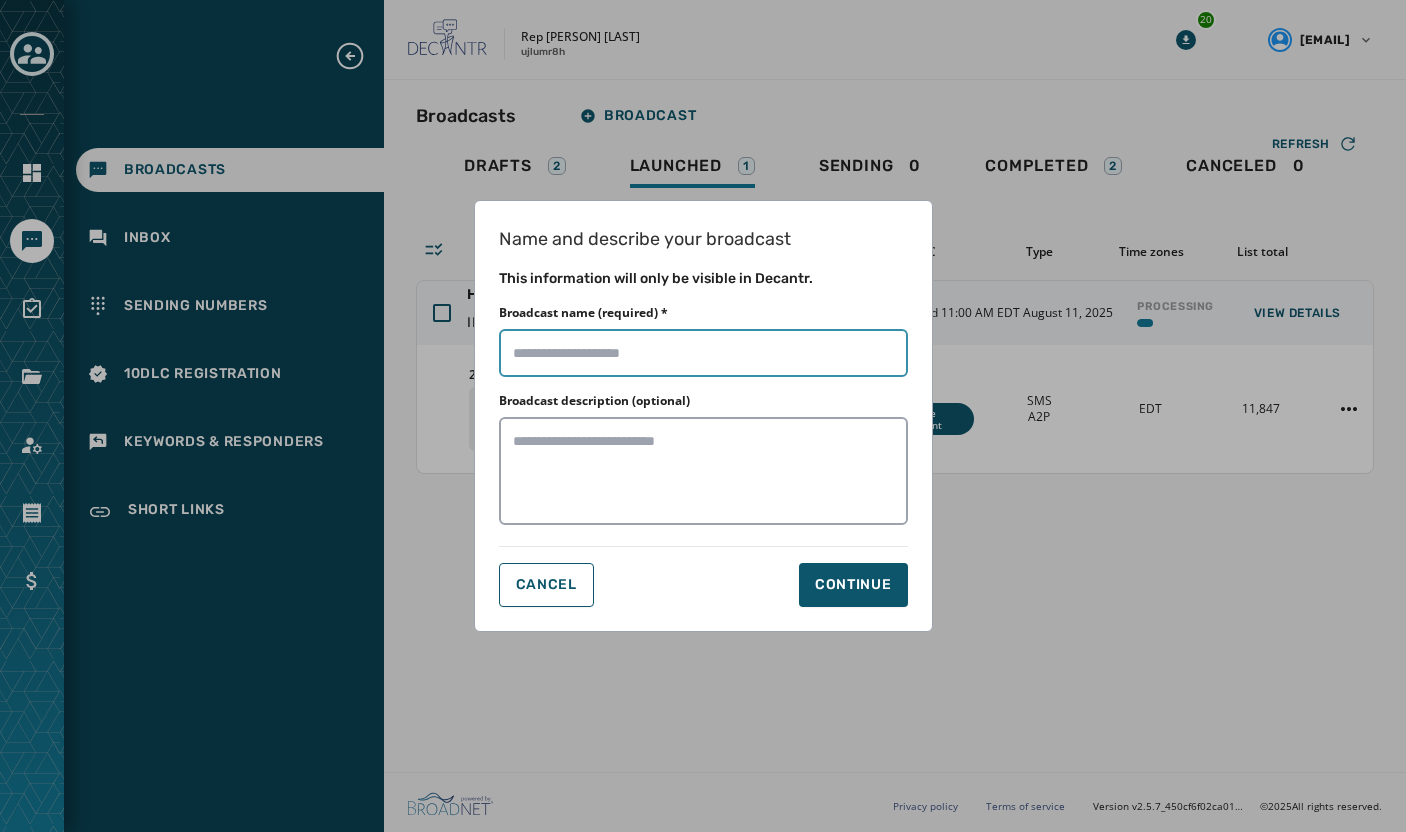 click on "Broadcast name (required) *" at bounding box center (703, 353) 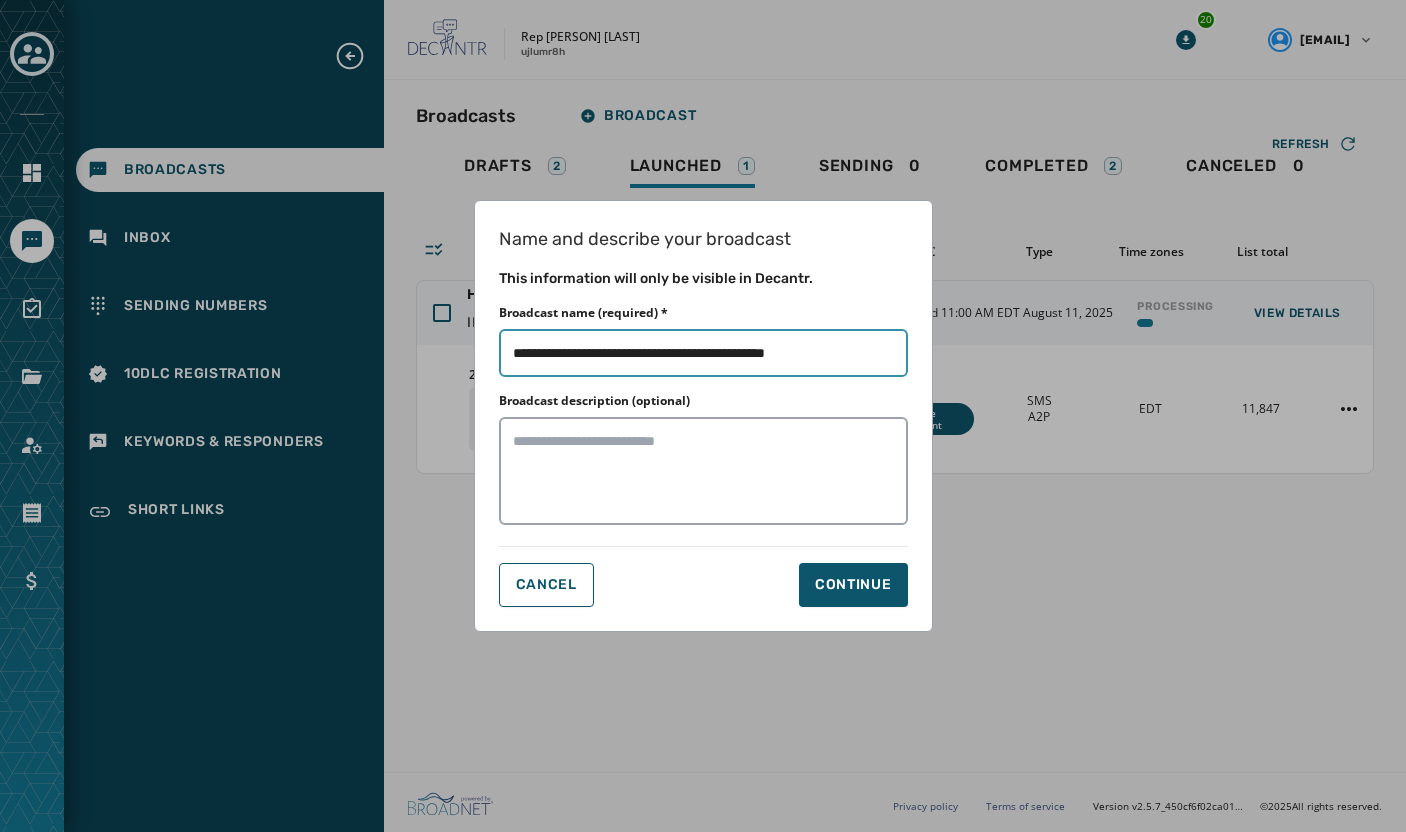 drag, startPoint x: 860, startPoint y: 359, endPoint x: 247, endPoint y: 352, distance: 613.04 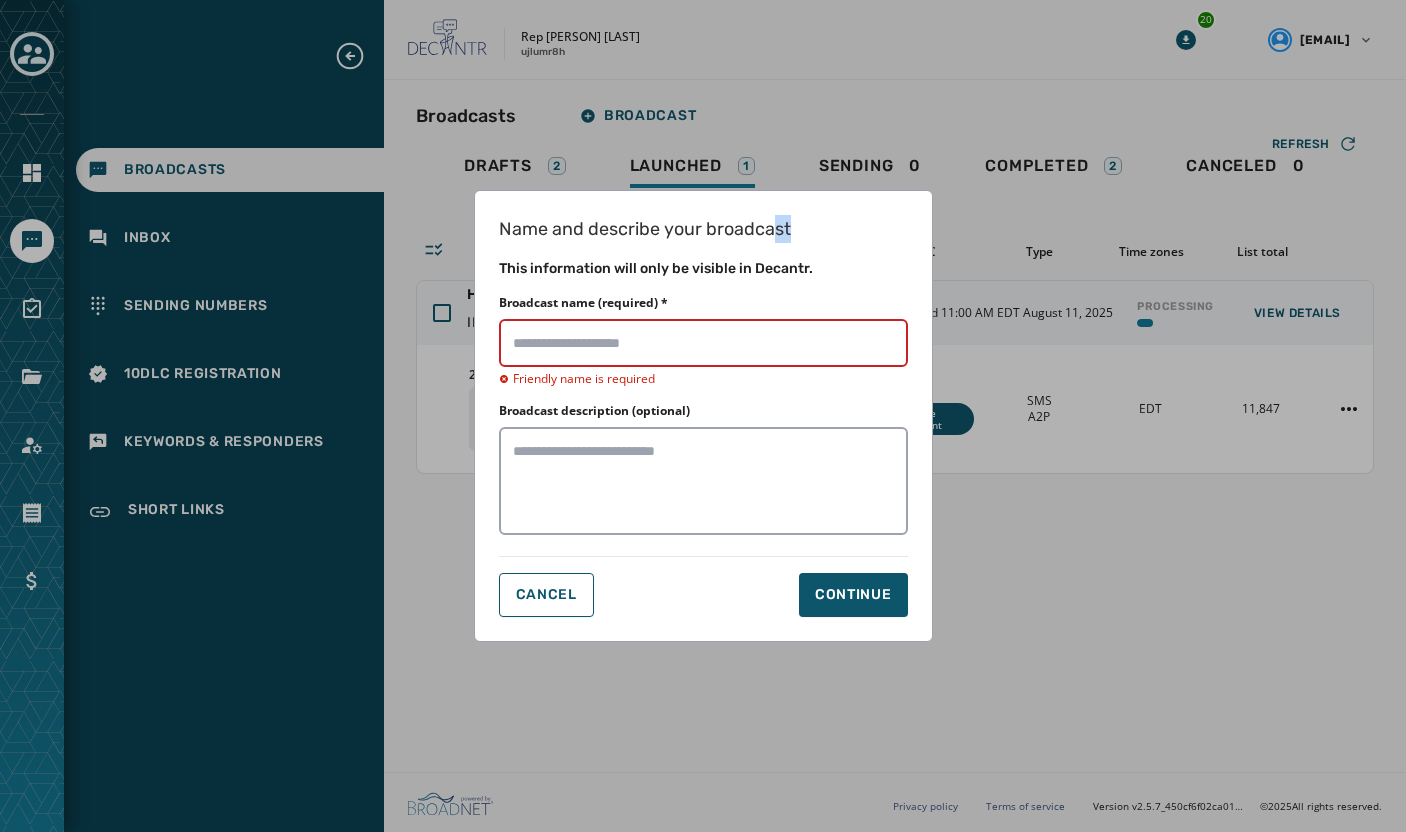 drag, startPoint x: 770, startPoint y: 220, endPoint x: 824, endPoint y: 208, distance: 55.31727 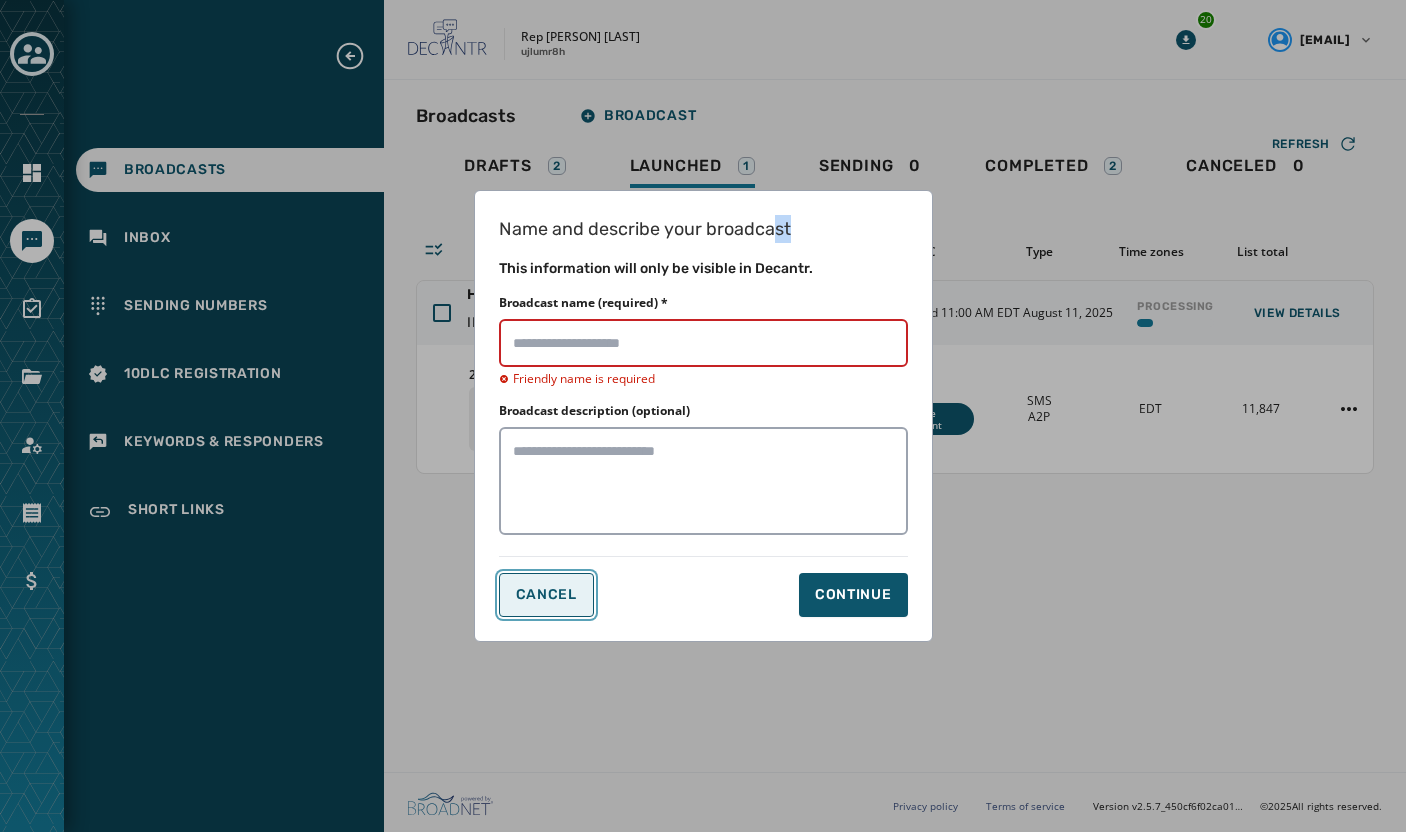 click on "Cancel" at bounding box center [546, 595] 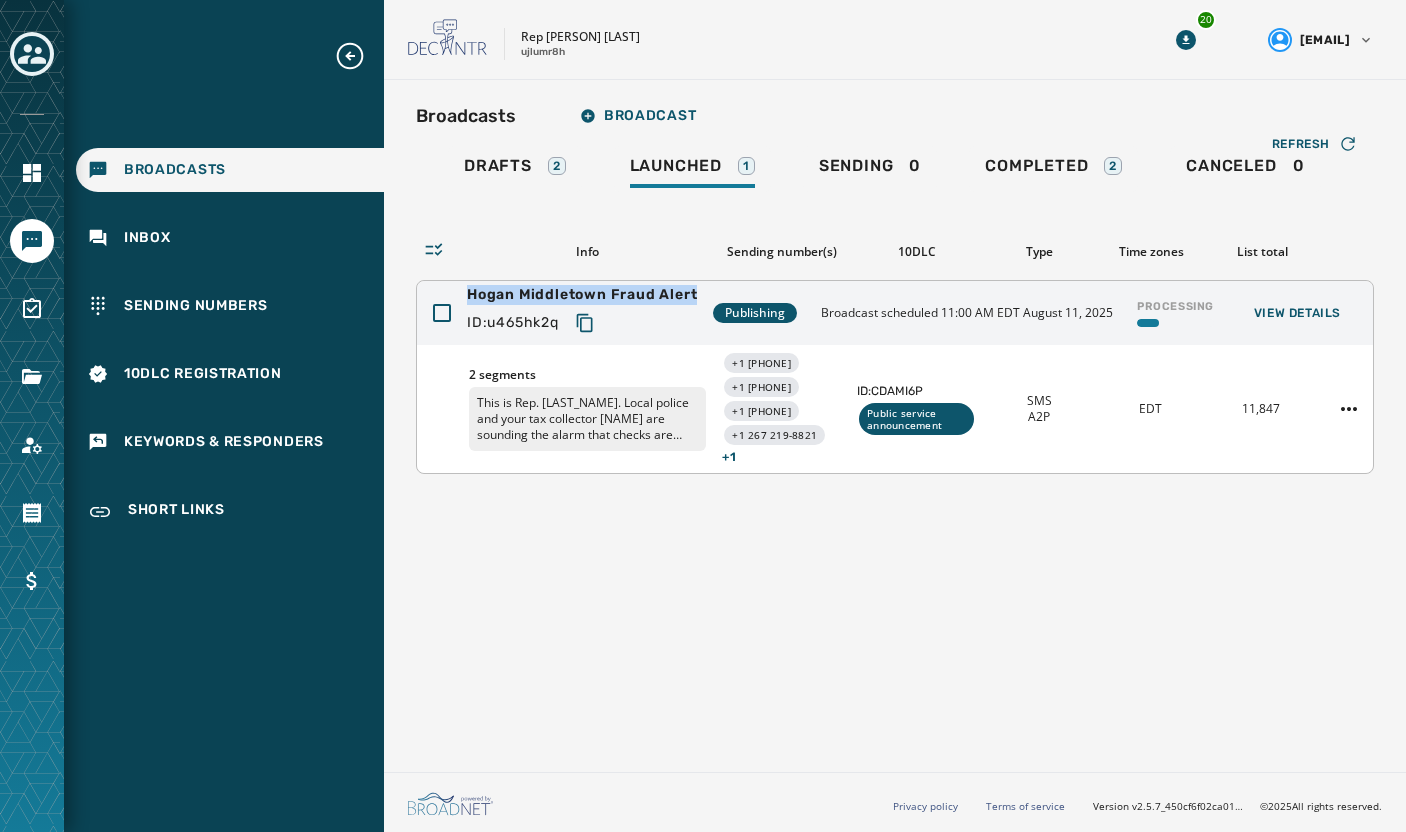 drag, startPoint x: 697, startPoint y: 296, endPoint x: 471, endPoint y: 301, distance: 226.0553 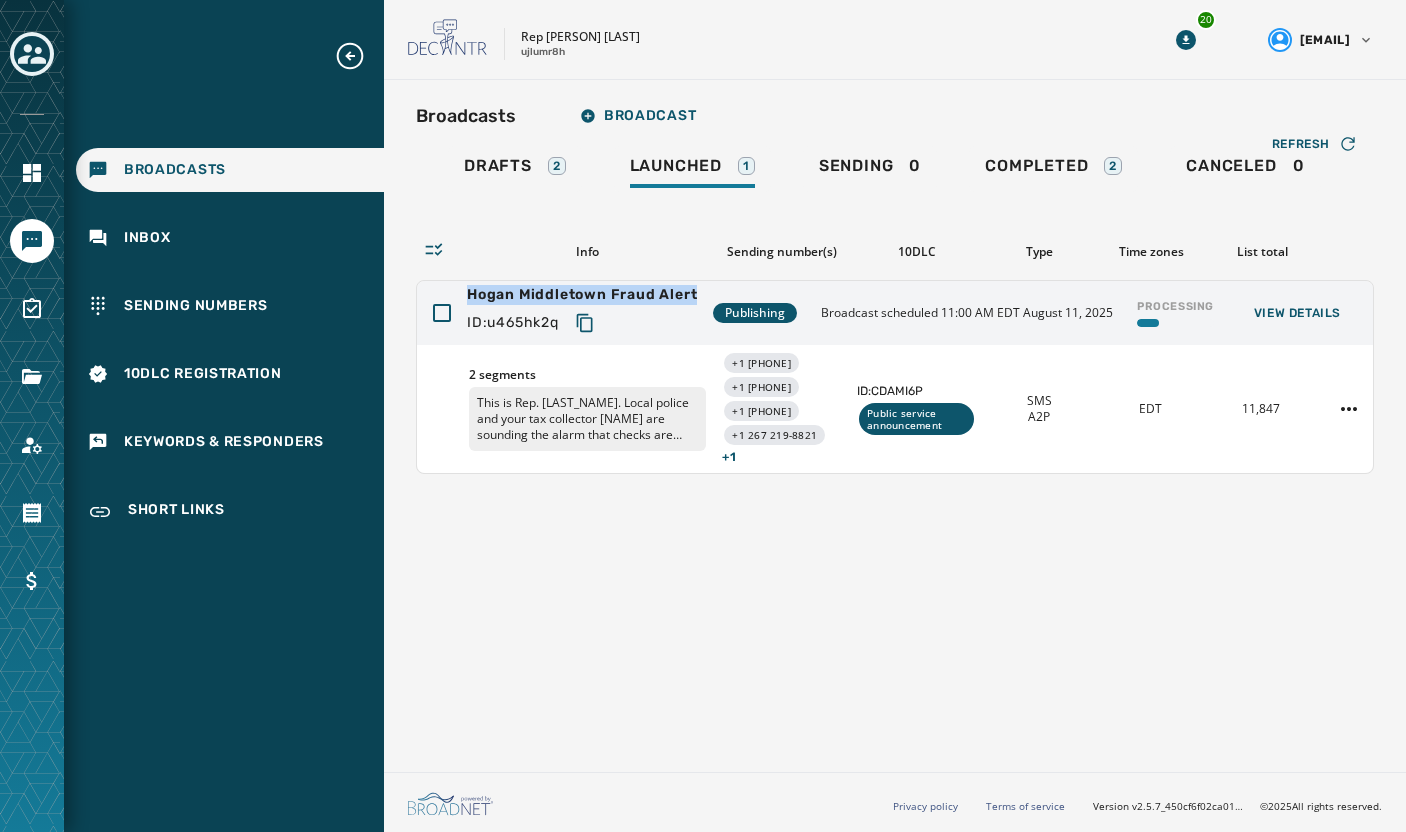 copy on "Hogan Middletown Fraud Alert" 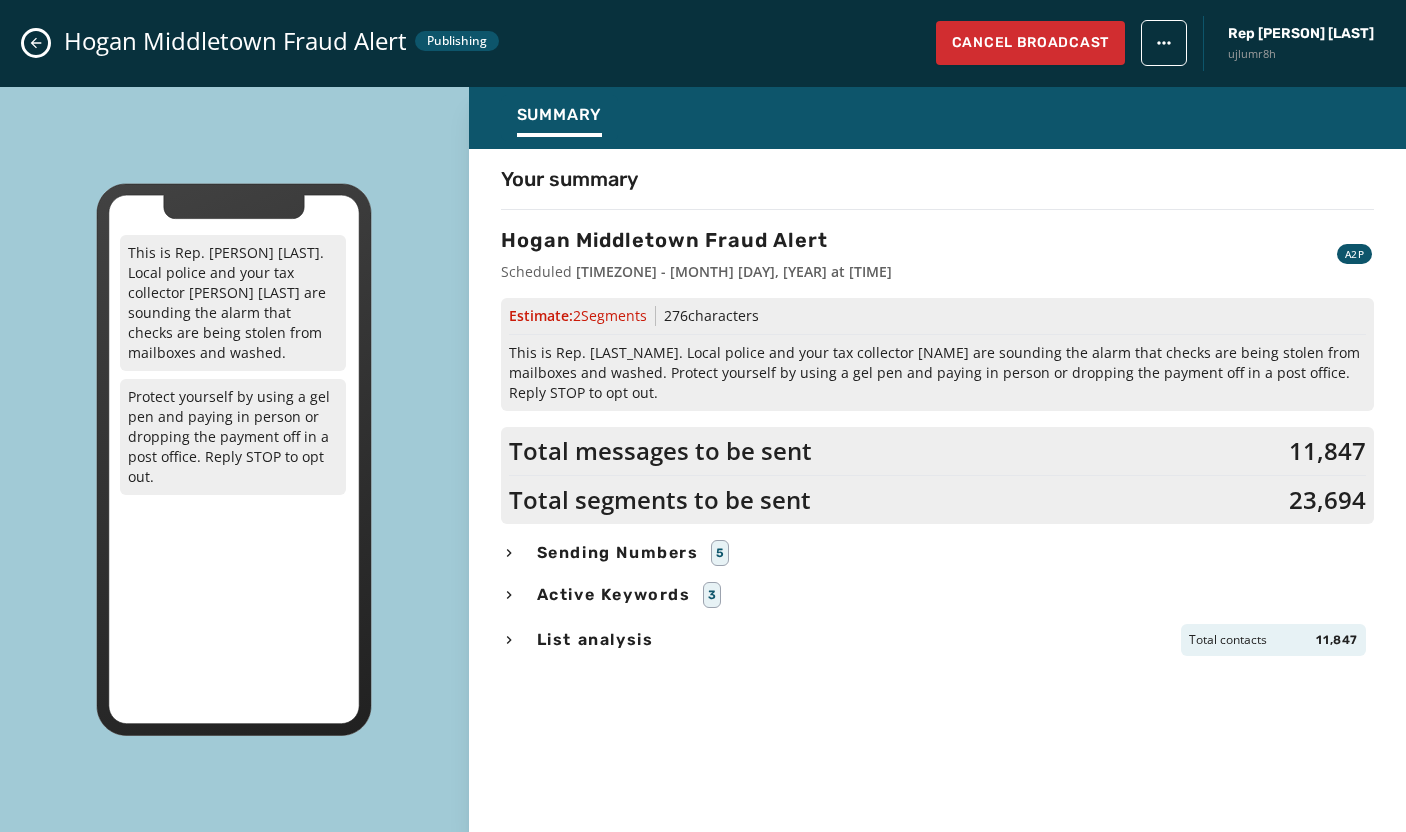 click at bounding box center [36, 43] 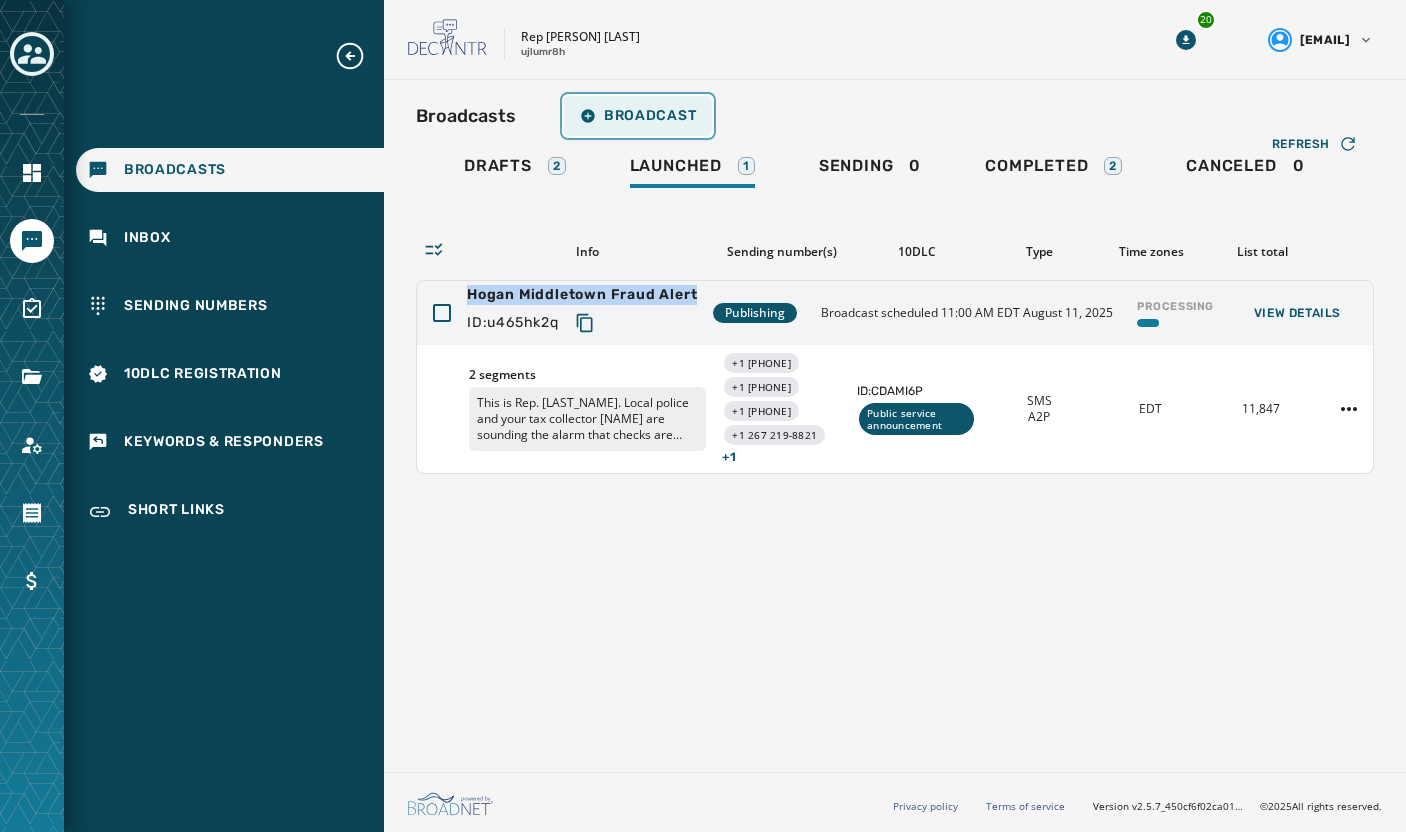 click on "Broadcast" at bounding box center [638, 116] 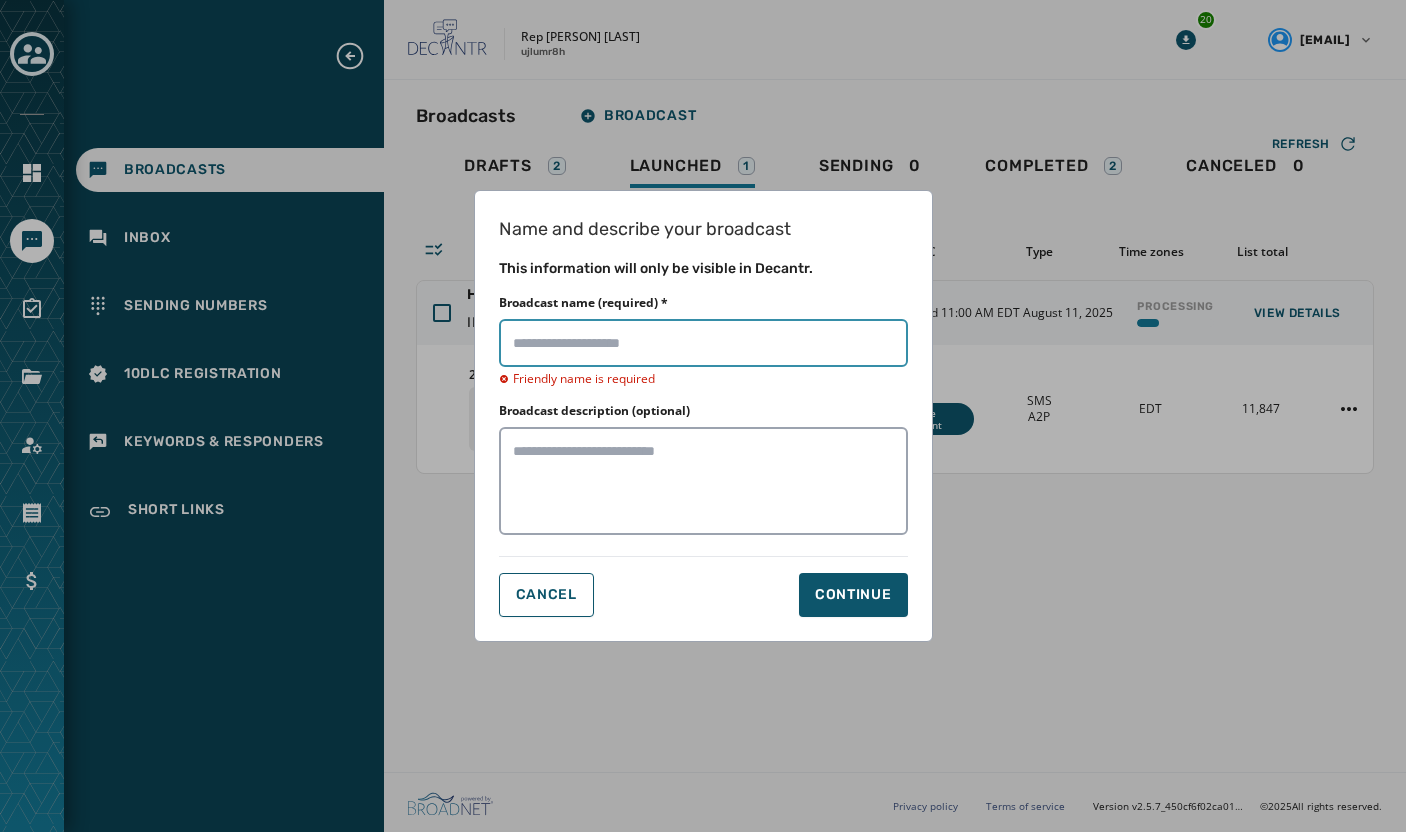 click on "Broadcast name (required) *" at bounding box center [703, 343] 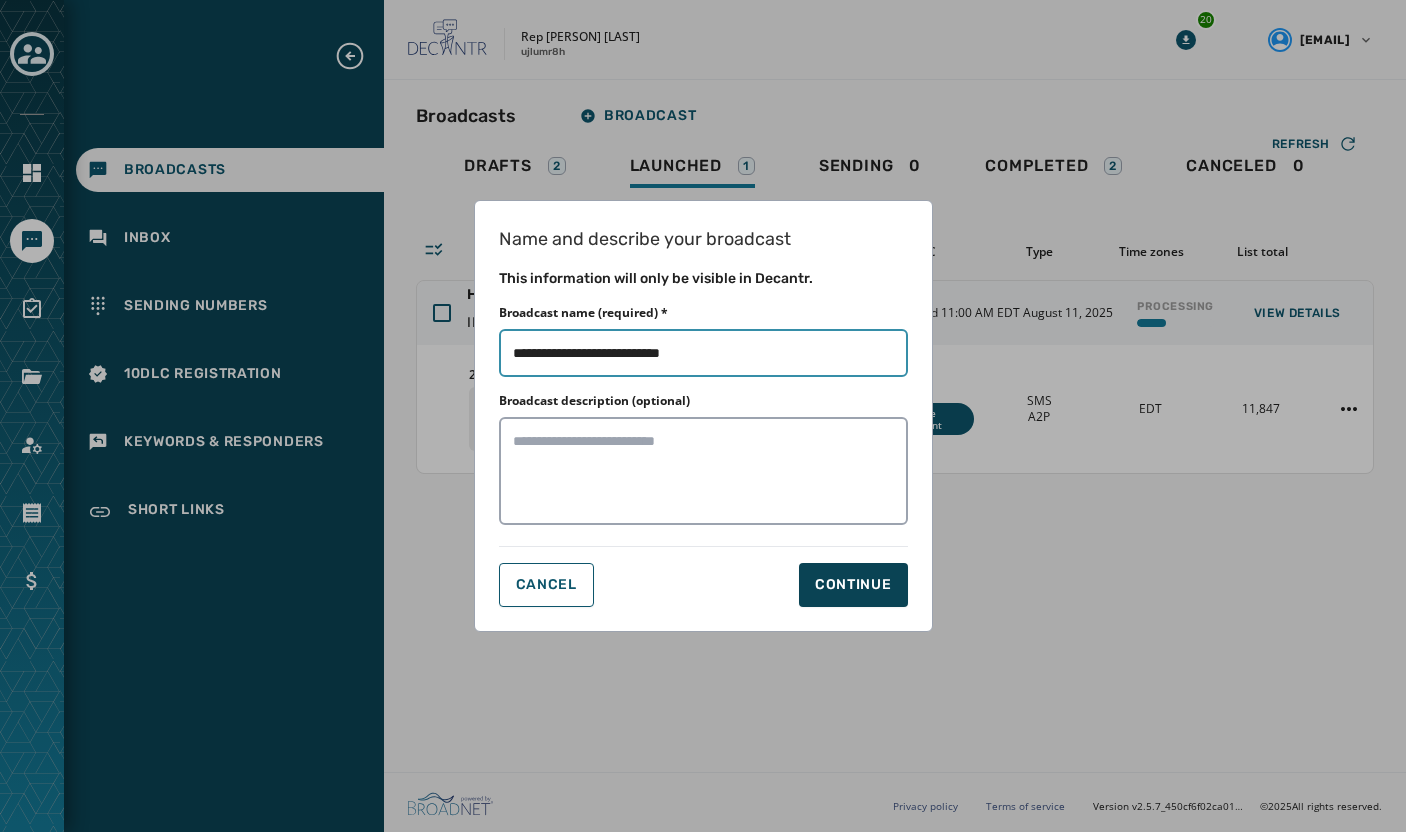 type on "**********" 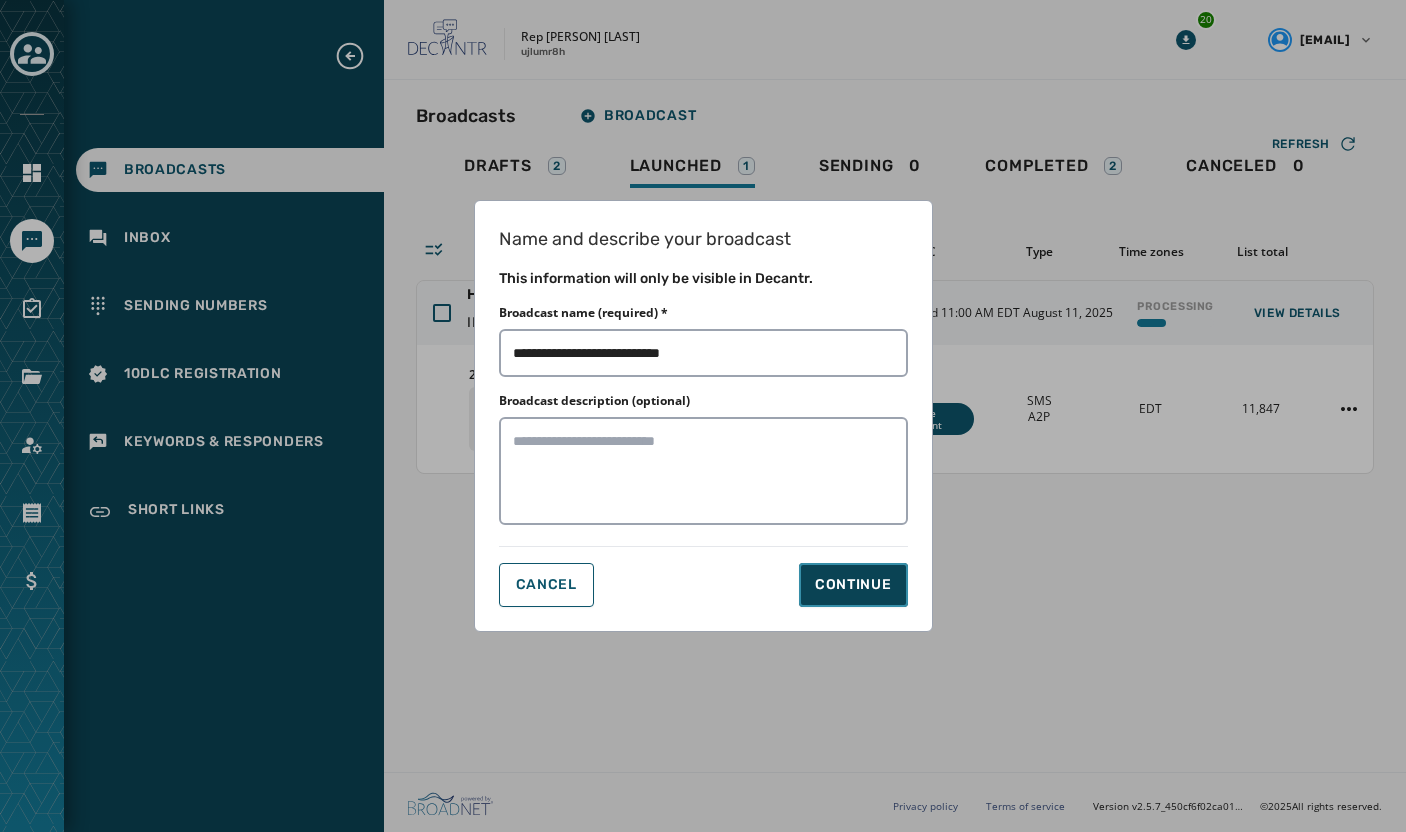 click on "Continue" at bounding box center (853, 585) 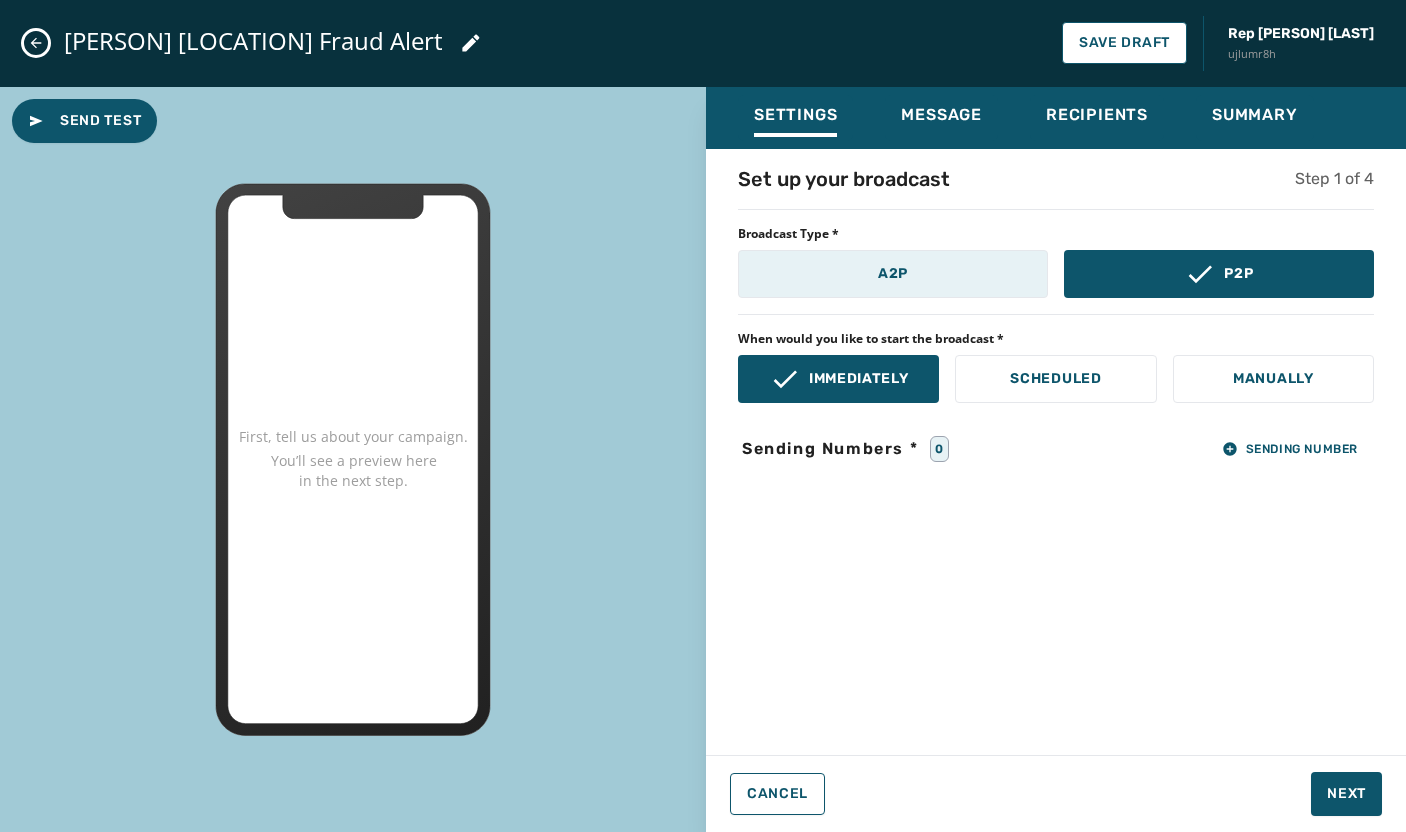 click on "A2P" at bounding box center [893, 274] 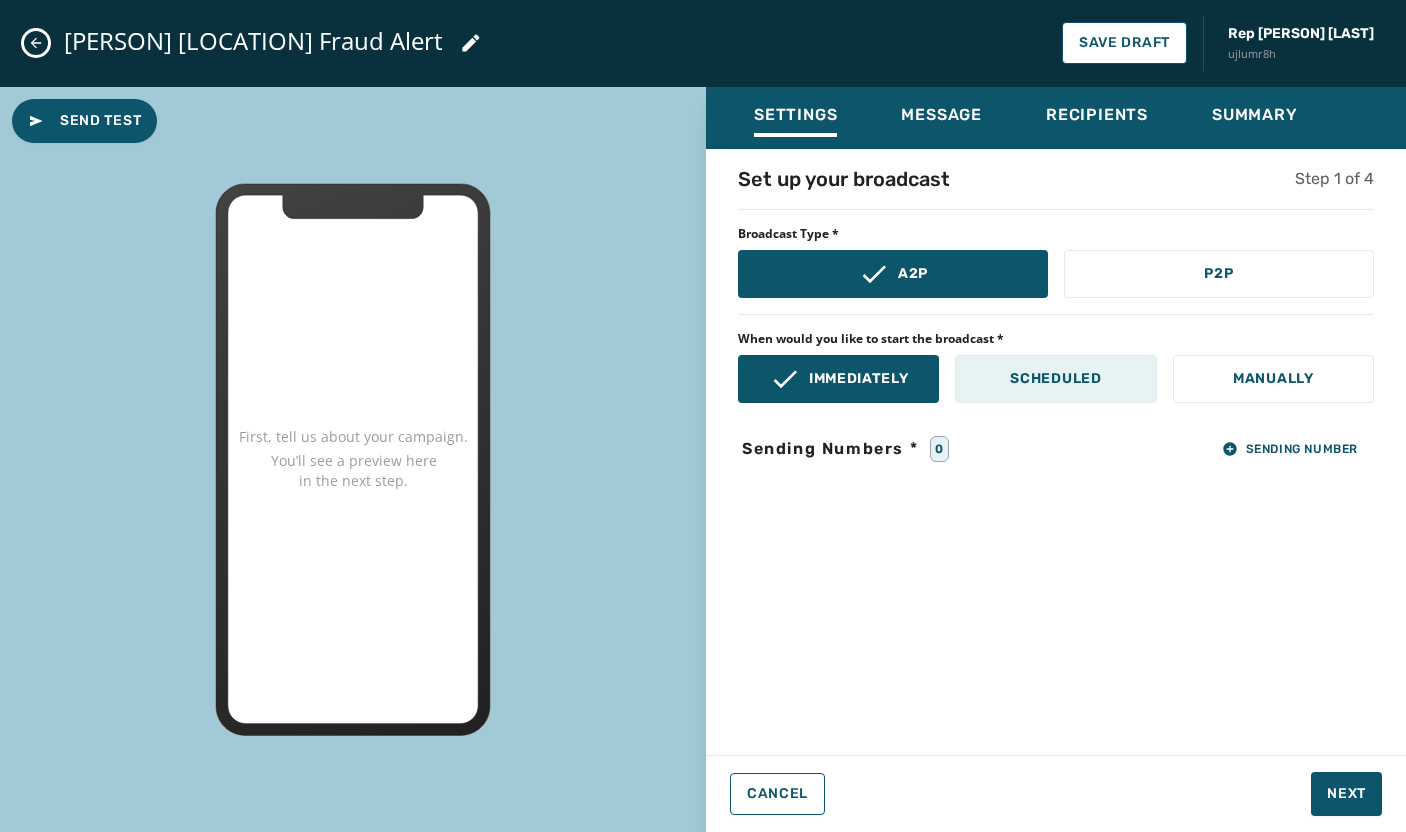 click on "Scheduled" at bounding box center (1055, 379) 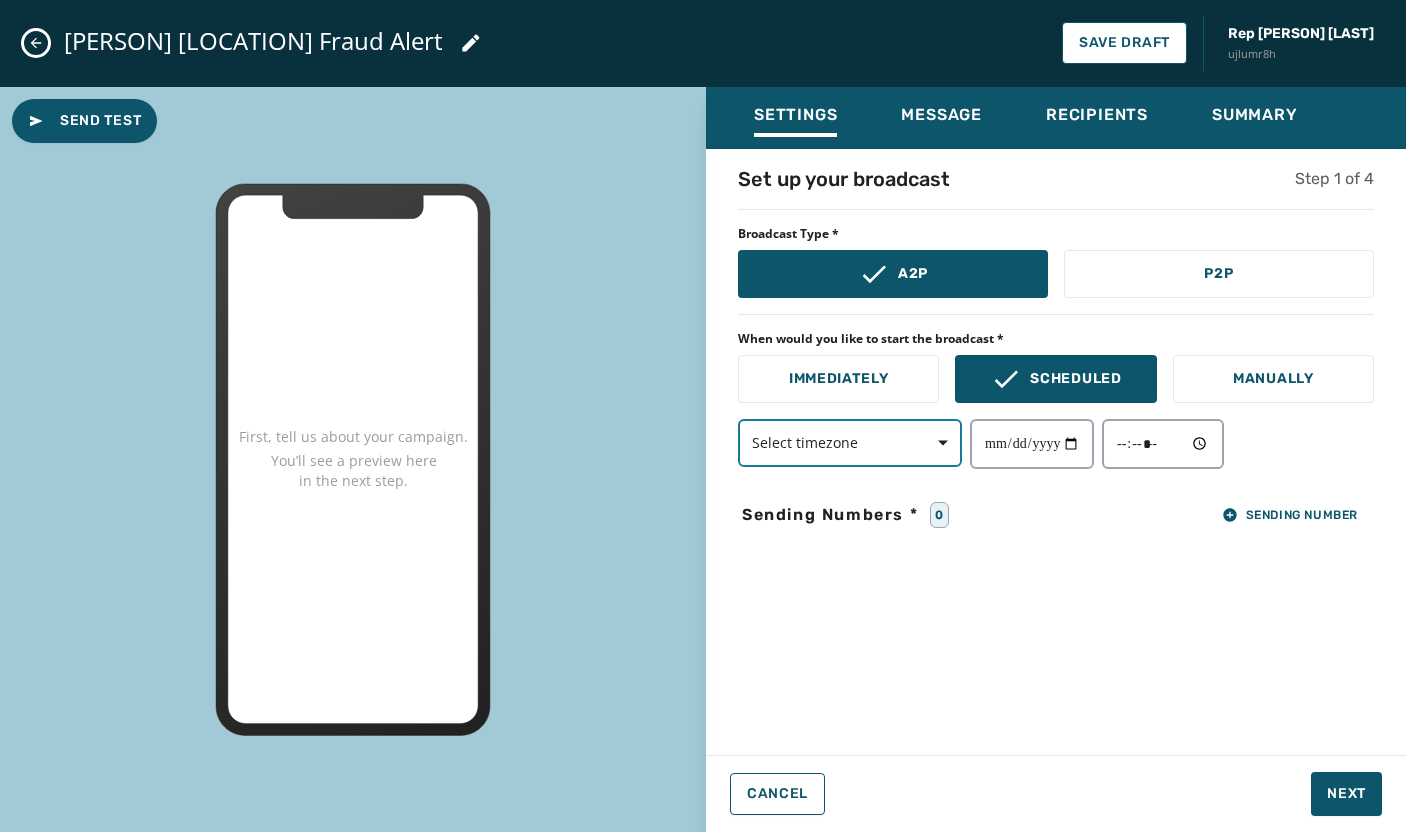 click 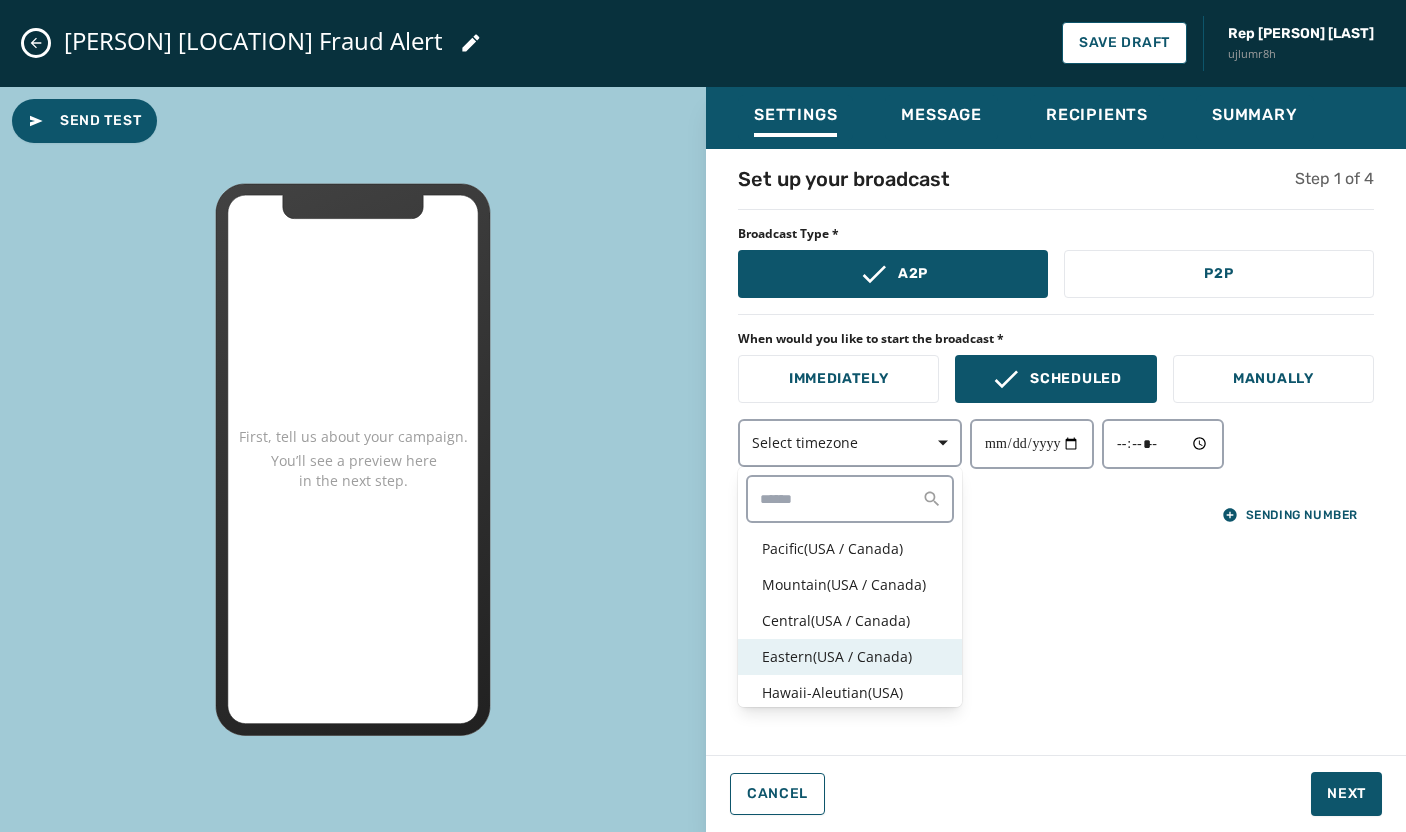 click on "Eastern  ( USA / Canada )" at bounding box center (850, 657) 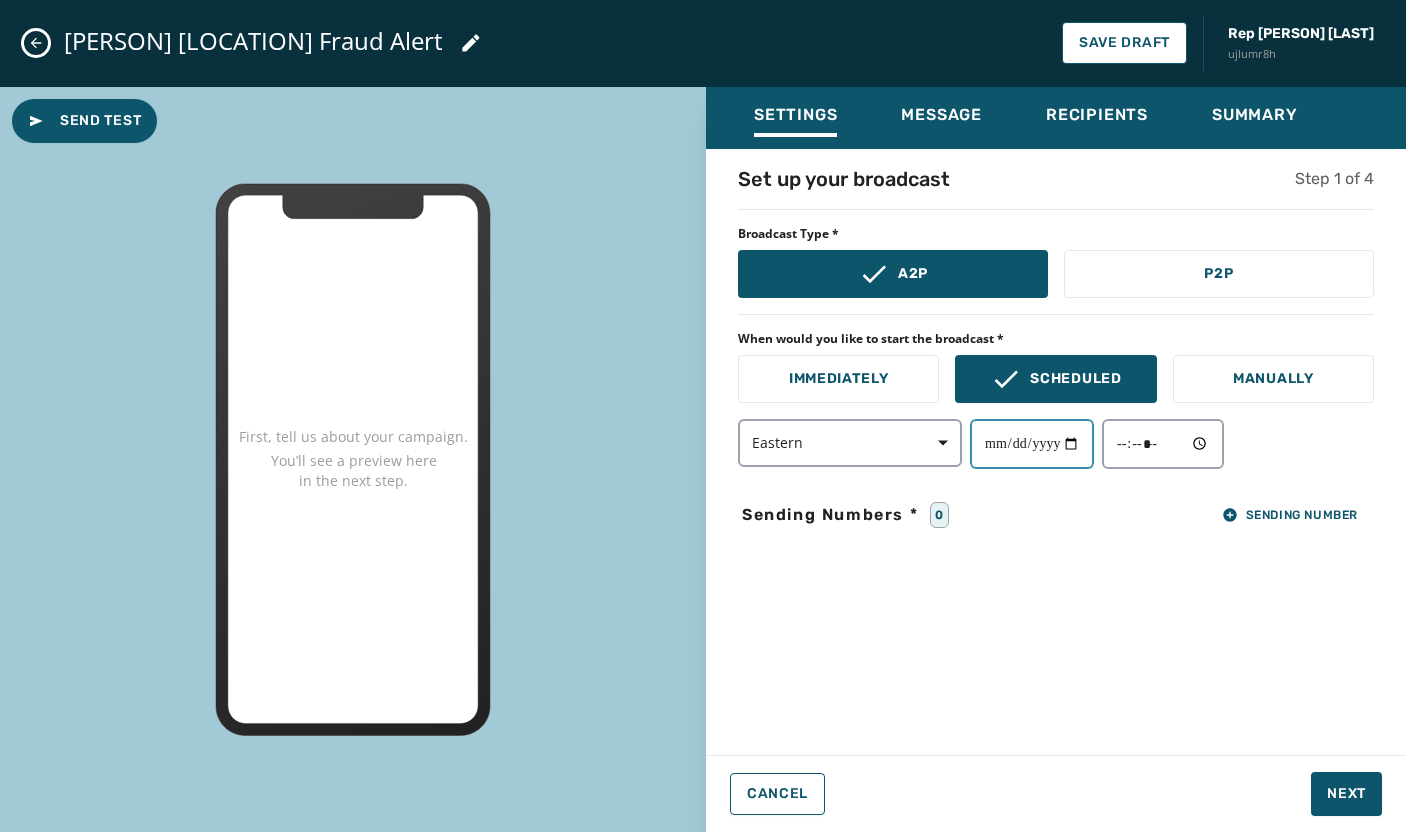 click at bounding box center [1032, 444] 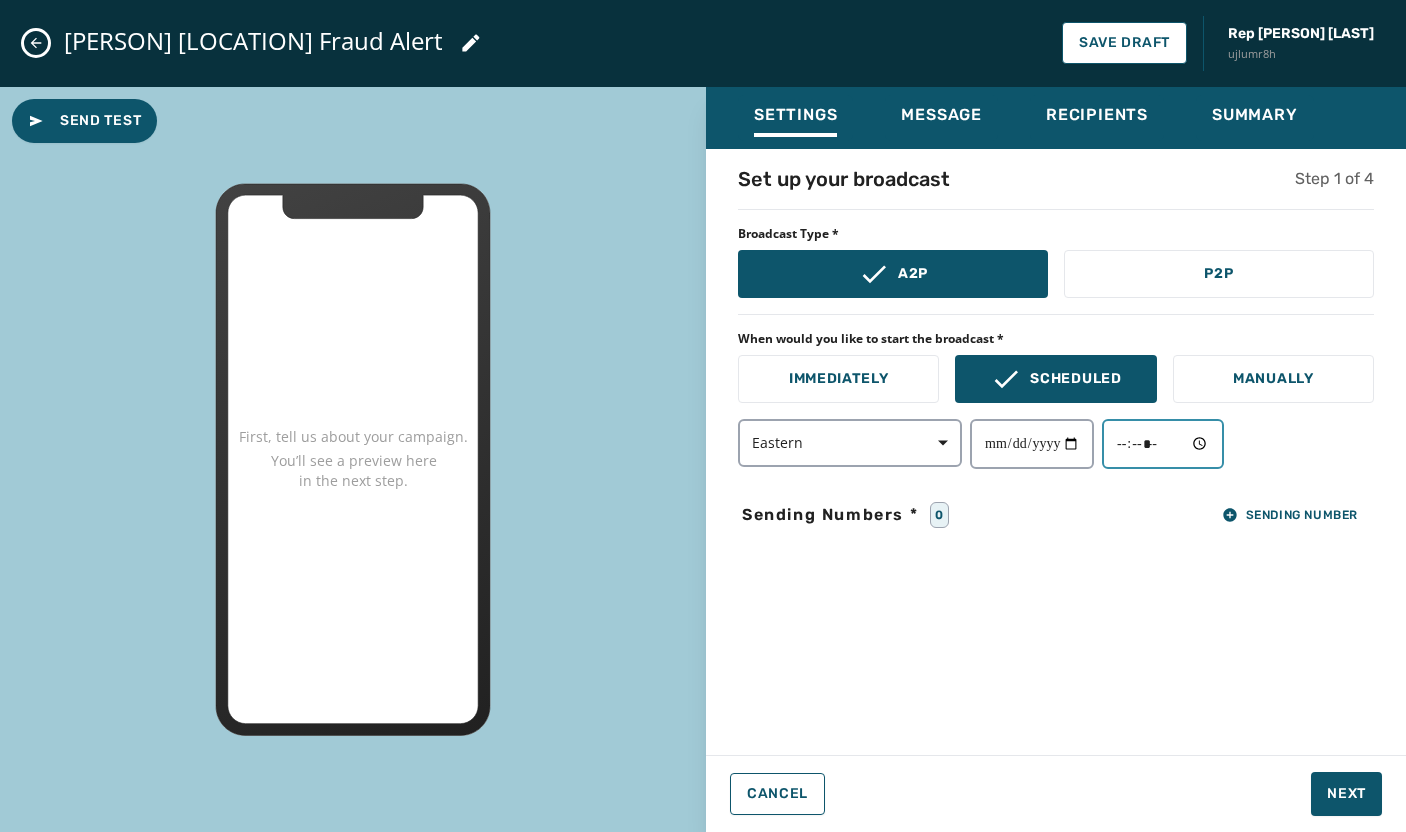click at bounding box center (1163, 444) 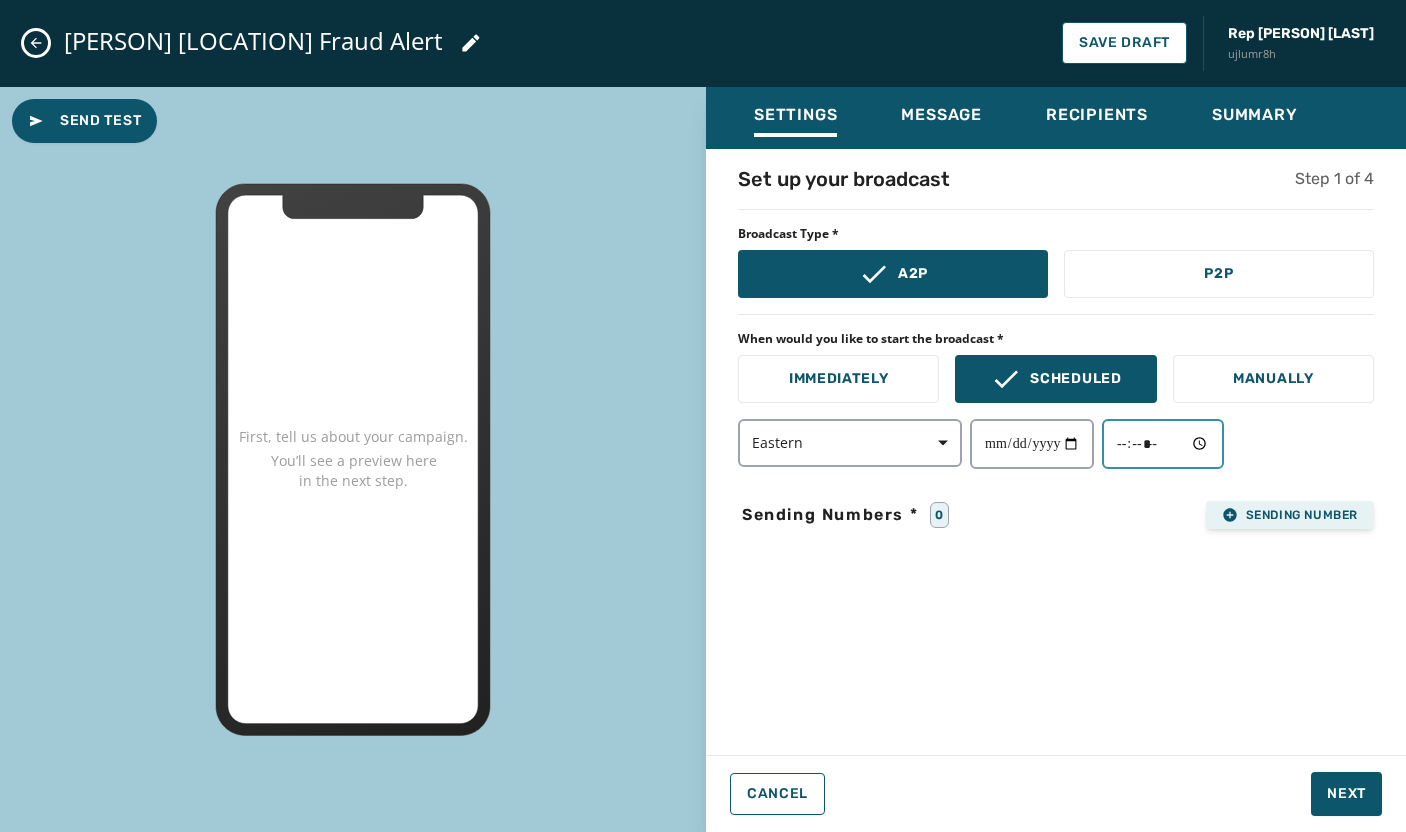 type on "*****" 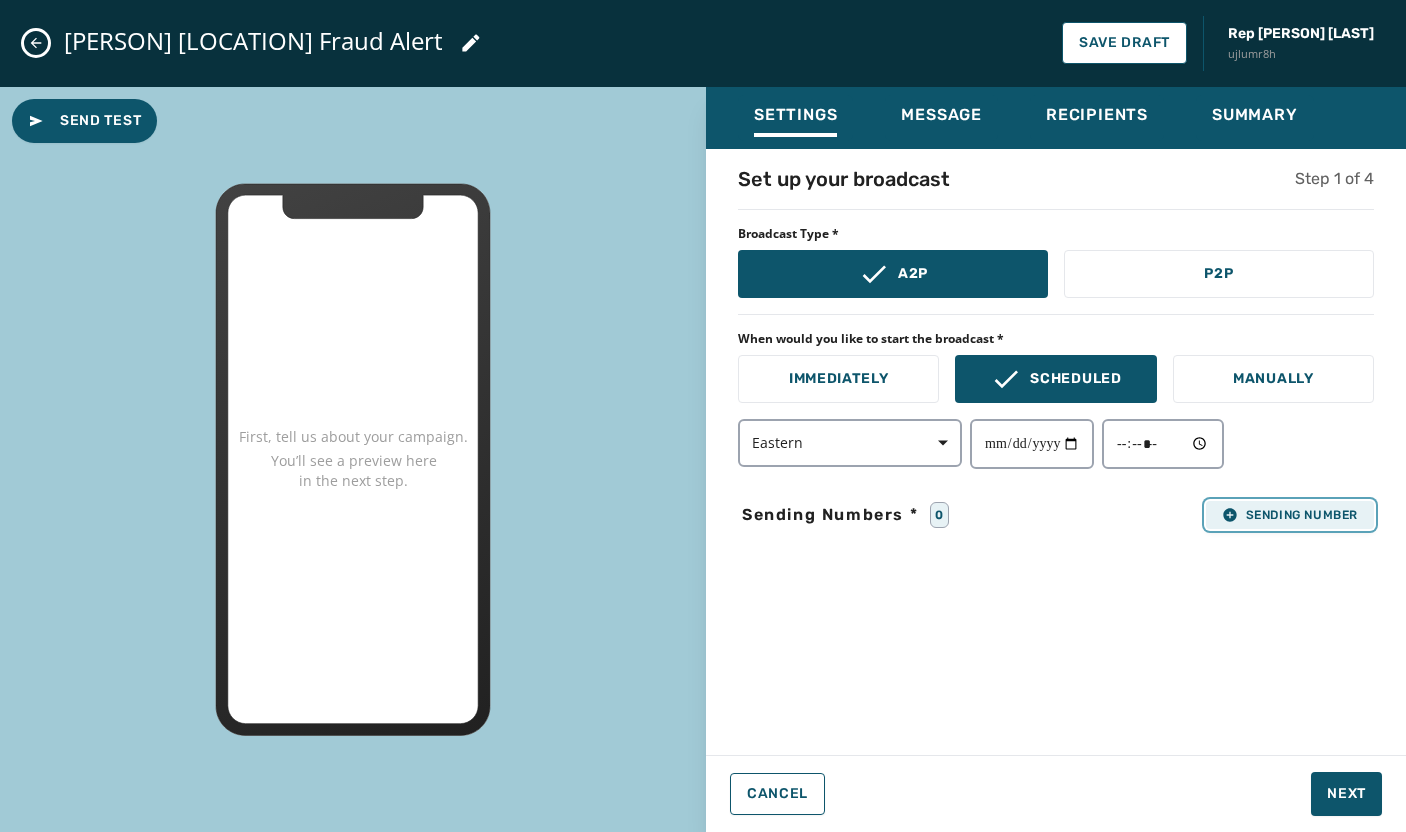click 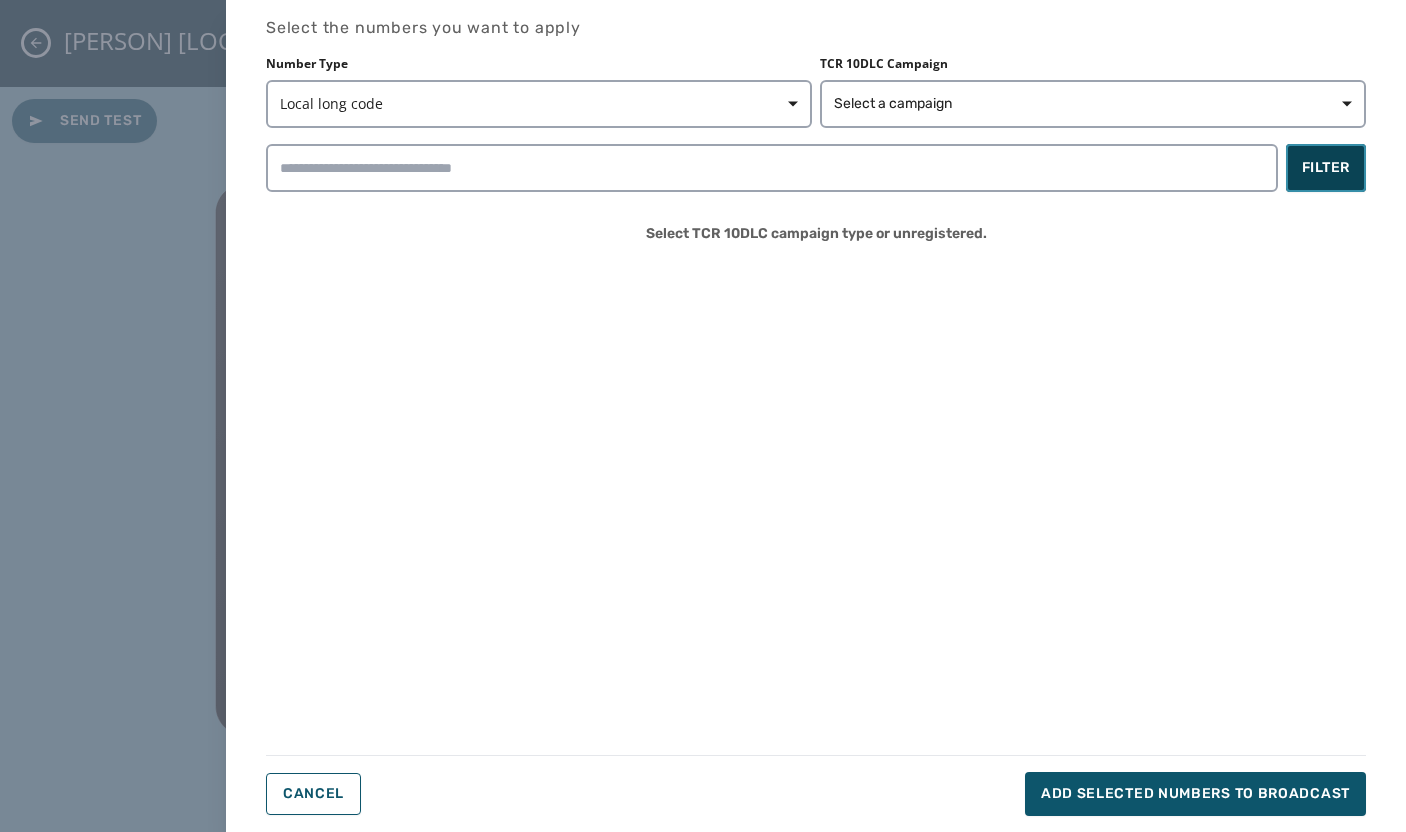 click on "Filter" at bounding box center (1326, 168) 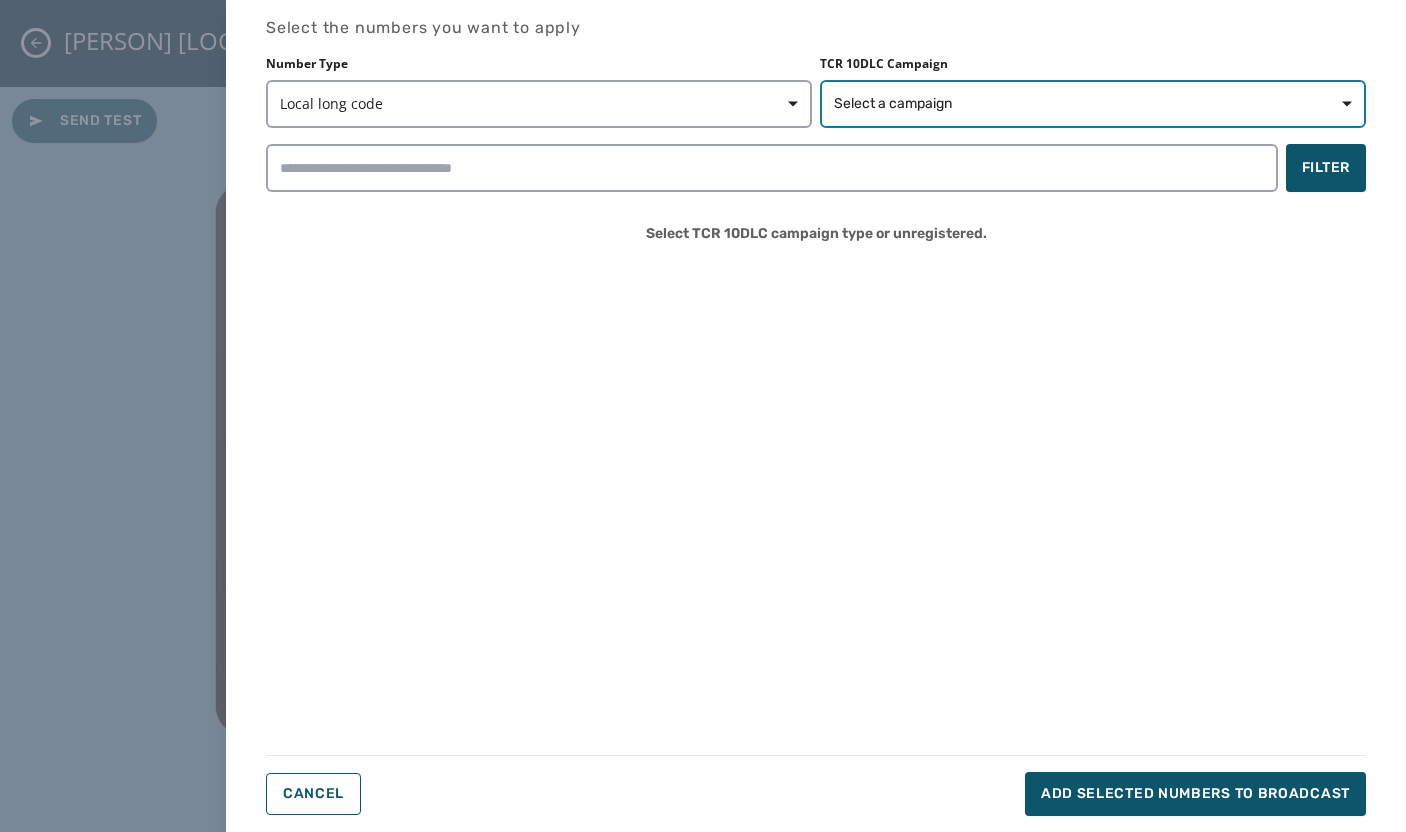 click on "Select a campaign" at bounding box center (1093, 104) 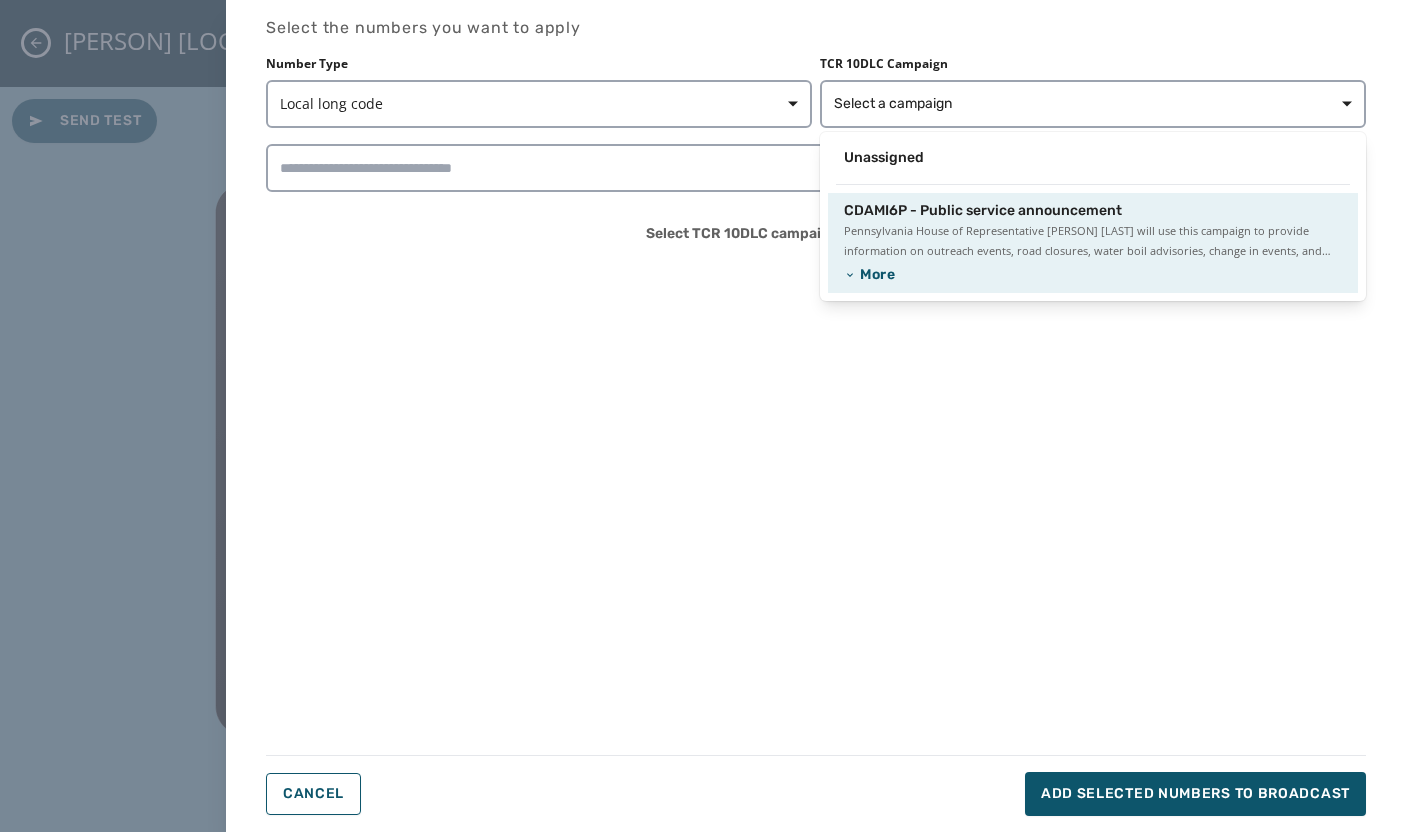 click on "Pennsylvania House of Representative Joe Hogan will use this campaign to provide information on outreach events, road closures, water boil advisories, change in events, and important information." at bounding box center [1093, 241] 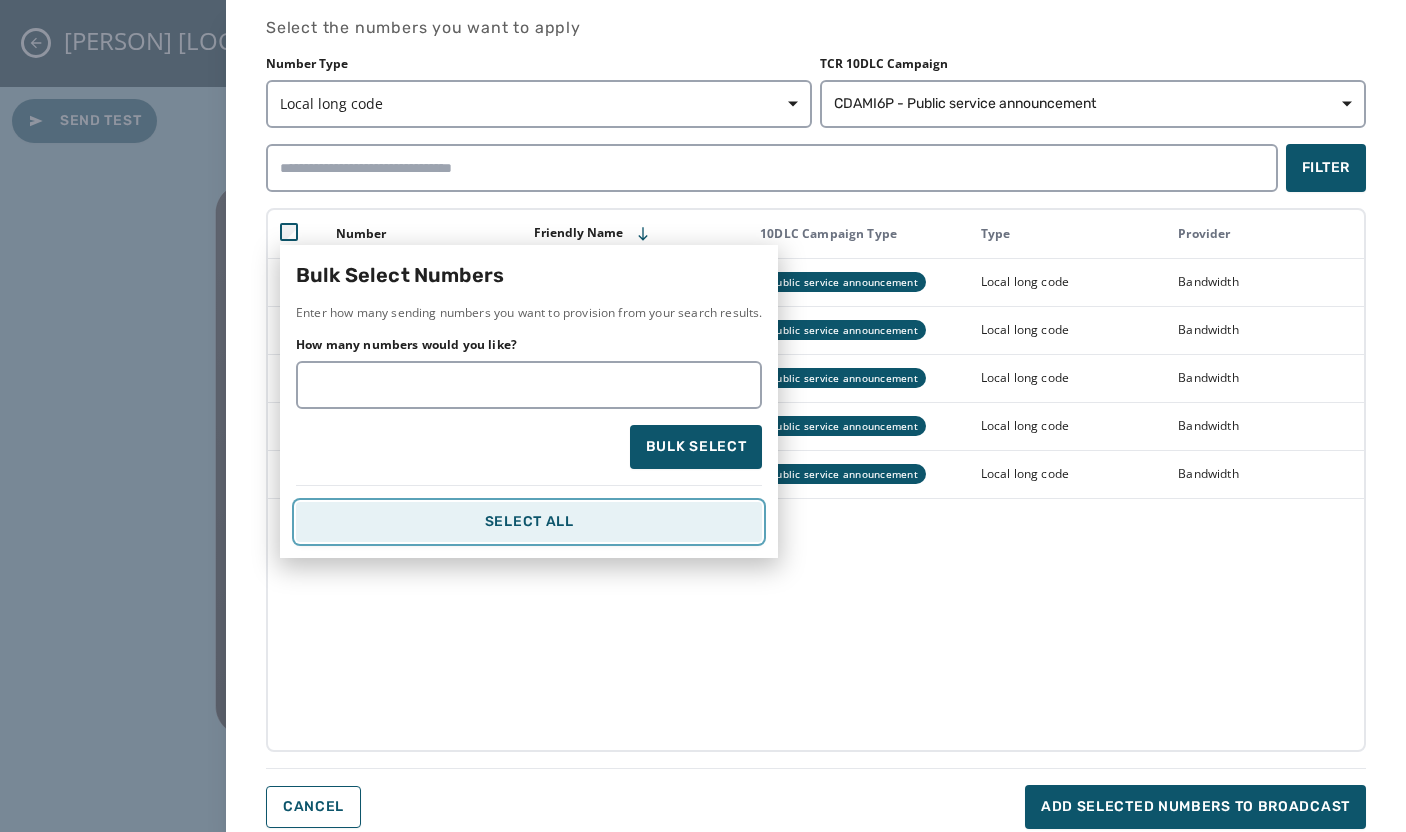 click on "Select All" at bounding box center [529, 522] 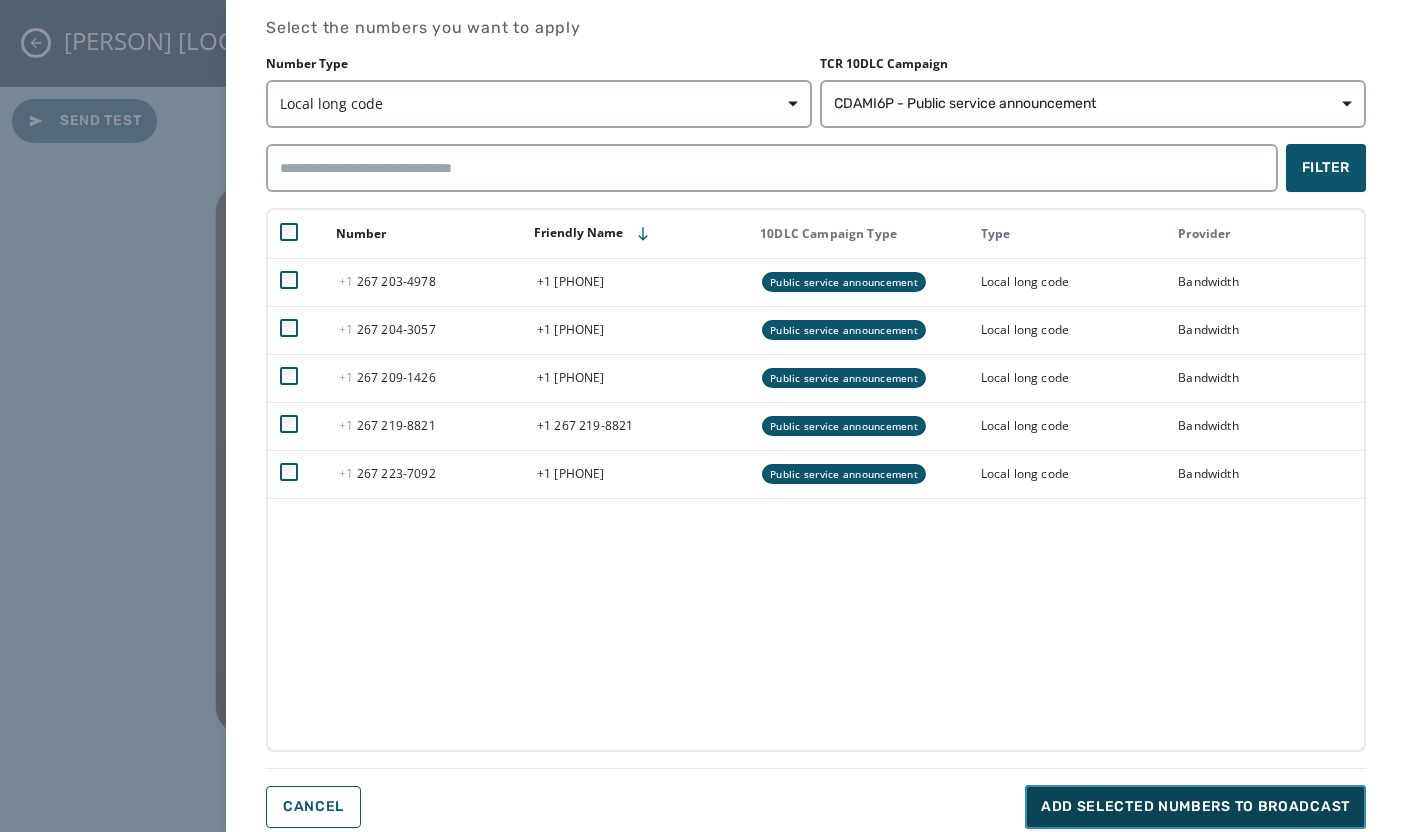 click on "Add selected numbers to broadcast" at bounding box center [1195, 807] 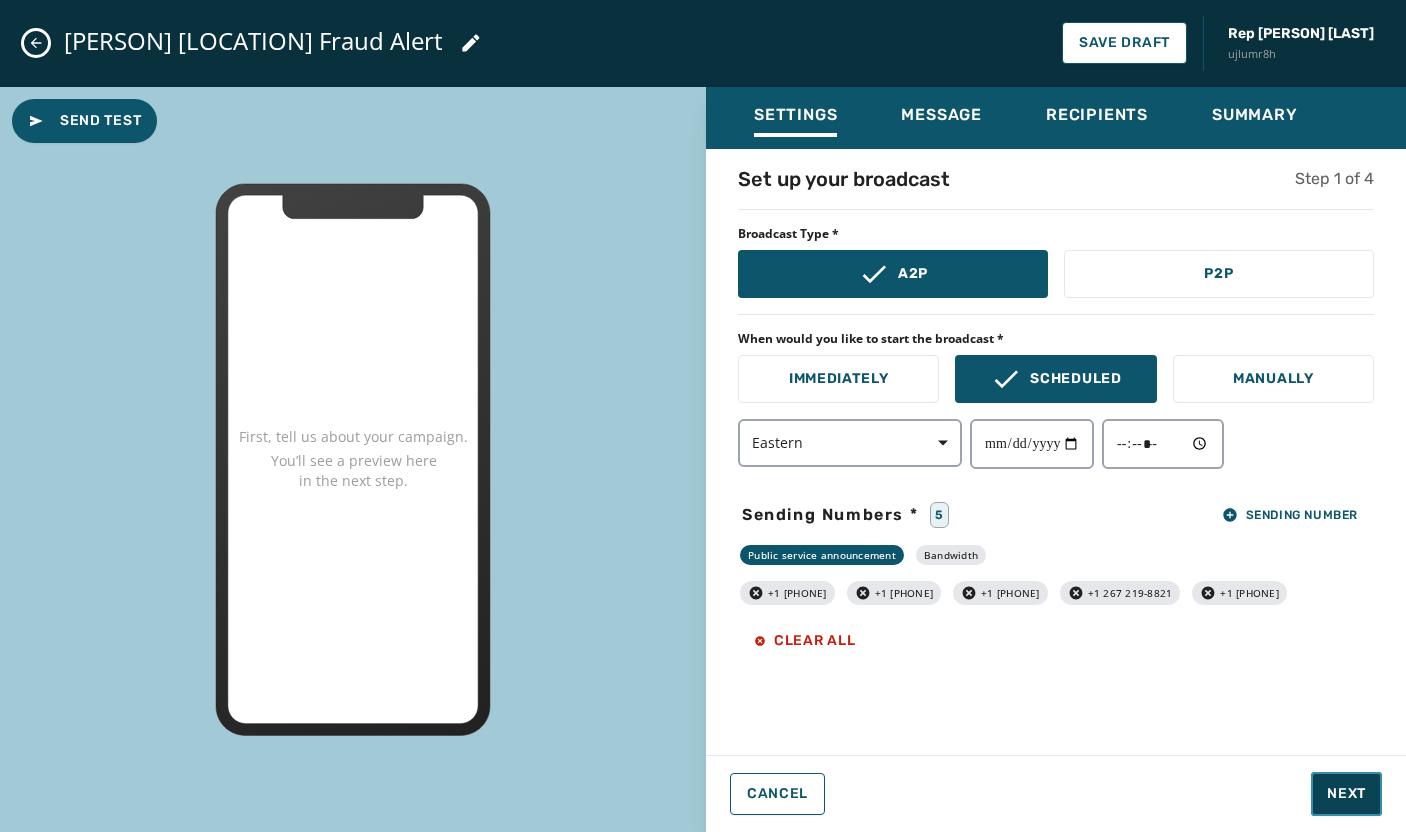 click on "Next" at bounding box center (1346, 794) 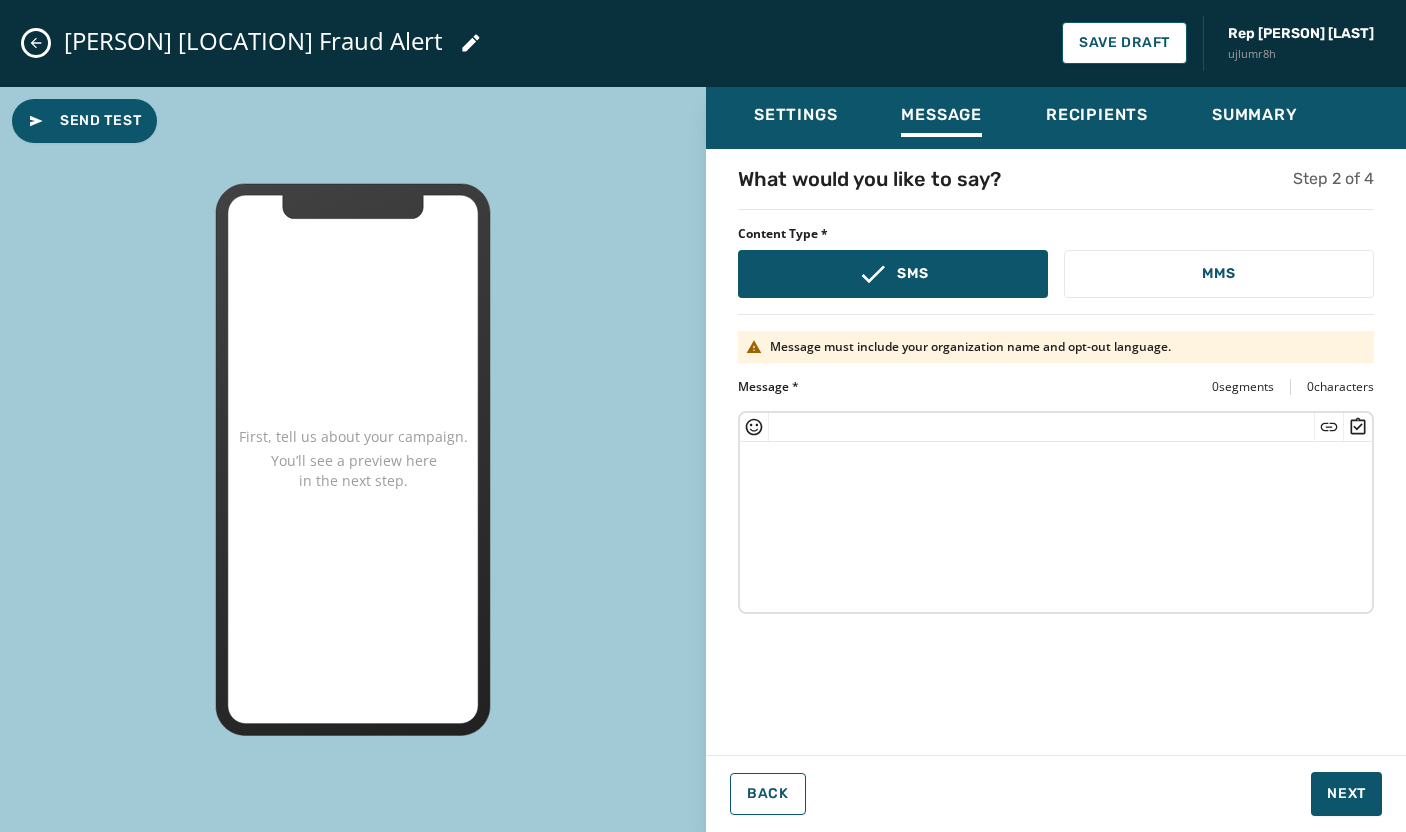 click at bounding box center (1056, 524) 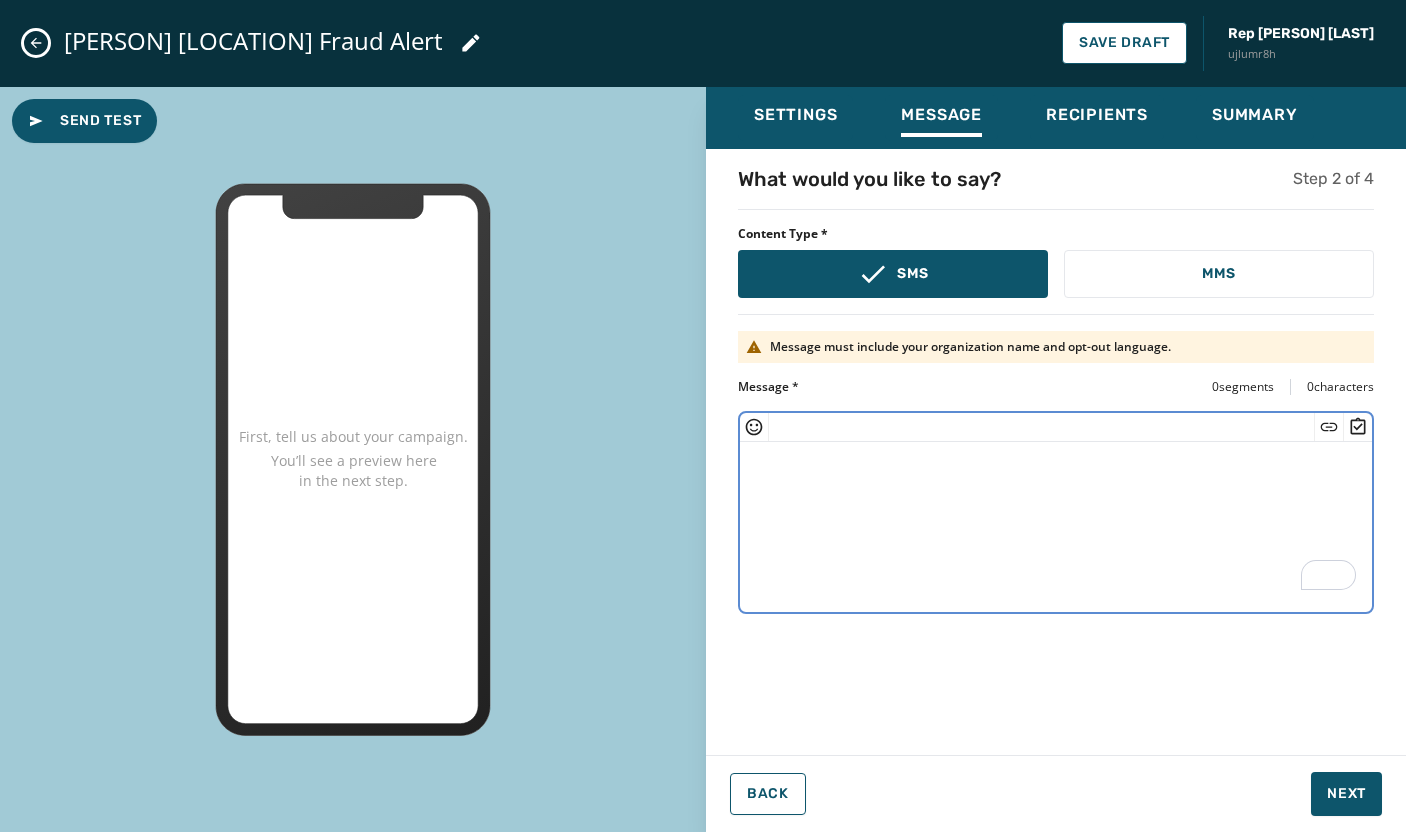 paste on "**********" 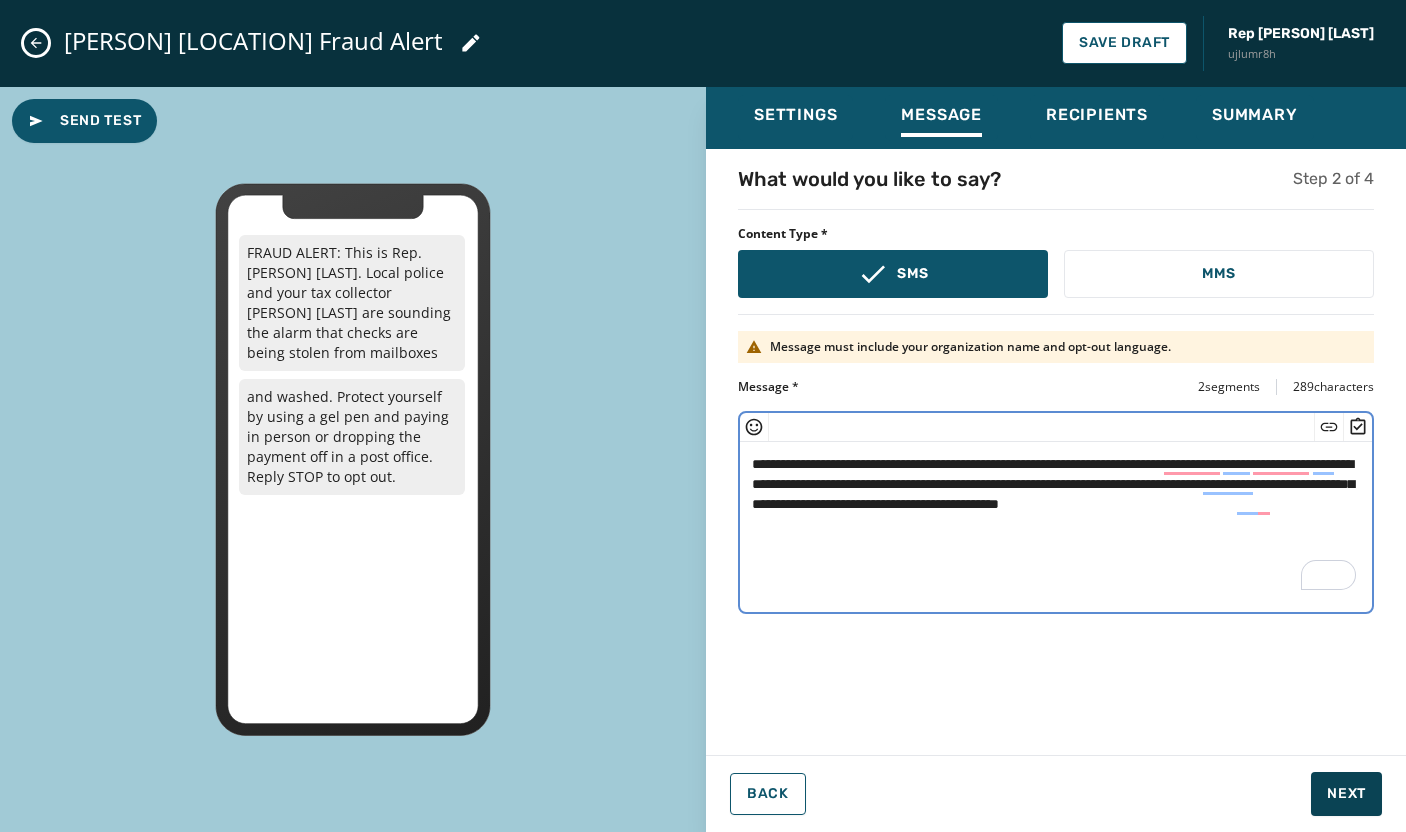 type on "**********" 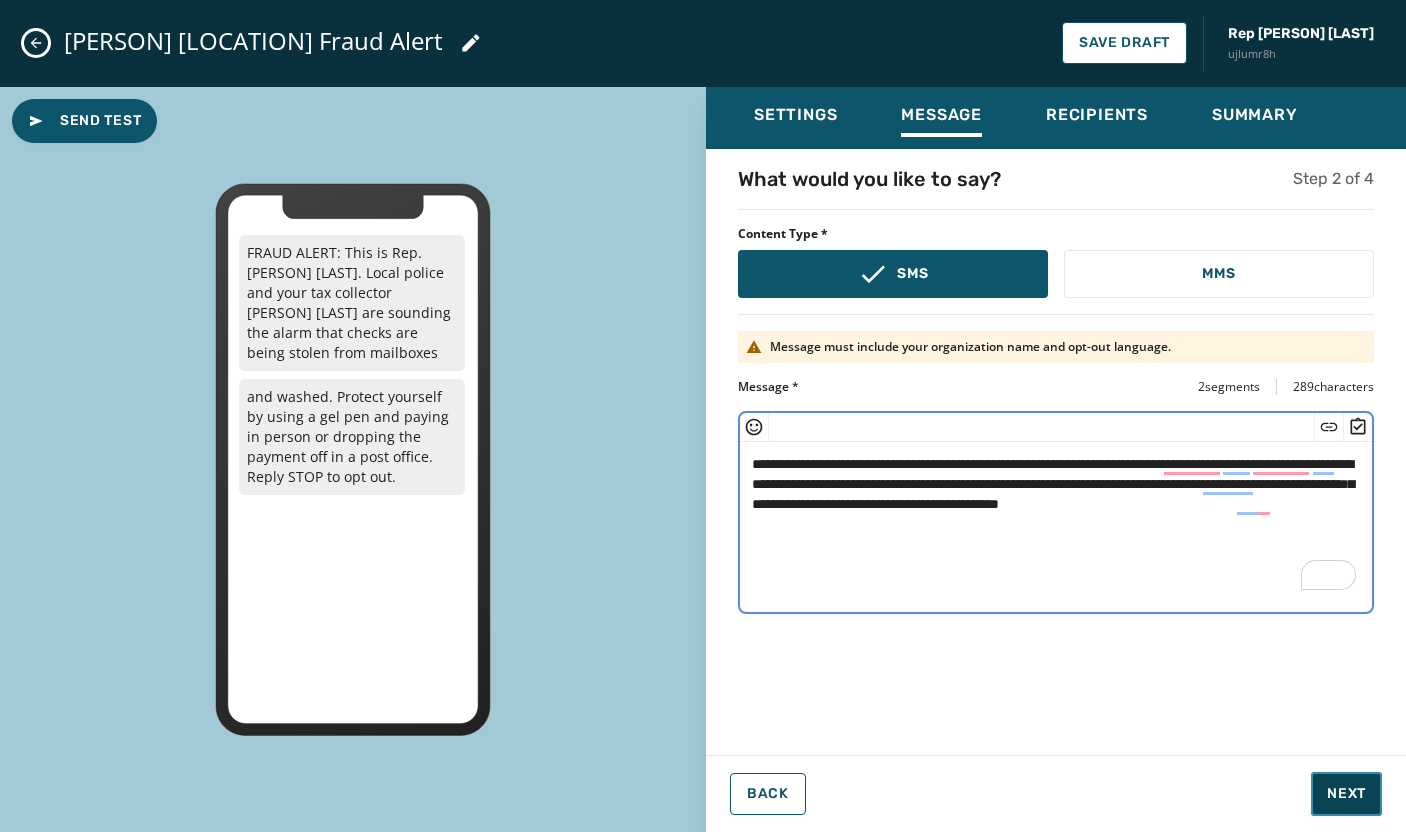 click on "Next" at bounding box center [1346, 794] 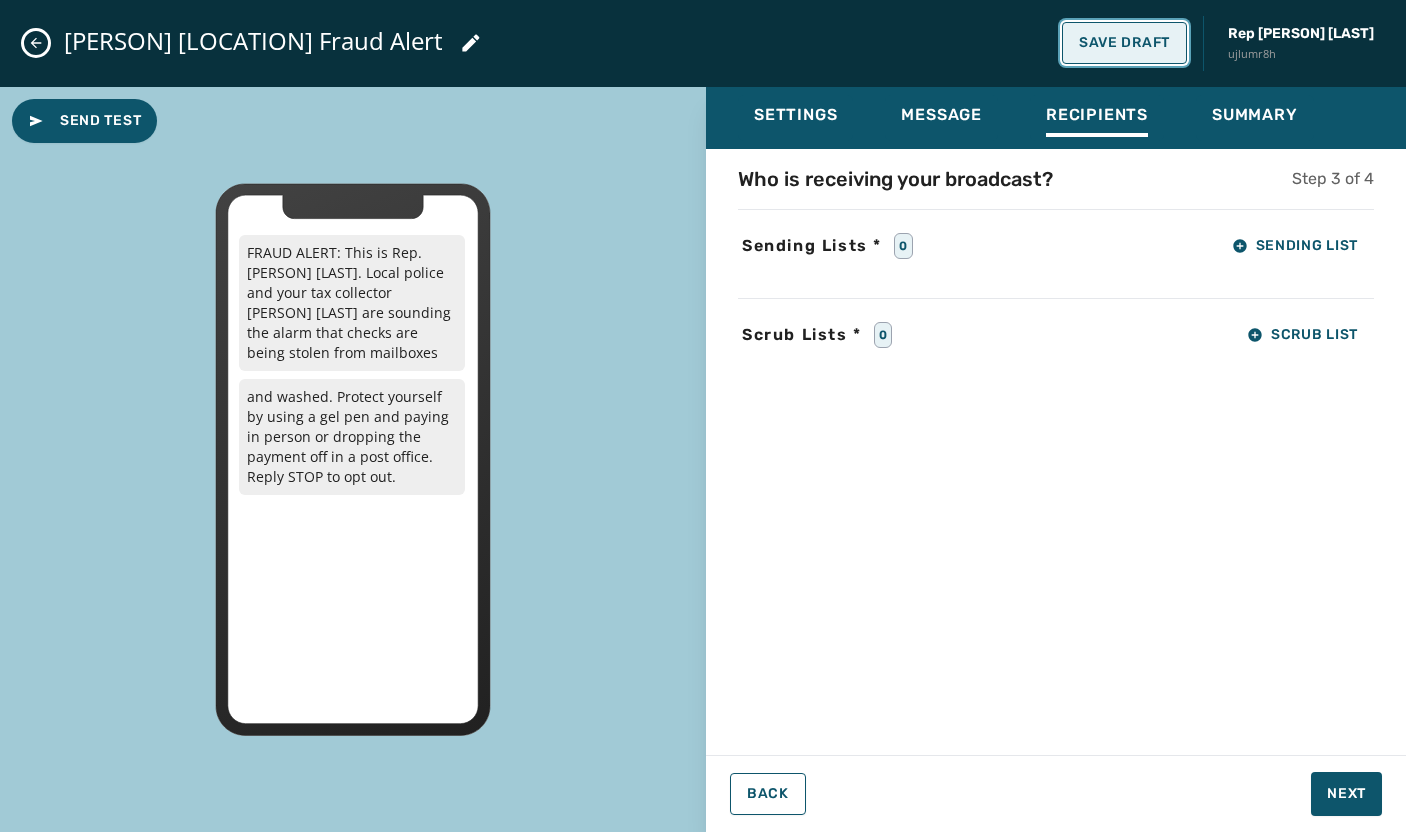 click on "Save Draft" at bounding box center (1124, 43) 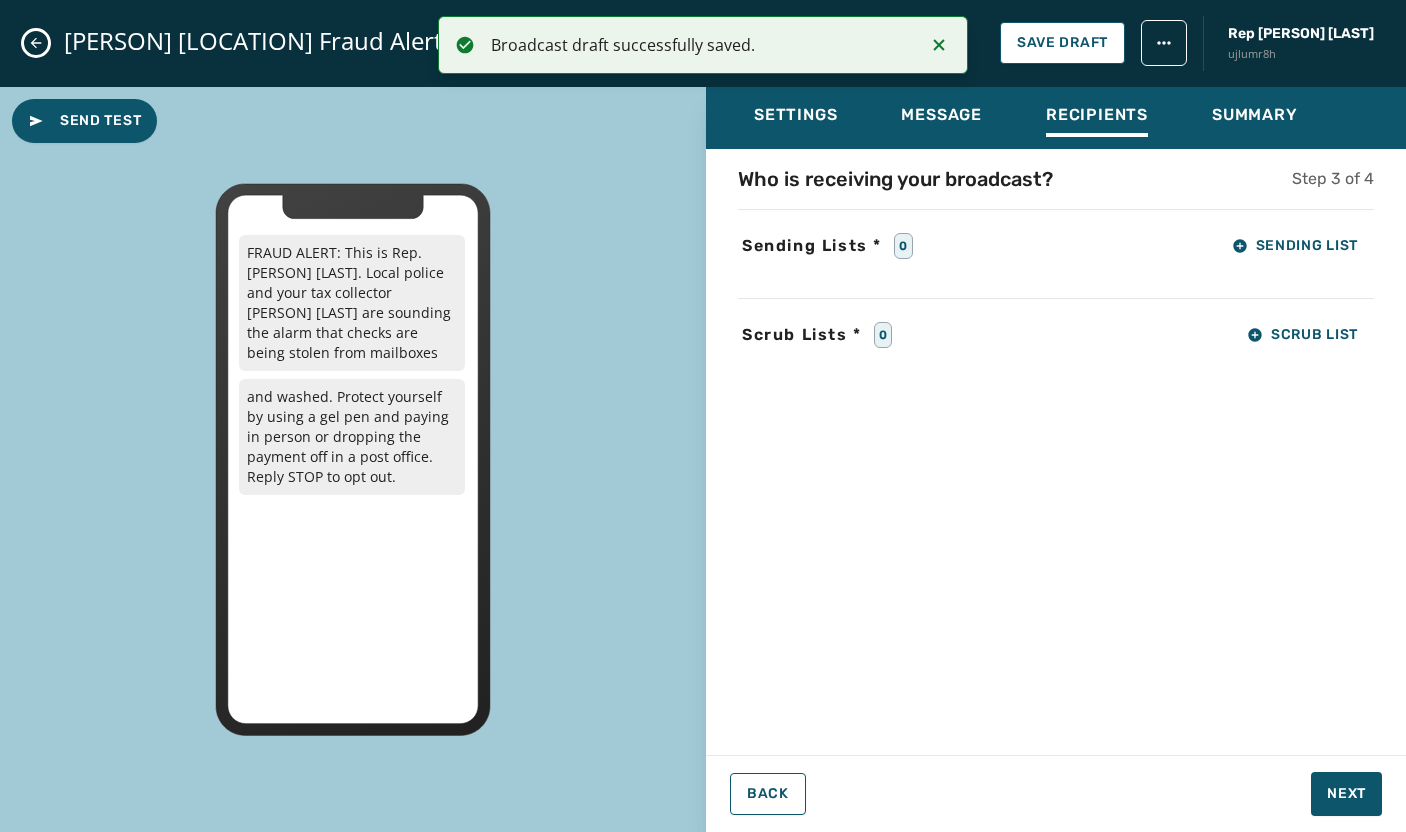 click on "Hogan Lower South Fraud Alert Save Draft Rep Joe Hogan ujlumr8h" at bounding box center (703, 43) 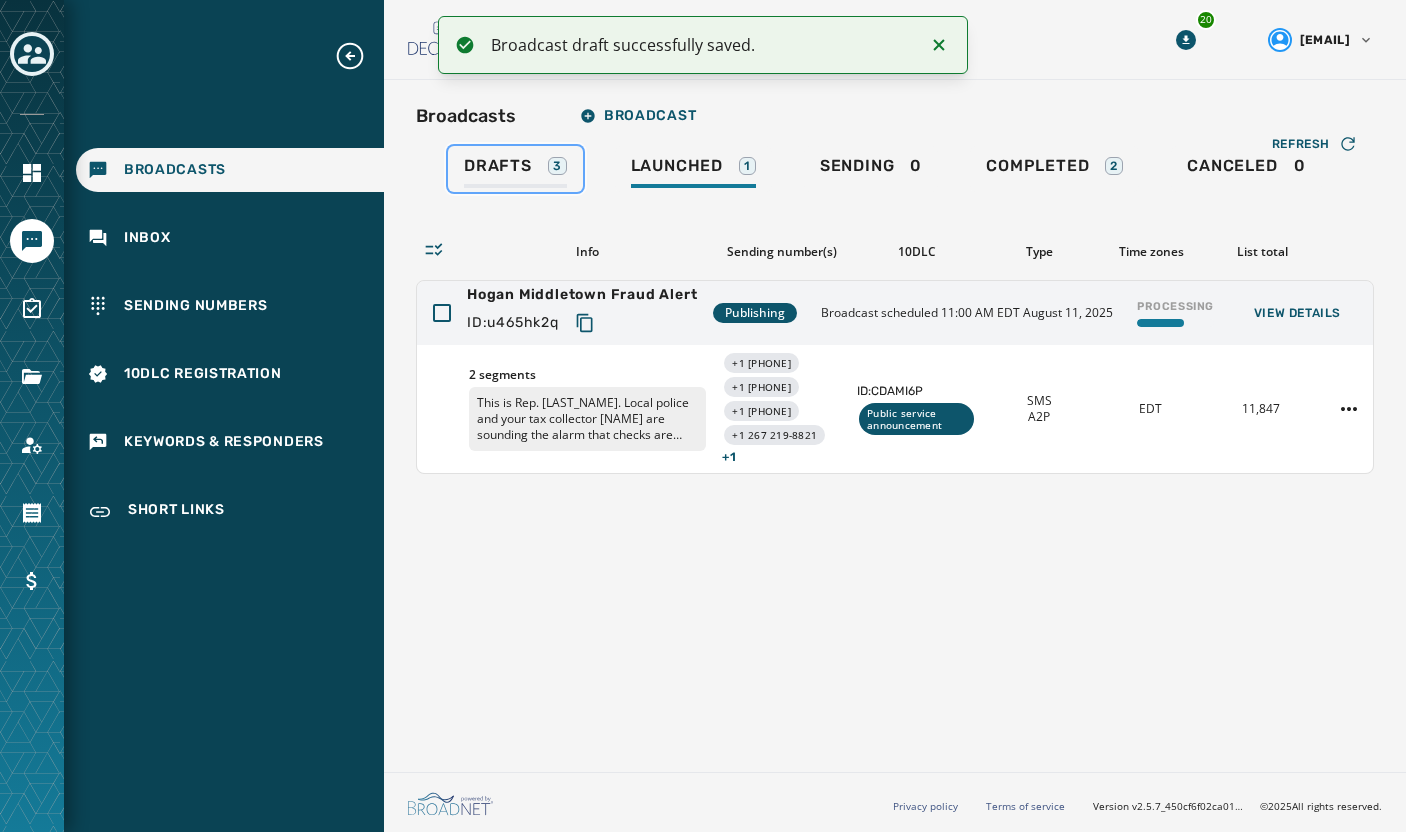 click on "Drafts" at bounding box center (498, 166) 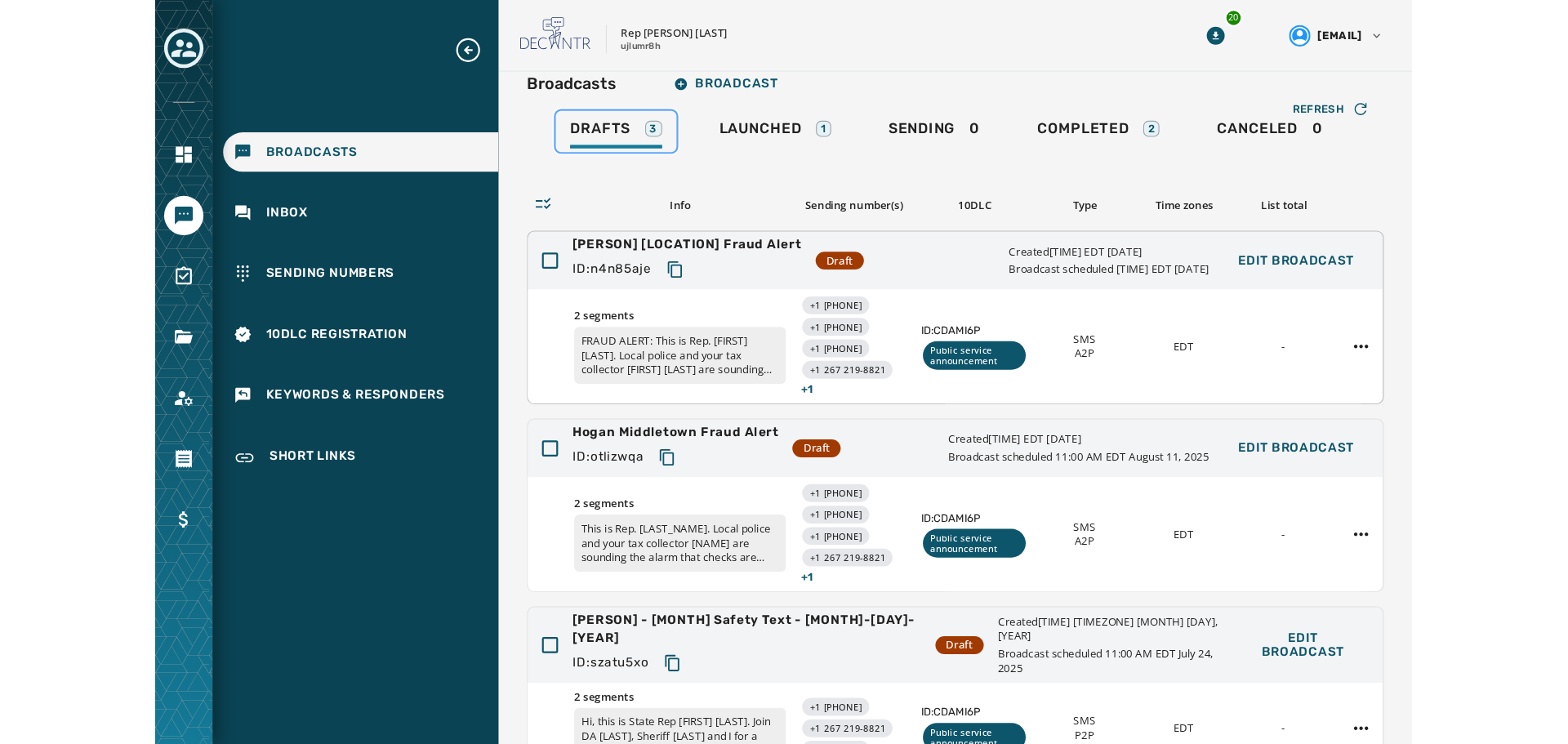 scroll, scrollTop: 0, scrollLeft: 0, axis: both 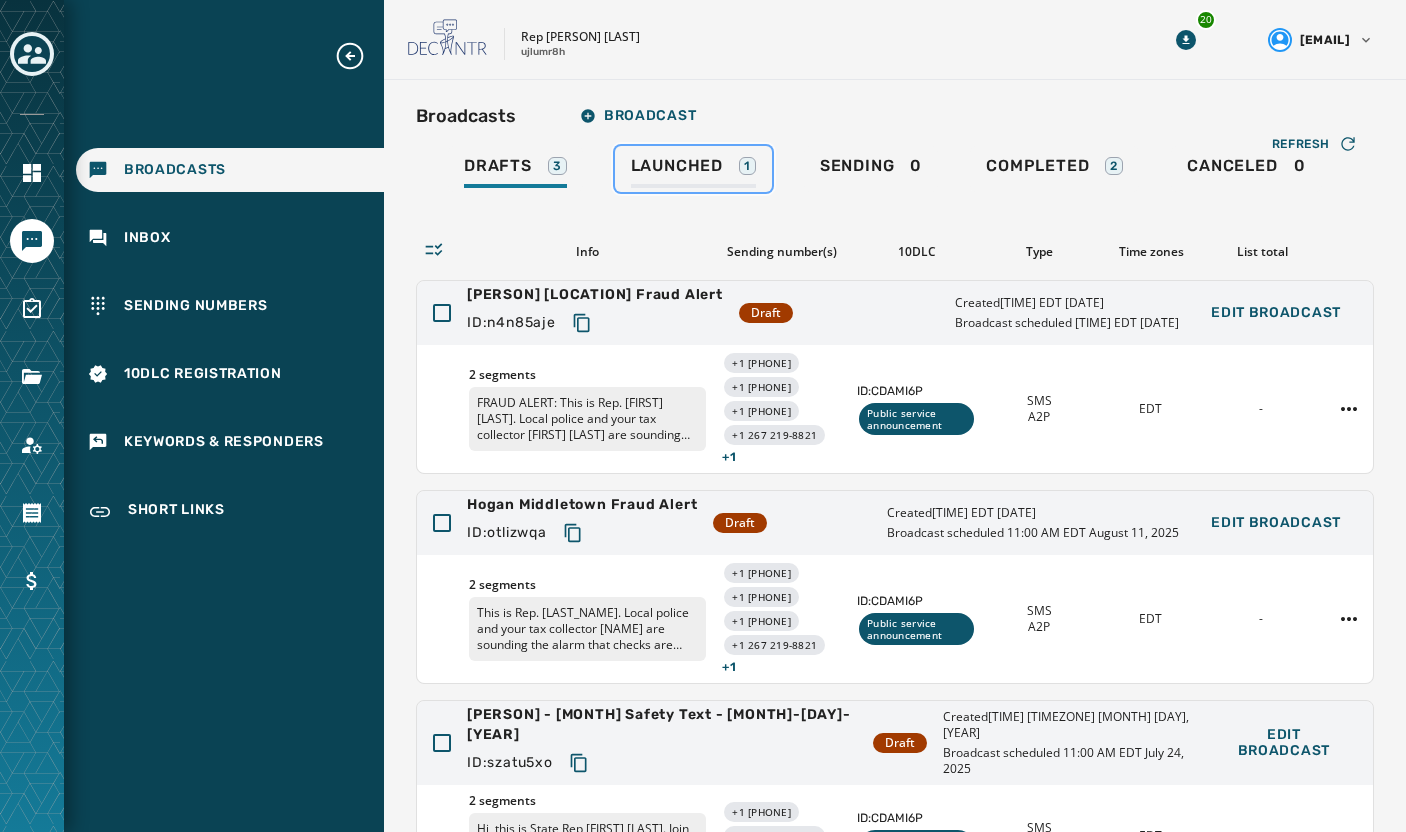 click on "Launched" at bounding box center (677, 166) 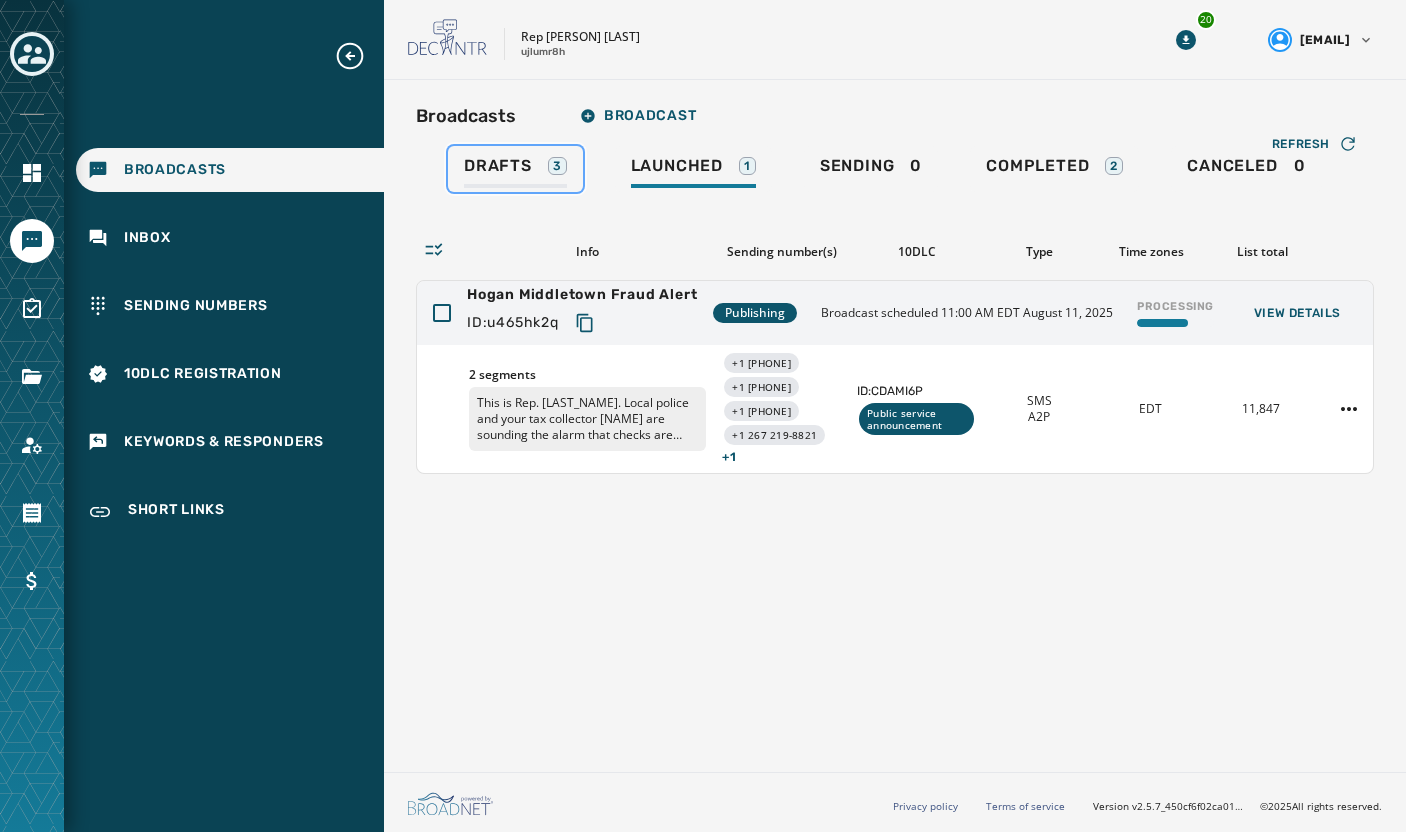 click on "Drafts" at bounding box center (498, 166) 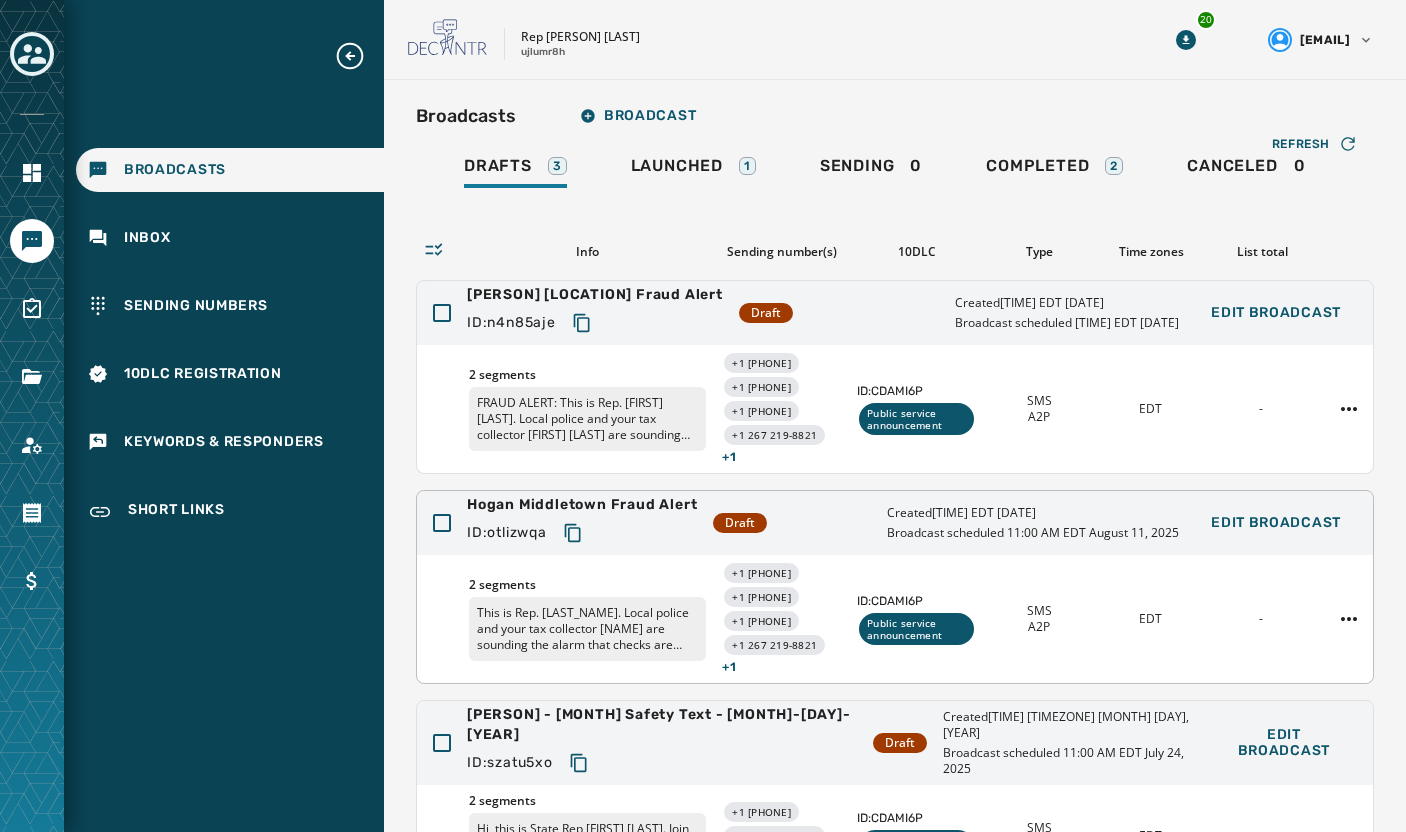 click on "Broadcast scheduled 11:00 AM EDT August 11, 2025" at bounding box center (1033, 533) 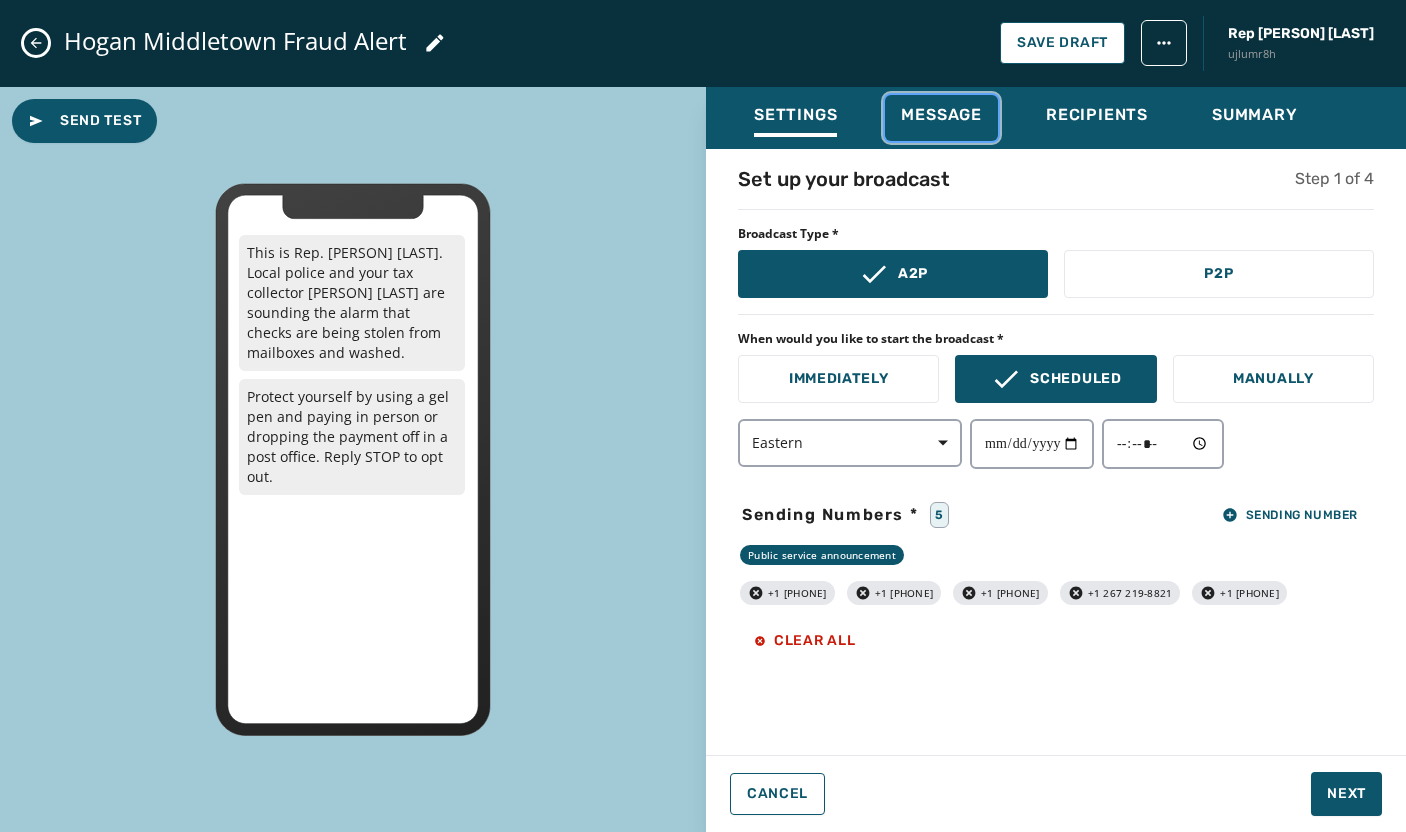 click on "Message" at bounding box center (941, 115) 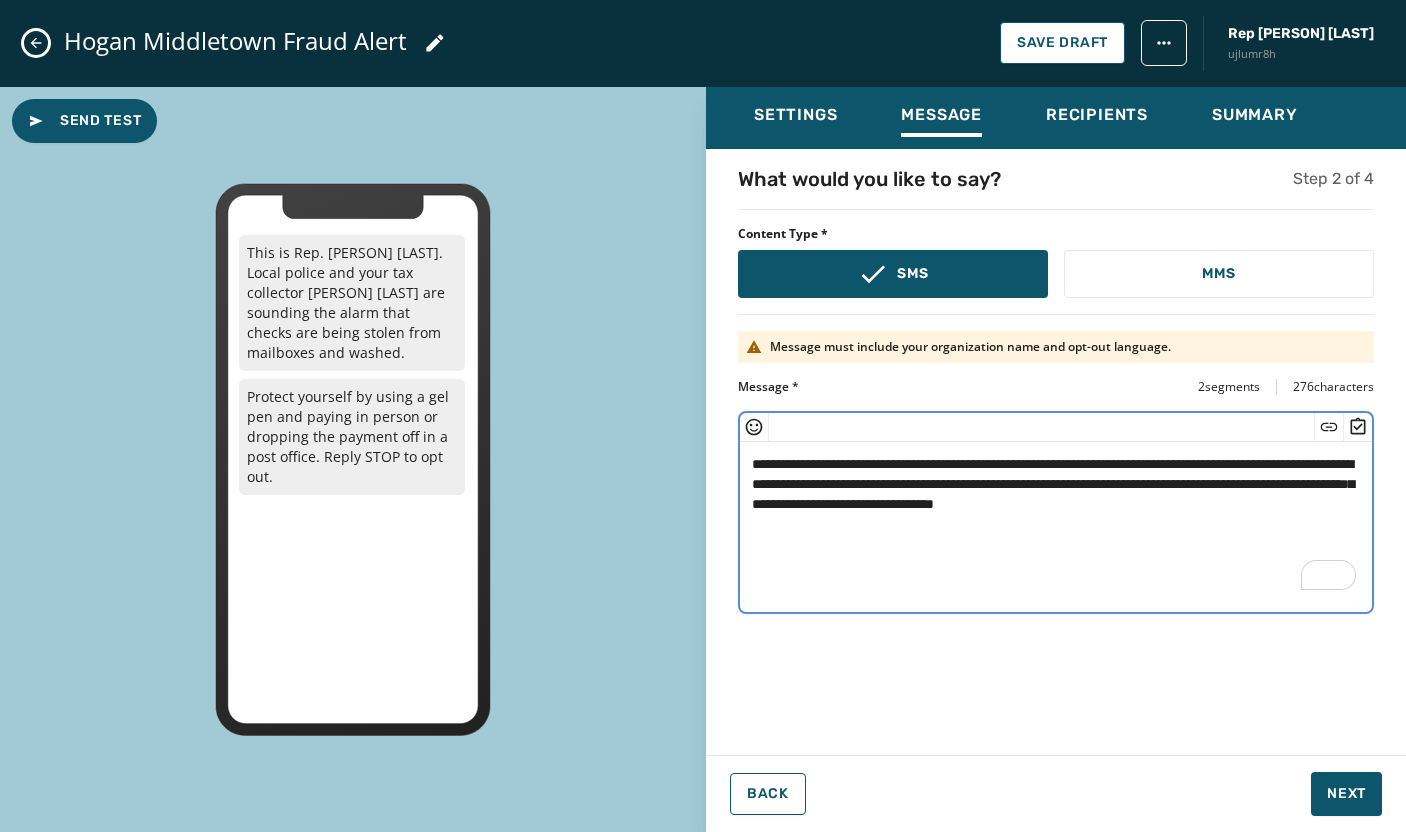 drag, startPoint x: 670, startPoint y: 500, endPoint x: 601, endPoint y: 418, distance: 107.16809 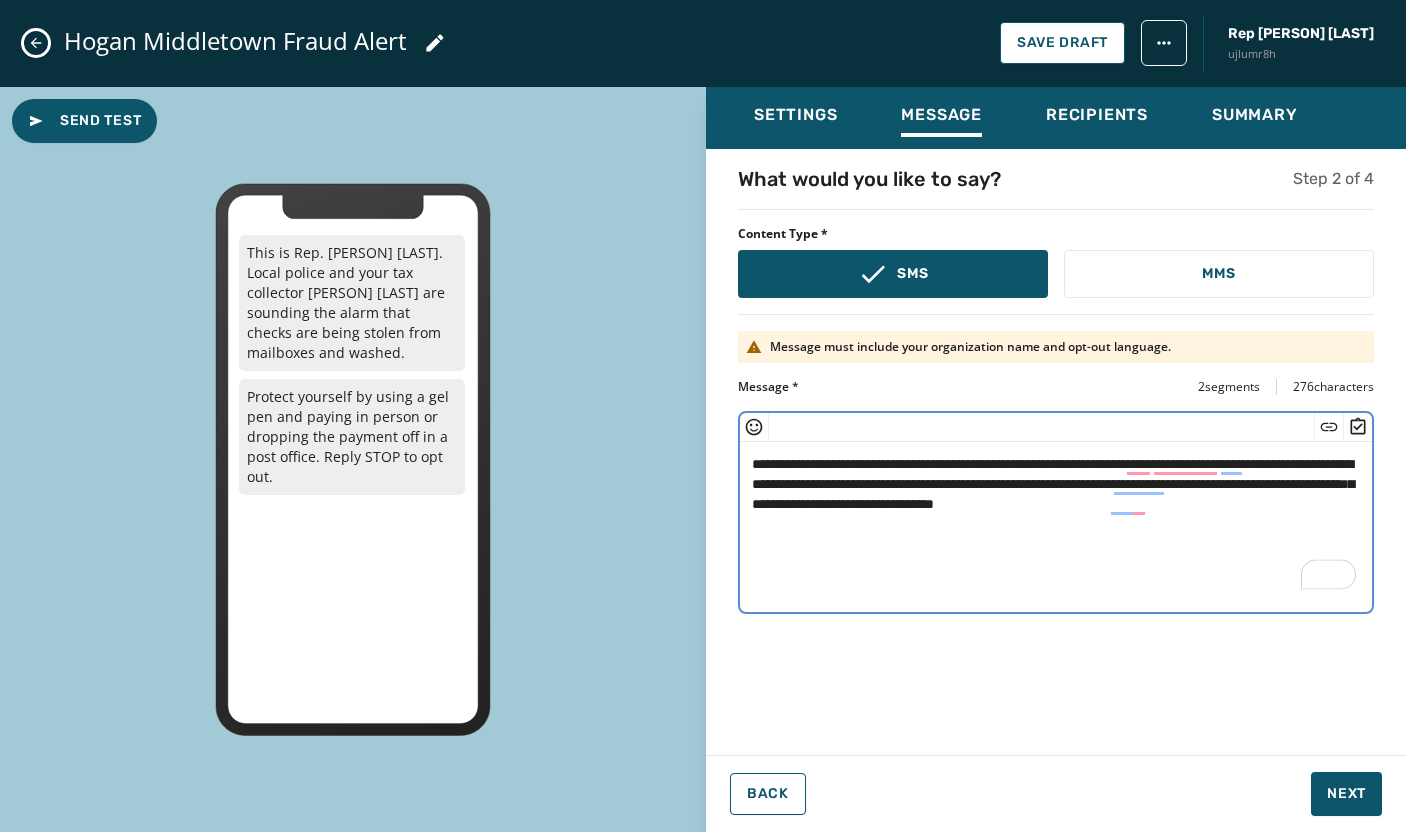 paste on "**********" 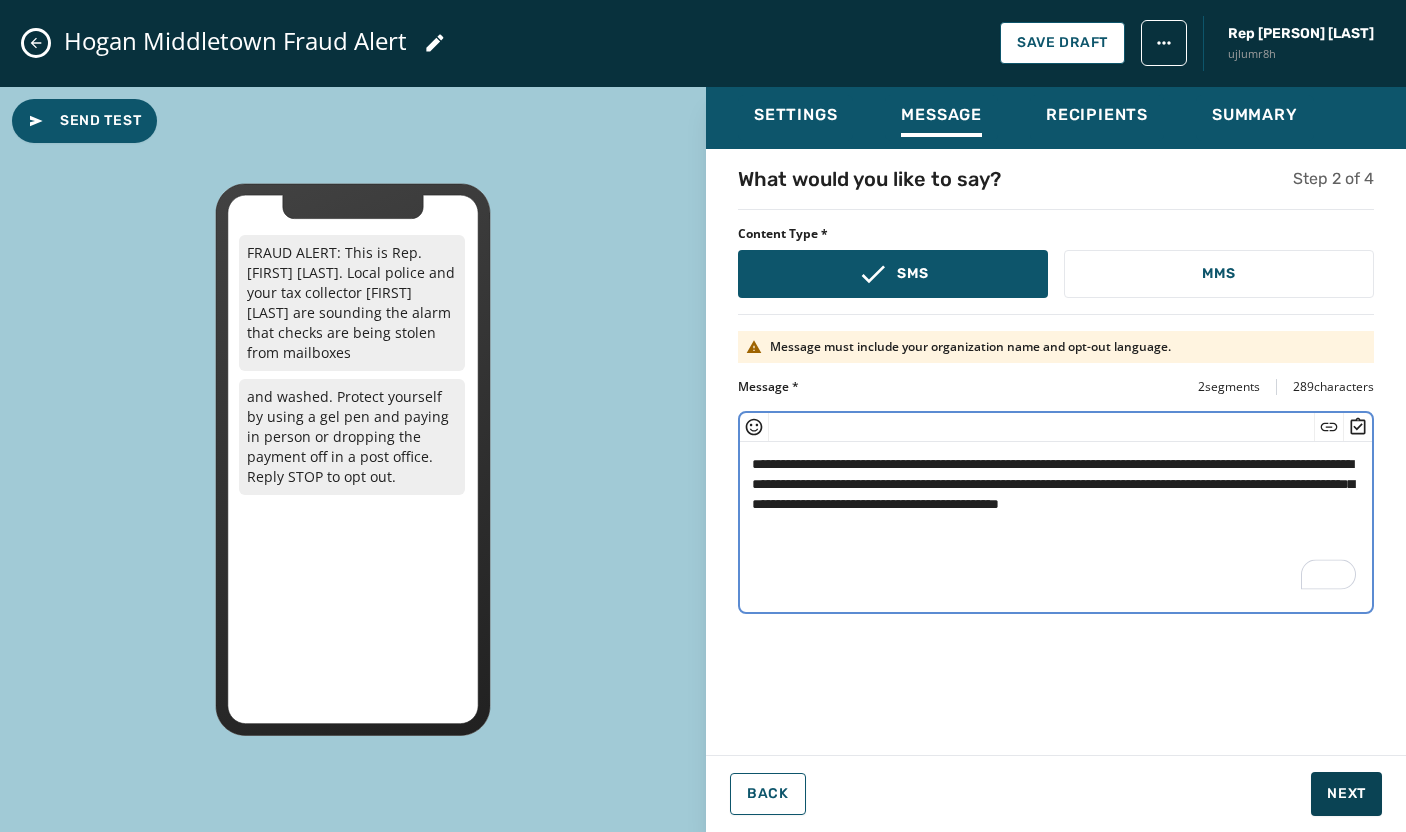 type on "**********" 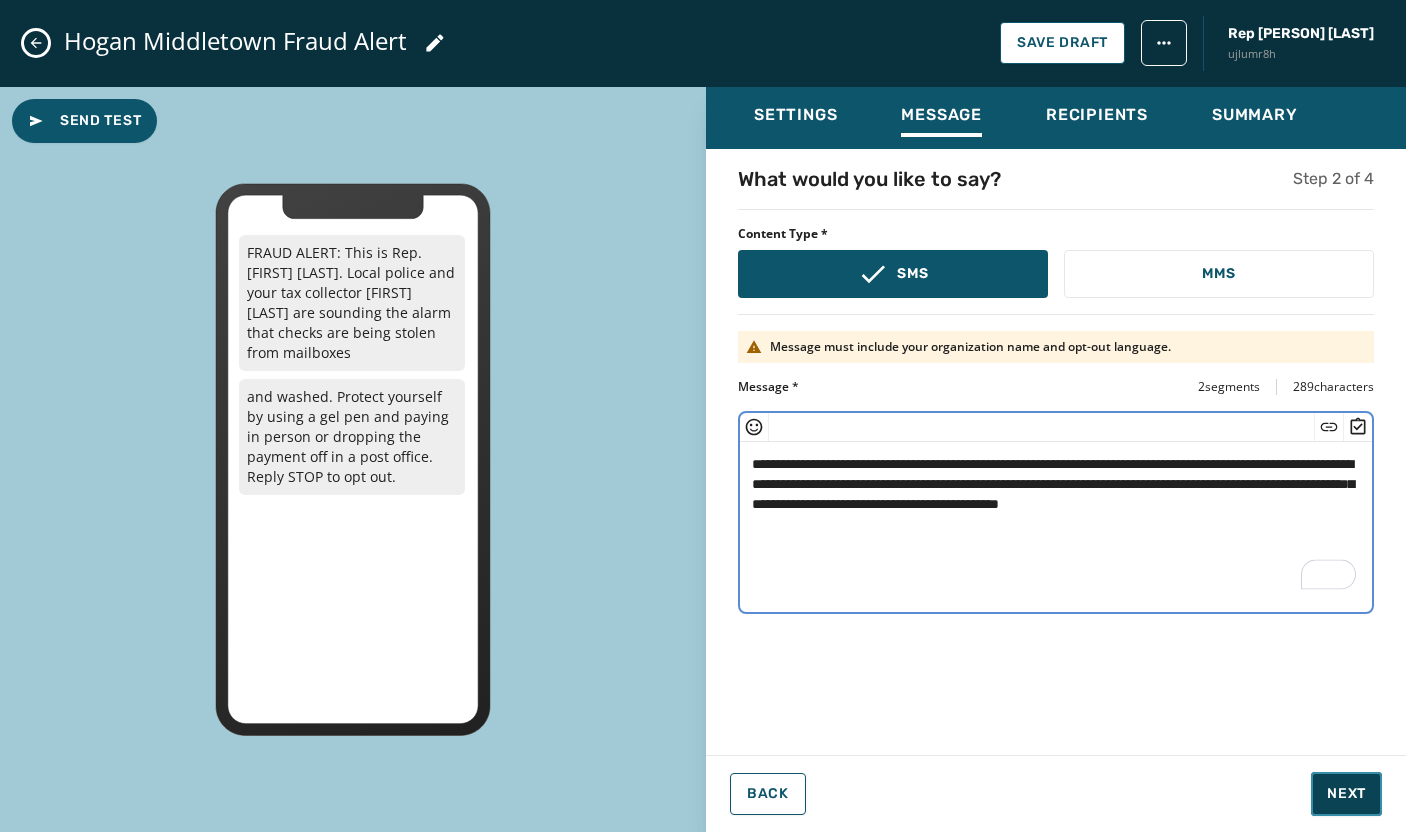click on "Next" at bounding box center (1346, 794) 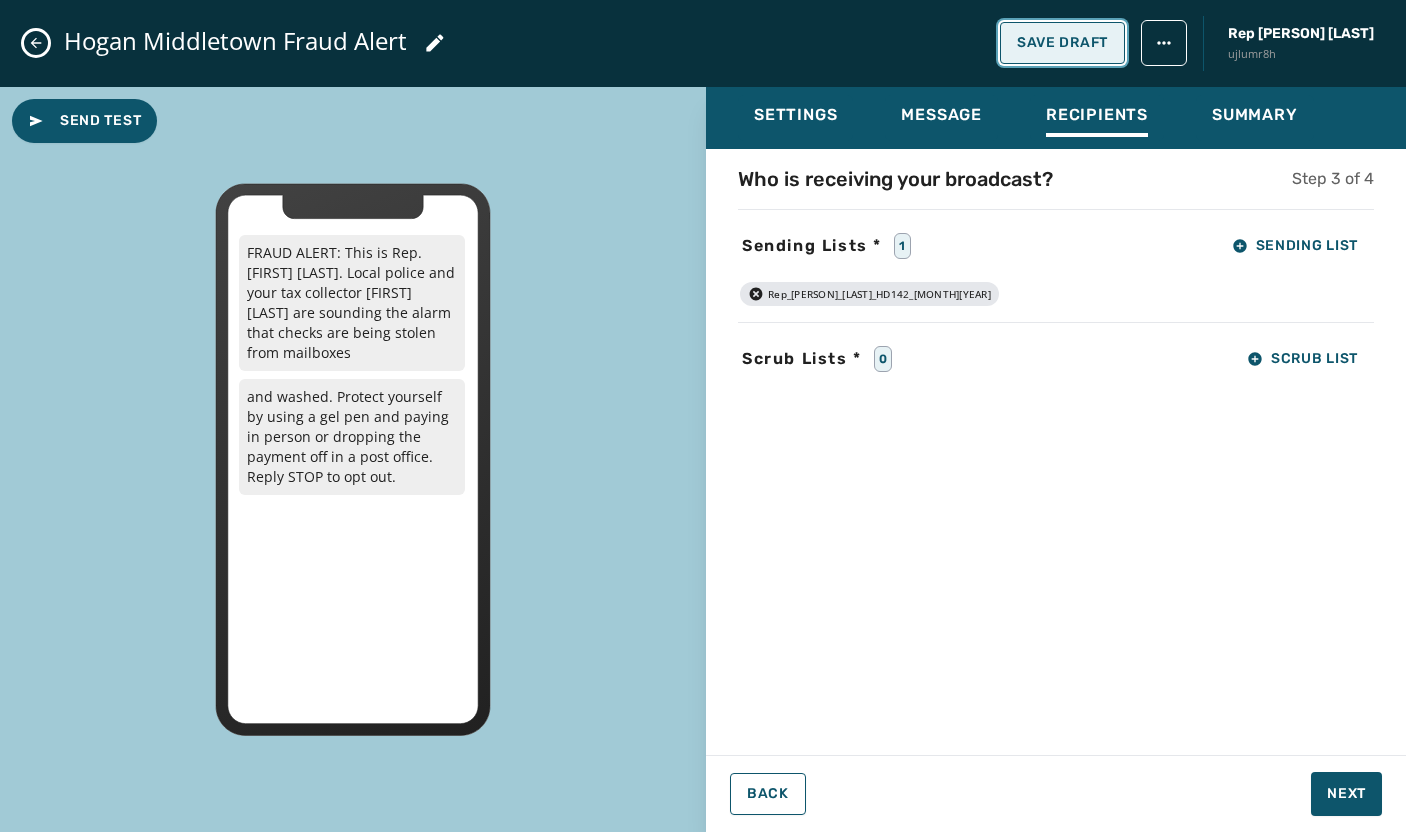 click on "Save Draft" at bounding box center (1062, 43) 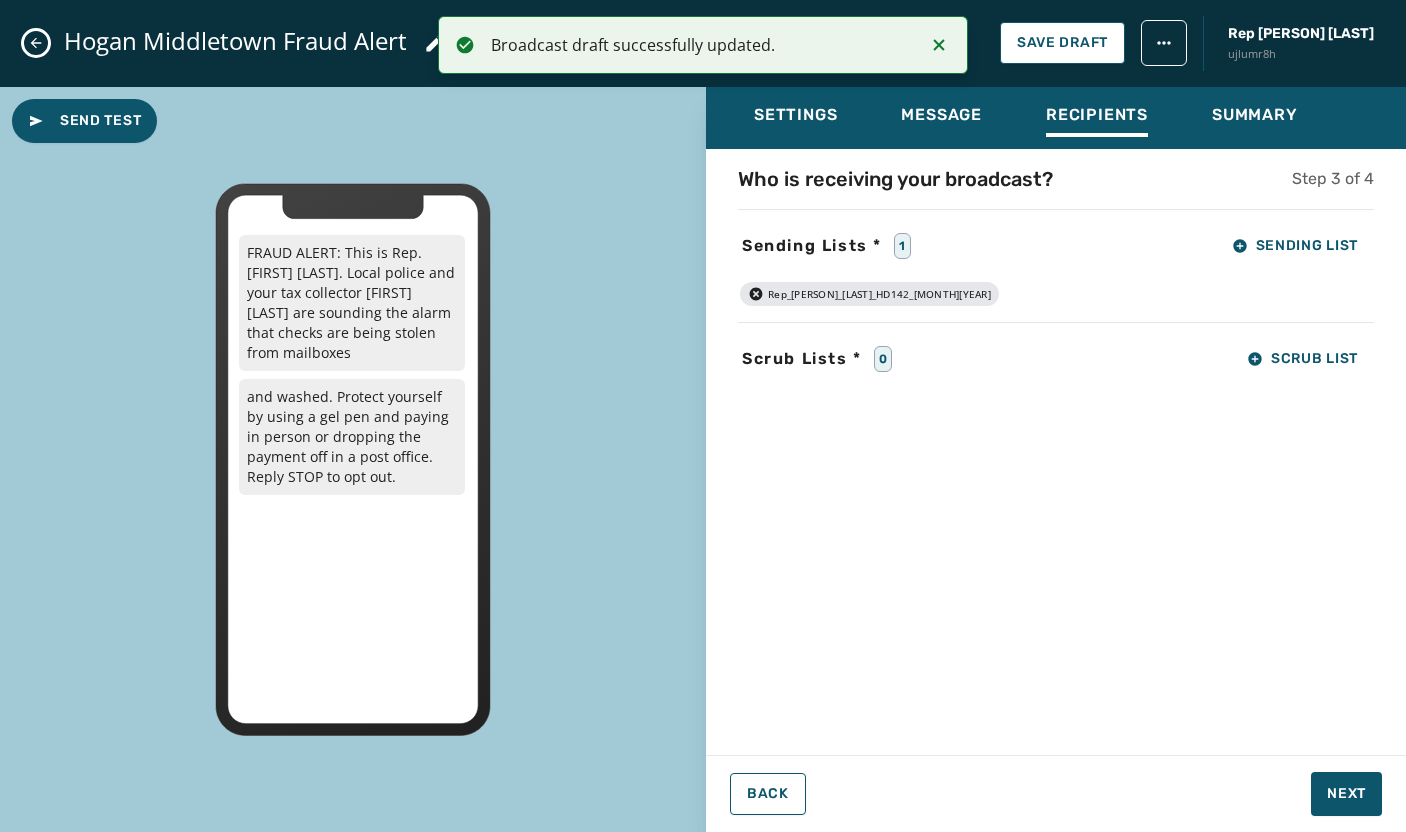 click at bounding box center [36, 43] 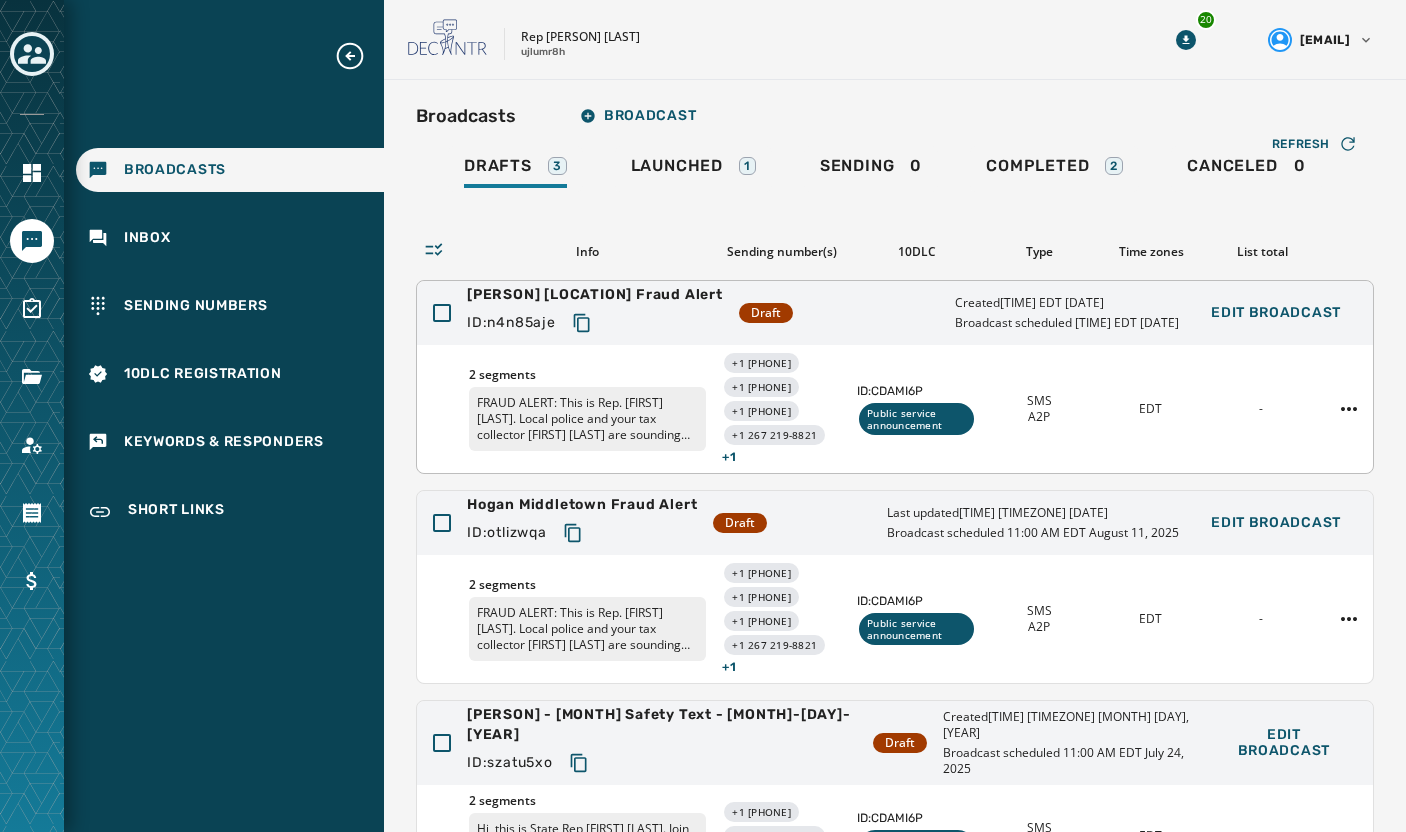 click on "ID:  n4n85aje" at bounding box center [595, 323] 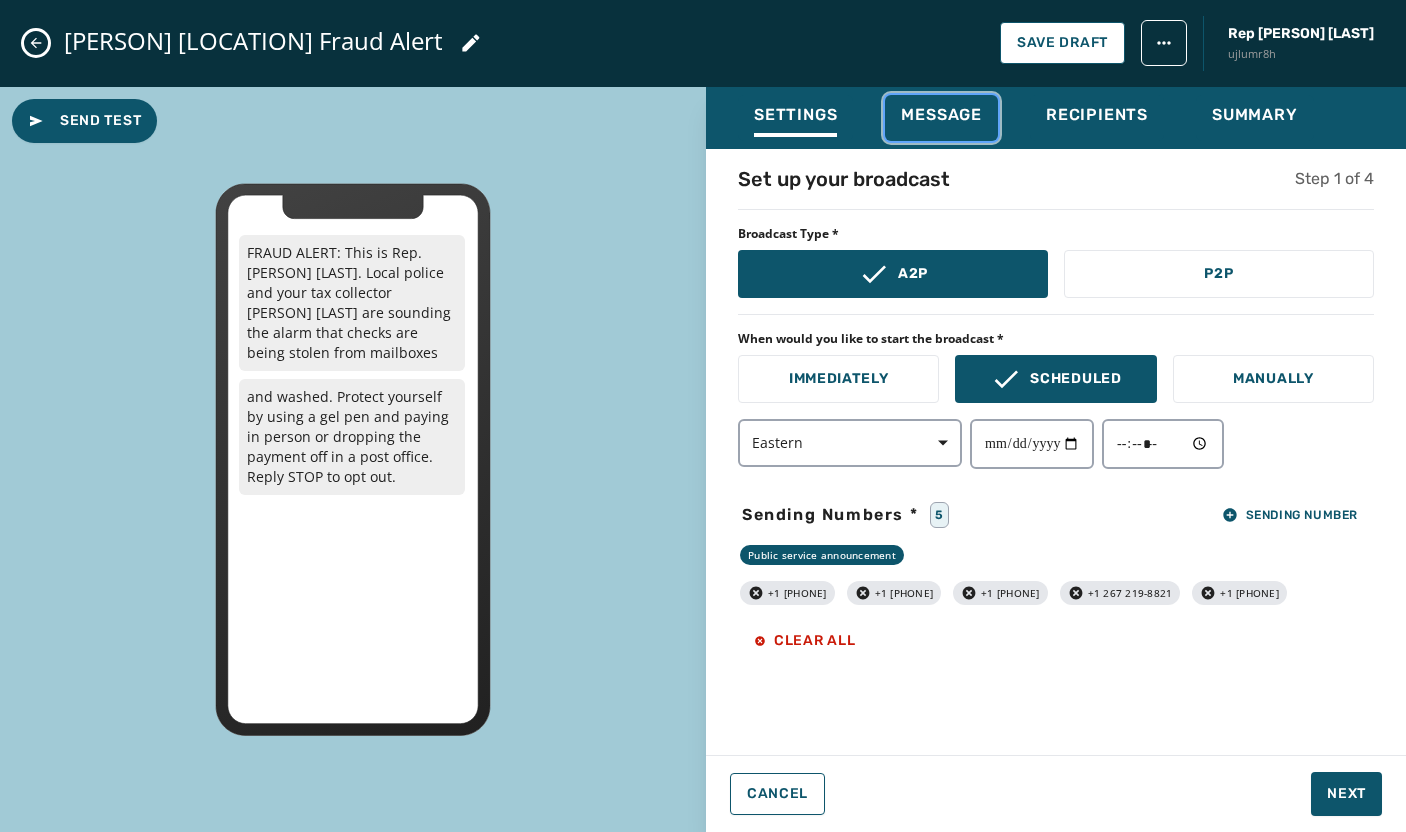 click on "Message" at bounding box center (941, 115) 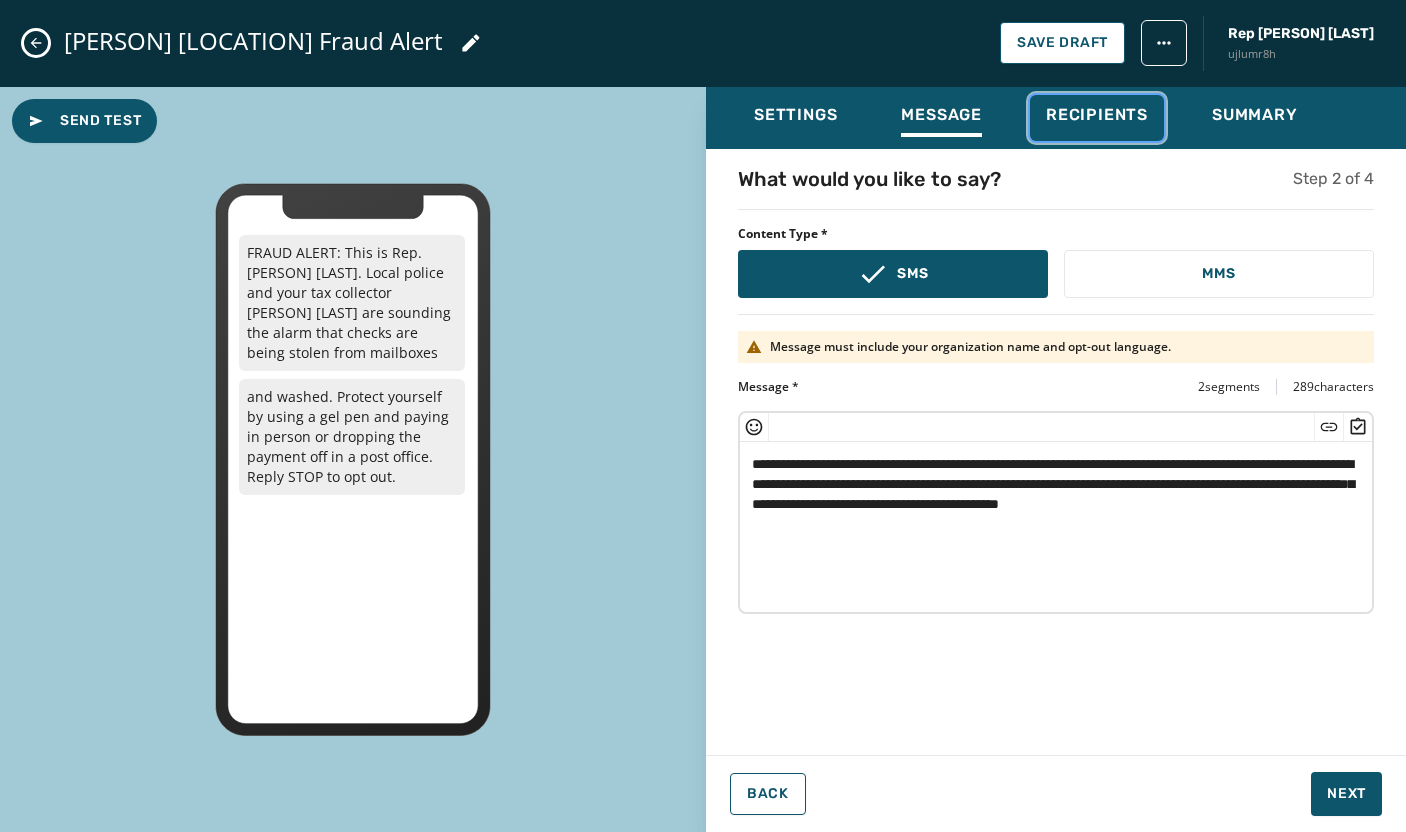 click on "Recipients" at bounding box center (1097, 115) 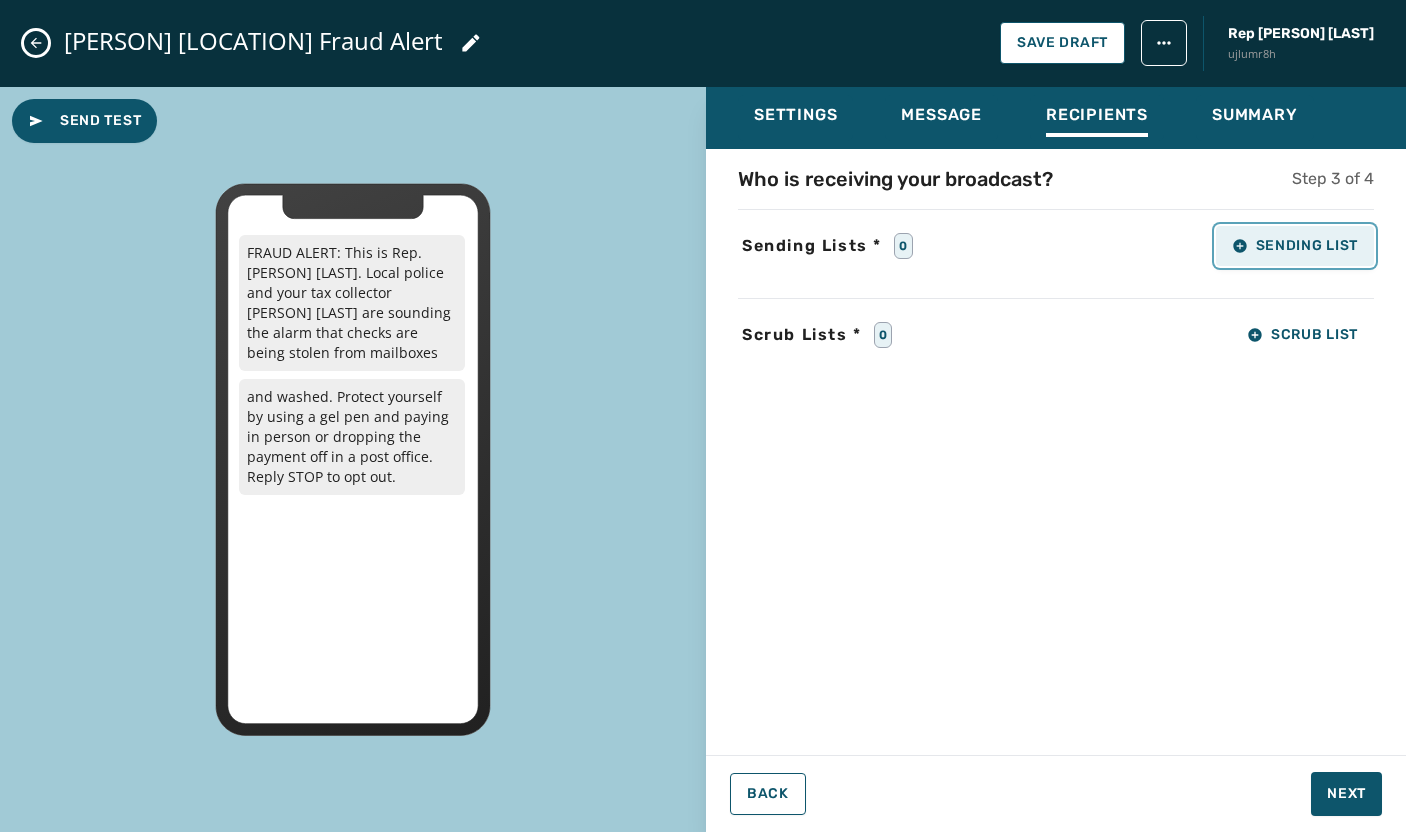 click on "Sending List" at bounding box center (1295, 246) 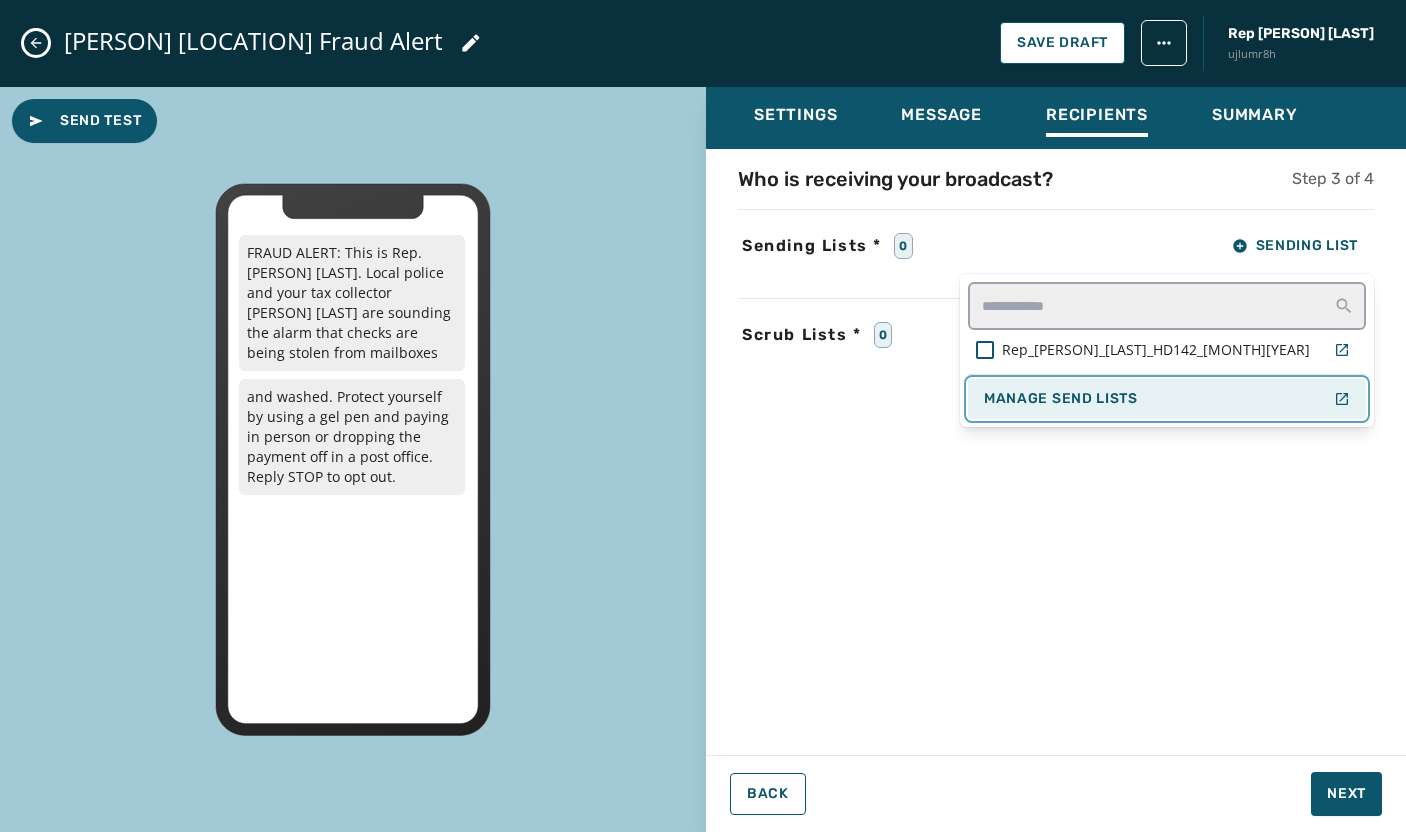 click on "Manage Send Lists" at bounding box center (1061, 399) 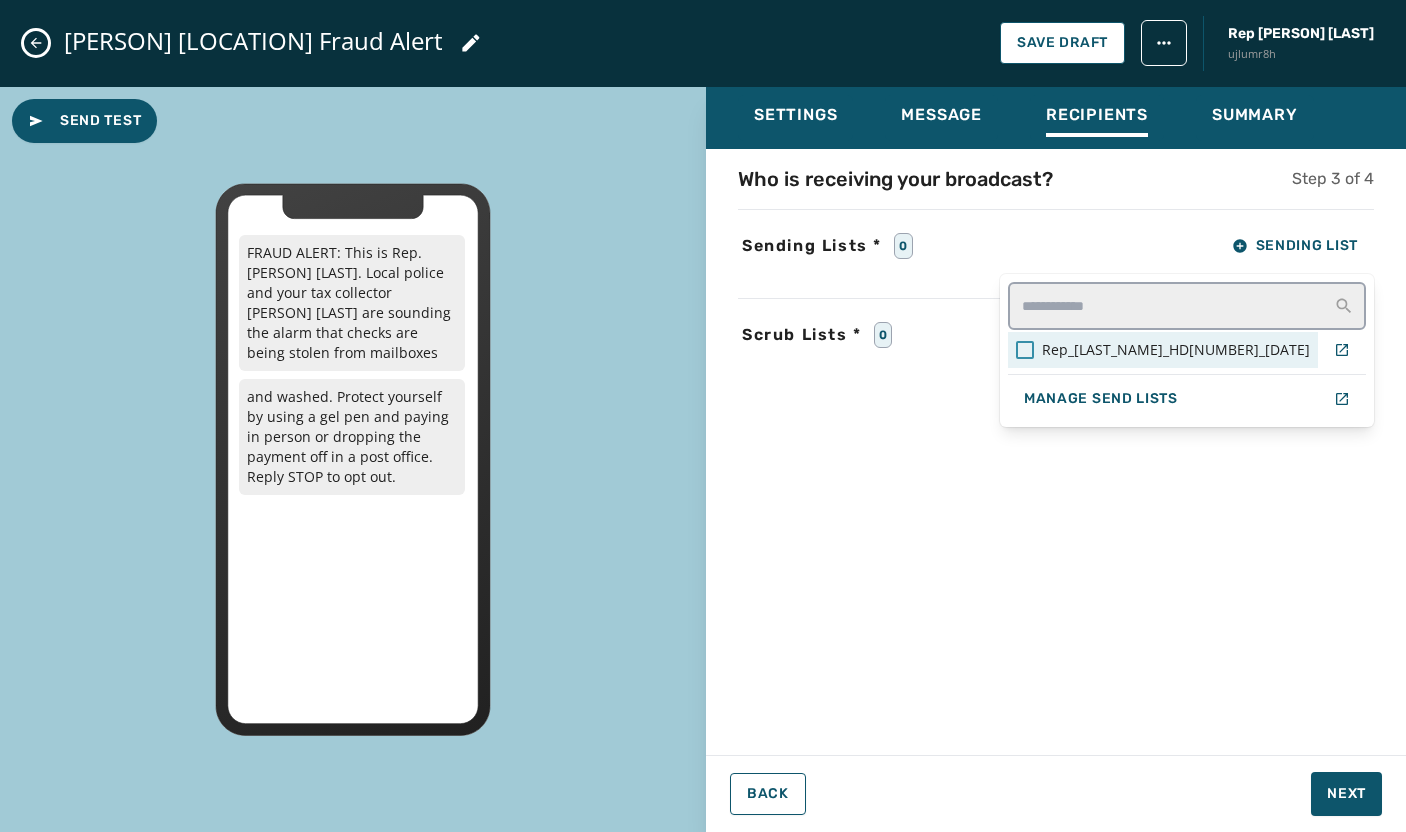 click at bounding box center [1025, 350] 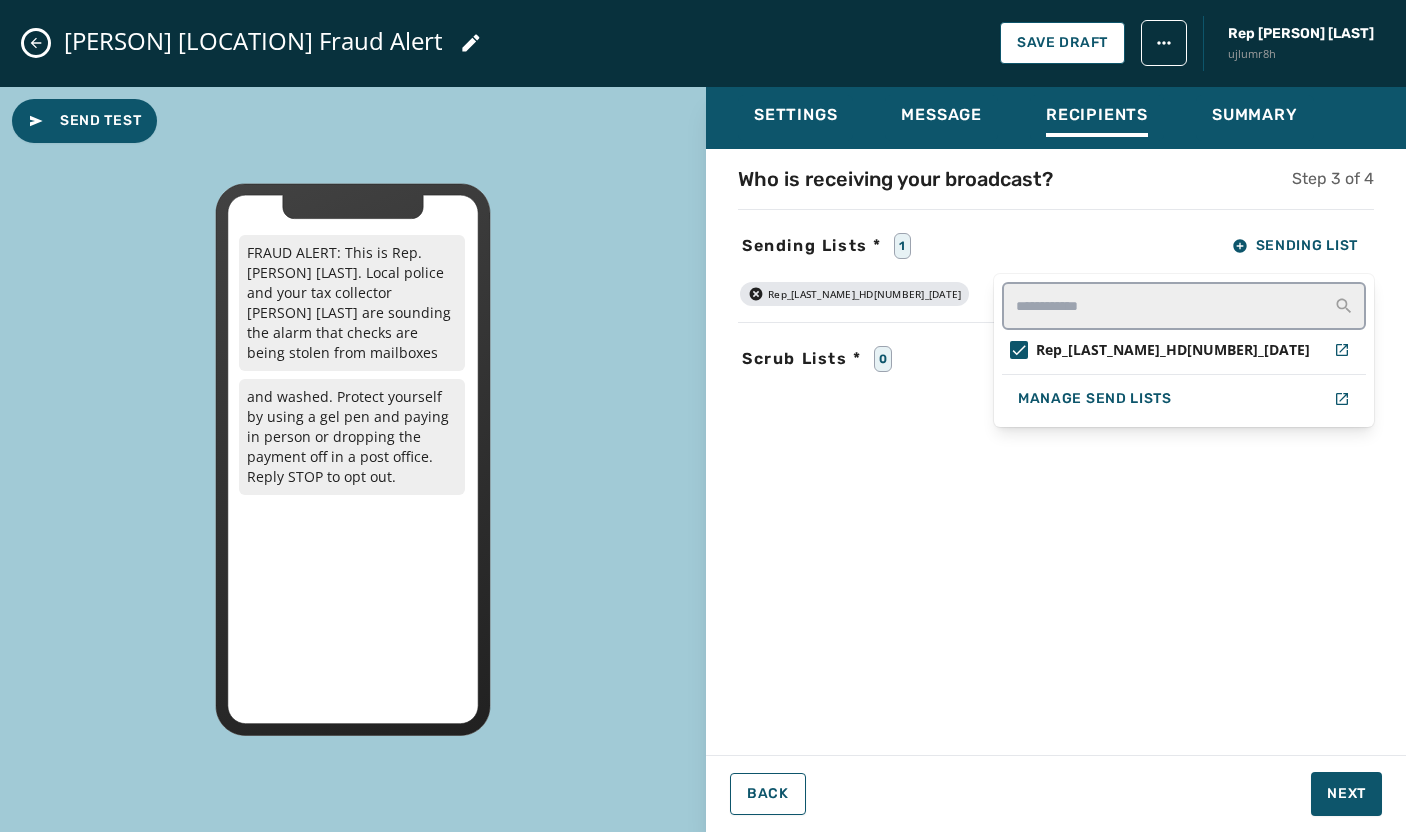 click on "Who is receiving your broadcast? Step 3 of 4 Sending Lists * 1 Sending List Rep_Joe_Hogan_HD142_862025-2 Manage Send Lists Rep_Joe_Hogan_HD142_862025-2 Scrub Lists * 0 Scrub List" at bounding box center [1056, 446] 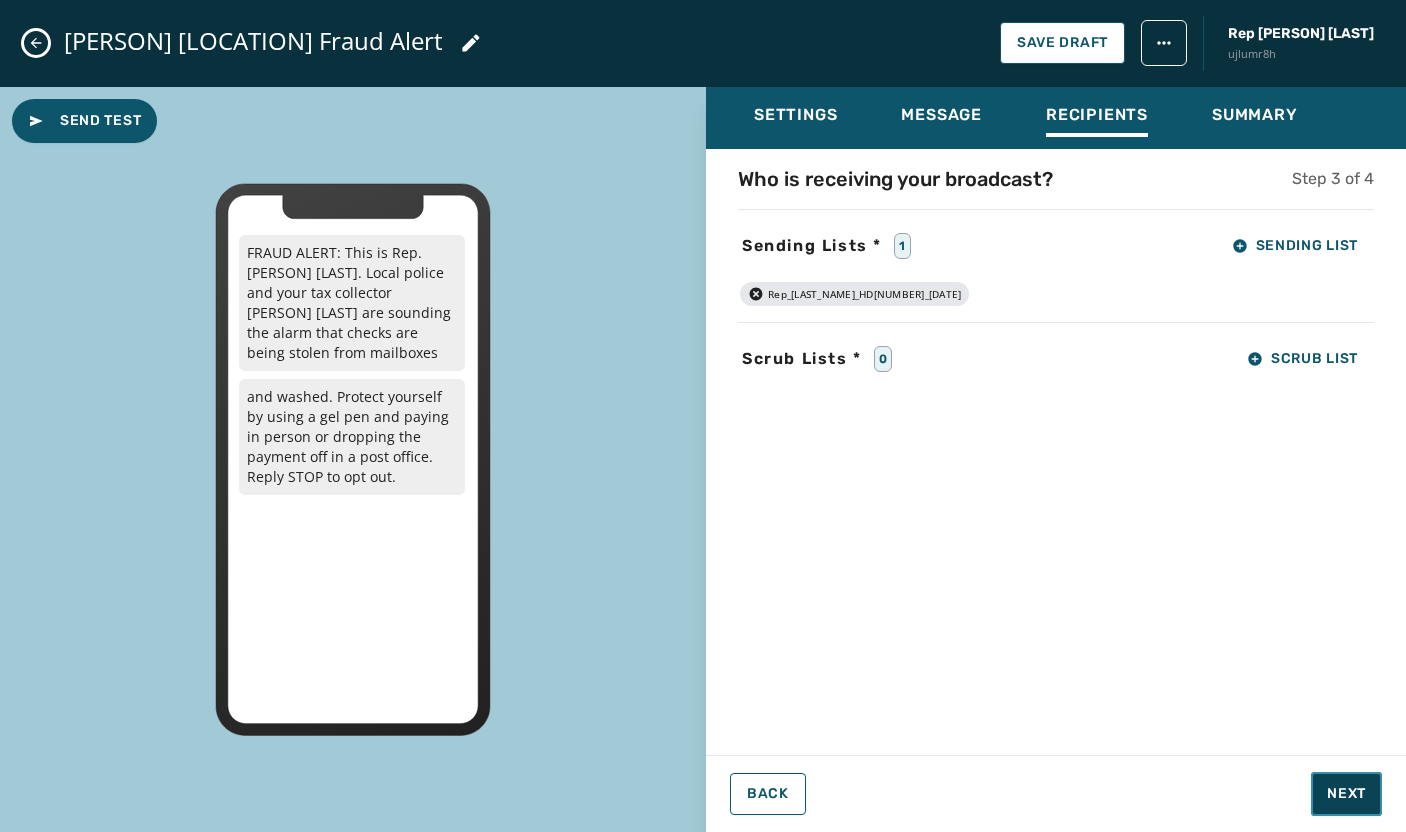 click on "Next" at bounding box center [1346, 794] 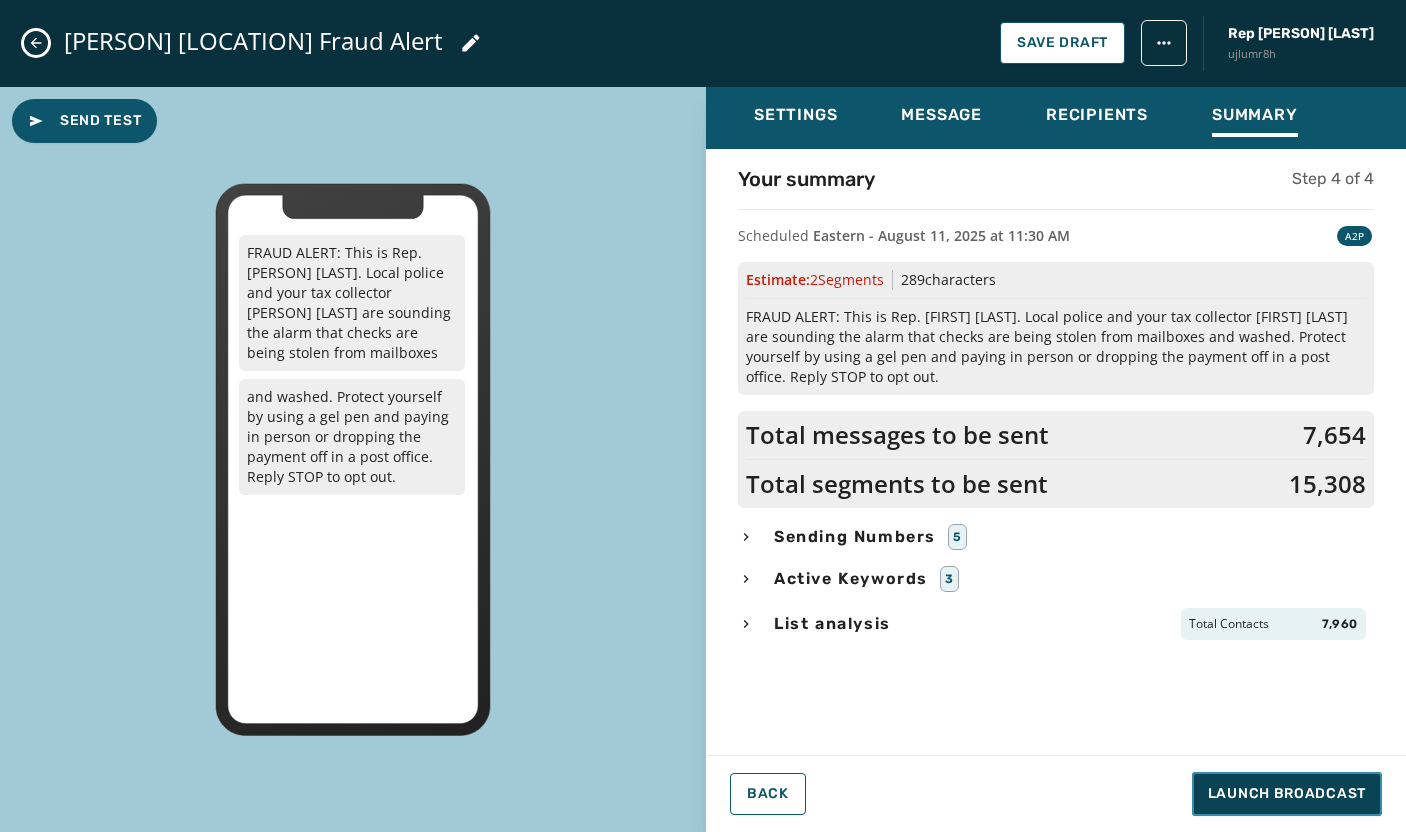 click on "Launch Broadcast" at bounding box center (1287, 794) 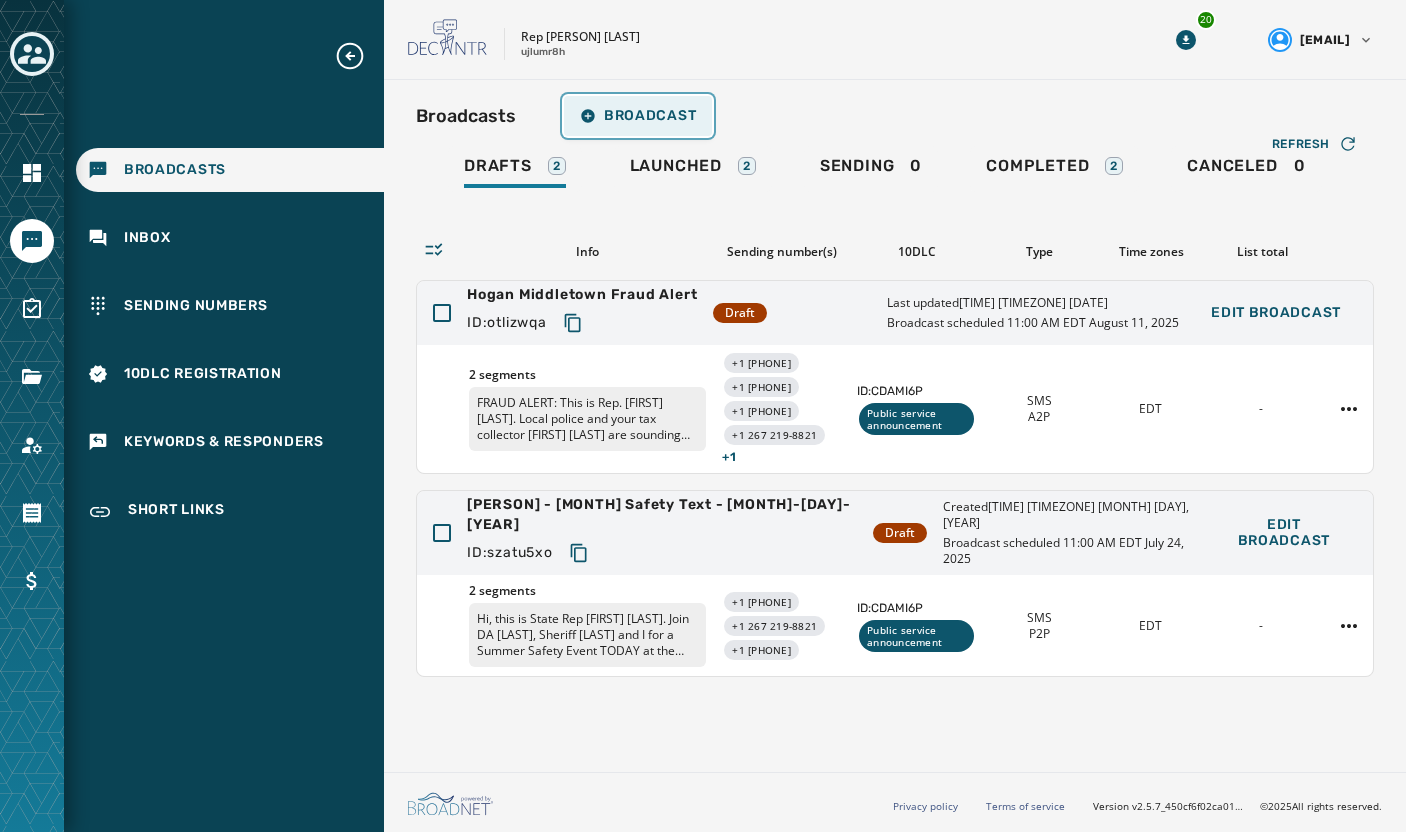 click on "Broadcast" at bounding box center (638, 116) 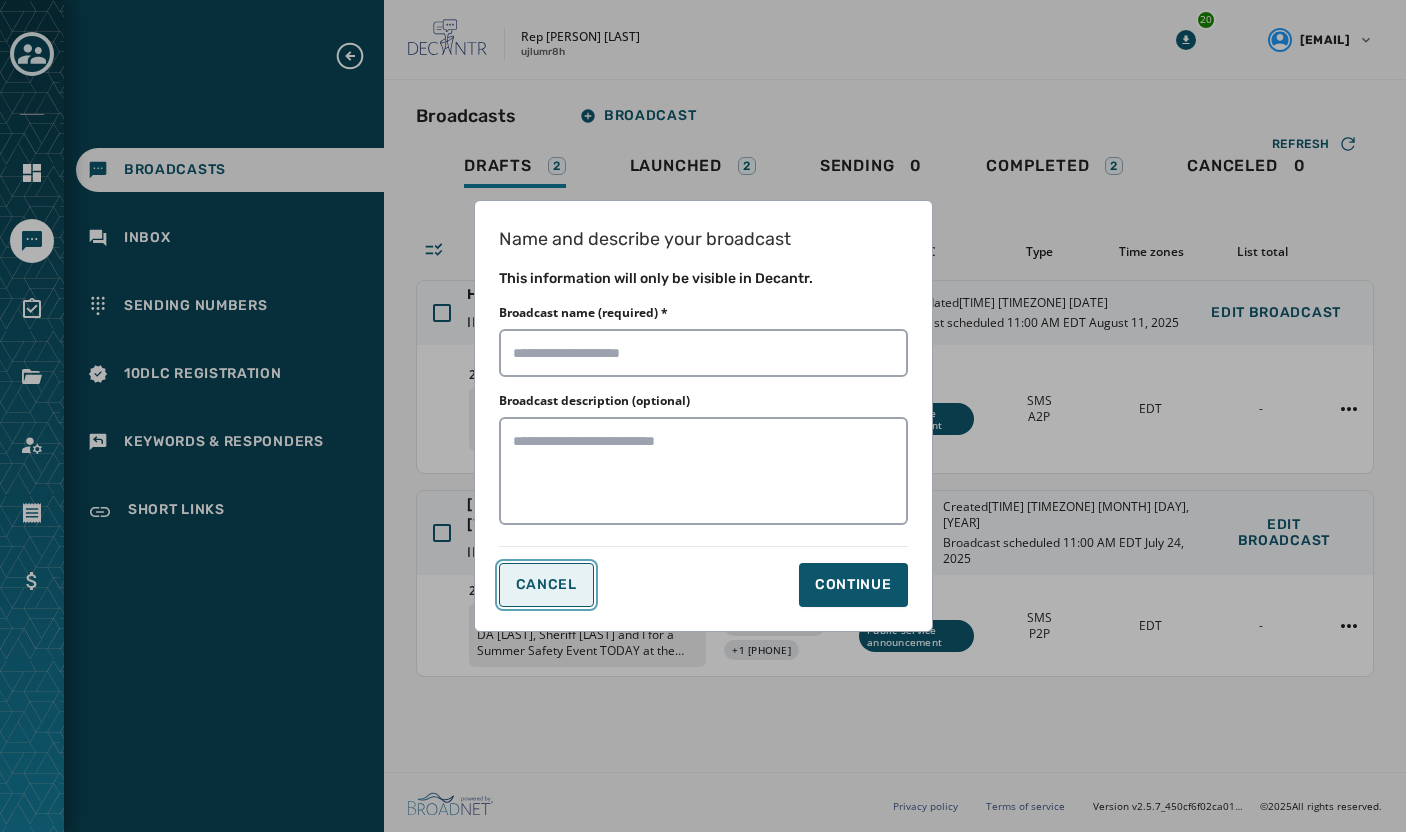 click on "Cancel" at bounding box center (546, 585) 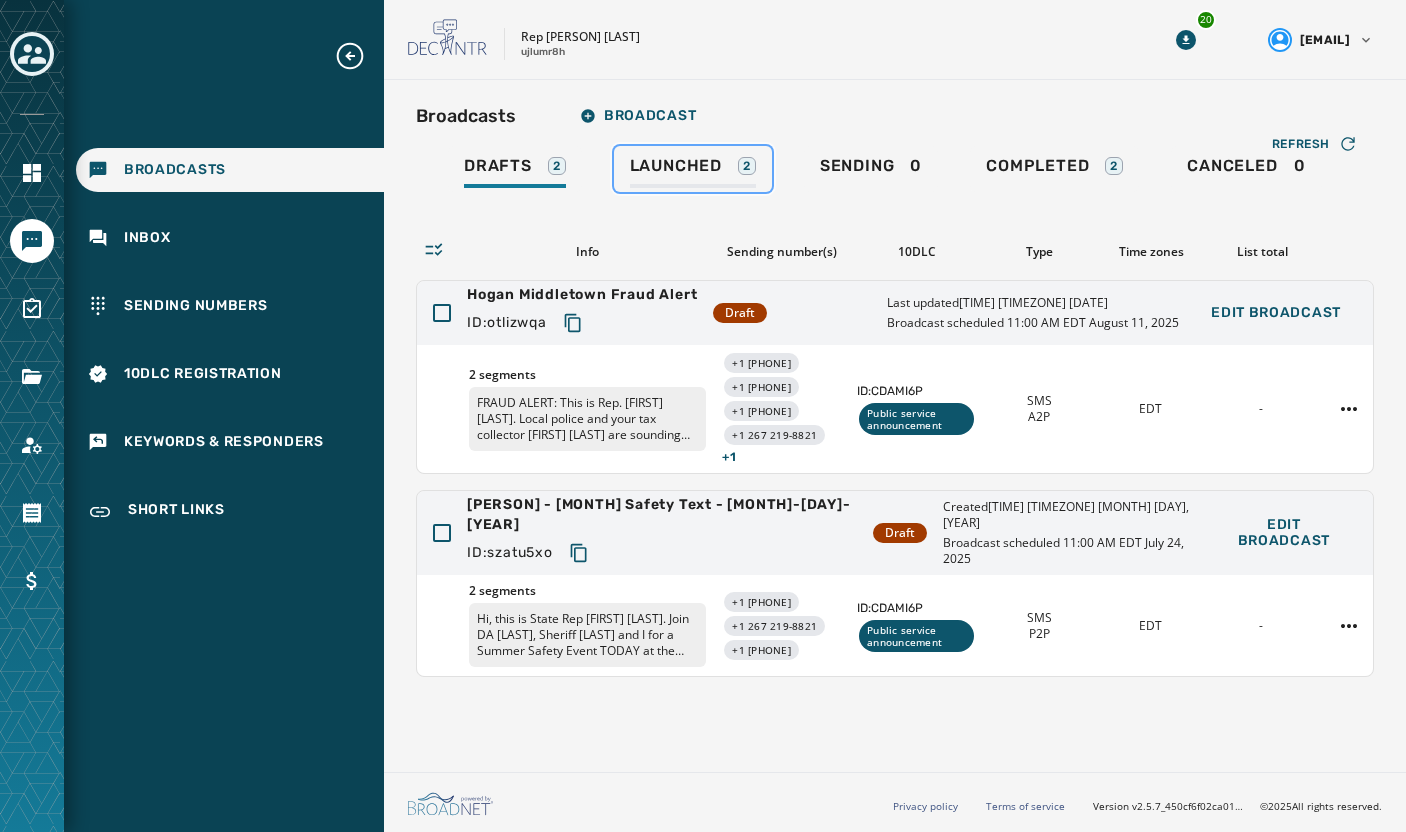 click on "Launched" at bounding box center (676, 166) 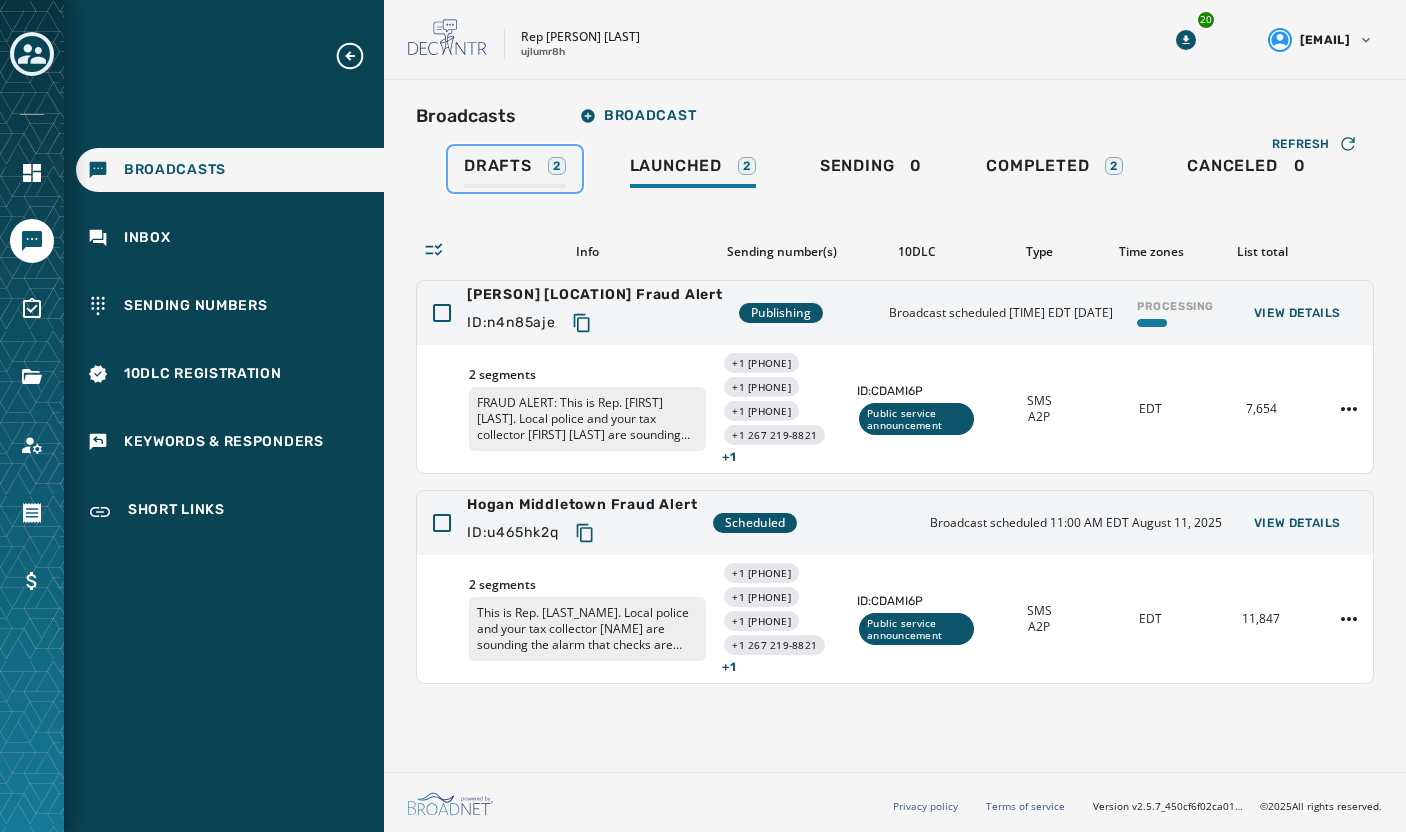 click on "Drafts" at bounding box center [498, 166] 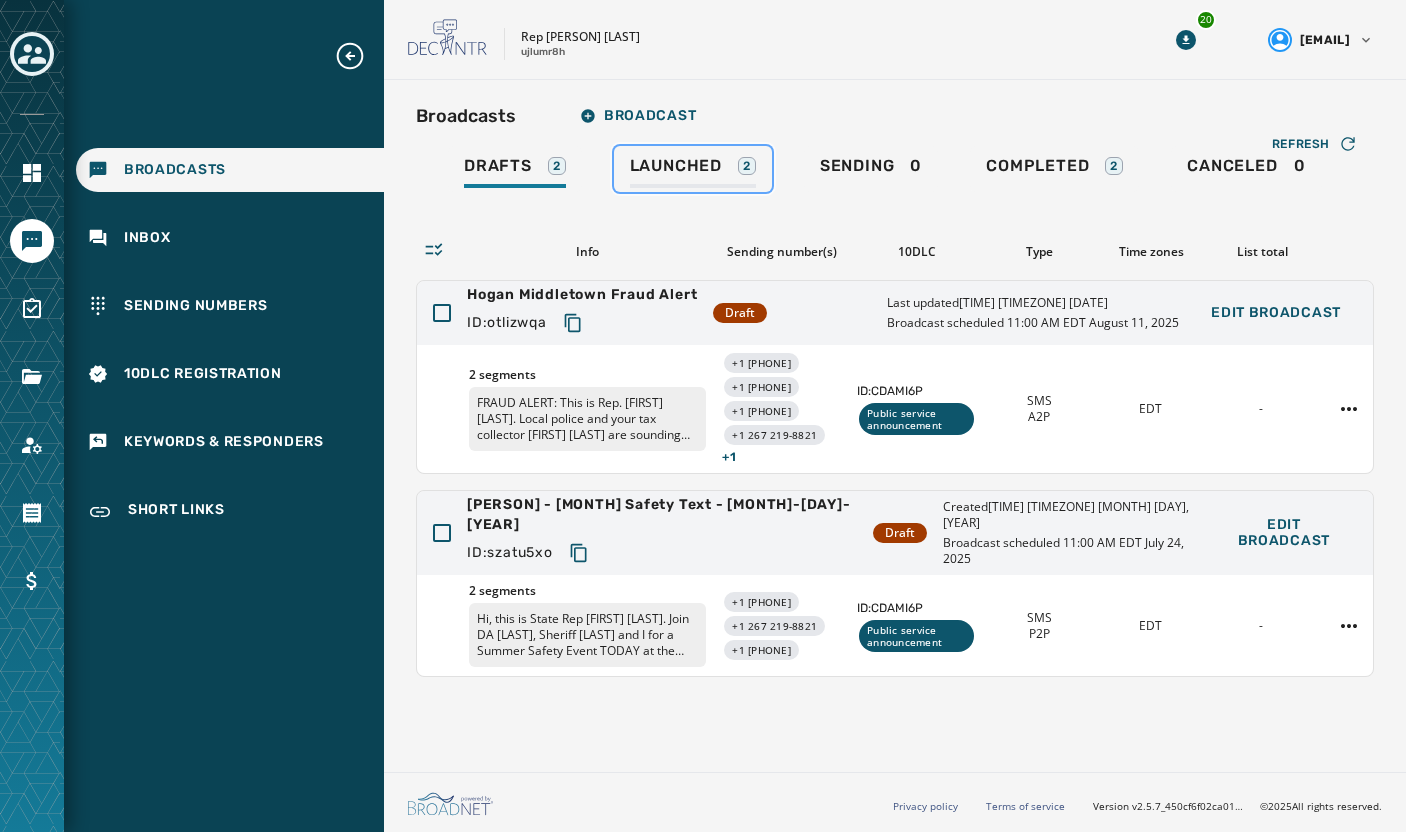 click on "Launched 2" at bounding box center (693, 169) 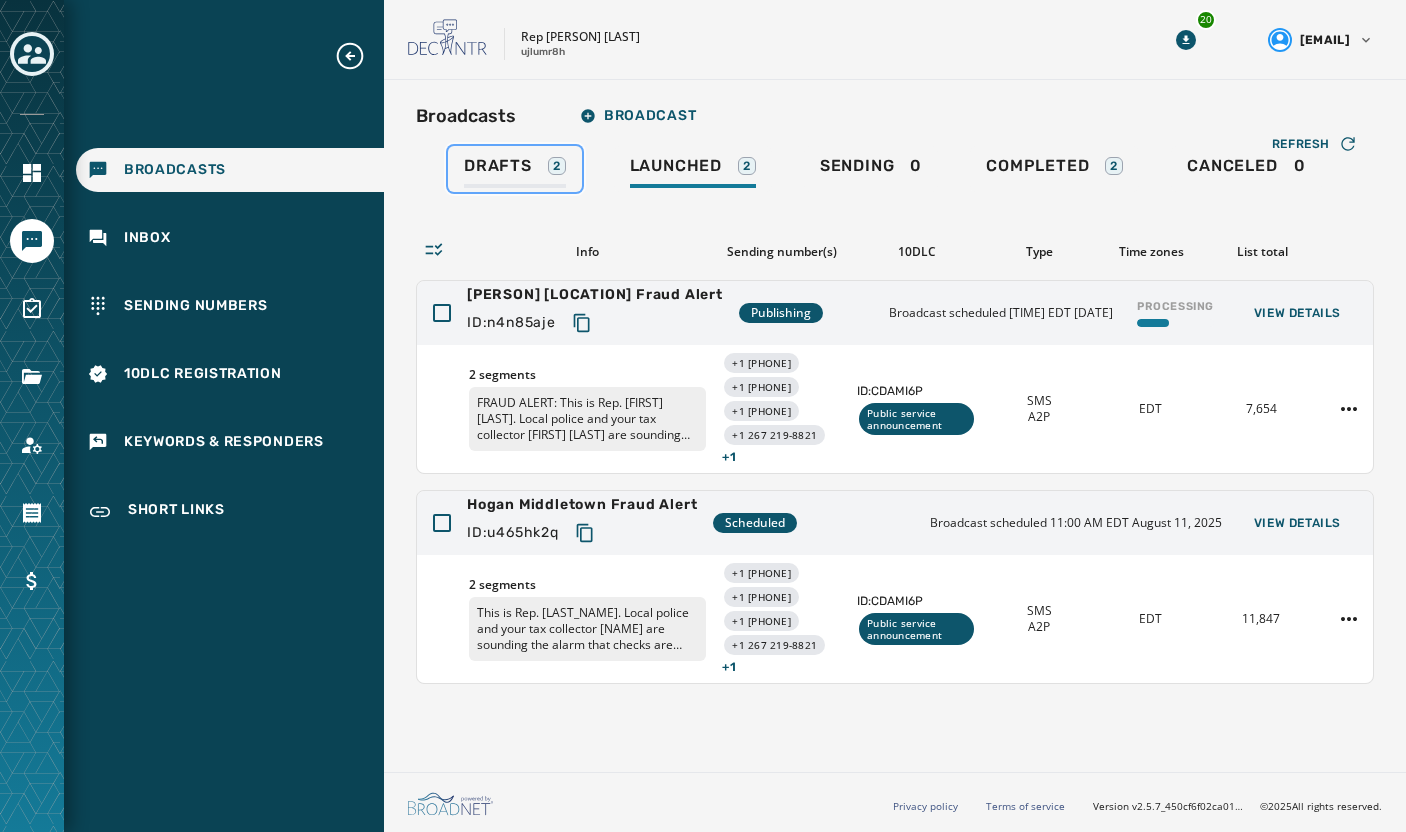 click on "Drafts 2" at bounding box center [515, 169] 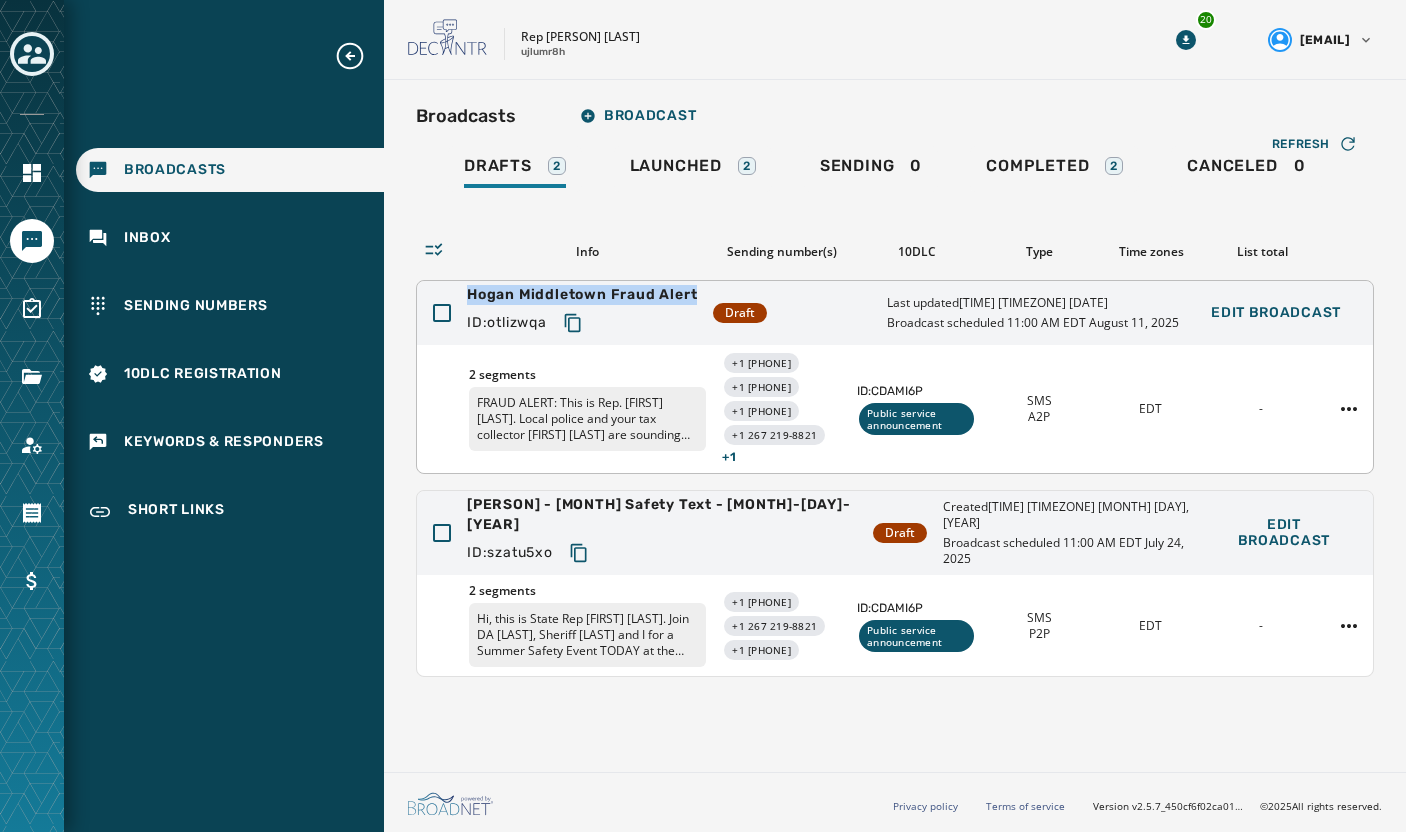 drag, startPoint x: 705, startPoint y: 294, endPoint x: 464, endPoint y: 297, distance: 241.01868 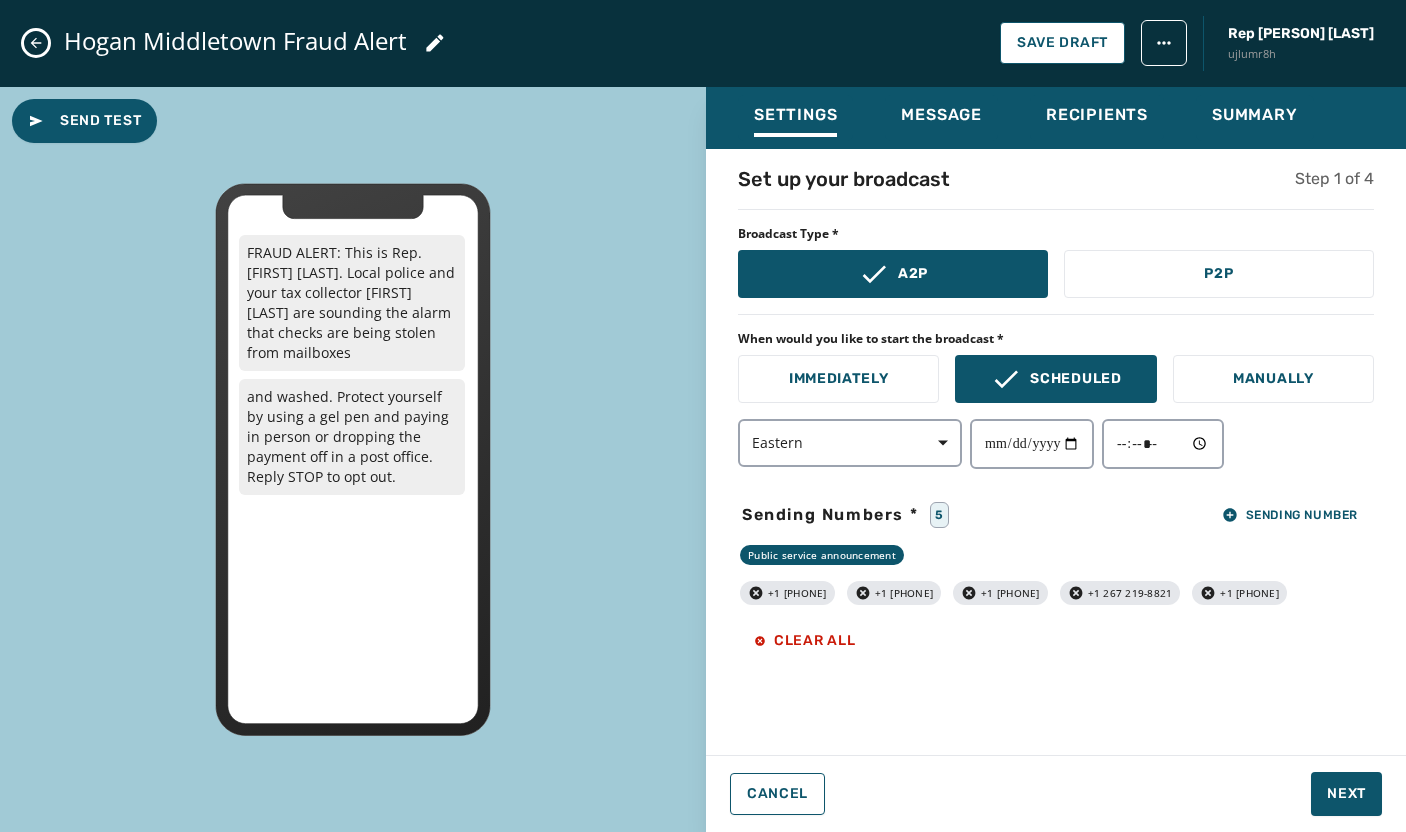 click 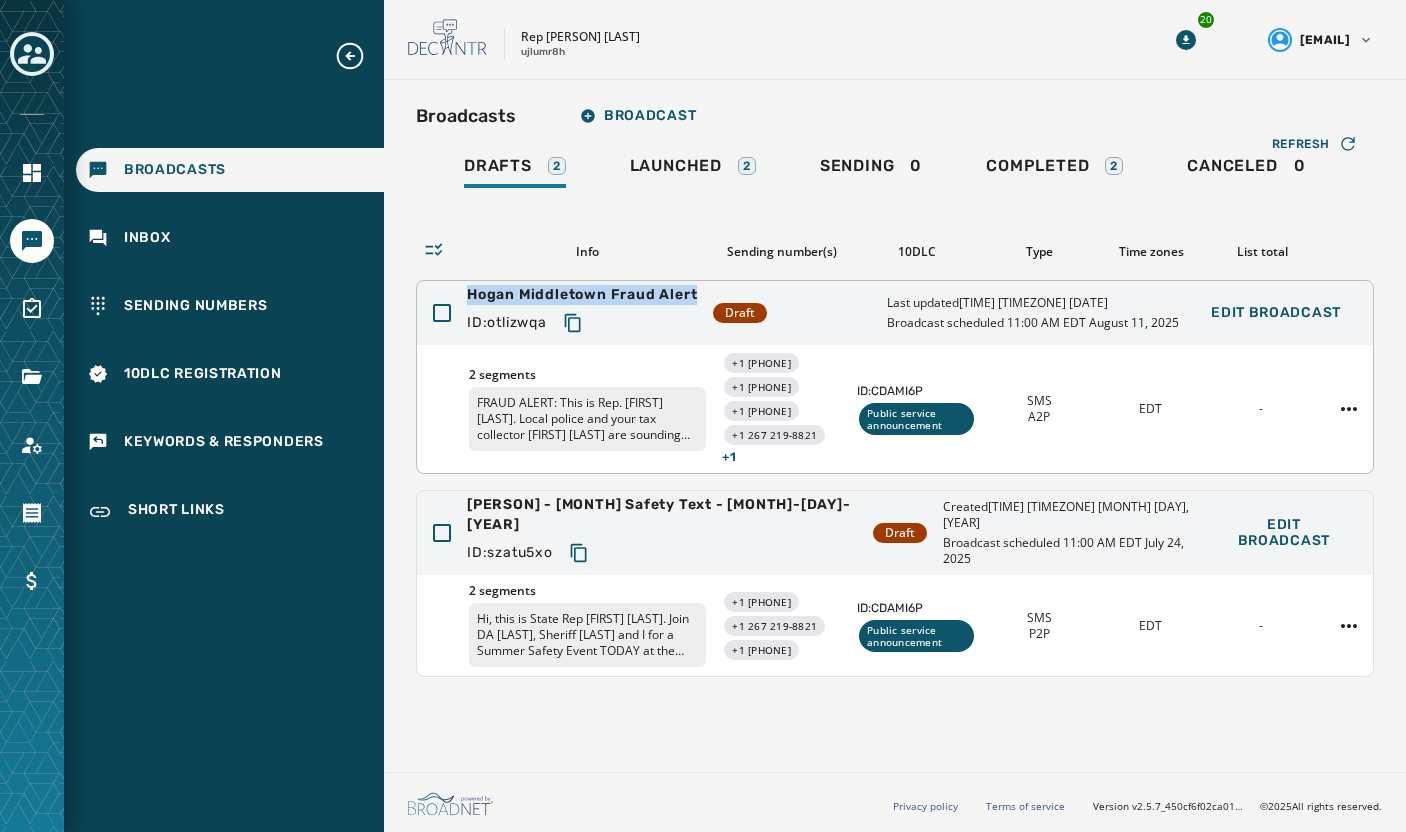 type 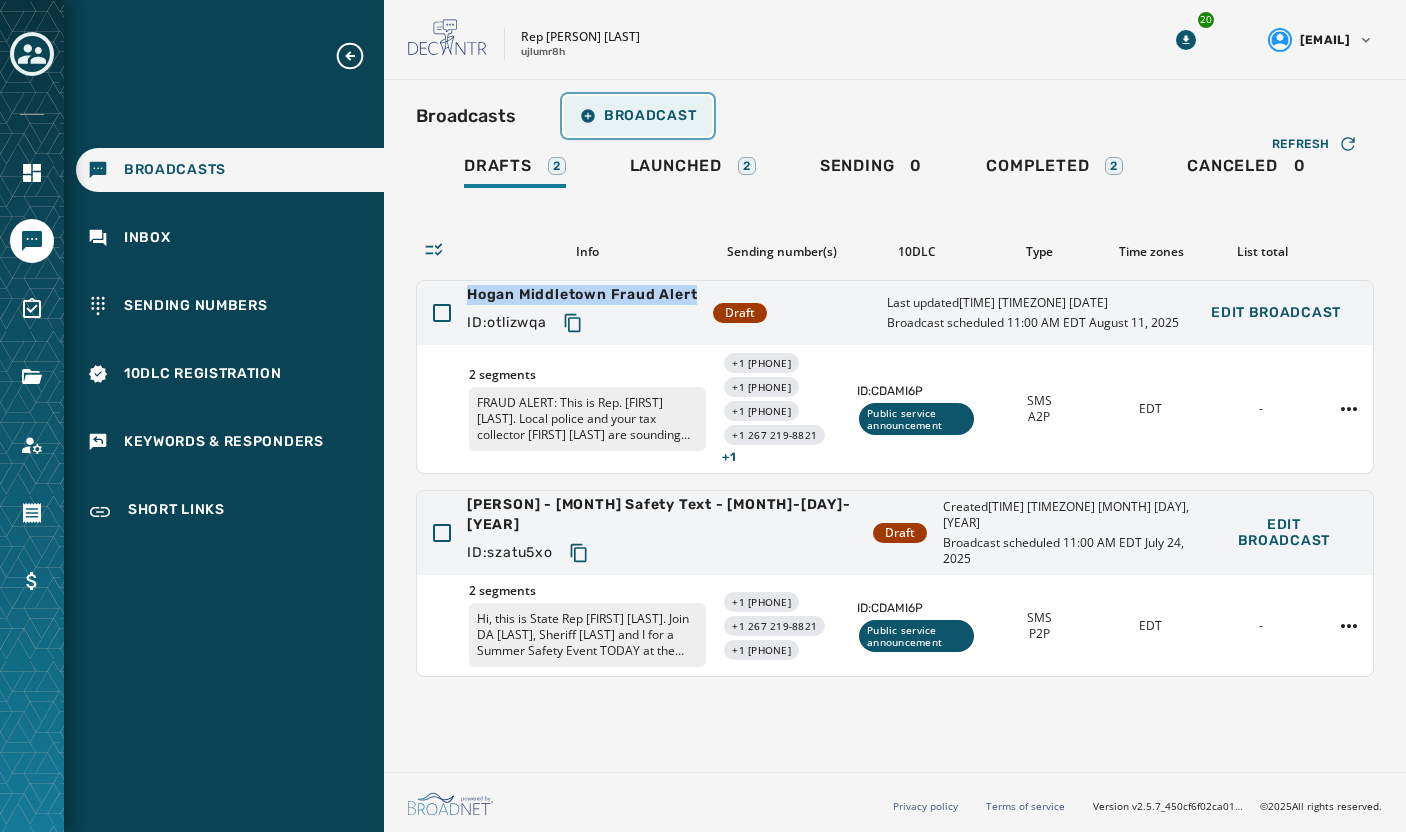click on "Broadcast" at bounding box center [638, 116] 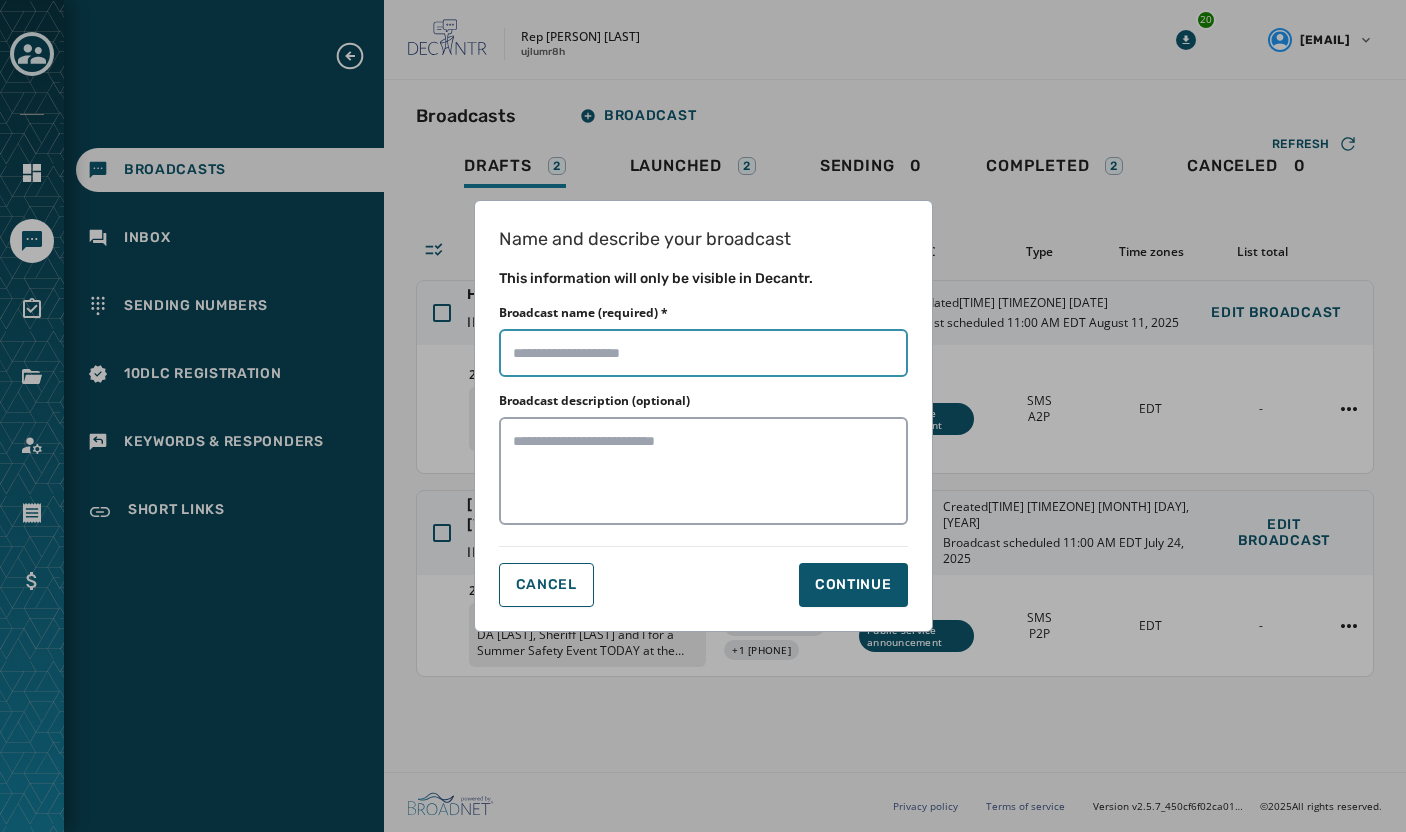 click on "Broadcast name (required) *" at bounding box center [703, 353] 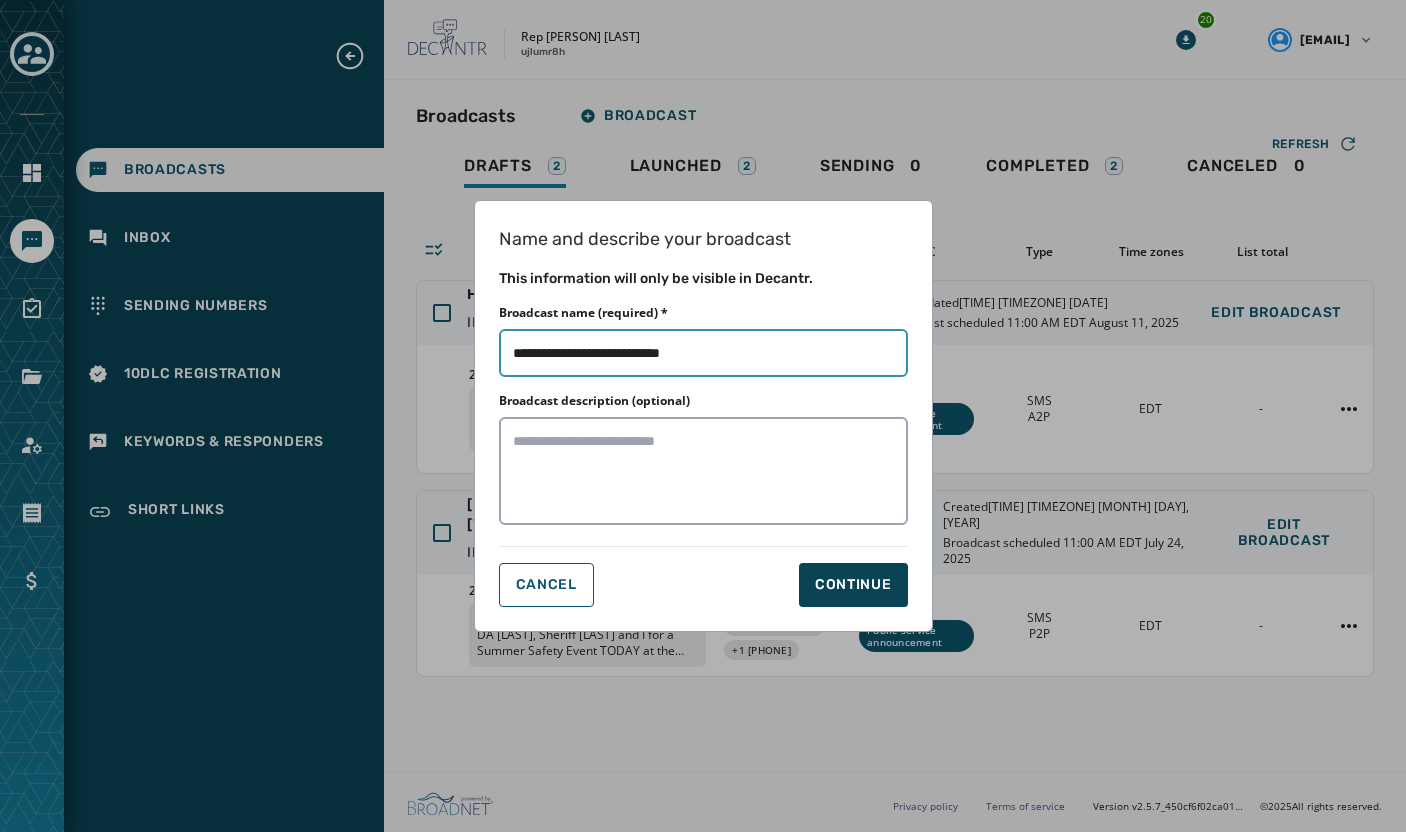 type on "**********" 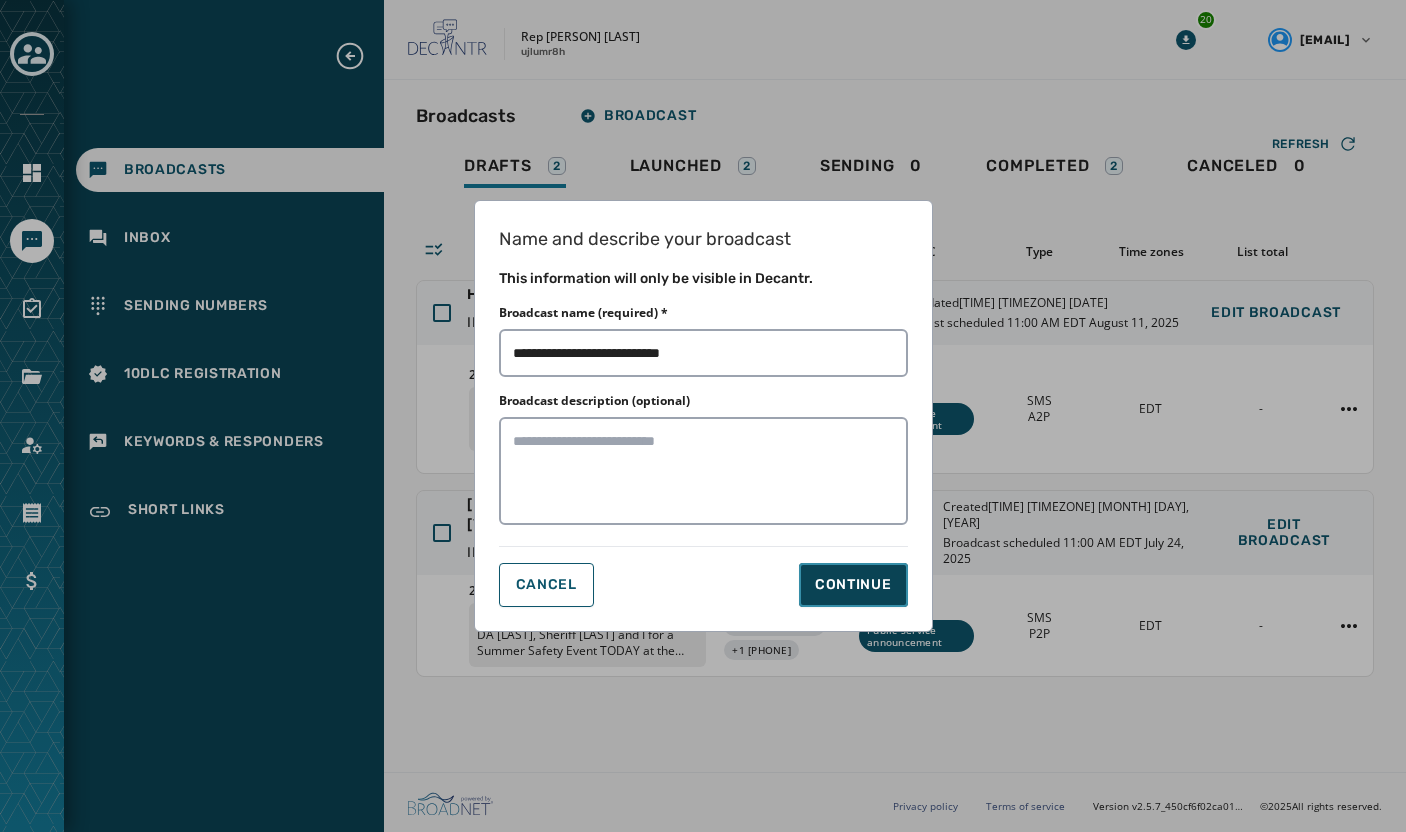 click on "Continue" at bounding box center [853, 585] 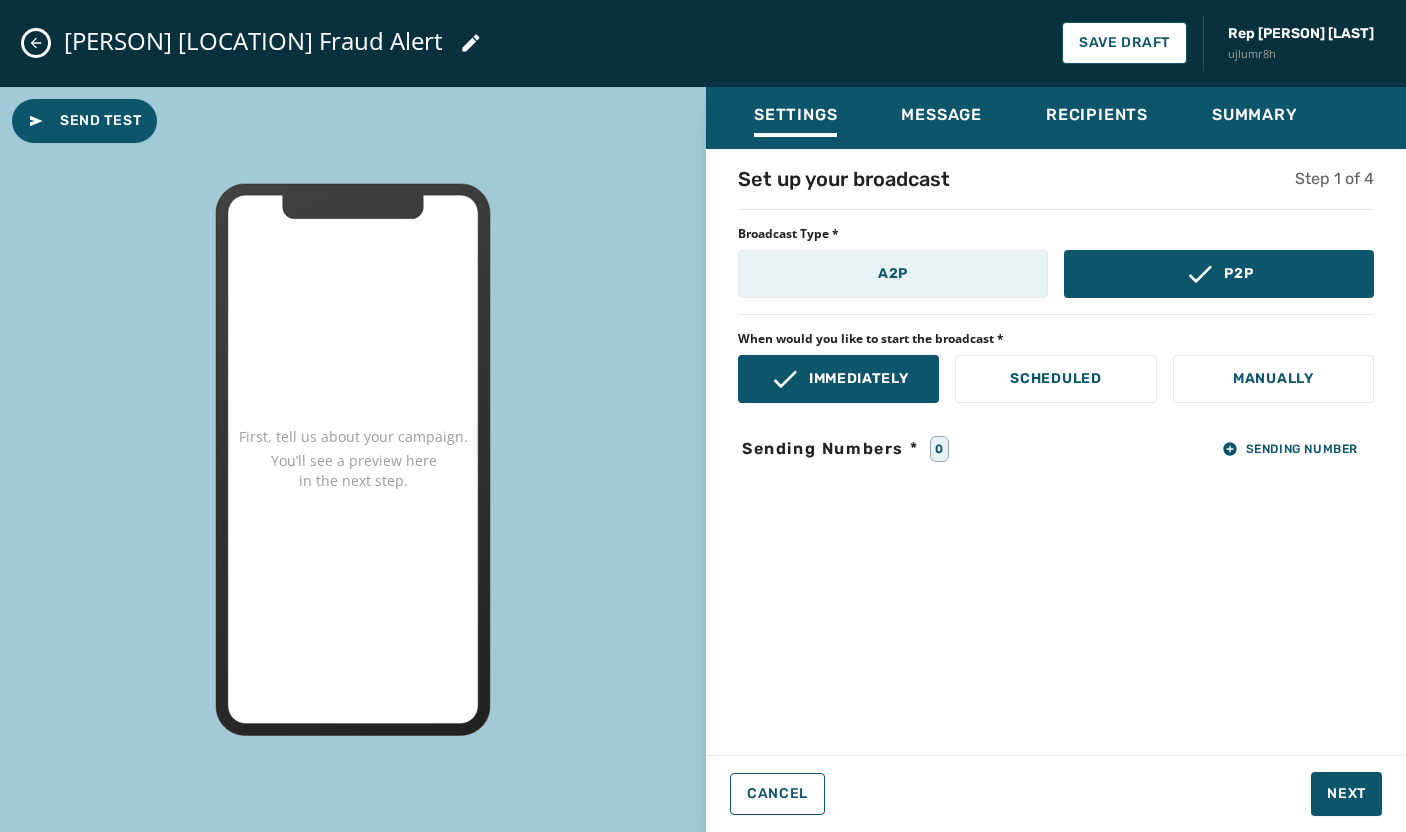 click on "A2P" at bounding box center (893, 274) 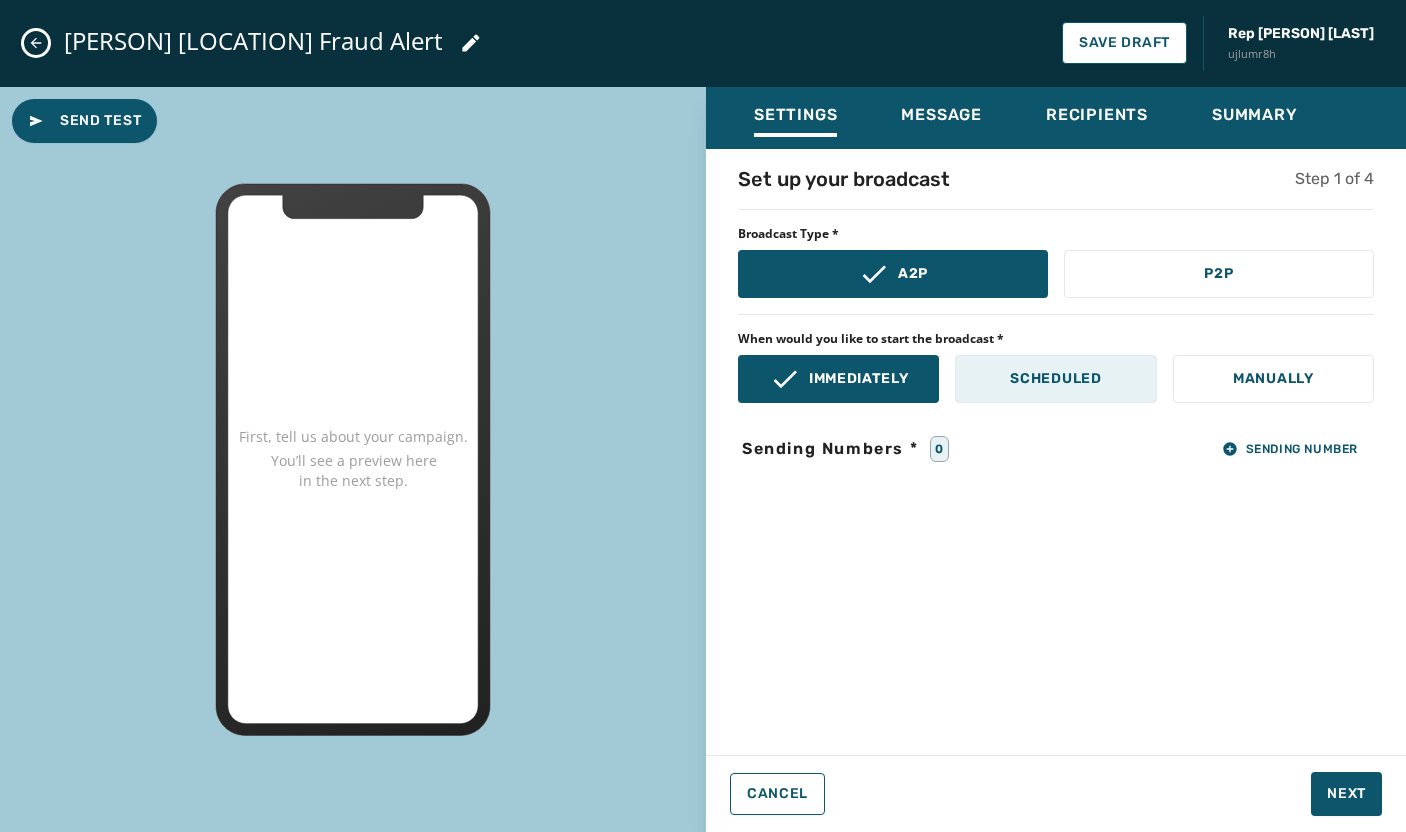 click on "Scheduled" at bounding box center [1055, 379] 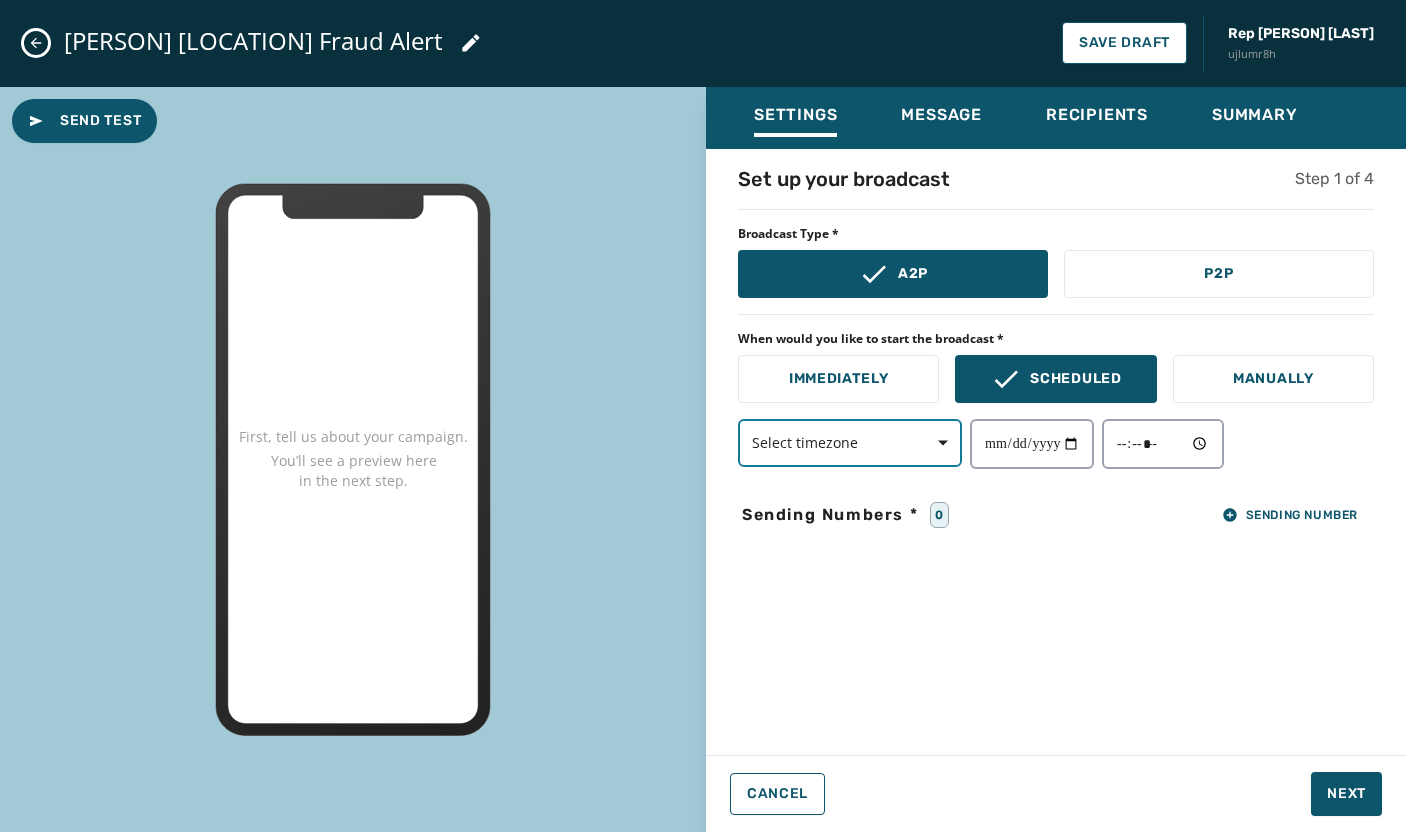 click 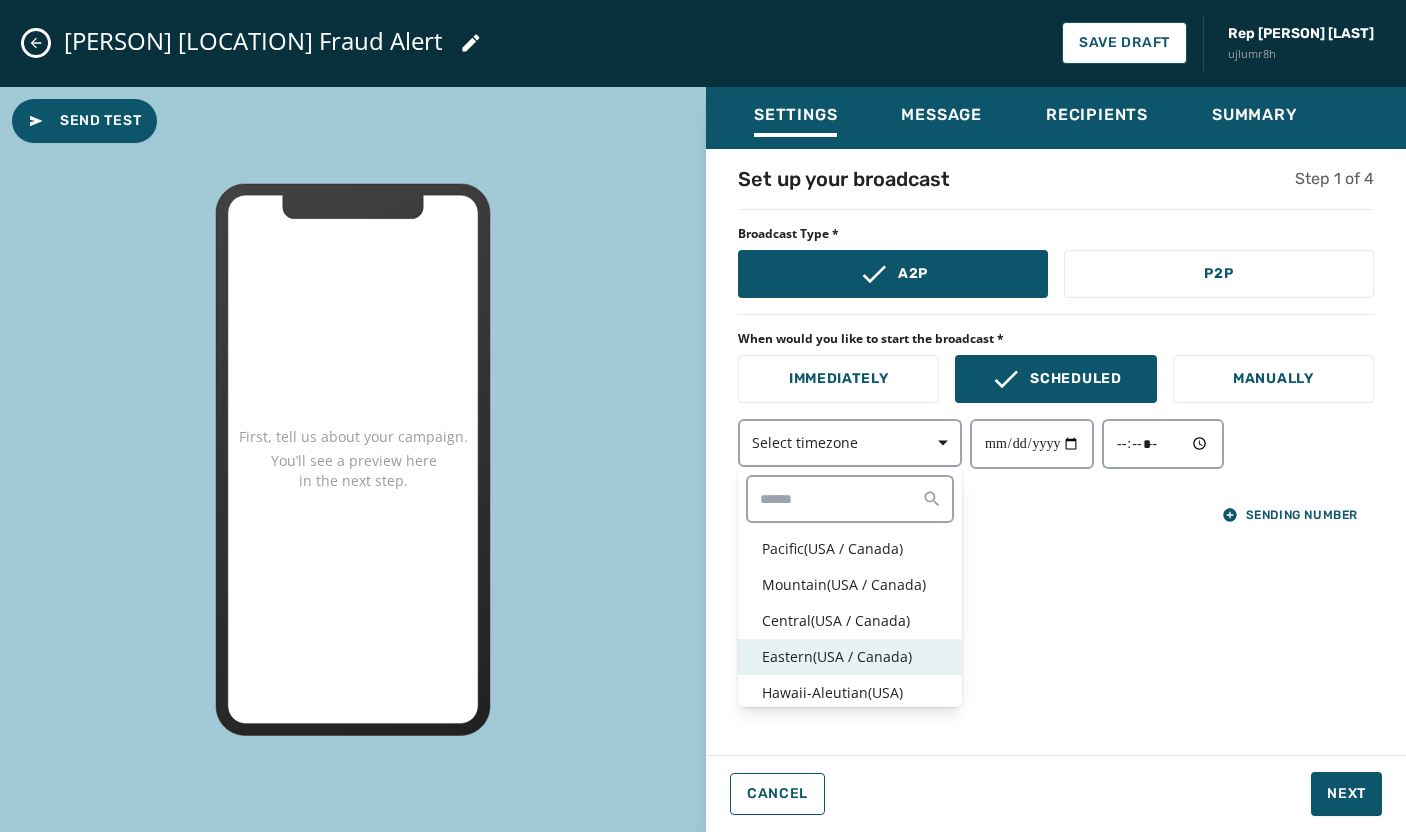 click on "Eastern  ( USA / Canada )" at bounding box center (850, 657) 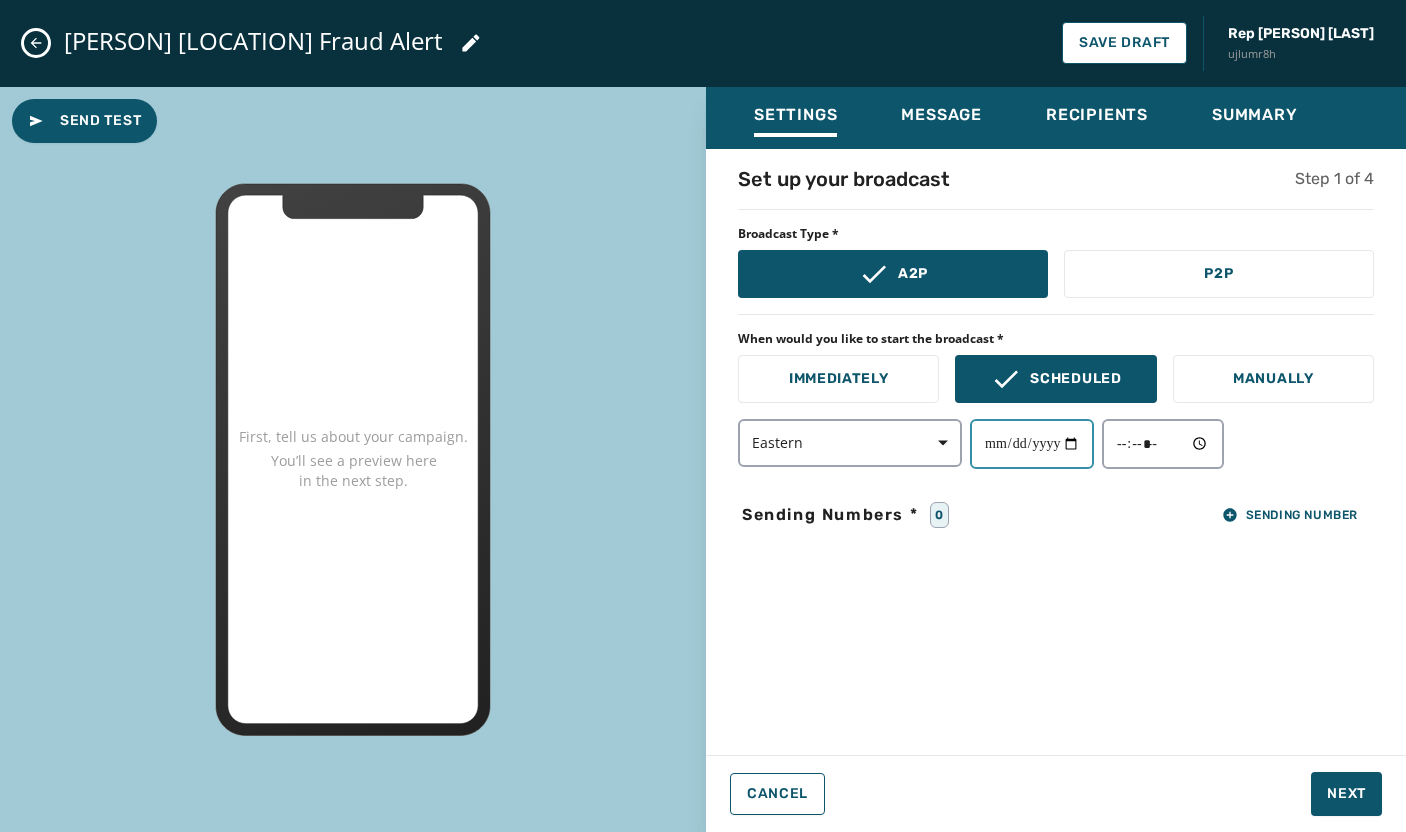 click at bounding box center (1032, 444) 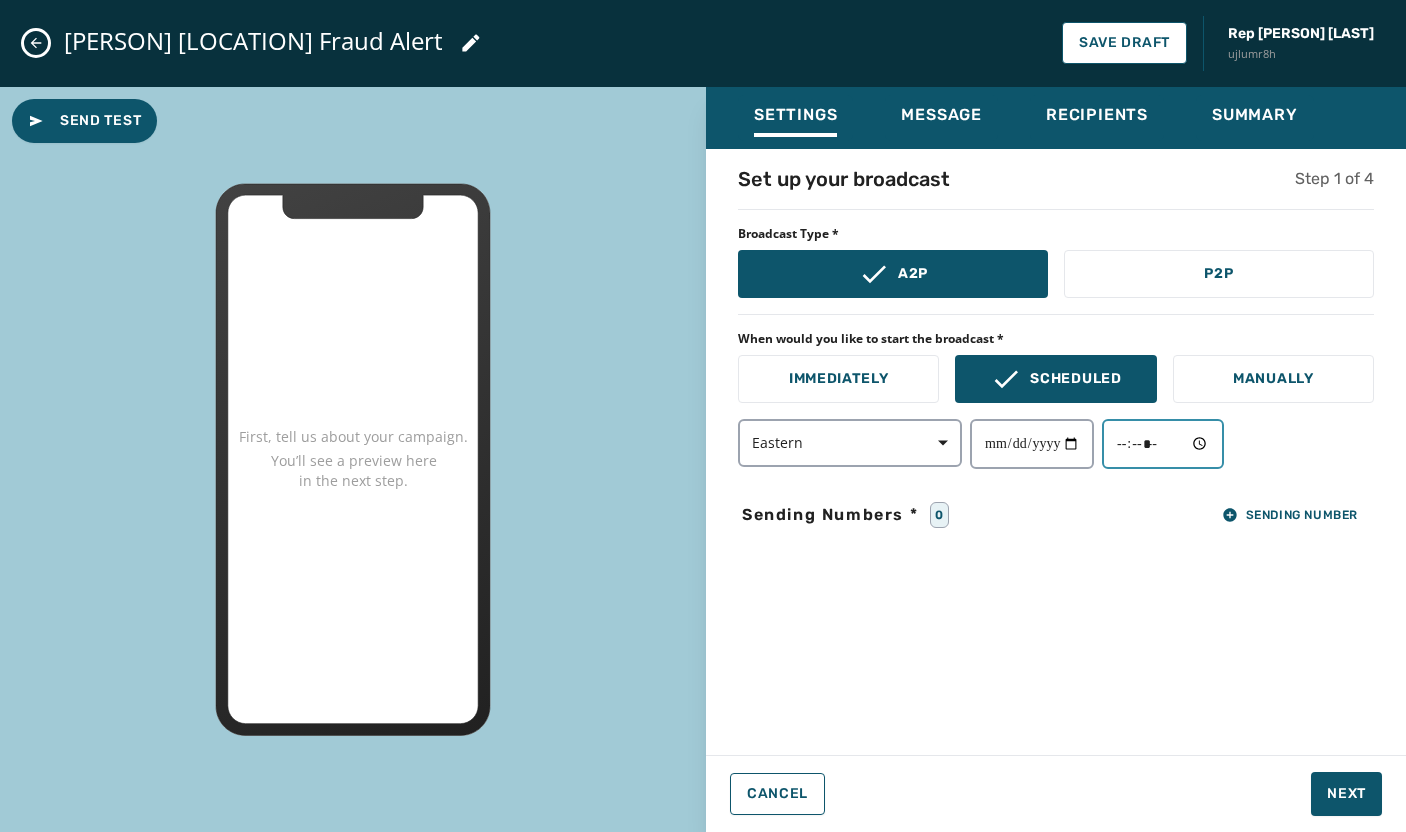 click at bounding box center (1163, 444) 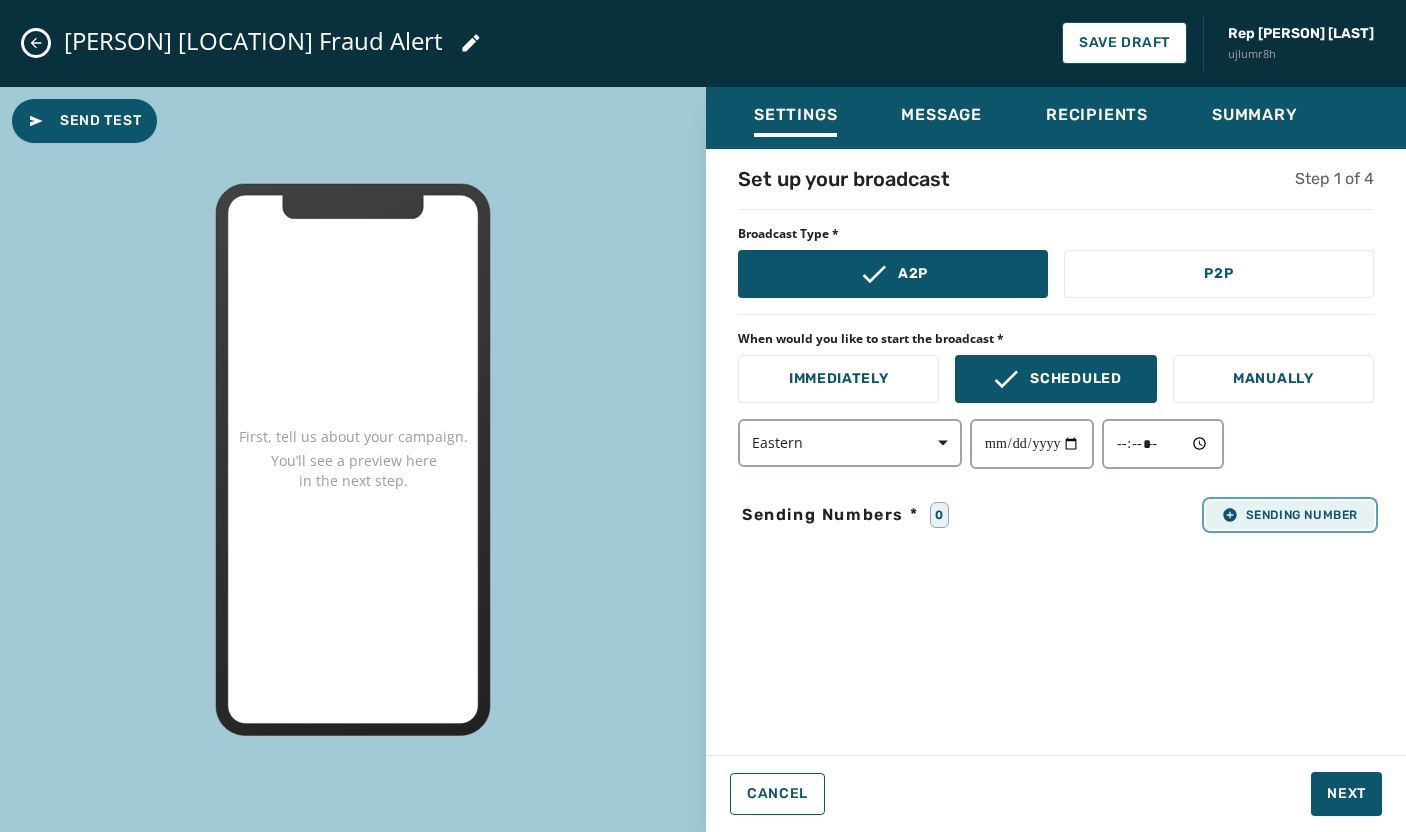 click 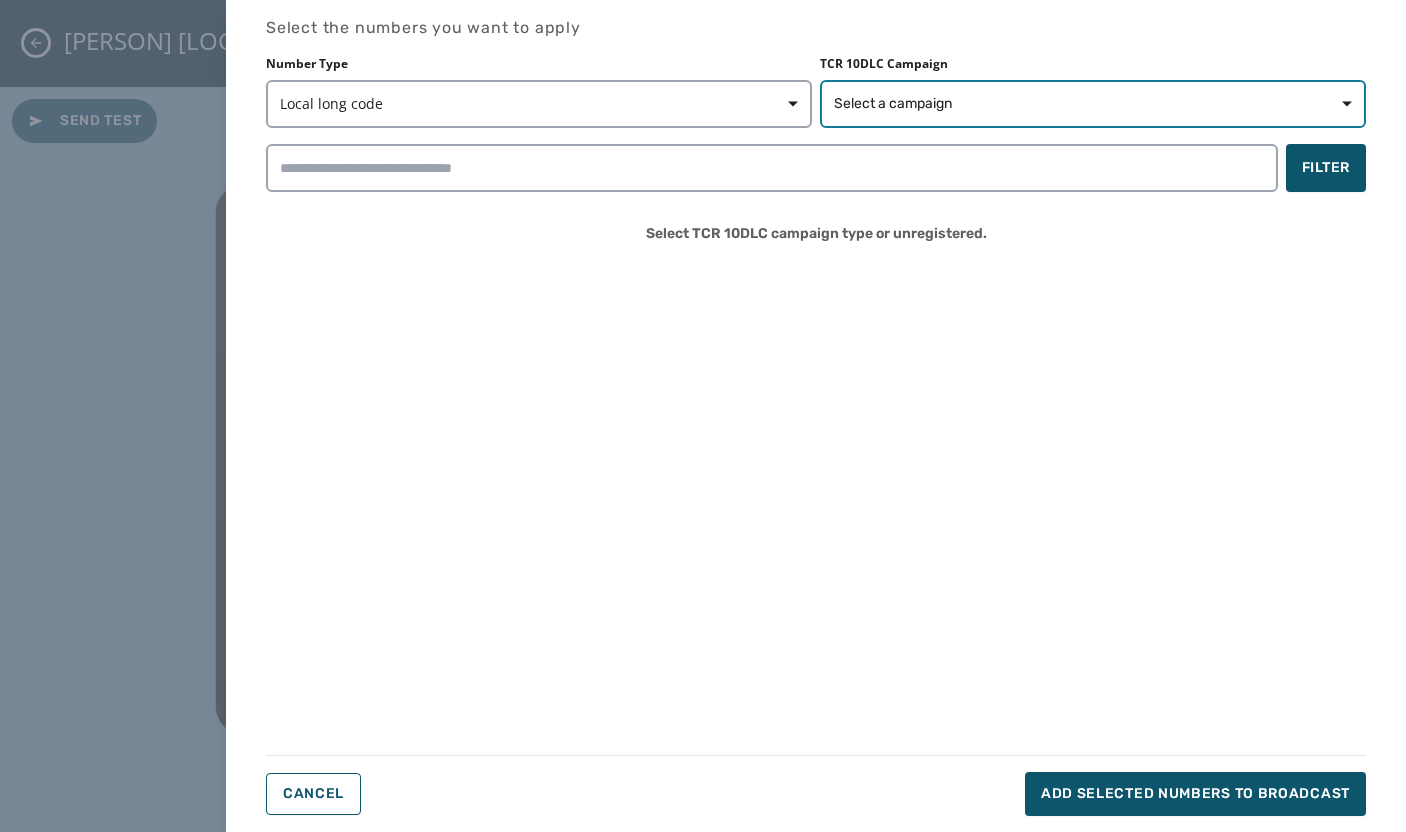 click on "Select a campaign" at bounding box center [893, 104] 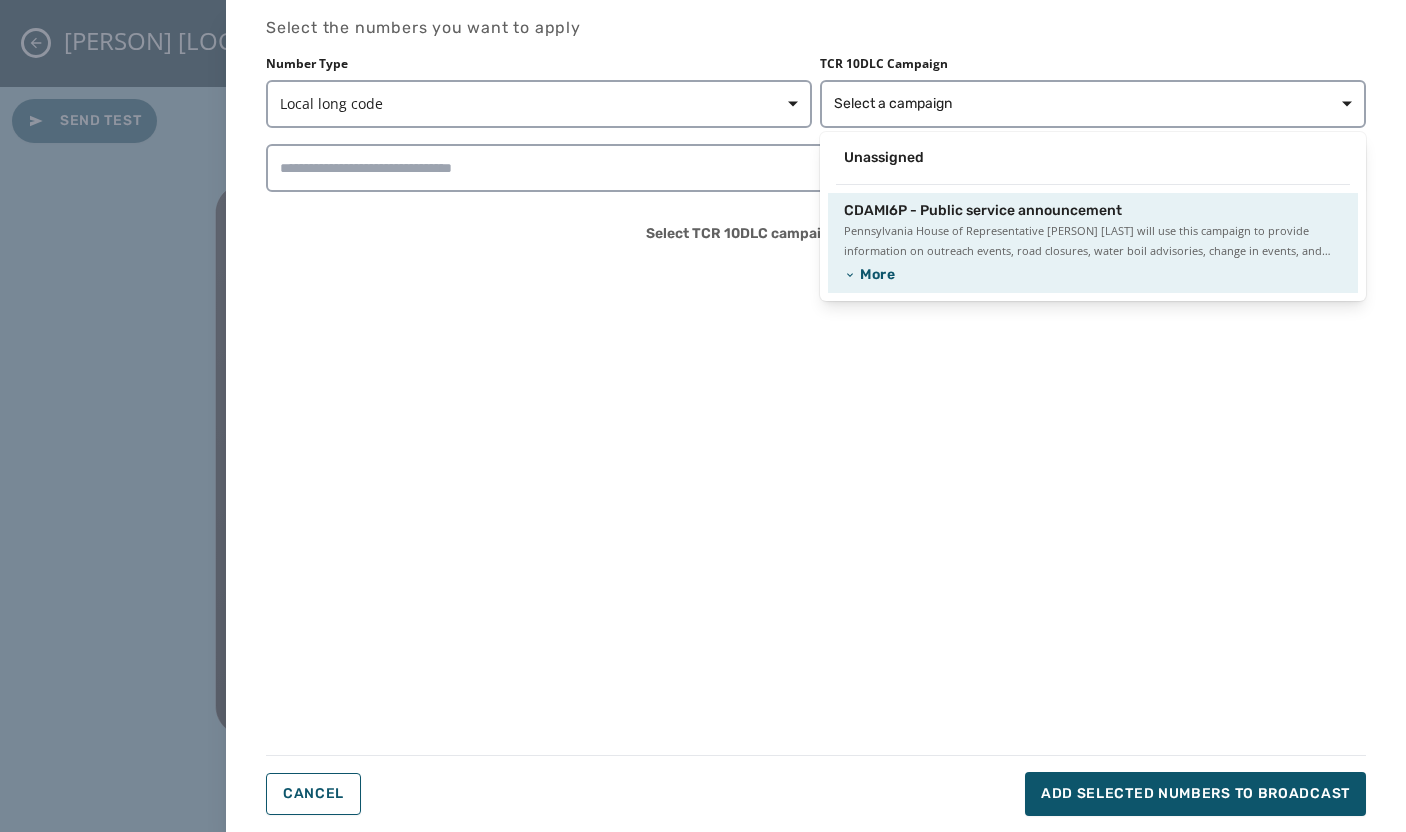 click on "Pennsylvania House of Representative Joe Hogan will use this campaign to provide information on outreach events, road closures, water boil advisories, change in events, and important information." at bounding box center [1093, 241] 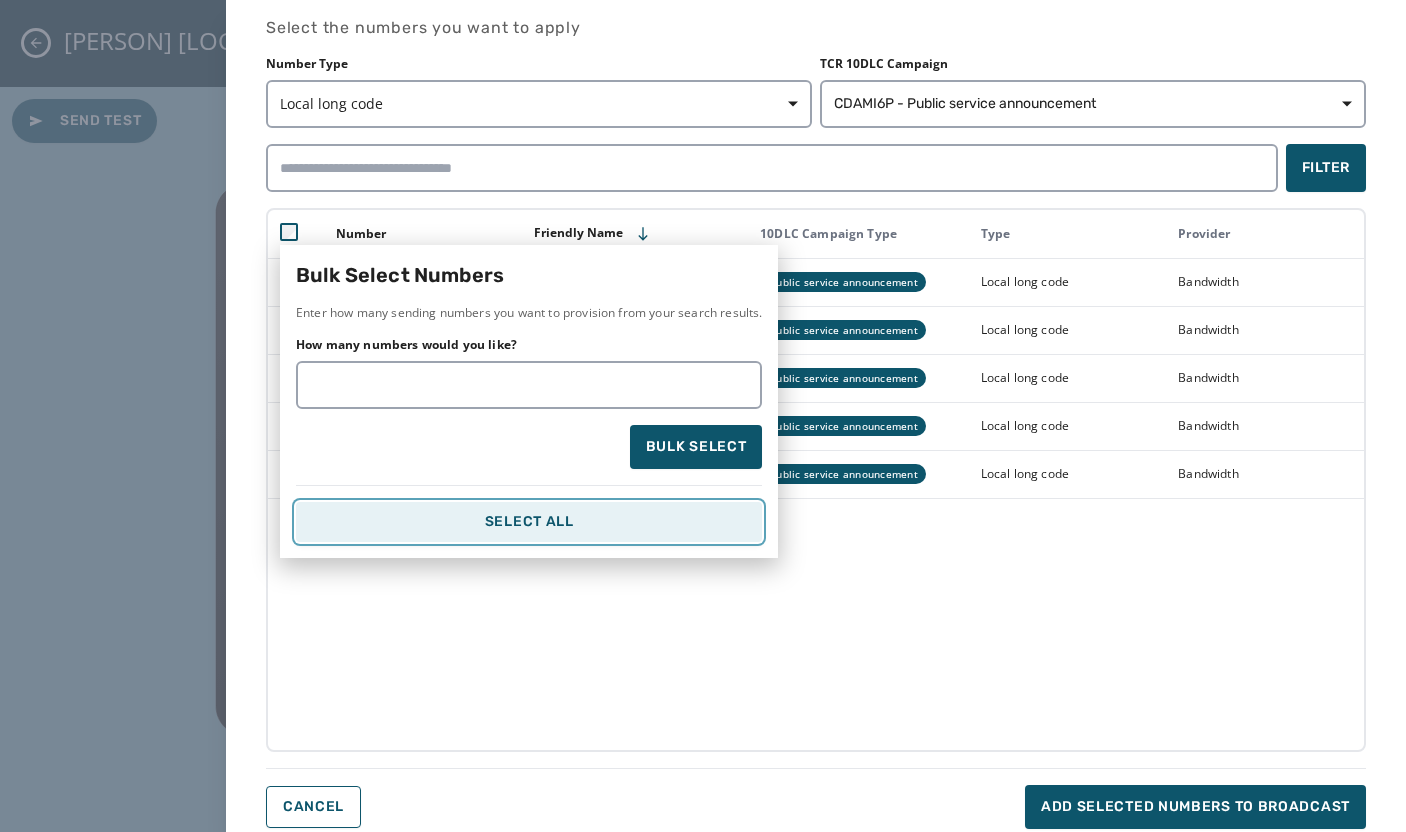 click on "Select All" at bounding box center (529, 522) 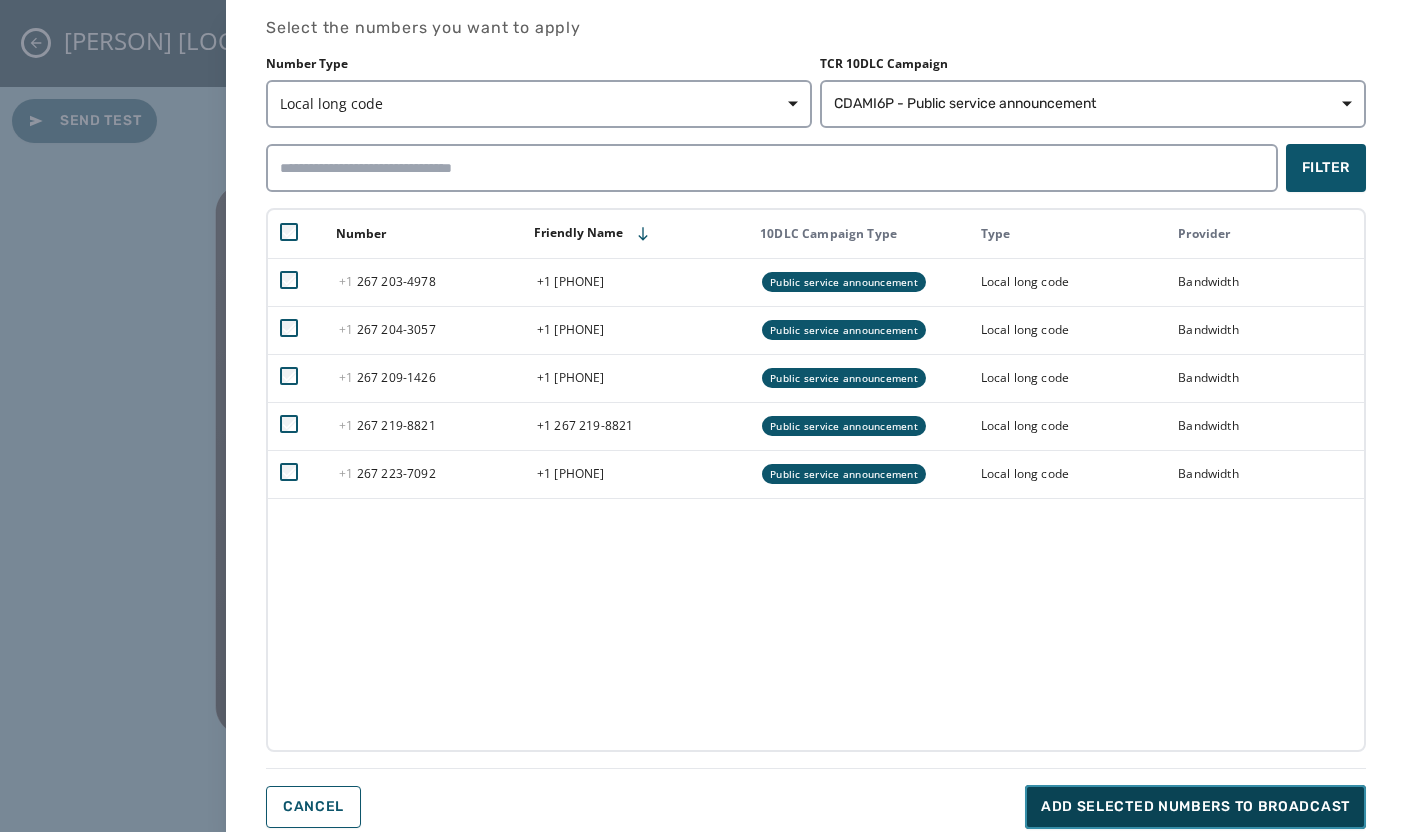 click on "Add selected numbers to broadcast" at bounding box center [1195, 807] 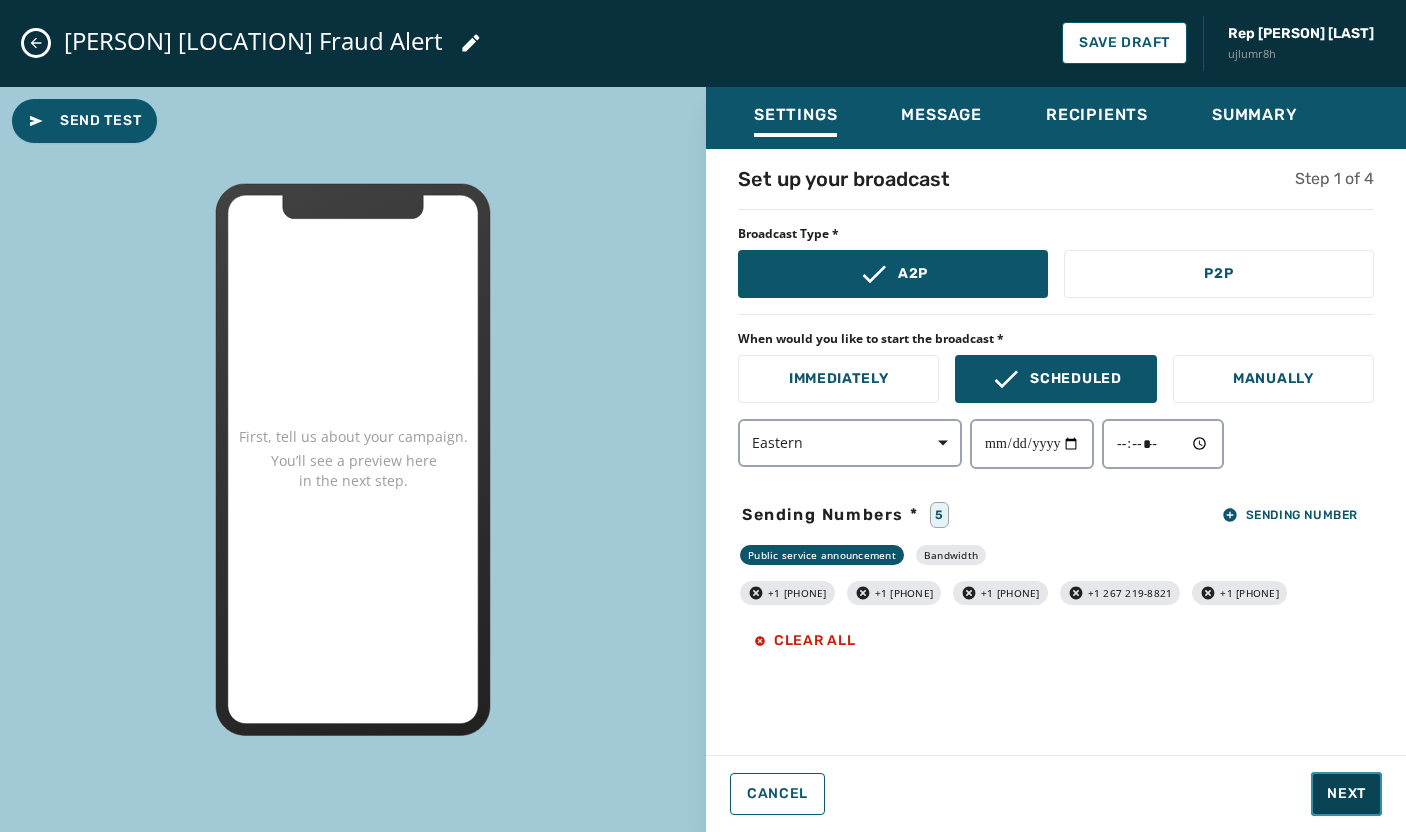 click on "Next" at bounding box center [1346, 794] 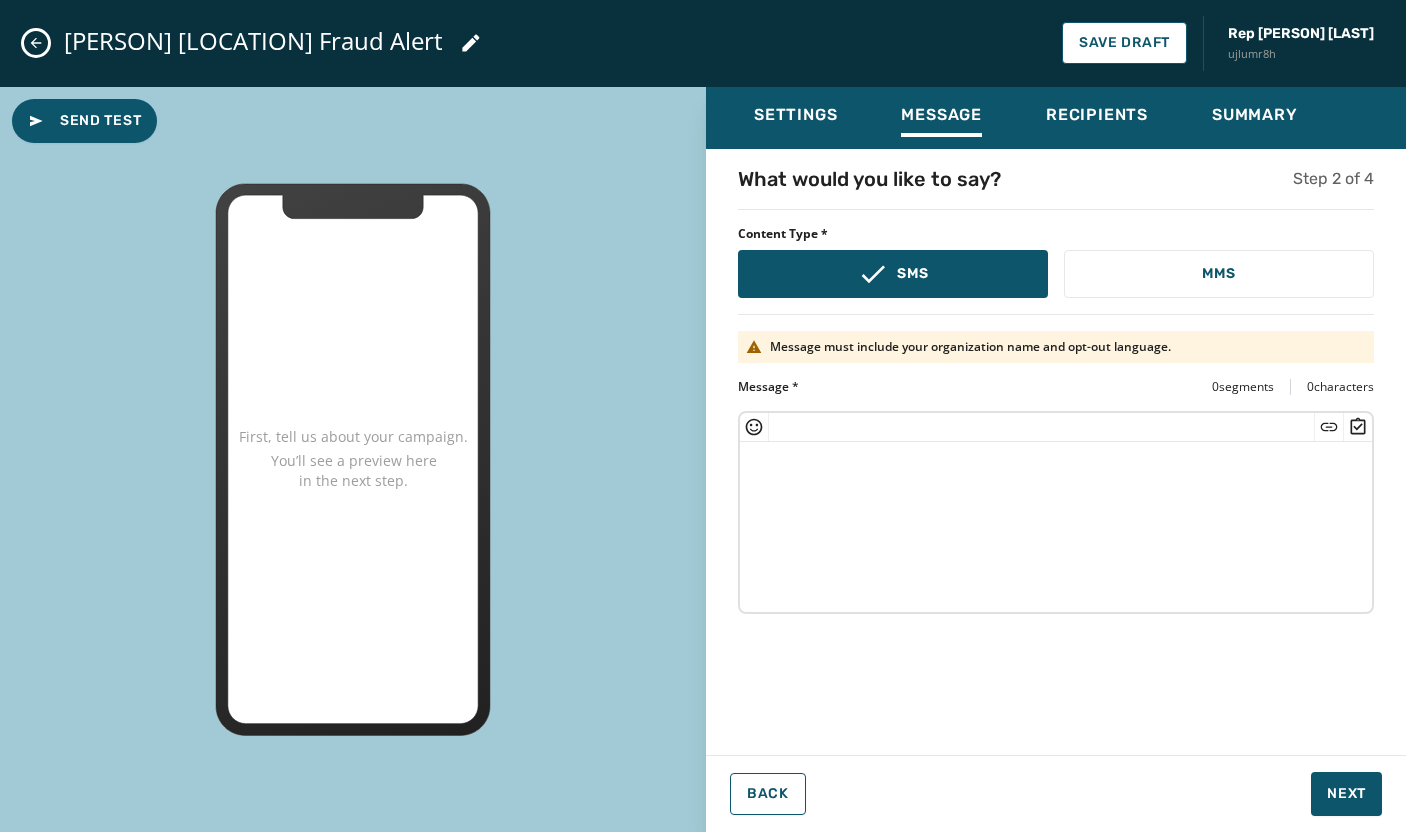 click at bounding box center [1056, 524] 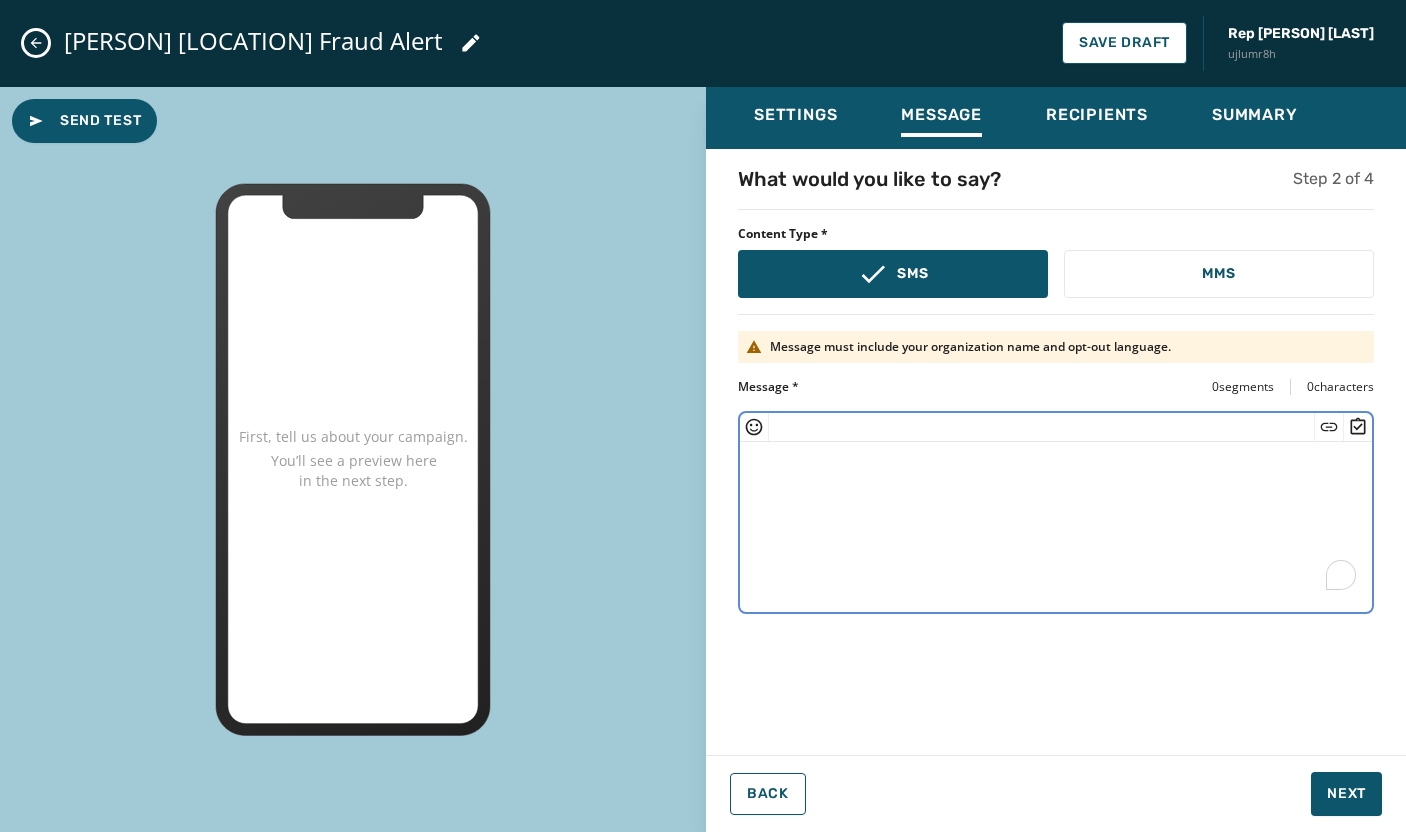 paste on "**********" 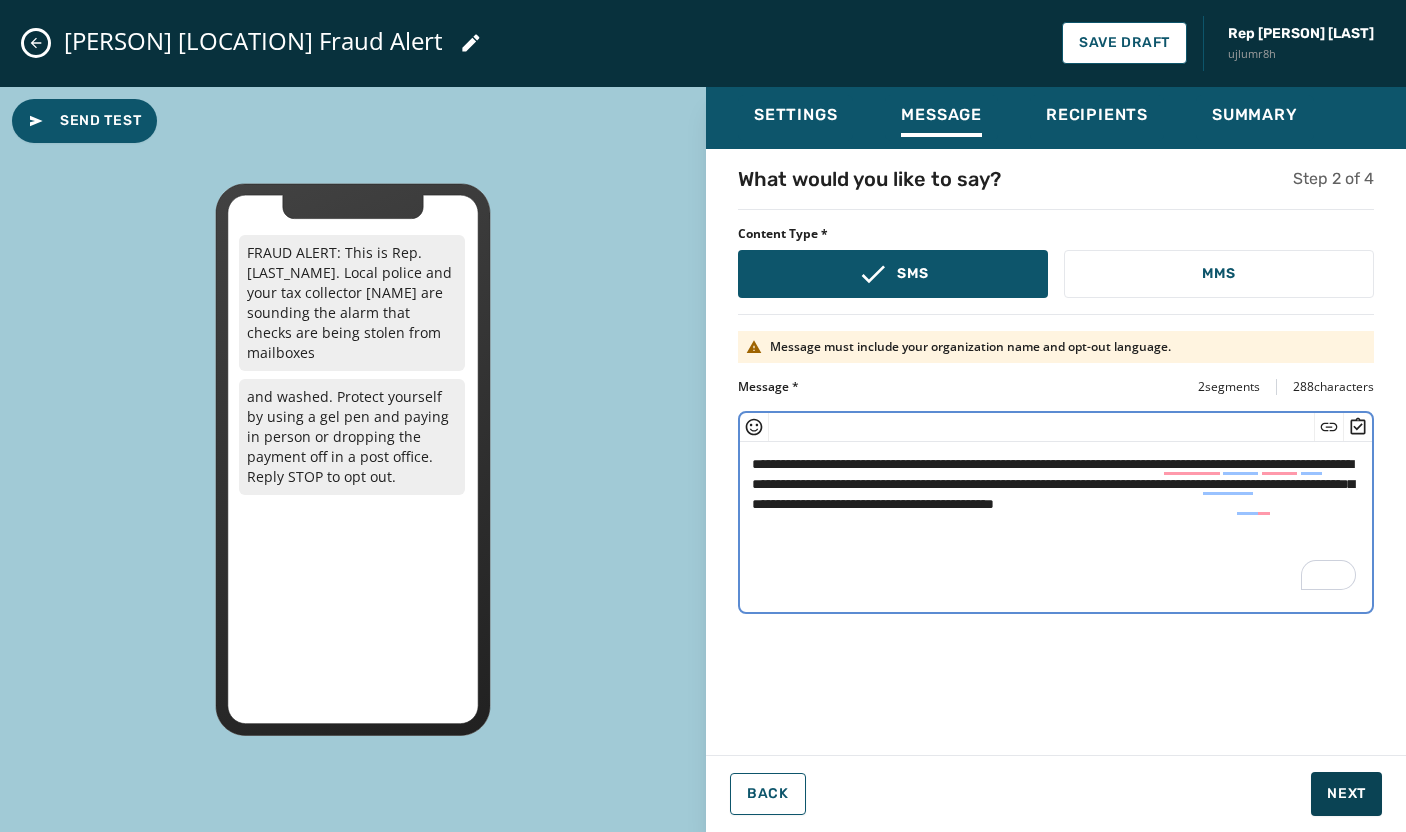 type on "**********" 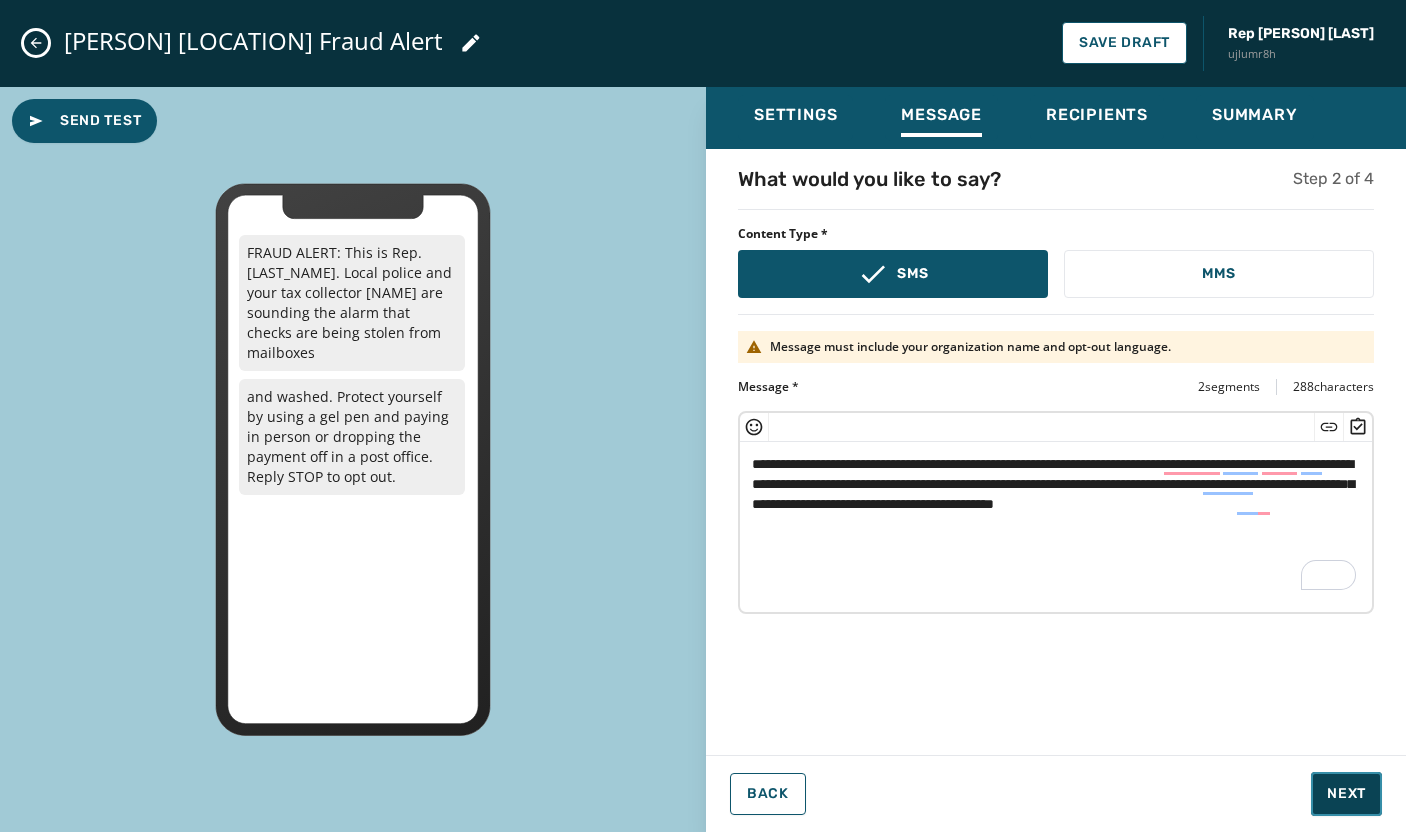 click on "Next" at bounding box center (1346, 794) 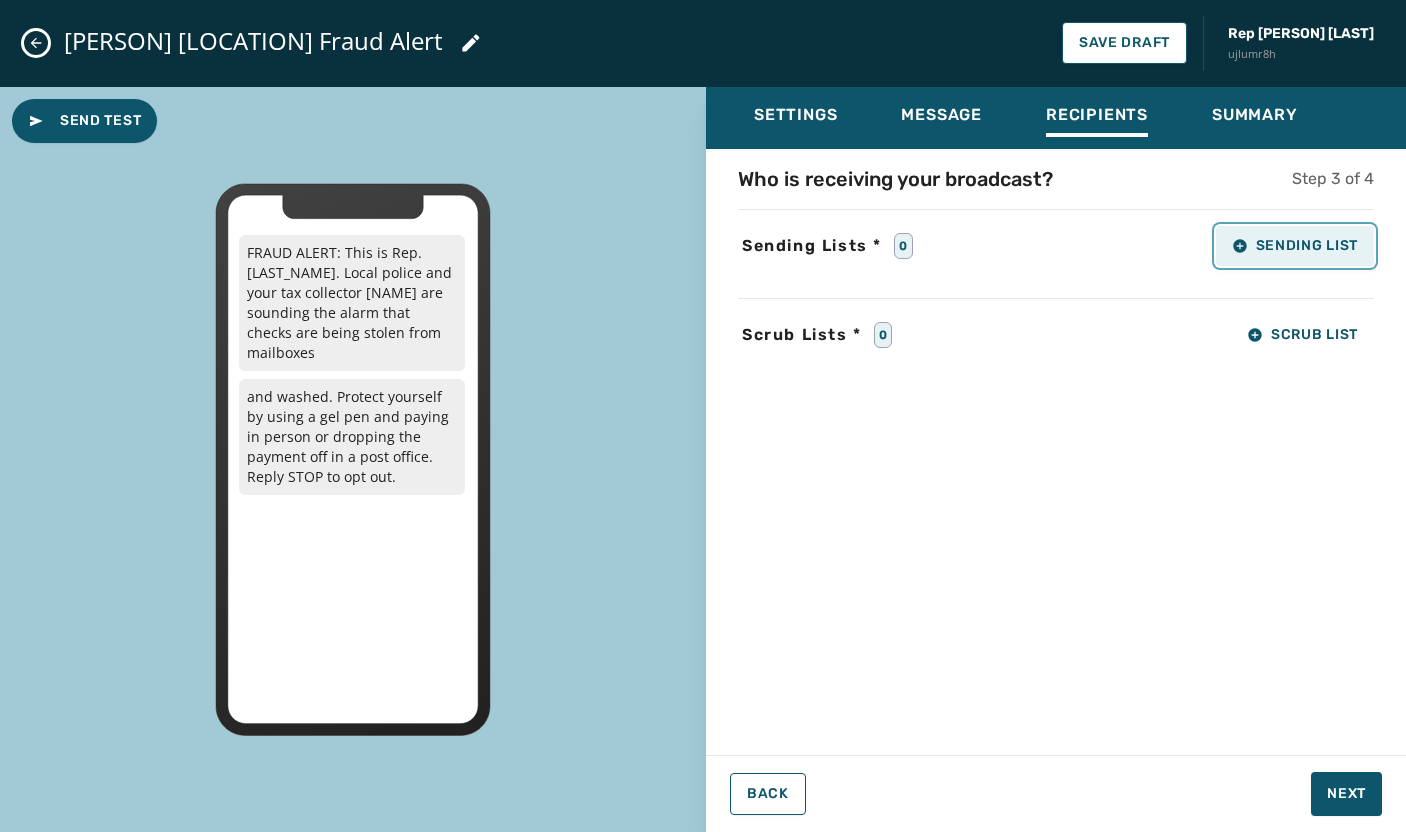 click on "Sending List" at bounding box center (1295, 246) 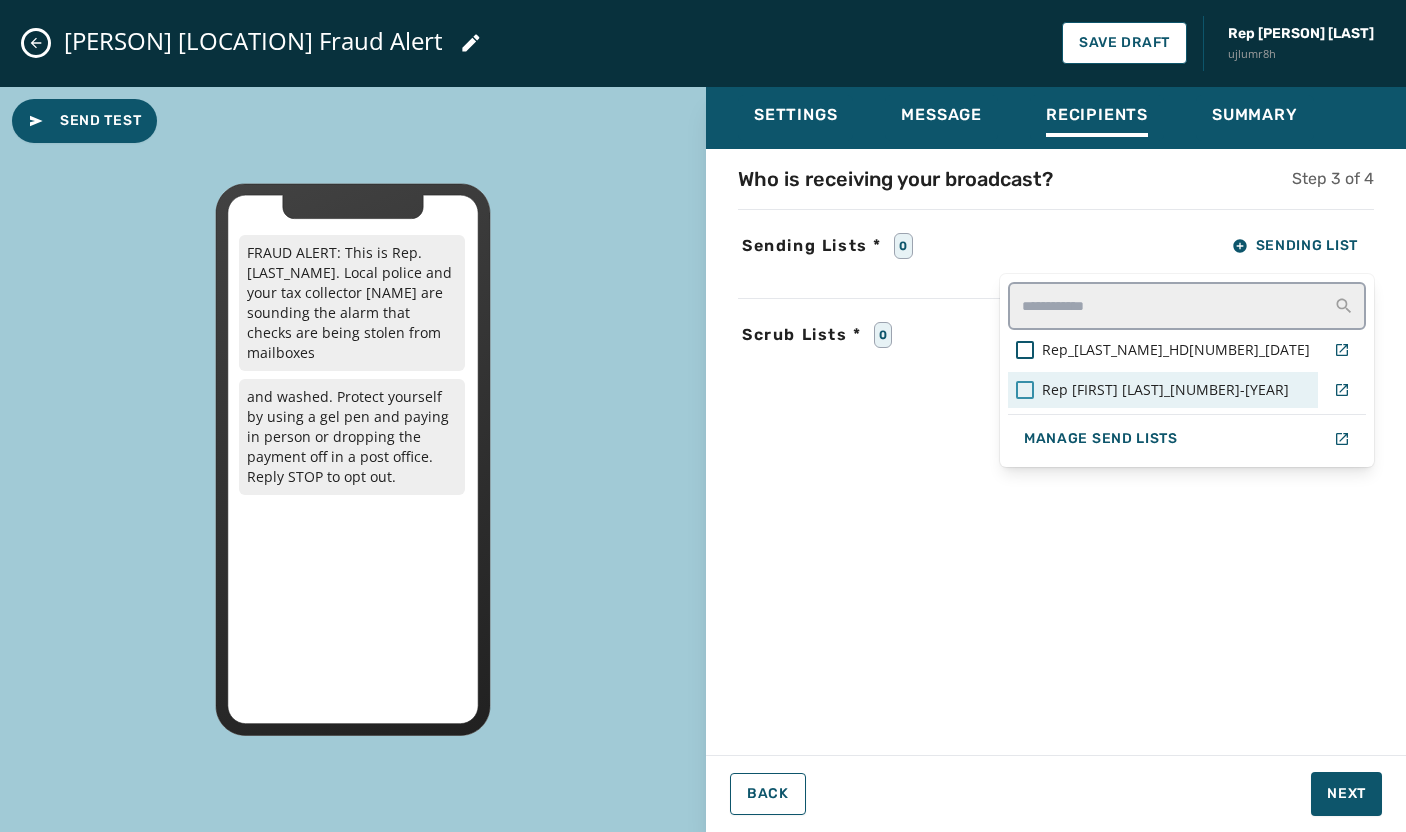 click at bounding box center [1025, 390] 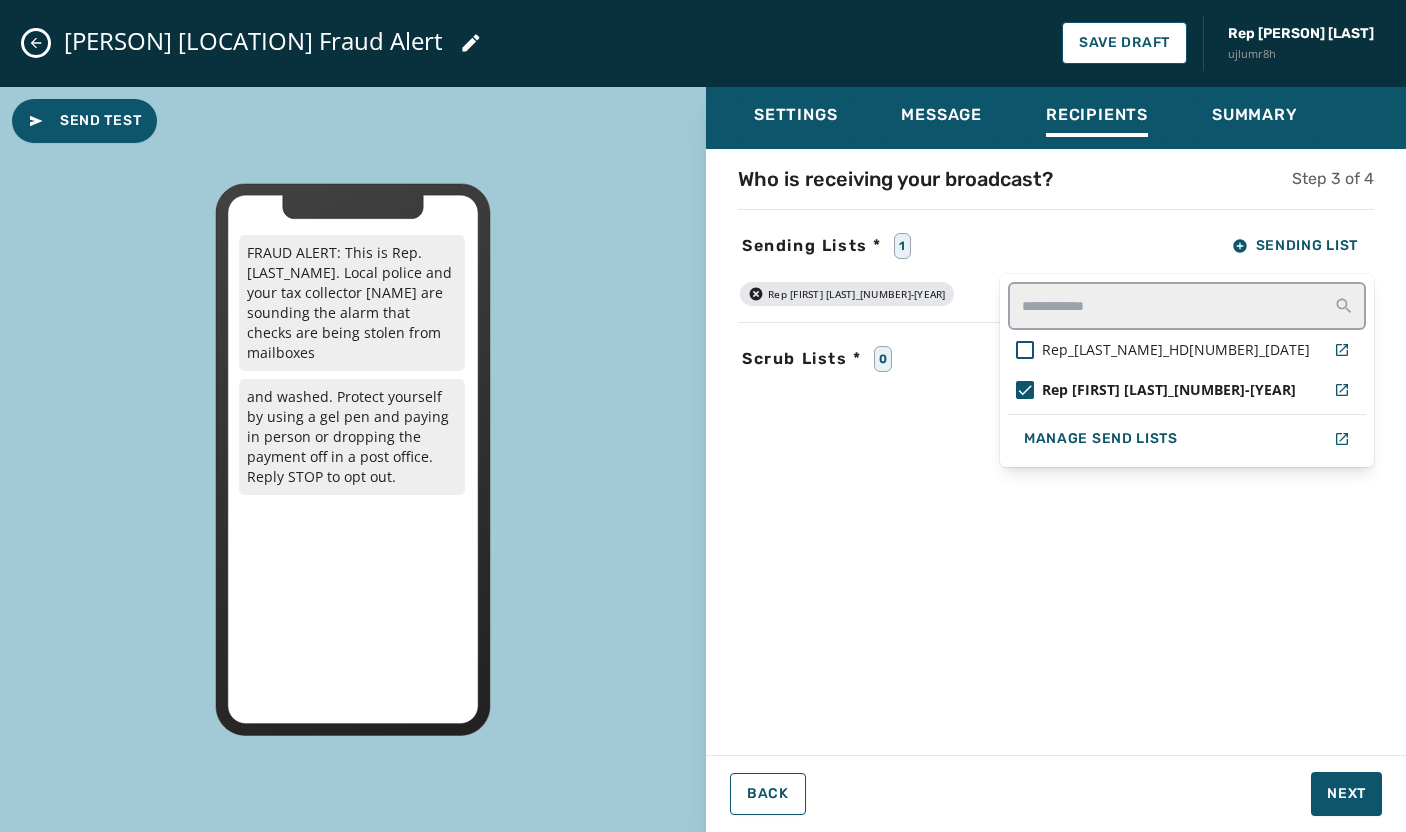 click on "Settings Message Recipients Summary Who is receiving your broadcast? Step 3 of 4 Sending Lists * 1 Sending List Rep_Joe_Hogan_HD142_862025-2 Rep_Joe_Hogan_HD142_862025-3 Manage Send Lists Rep_Joe_Hogan_HD142_862025-3 Scrub Lists * 0 Scrub List Back Next" at bounding box center [1056, 452] 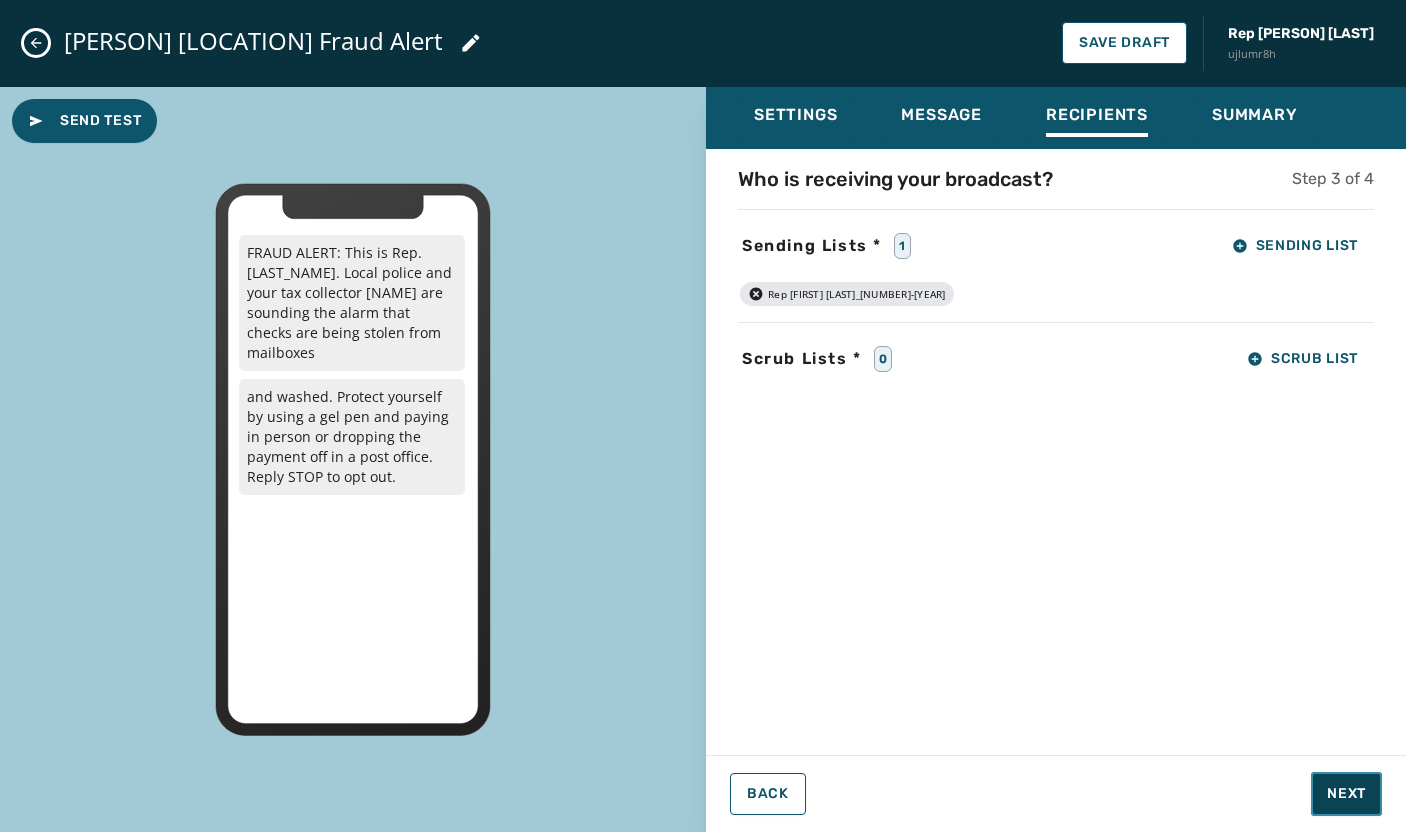 click on "Next" at bounding box center (1346, 794) 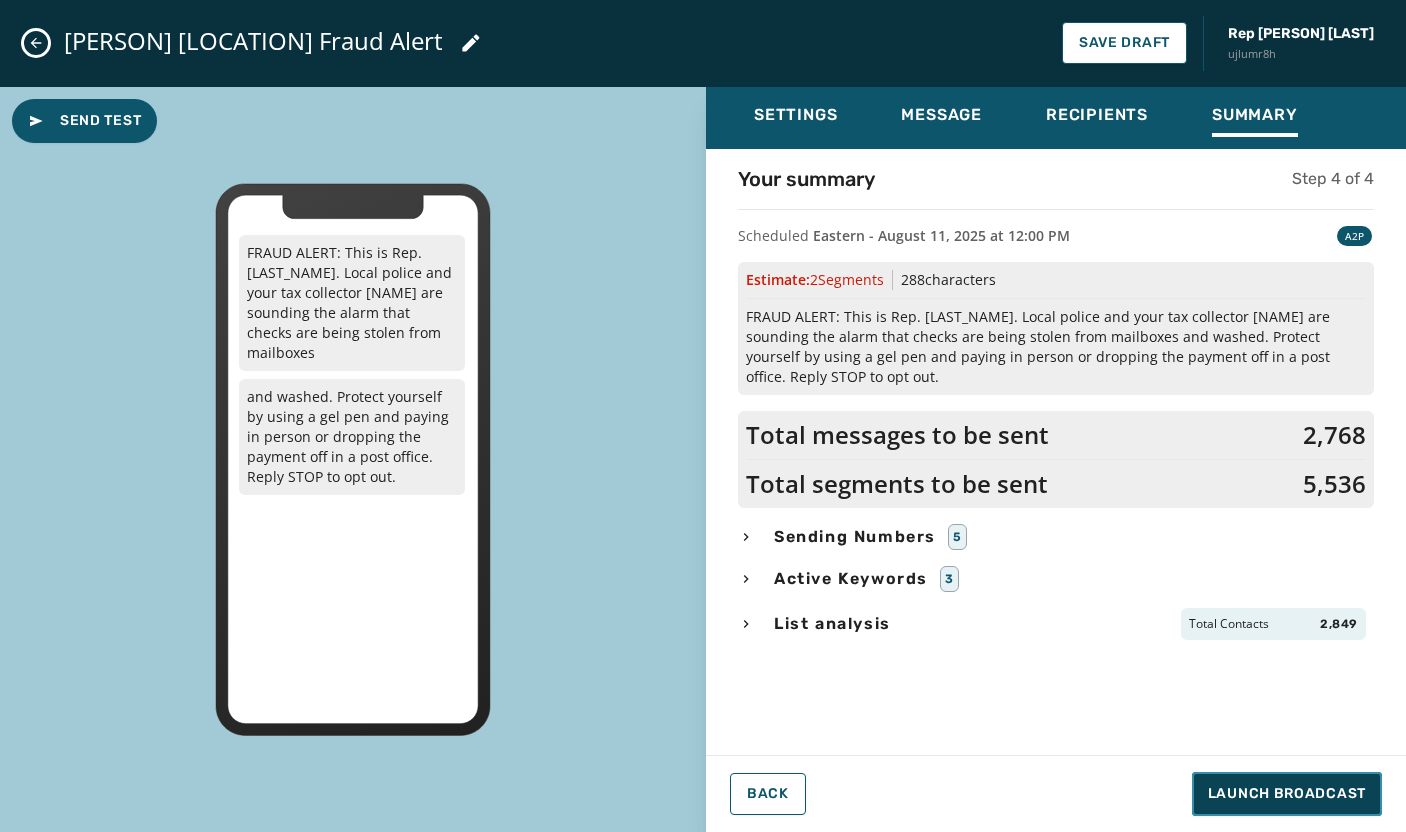 click on "Launch Broadcast" at bounding box center [1287, 794] 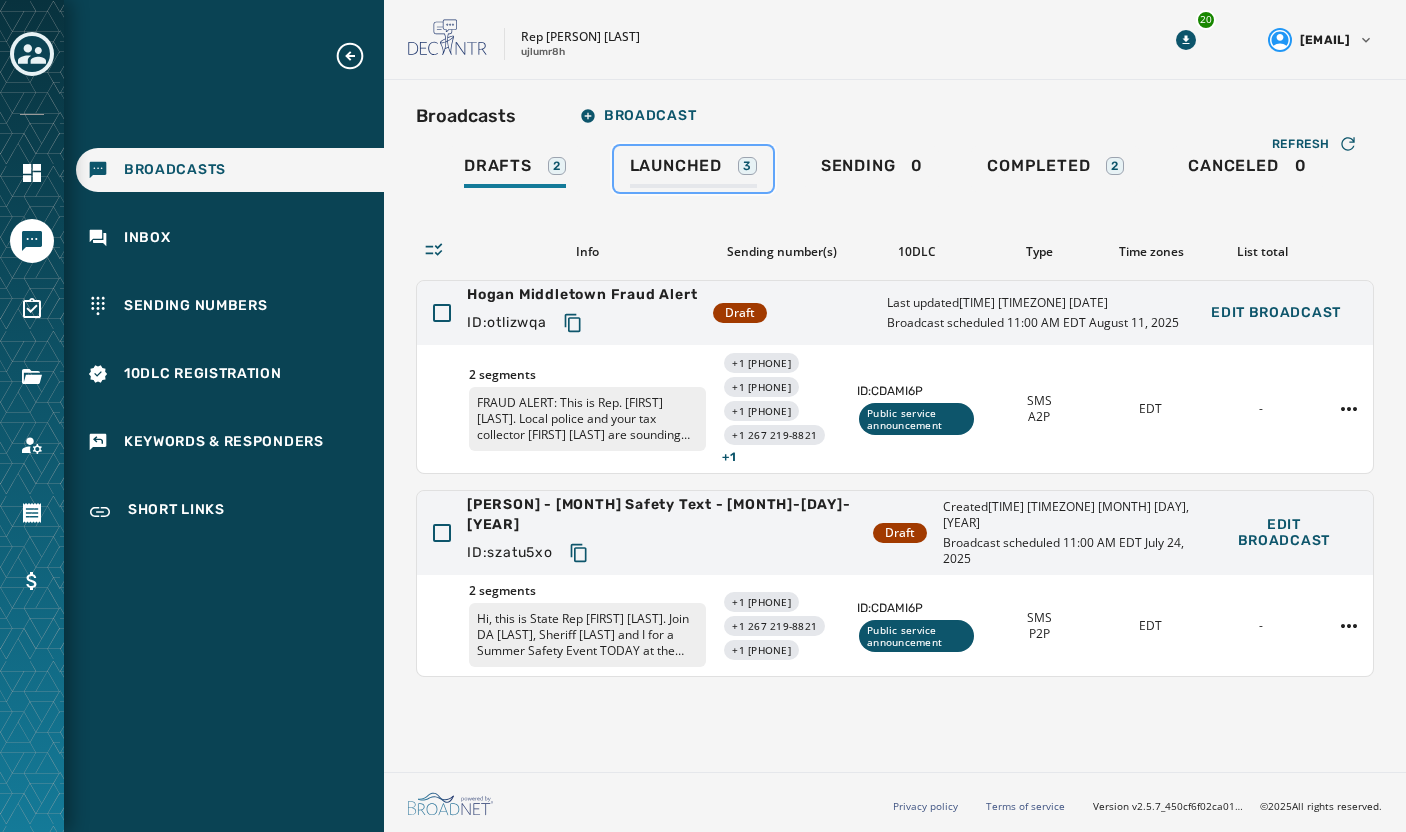 click on "Launched" at bounding box center [676, 166] 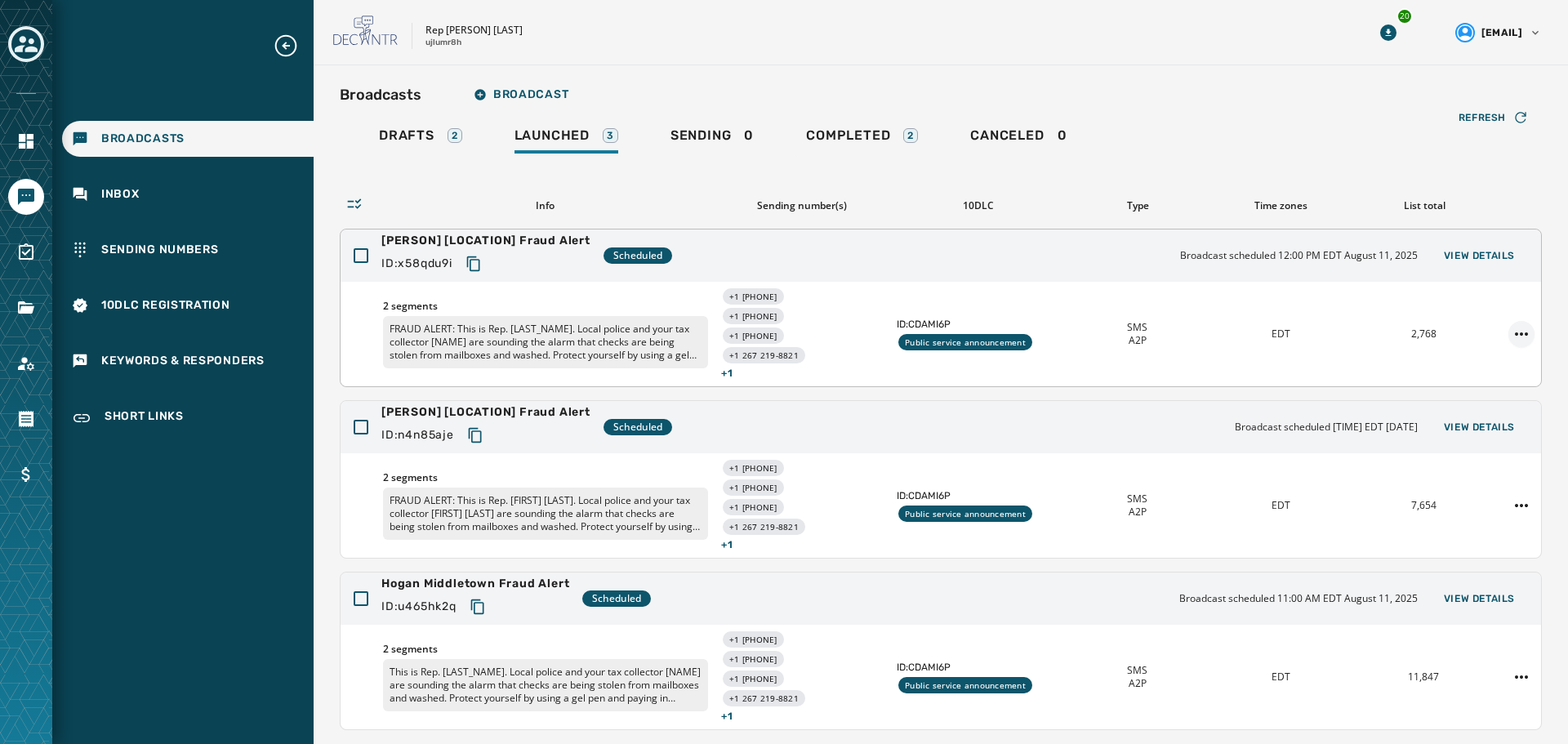 click on "Broadcasts      Inbox      Sending Numbers      10DLC Registration      Keywords & Responders      Short Links Skip To Main Content Rep Joe Hogan ujlumr8h 20 Tkonen@pahousegop.com Broadcasts Broadcast Drafts 2 Launched 3 Sending 0 Completed 2 Canceled 0 Refresh Info Sending number(s) 10DLC Type Time zones List total Hogan Northampton Fraud Alert ID:  x58qdu9i Scheduled Broadcast scheduled 12:00 PM EDT August 11, 2025 View Details   2 segments FRAUD ALERT: This is Rep. Joe Hogan. Local police and your tax collector Vince Deon are sounding the alarm that checks are being stolen from mailboxes and washed. Protect yourself by using a gel pen and paying in person or dropping the payment off in a post office. Reply STOP to opt out. +1 267 203-4978 +1 267 204-3057 +1 267 209-1426 +1 267 219-8821   + 1 ID:  CDAMI6P Public service announcement SMS A2P EDT 2,768 Hogan Lower South Fraud Alert ID:  n4n85aje Scheduled Broadcast scheduled 11:30 AM EDT August 11, 2025 View Details   2 segments" at bounding box center [784, 372] 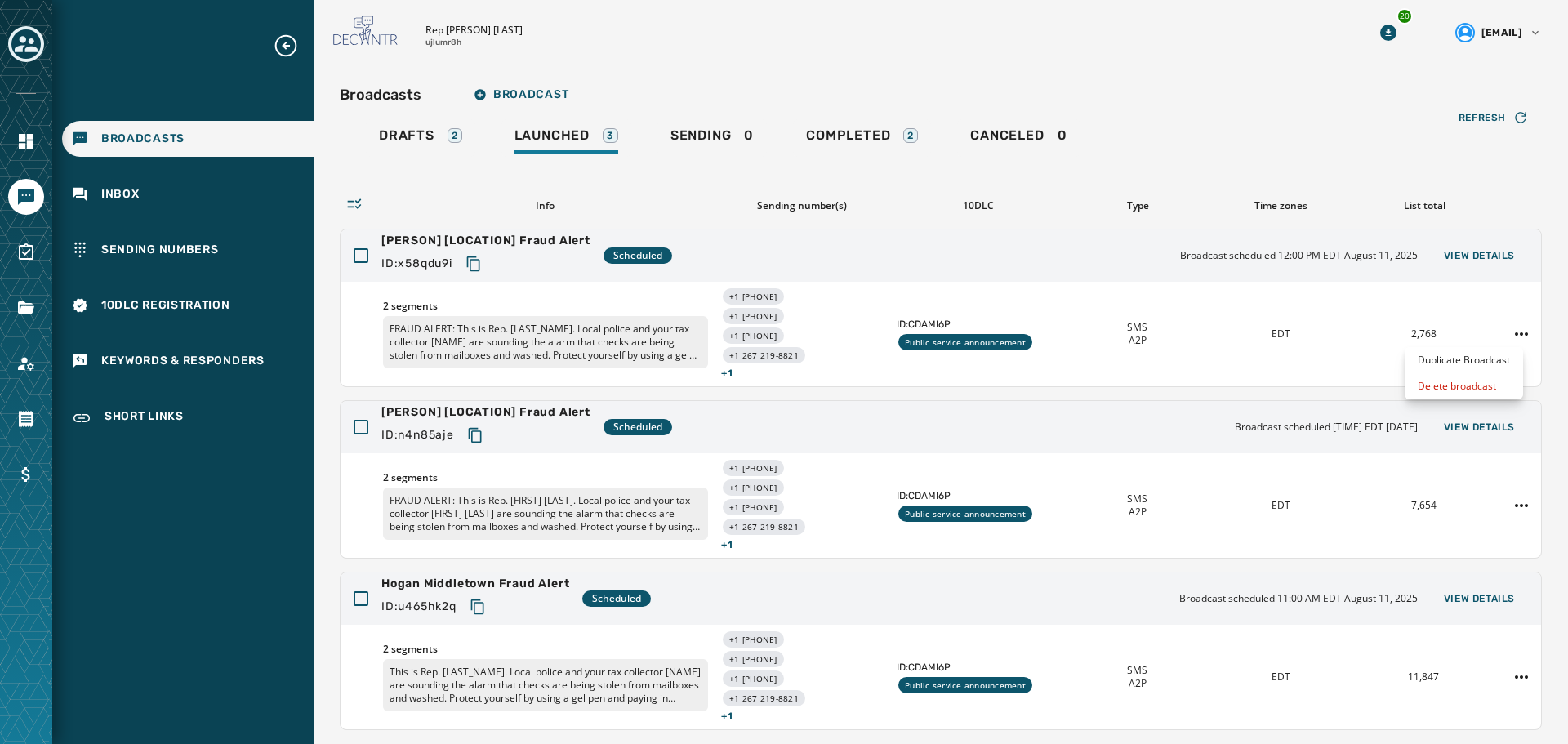 click on "Broadcasts      Inbox      Sending Numbers      10DLC Registration      Keywords & Responders      Short Links Skip To Main Content Rep Joe Hogan ujlumr8h 20 Tkonen@pahousegop.com Broadcasts Broadcast Drafts 2 Launched 3 Sending 0 Completed 2 Canceled 0 Refresh Info Sending number(s) 10DLC Type Time zones List total Hogan Northampton Fraud Alert ID:  x58qdu9i Scheduled Broadcast scheduled 12:00 PM EDT August 11, 2025 View Details   2 segments FRAUD ALERT: This is Rep. Joe Hogan. Local police and your tax collector Vince Deon are sounding the alarm that checks are being stolen from mailboxes and washed. Protect yourself by using a gel pen and paying in person or dropping the payment off in a post office. Reply STOP to opt out. +1 267 203-4978 +1 267 204-3057 +1 267 209-1426 +1 267 219-8821   + 1 ID:  CDAMI6P Public service announcement SMS A2P EDT 2,768 Hogan Lower South Fraud Alert ID:  n4n85aje Scheduled Broadcast scheduled 11:30 AM EDT August 11, 2025 View Details   2 segments" at bounding box center [784, 372] 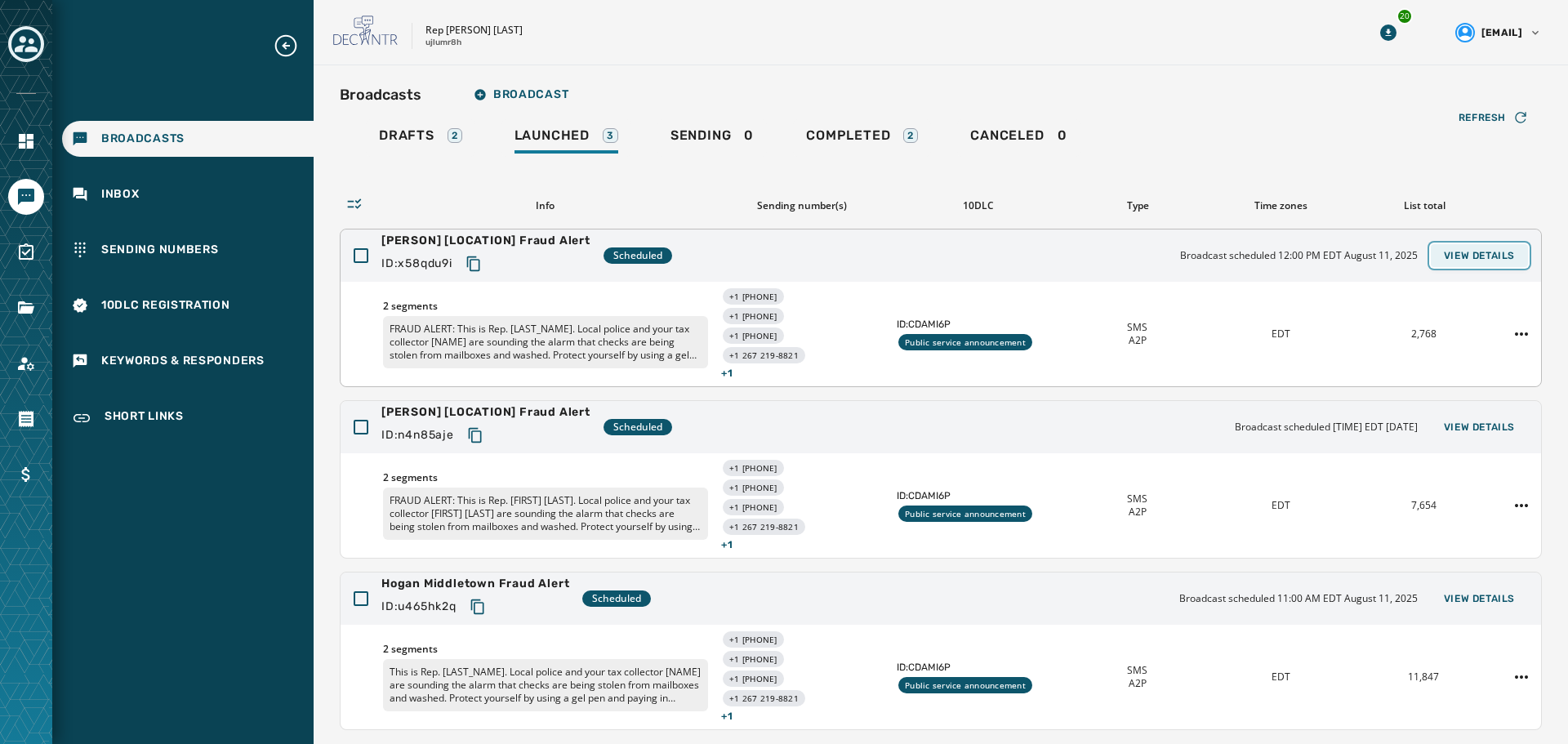 click on "View Details" at bounding box center [1479, 256] 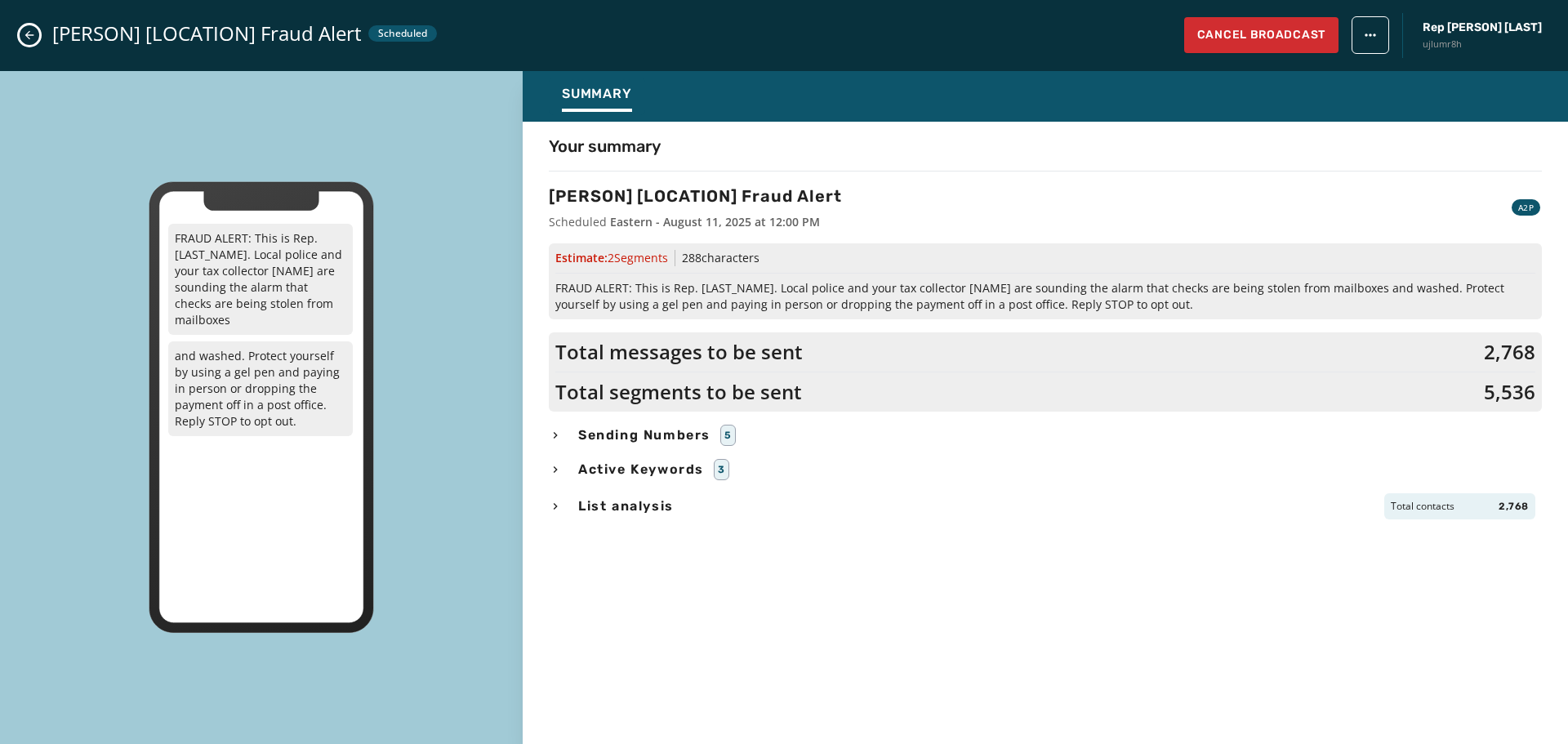click on "Broadcasts      Inbox      Sending Numbers      10DLC Registration      Keywords & Responders      Short Links Skip To Main Content Rep Joe Hogan ujlumr8h 20 Tkonen@pahousegop.com Broadcasts Broadcast Drafts 2 Launched 3 Sending 0 Completed 2 Canceled 0 Refresh Info Sending number(s) 10DLC Type Time zones List total Hogan Northampton Fraud Alert ID:  x58qdu9i Scheduled Broadcast scheduled 12:00 PM EDT August 11, 2025 View Details   2 segments FRAUD ALERT: This is Rep. Joe Hogan. Local police and your tax collector Vince Deon are sounding the alarm that checks are being stolen from mailboxes and washed. Protect yourself by using a gel pen and paying in person or dropping the payment off in a post office. Reply STOP to opt out. +1 267 203-4978 +1 267 204-3057 +1 267 209-1426 +1 267 219-8821   + 1 ID:  CDAMI6P Public service announcement SMS A2P EDT 2,768 Hogan Lower South Fraud Alert ID:  n4n85aje Scheduled Broadcast scheduled 11:30 AM EDT August 11, 2025 View Details   2 segments" at bounding box center [784, 372] 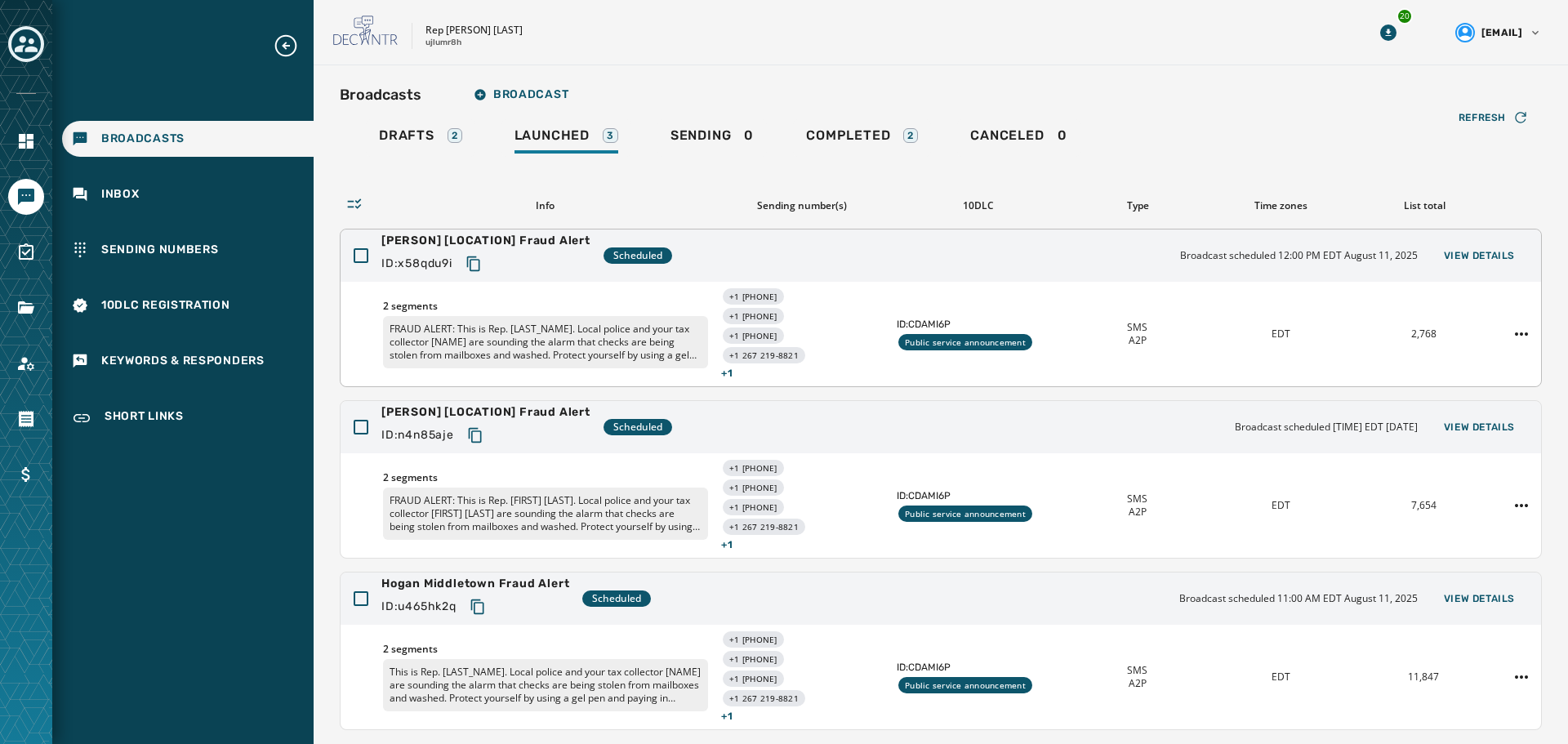 click on "Hogan Northampton Fraud Alert ID:  x58qdu9i Scheduled Broadcast scheduled 12:00 PM EDT August 11, 2025 View Details" at bounding box center (941, 256) 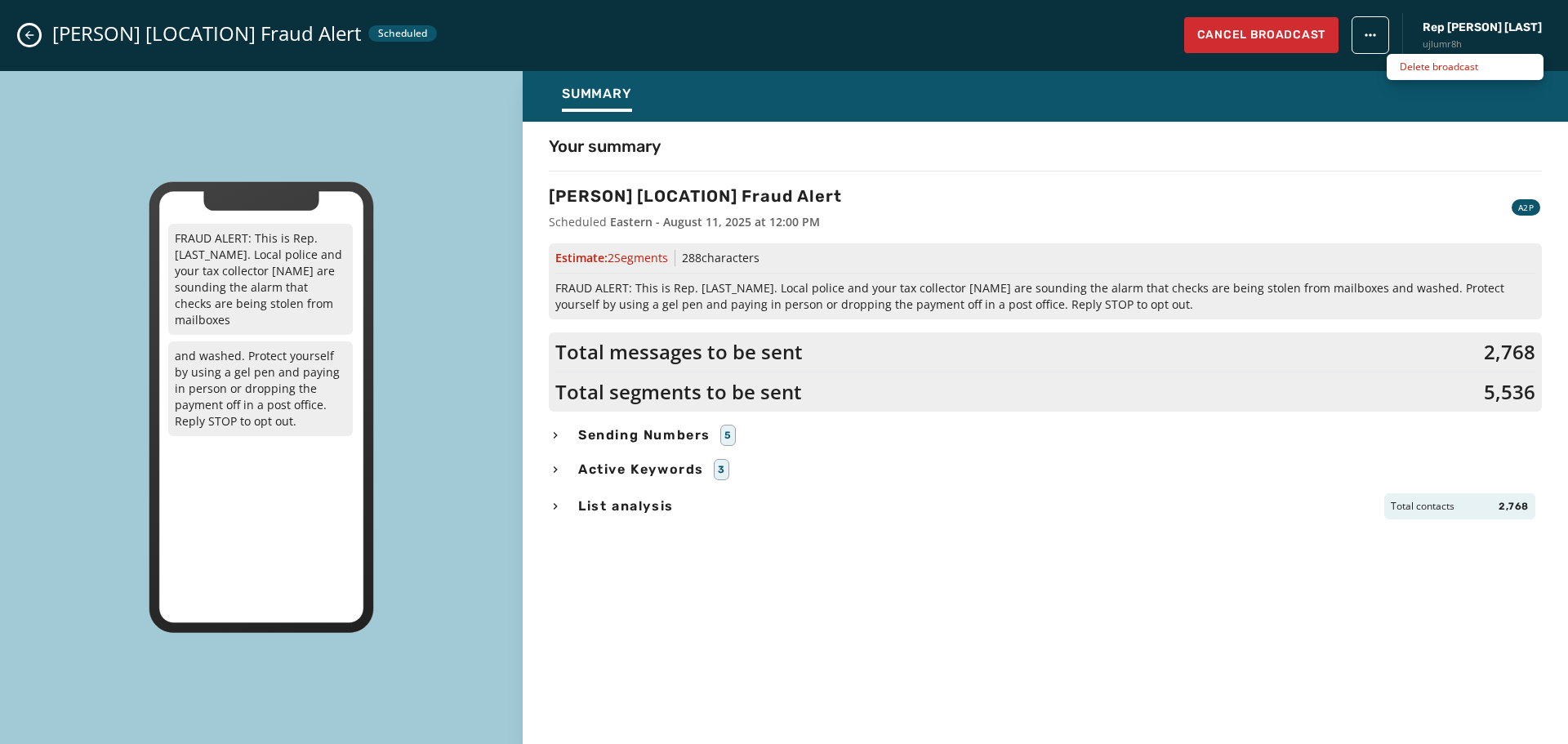 click on "Broadcasts      Inbox      Sending Numbers      10DLC Registration      Keywords & Responders      Short Links Skip To Main Content Rep Joe Hogan ujlumr8h 20 Tkonen@pahousegop.com Broadcasts Broadcast Drafts 2 Launched 3 Sending 0 Completed 2 Canceled 0 Refresh Info Sending number(s) 10DLC Type Time zones List total Hogan Northampton Fraud Alert ID:  x58qdu9i Scheduled Broadcast scheduled 12:00 PM EDT August 11, 2025 View Details   2 segments FRAUD ALERT: This is Rep. Joe Hogan. Local police and your tax collector Vince Deon are sounding the alarm that checks are being stolen from mailboxes and washed. Protect yourself by using a gel pen and paying in person or dropping the payment off in a post office. Reply STOP to opt out. +1 267 203-4978 +1 267 204-3057 +1 267 209-1426 +1 267 219-8821   + 1 ID:  CDAMI6P Public service announcement SMS A2P EDT 2,768 Hogan Lower South Fraud Alert ID:  n4n85aje Scheduled Broadcast scheduled 11:30 AM EDT August 11, 2025 View Details   2 segments" at bounding box center [784, 372] 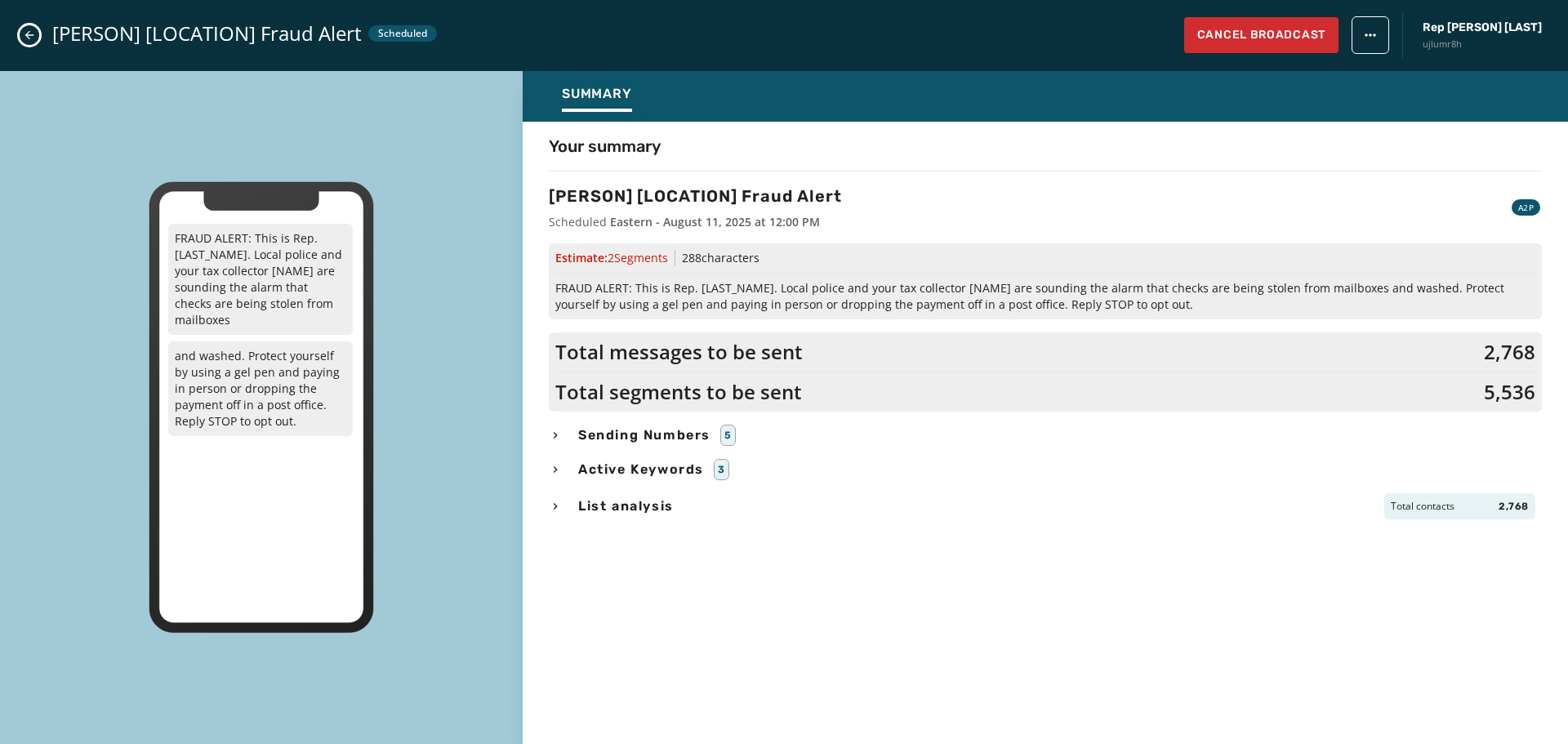 click 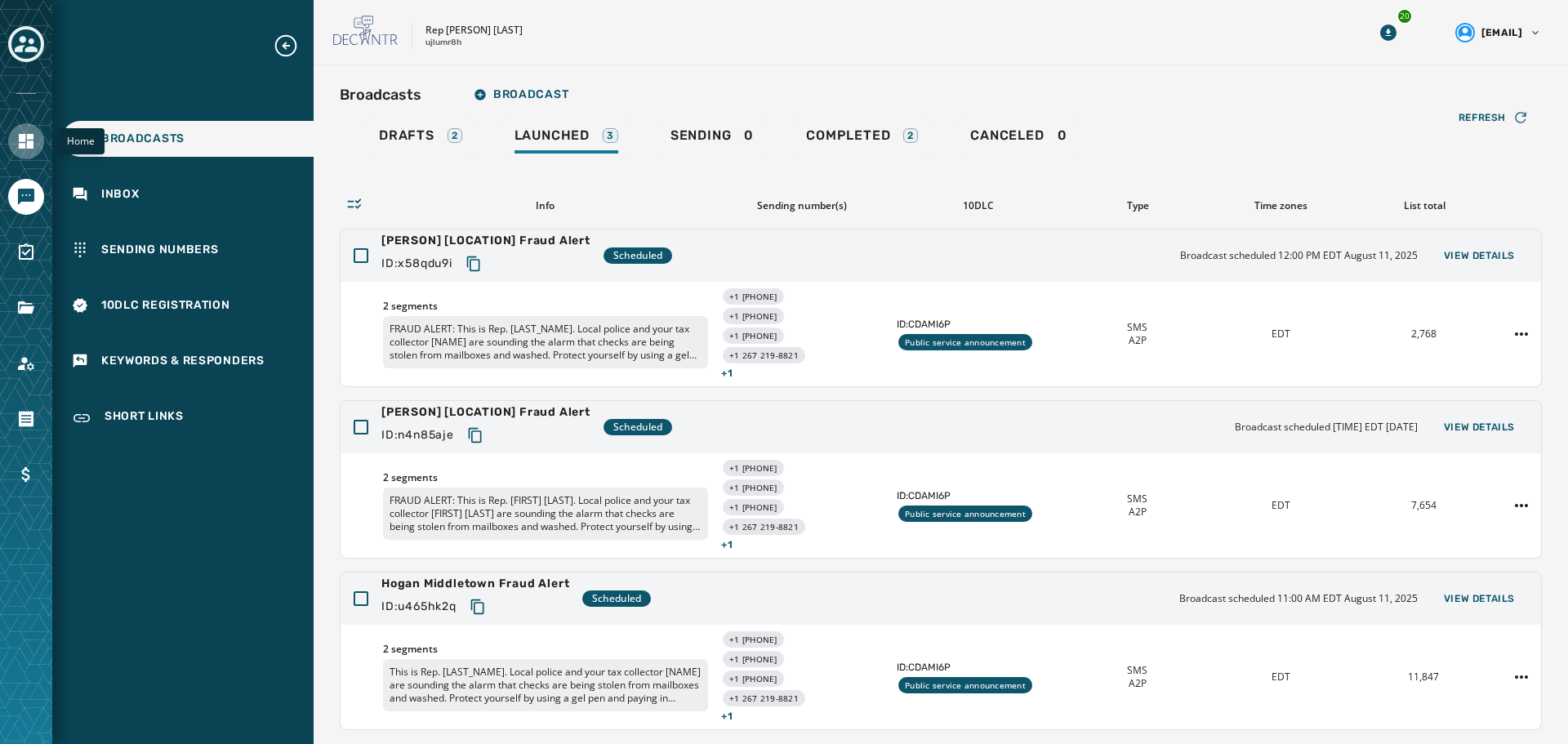 click at bounding box center (26, 141) 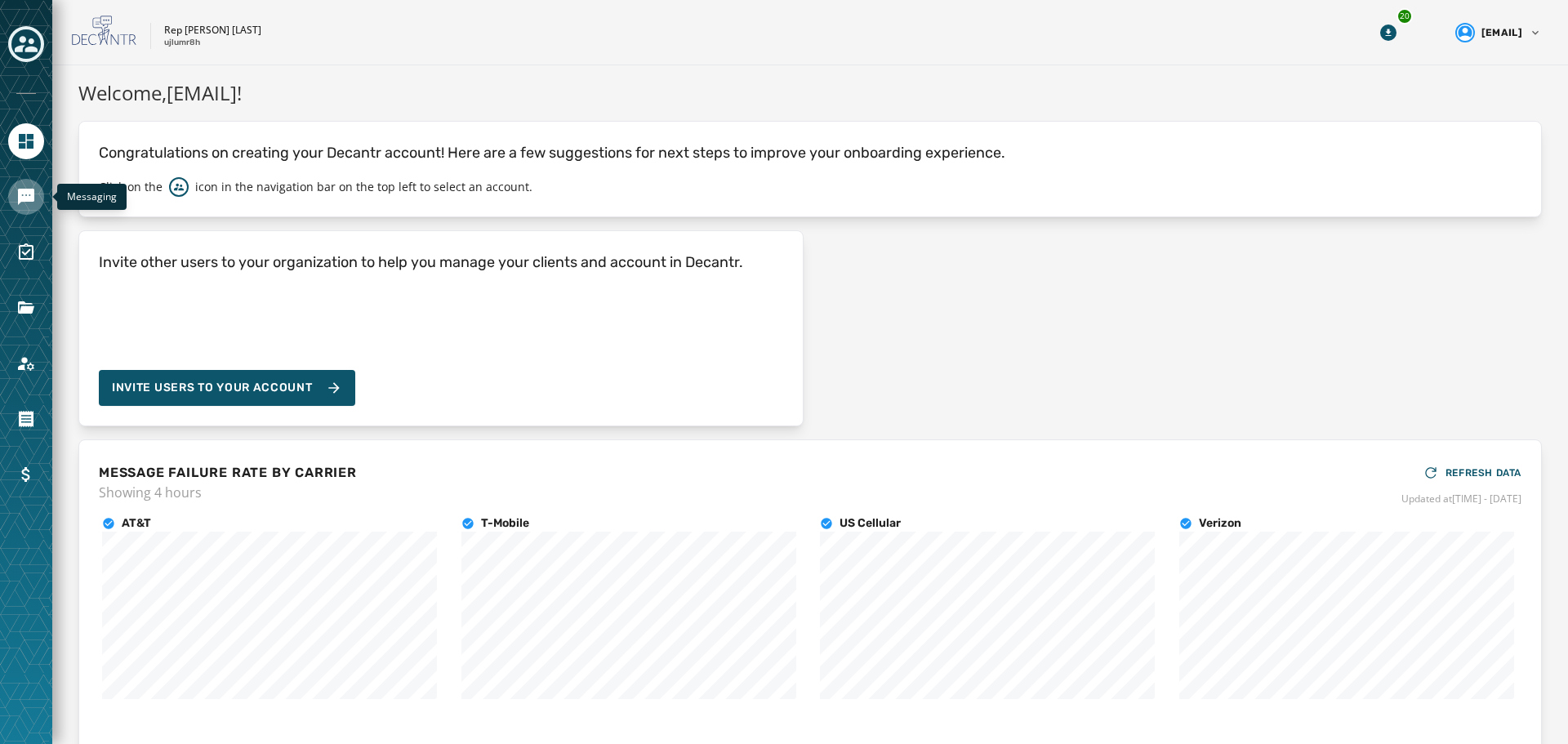 click at bounding box center (26, 197) 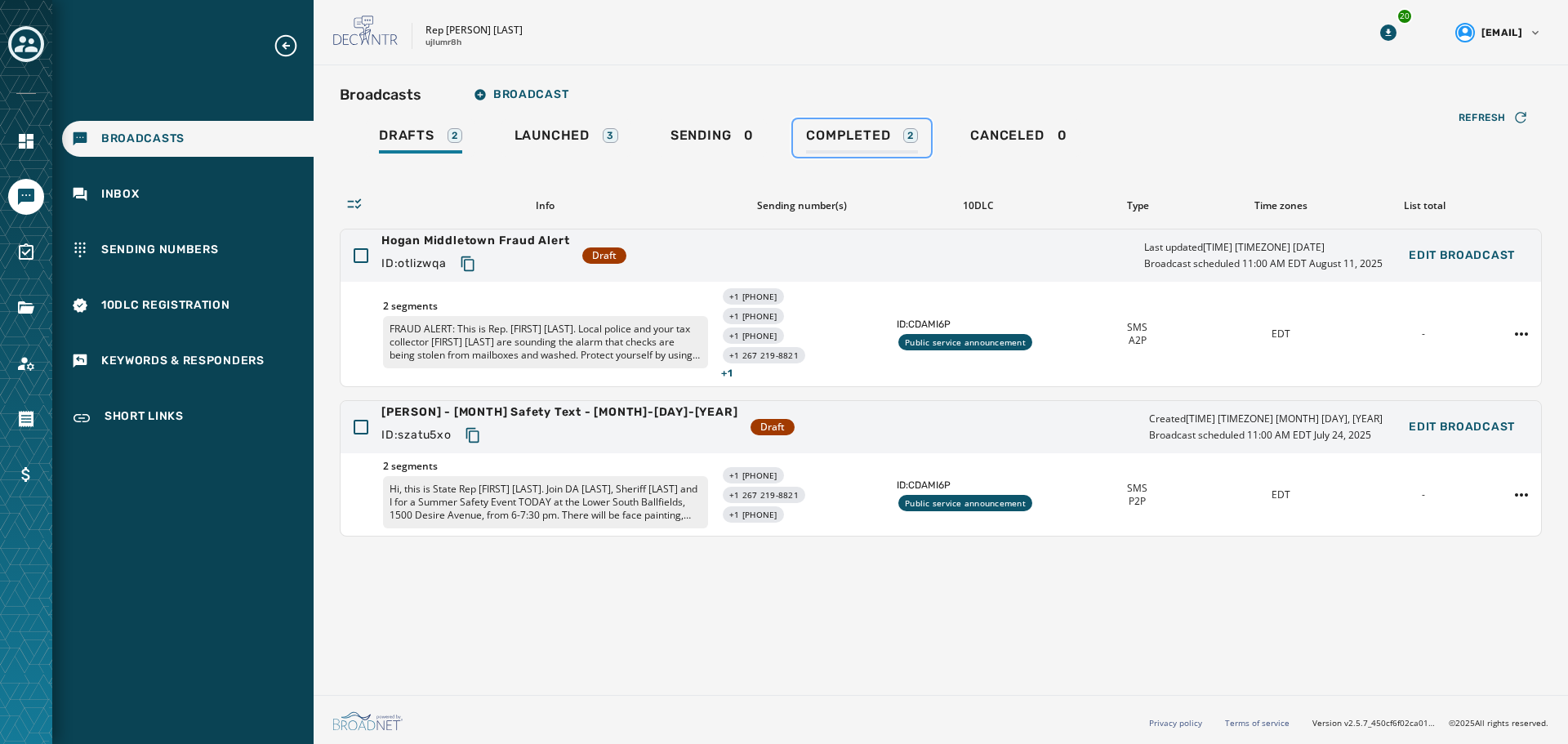 click on "Completed" at bounding box center [848, 136] 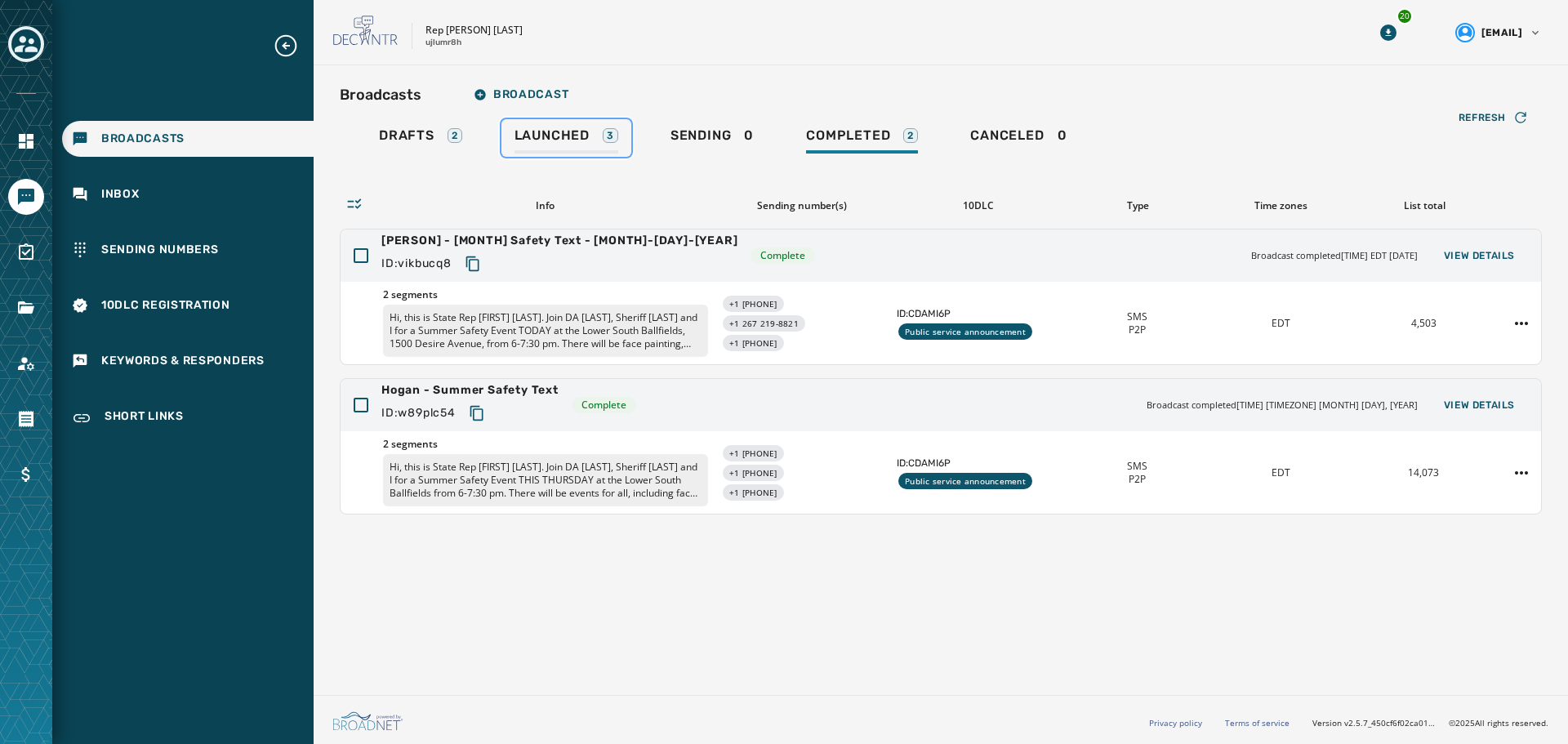 click on "Launched" at bounding box center (552, 136) 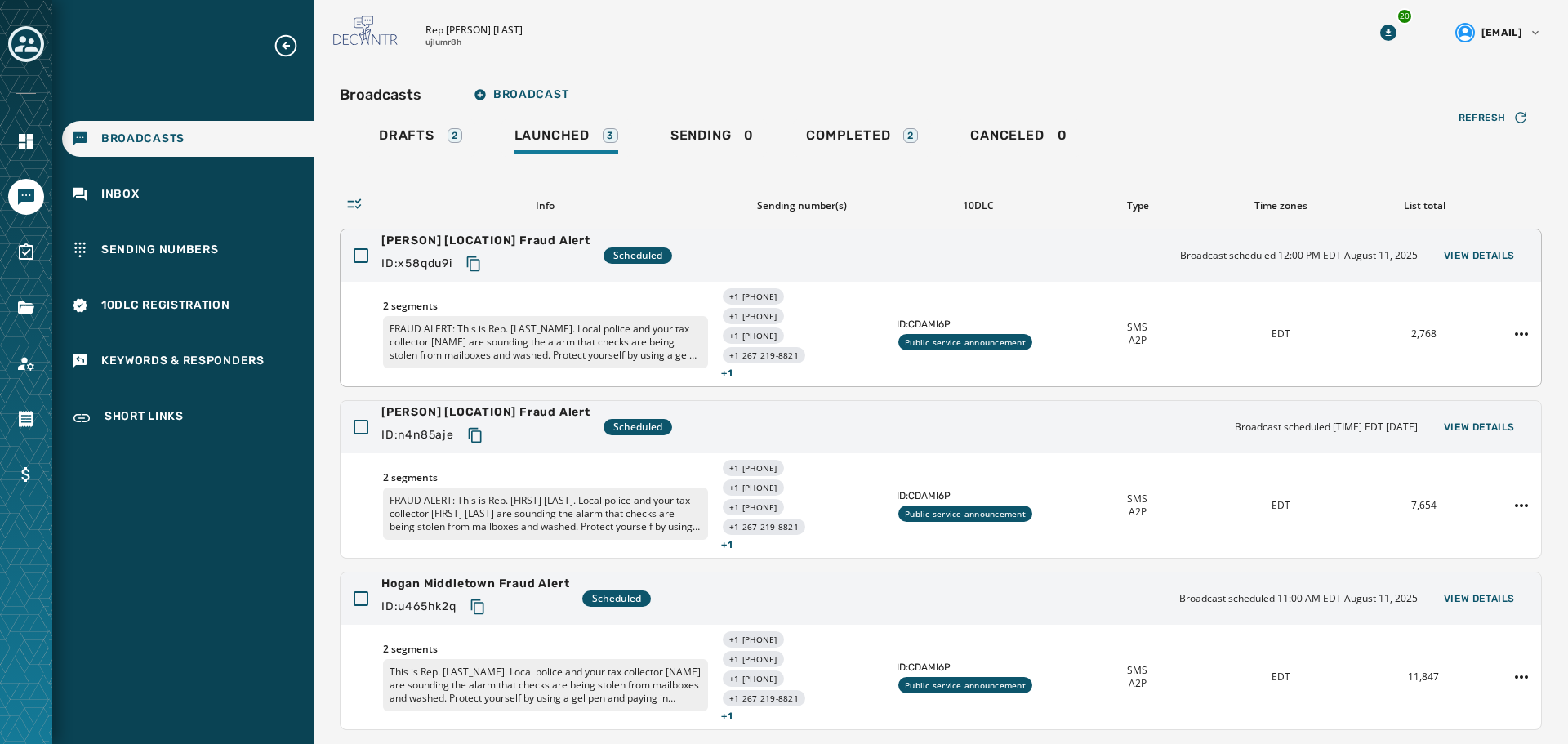scroll, scrollTop: 55, scrollLeft: 0, axis: vertical 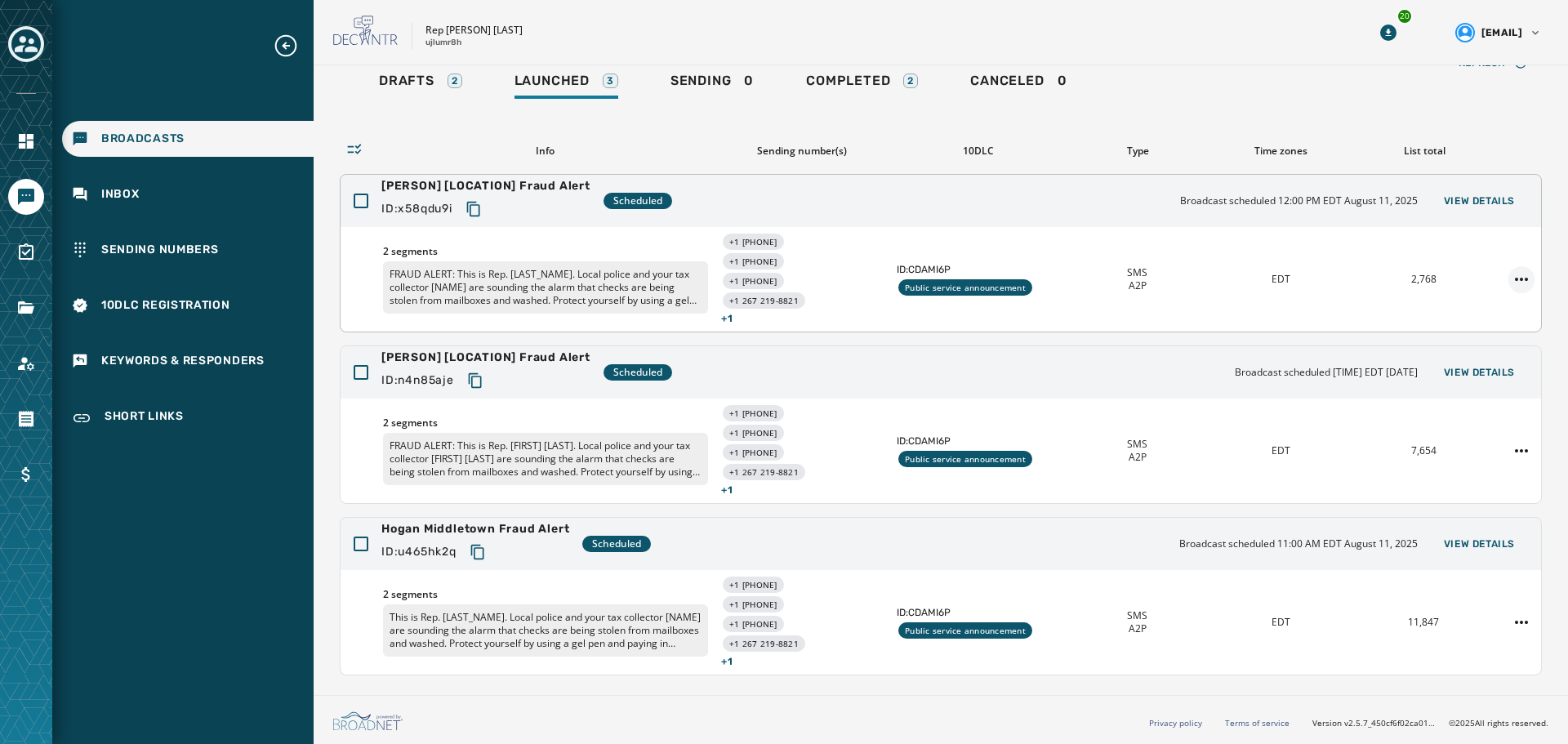 click on "Broadcasts      Inbox      Sending Numbers      10DLC Registration      Keywords & Responders      Short Links Skip To Main Content Rep Joe Hogan ujlumr8h 20 Tkonen@pahousegop.com Broadcasts Broadcast Drafts 2 Launched 3 Sending 0 Completed 2 Canceled 0 Refresh Info Sending number(s) 10DLC Type Time zones List total Hogan Northampton Fraud Alert ID:  x58qdu9i Scheduled Broadcast scheduled 12:00 PM EDT August 11, 2025 View Details   2 segments FRAUD ALERT: This is Rep. Joe Hogan. Local police and your tax collector Vince Deon are sounding the alarm that checks are being stolen from mailboxes and washed. Protect yourself by using a gel pen and paying in person or dropping the payment off in a post office. Reply STOP to opt out. +1 267 203-4978 +1 267 204-3057 +1 267 209-1426 +1 267 219-8821   + 1 ID:  CDAMI6P Public service announcement SMS A2P EDT 2,768 Hogan Lower South Fraud Alert ID:  n4n85aje Scheduled Broadcast scheduled 11:30 AM EDT August 11, 2025 View Details   2 segments" at bounding box center (784, 372) 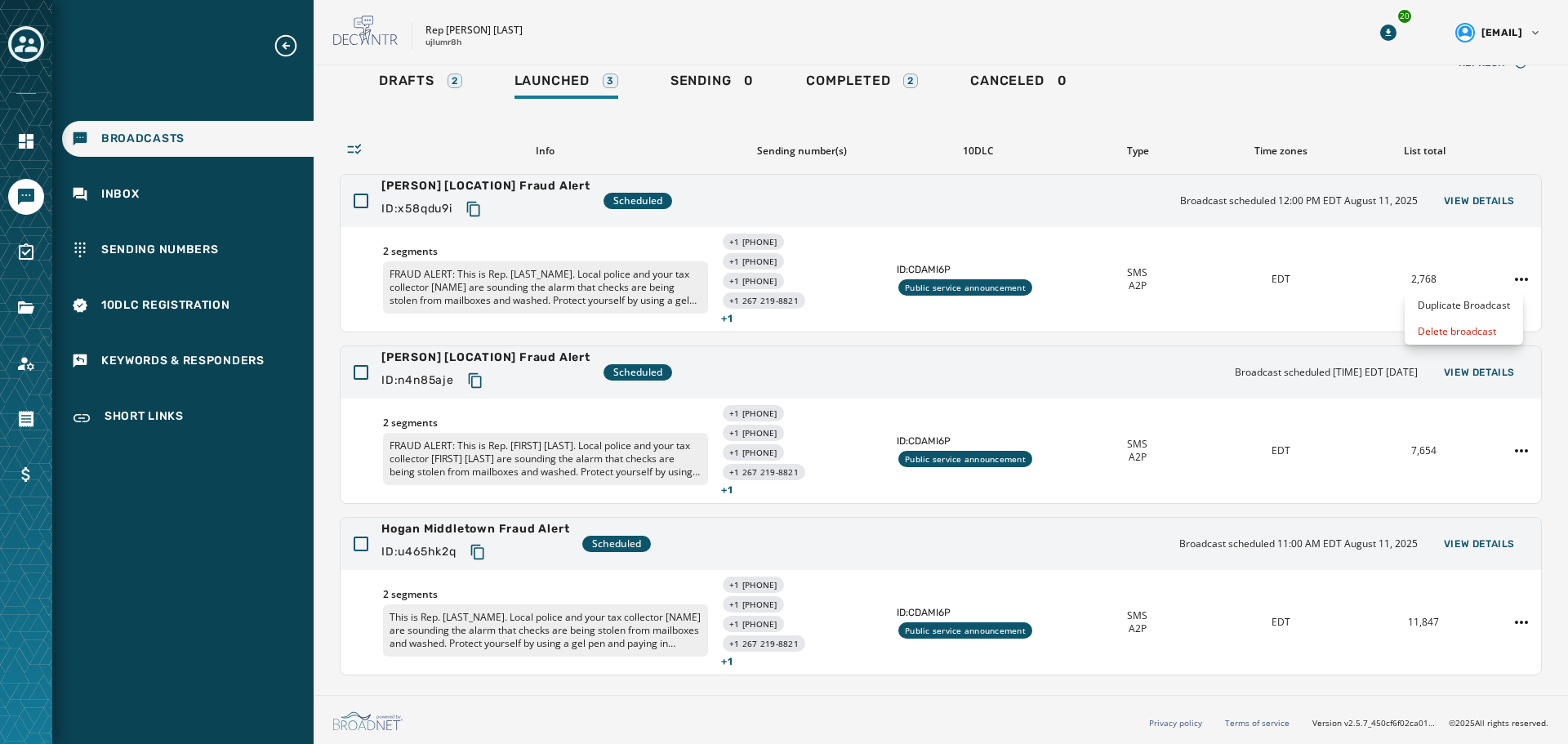 click on "Broadcasts      Inbox      Sending Numbers      10DLC Registration      Keywords & Responders      Short Links Skip To Main Content Rep Joe Hogan ujlumr8h 20 Tkonen@pahousegop.com Broadcasts Broadcast Drafts 2 Launched 3 Sending 0 Completed 2 Canceled 0 Refresh Info Sending number(s) 10DLC Type Time zones List total Hogan Northampton Fraud Alert ID:  x58qdu9i Scheduled Broadcast scheduled 12:00 PM EDT August 11, 2025 View Details   2 segments FRAUD ALERT: This is Rep. Joe Hogan. Local police and your tax collector Vince Deon are sounding the alarm that checks are being stolen from mailboxes and washed. Protect yourself by using a gel pen and paying in person or dropping the payment off in a post office. Reply STOP to opt out. +1 267 203-4978 +1 267 204-3057 +1 267 209-1426 +1 267 219-8821   + 1 ID:  CDAMI6P Public service announcement SMS A2P EDT 2,768 Hogan Lower South Fraud Alert ID:  n4n85aje Scheduled Broadcast scheduled 11:30 AM EDT August 11, 2025 View Details   2 segments" at bounding box center (784, 372) 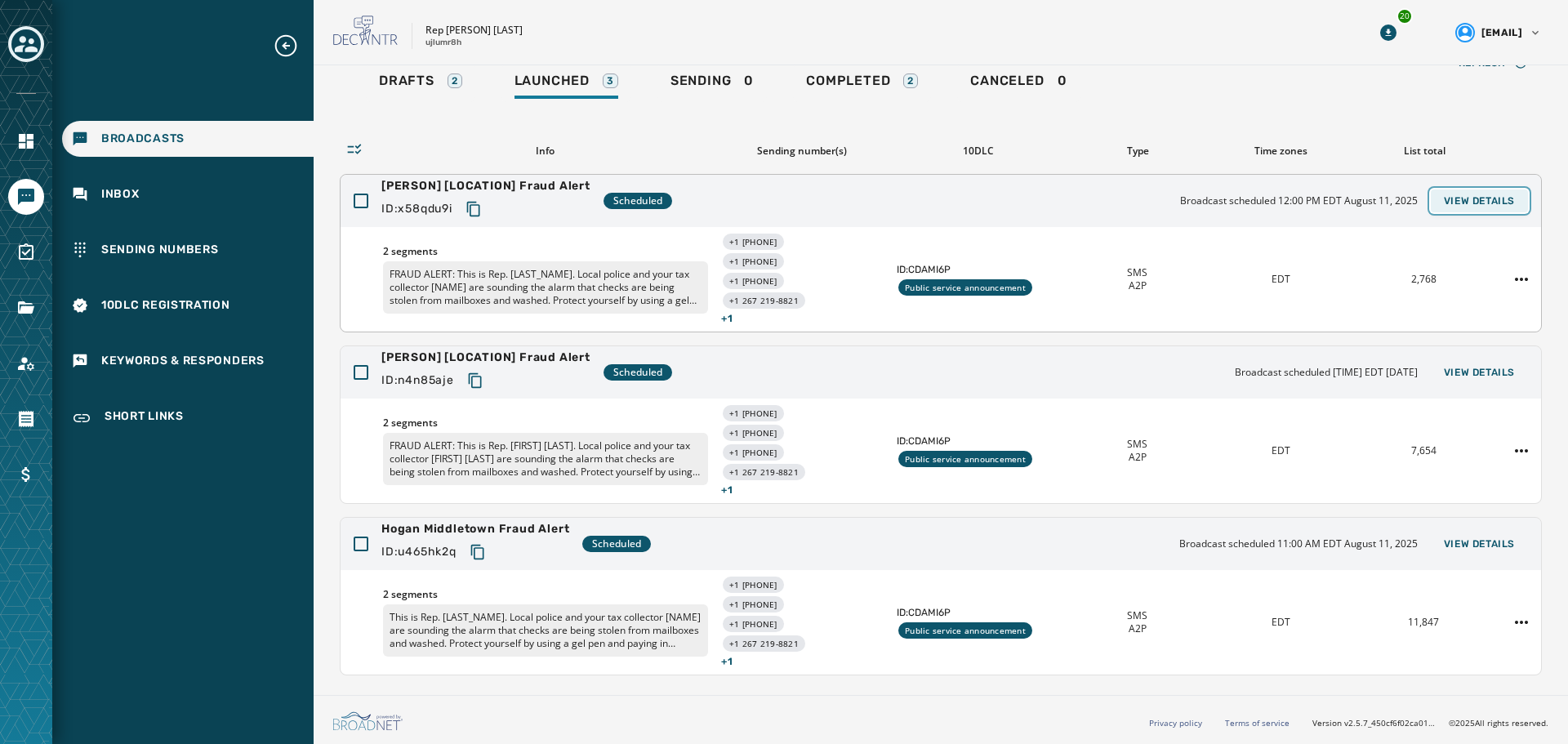 click on "View Details" at bounding box center (1479, 201) 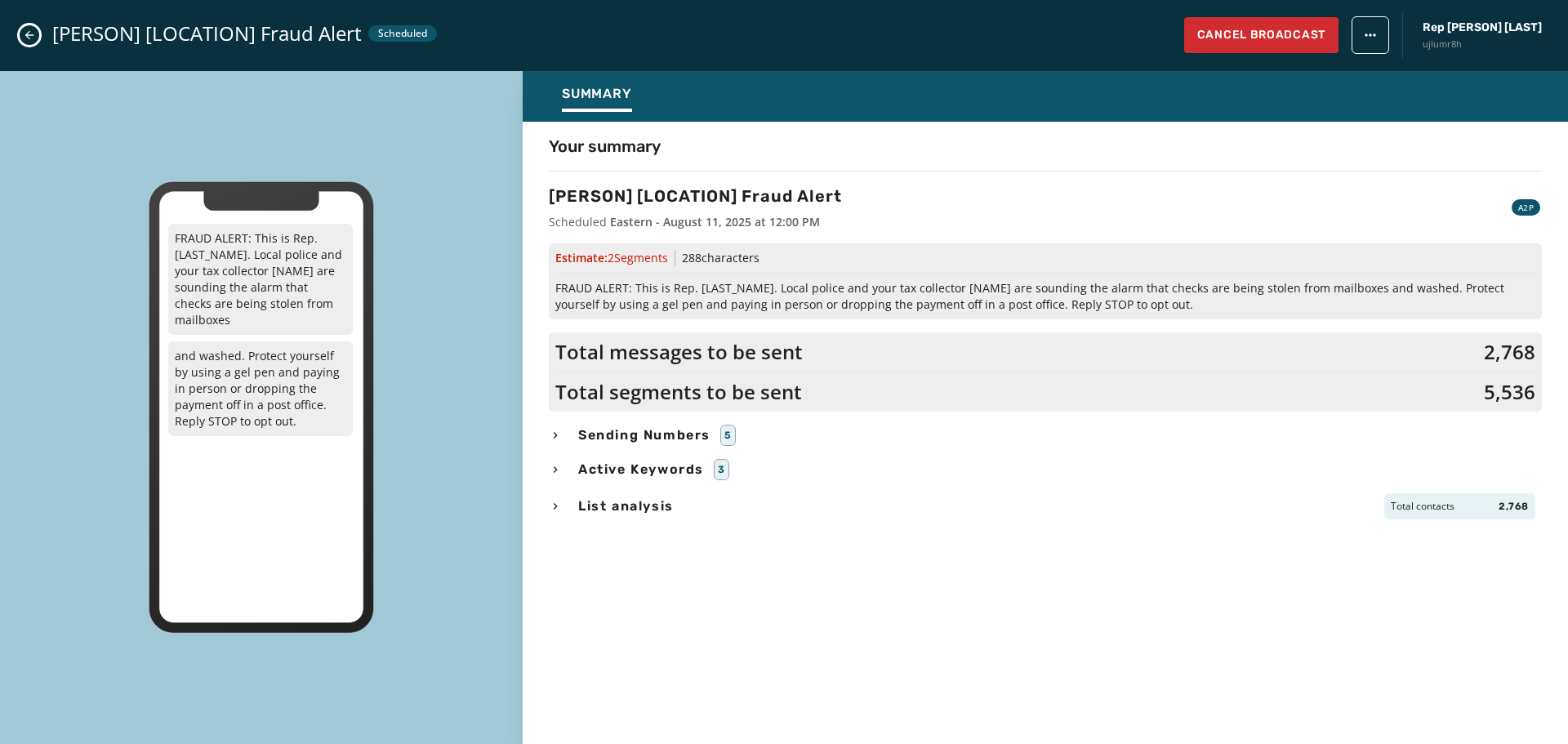 click 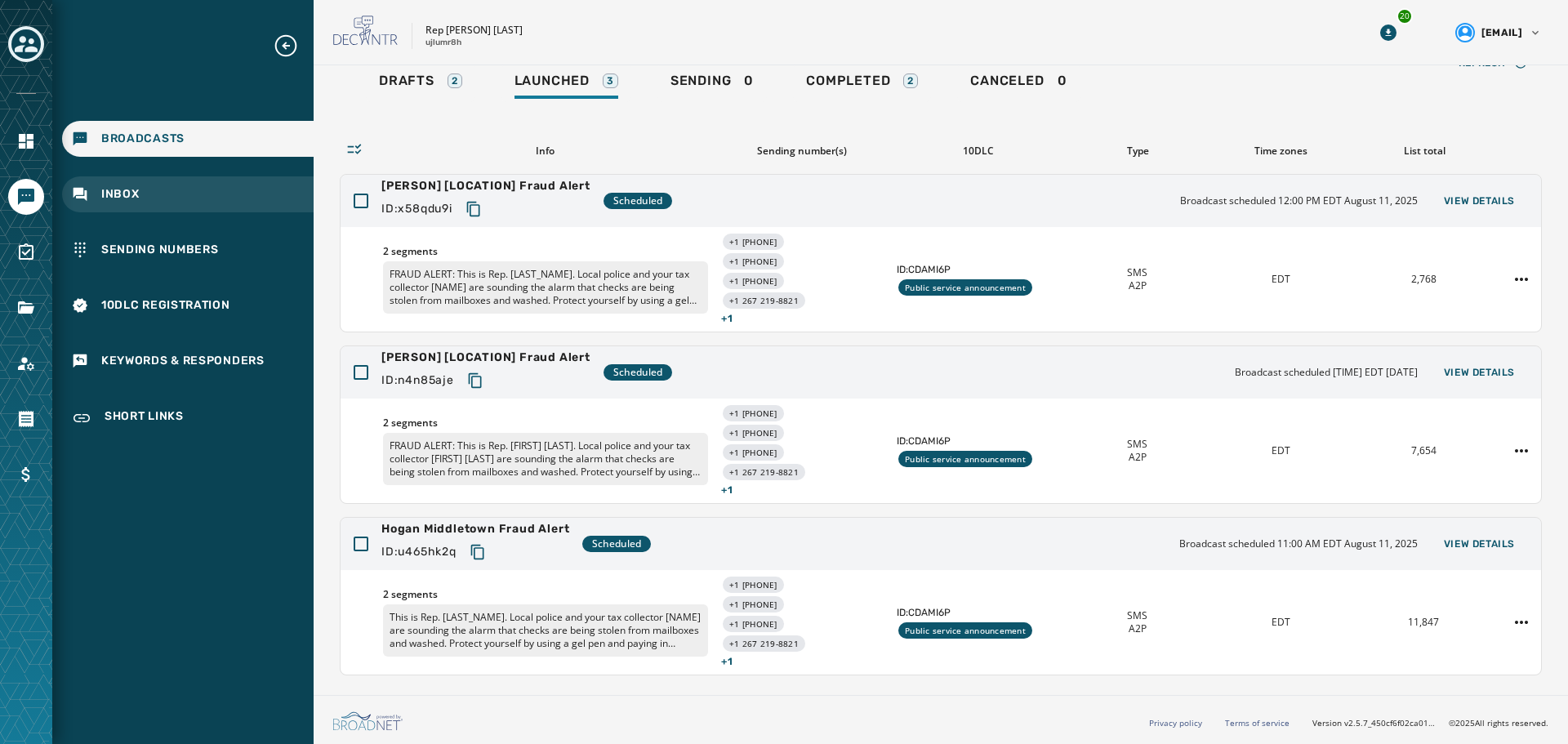 click on "Inbox" at bounding box center (188, 194) 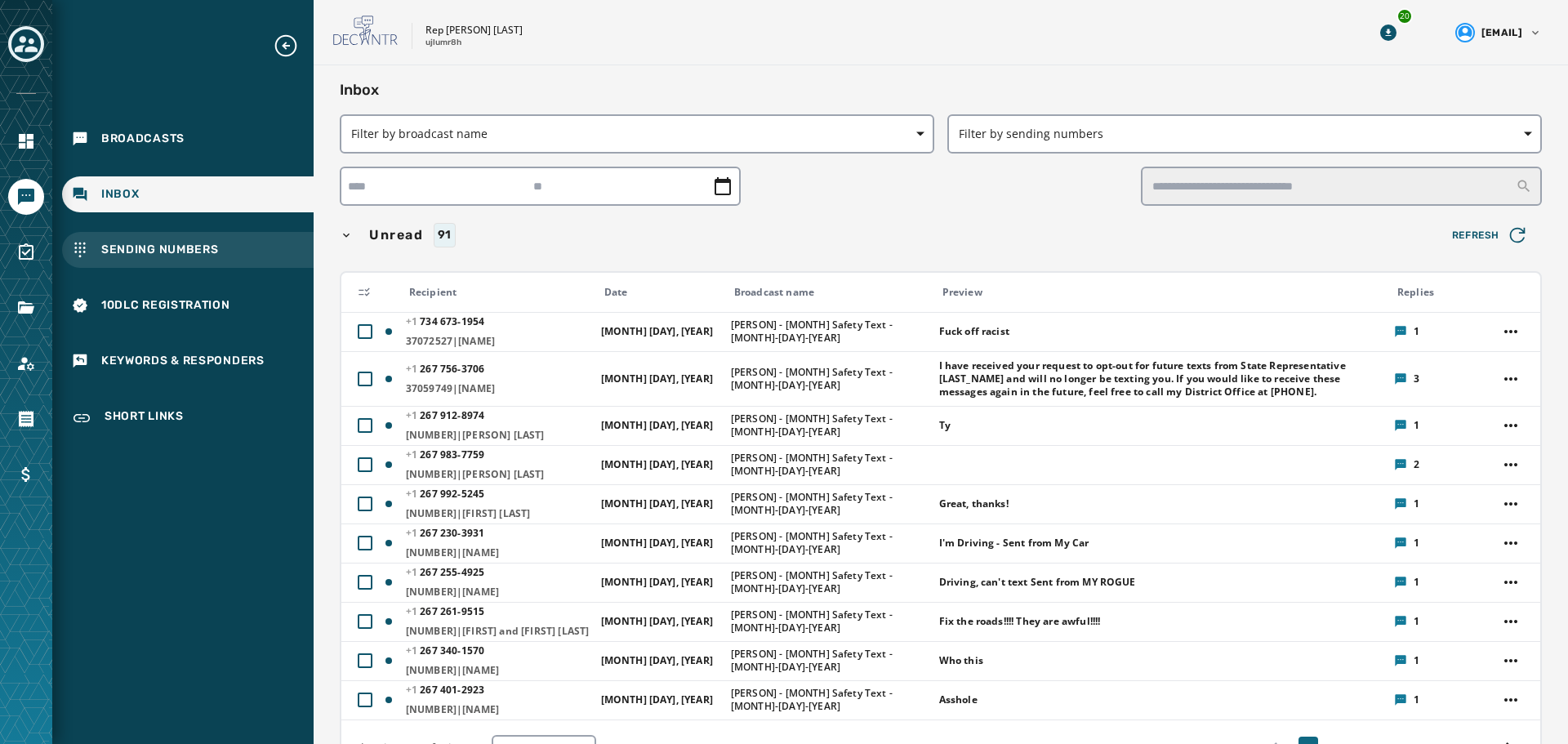 click on "Sending Numbers" at bounding box center (160, 250) 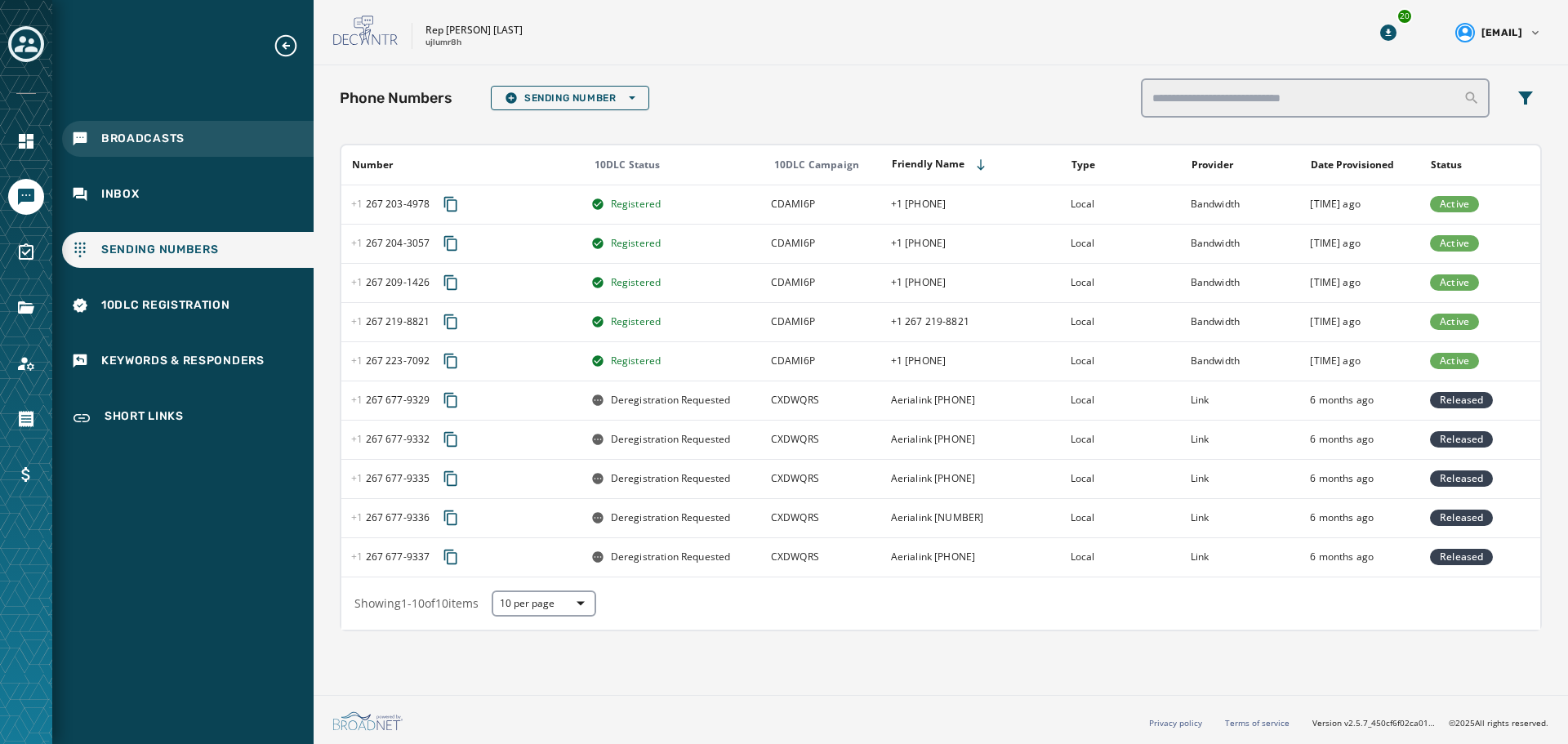 click on "Broadcasts" at bounding box center [188, 139] 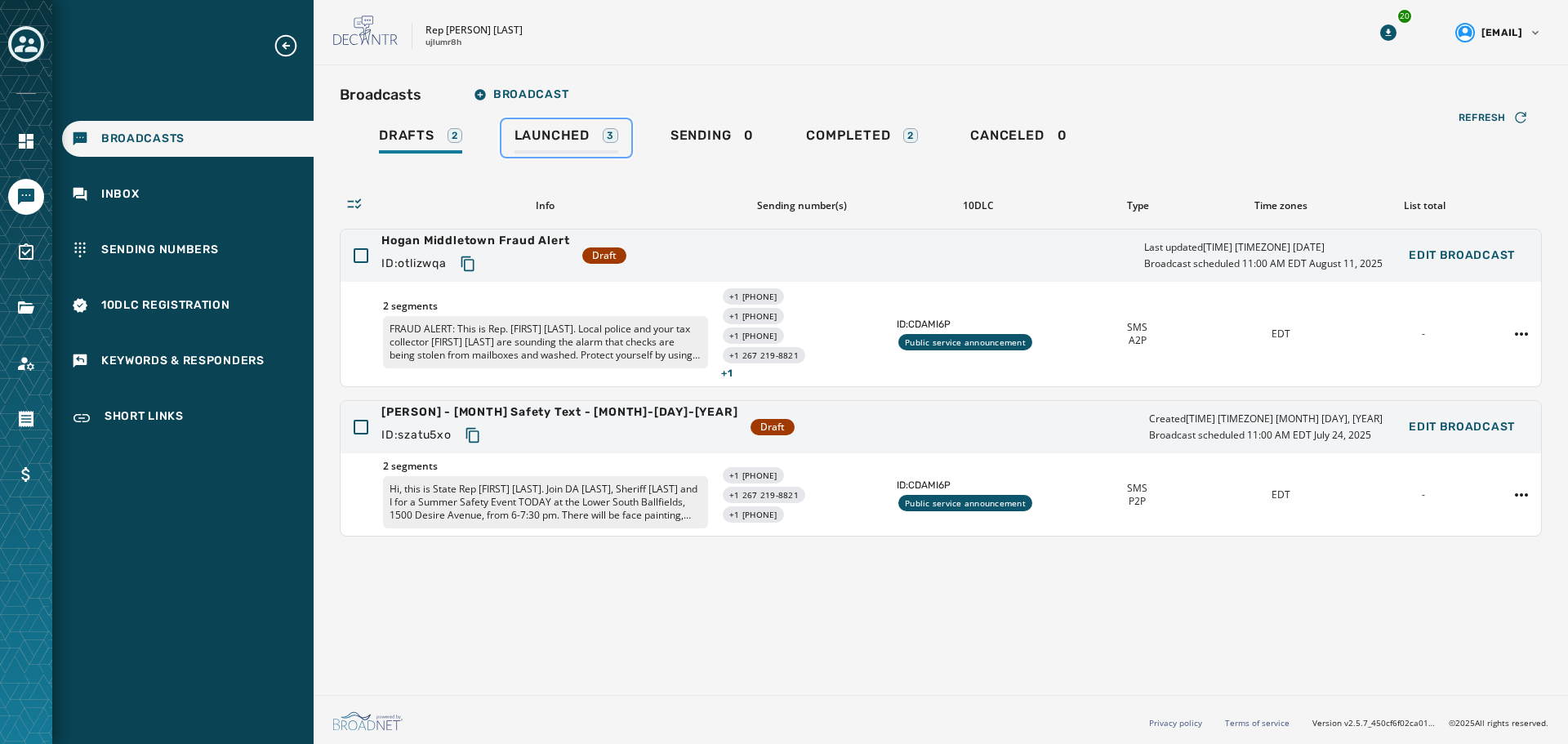 click on "Launched" at bounding box center [552, 136] 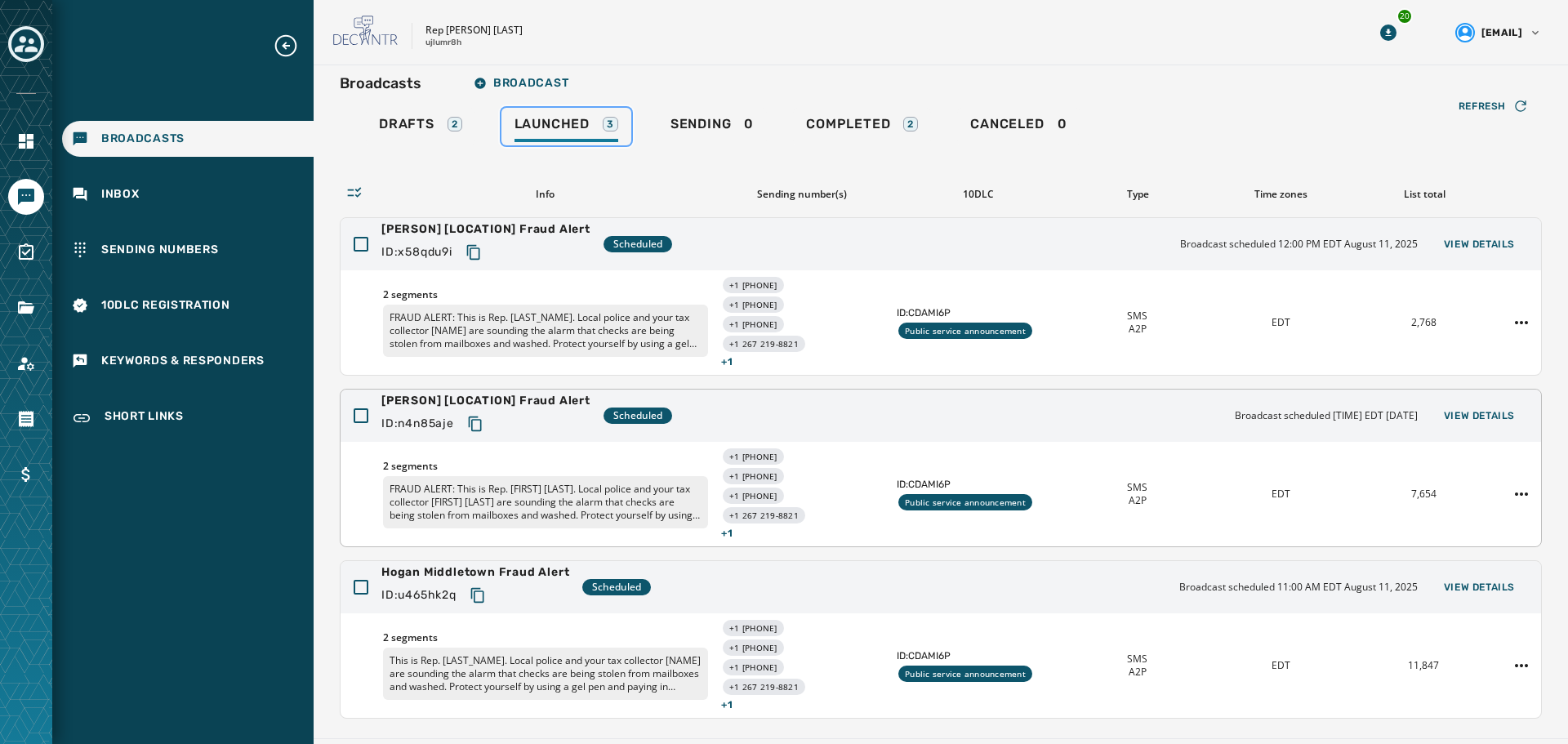 scroll, scrollTop: 0, scrollLeft: 0, axis: both 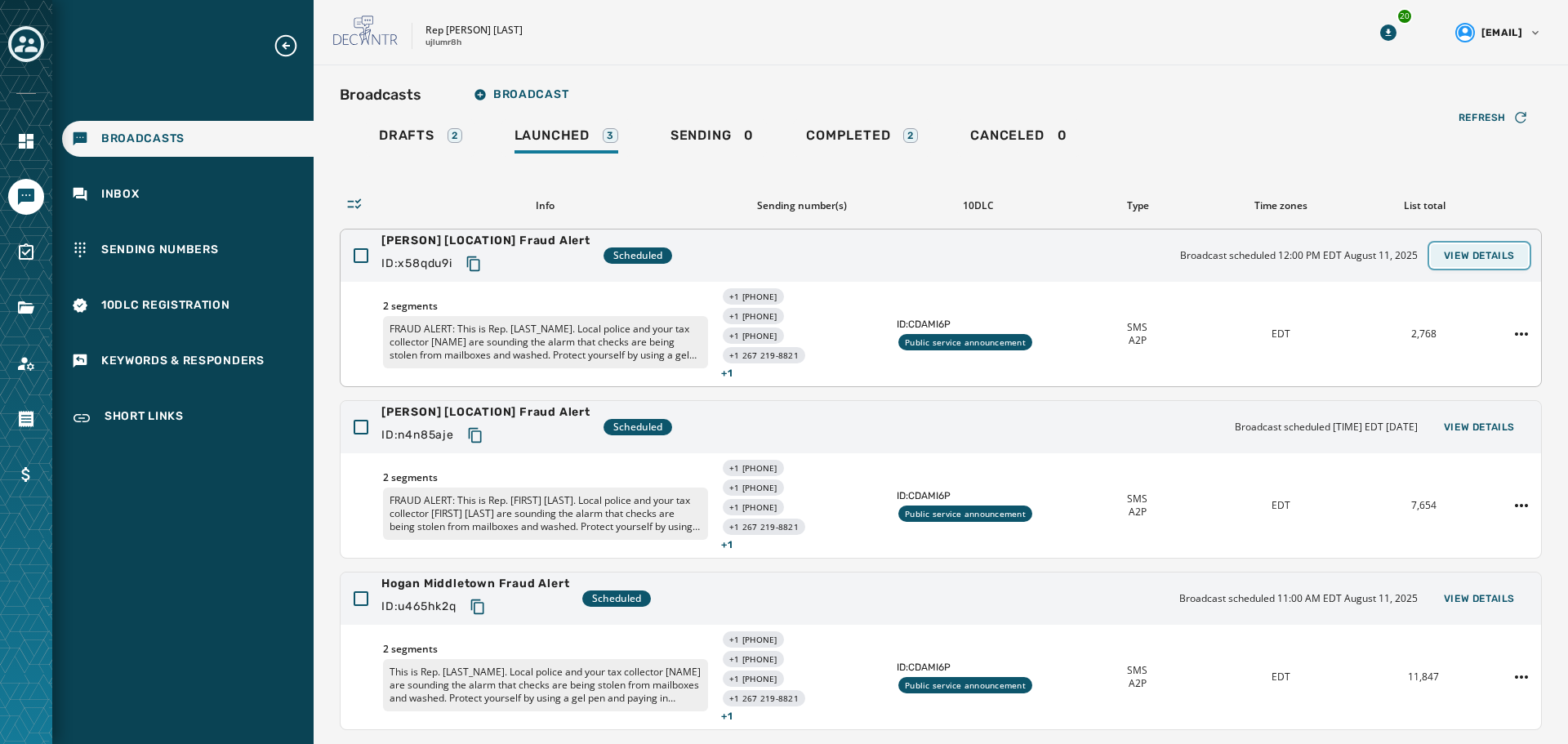 click on "View Details" at bounding box center (1479, 256) 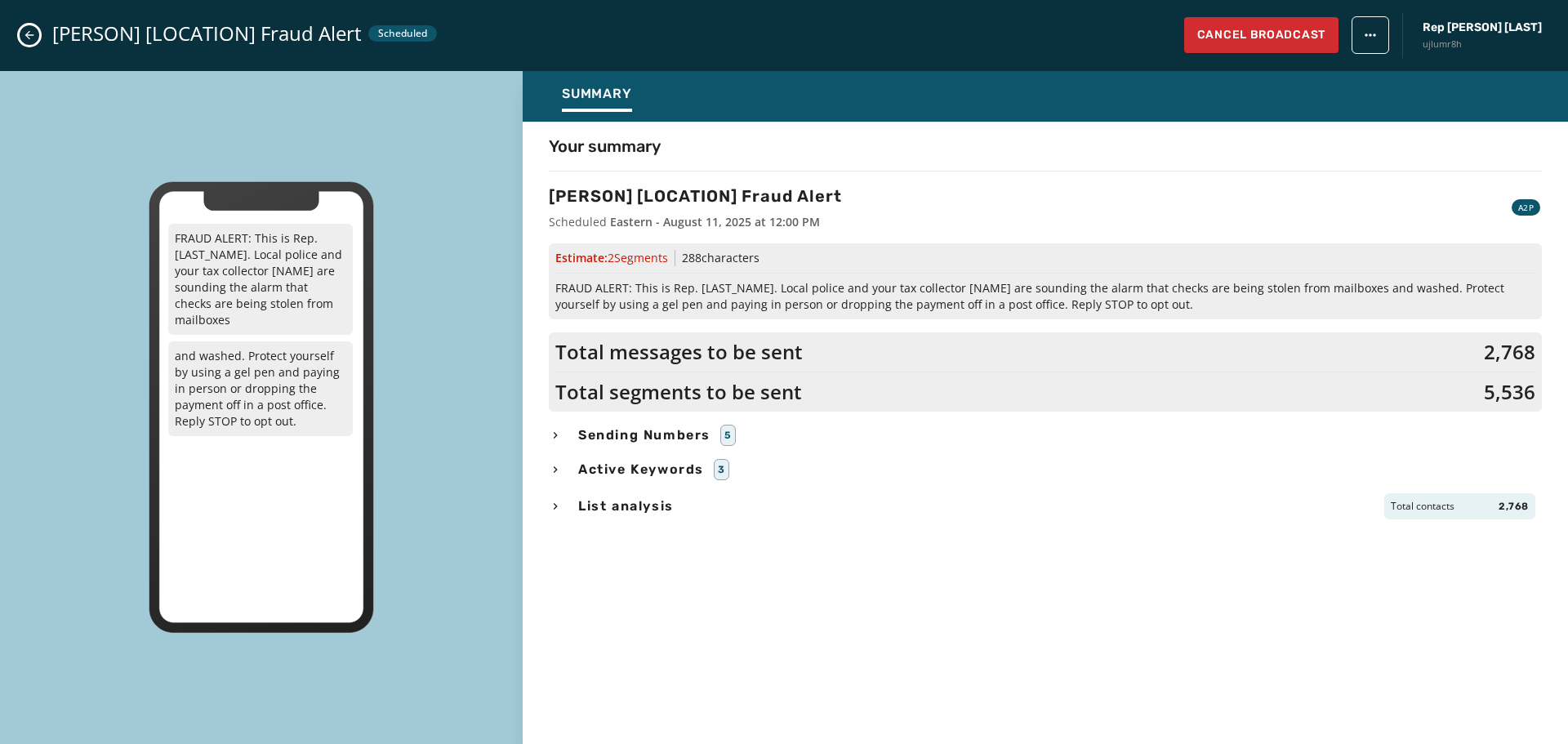 type 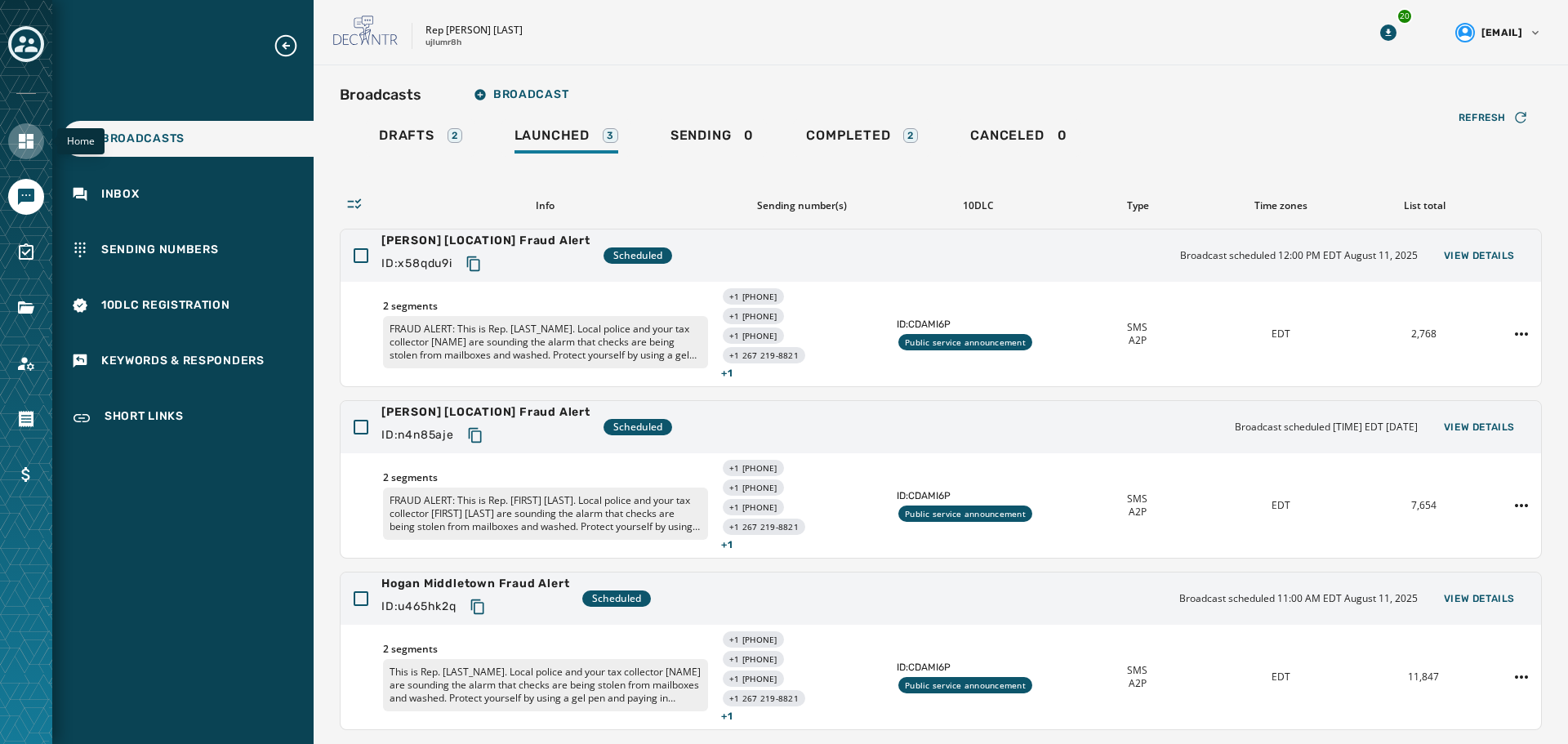 click at bounding box center (26, 141) 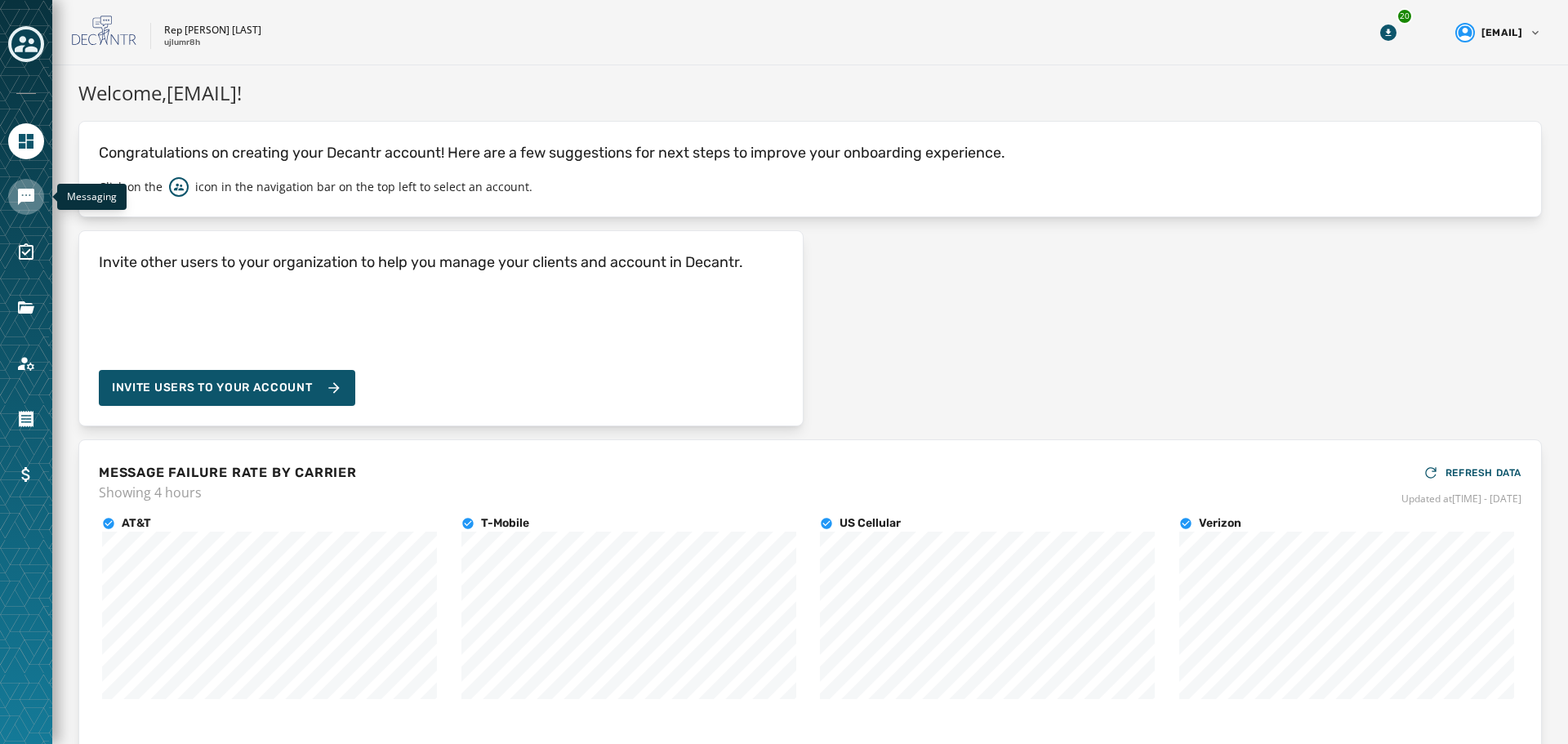 click 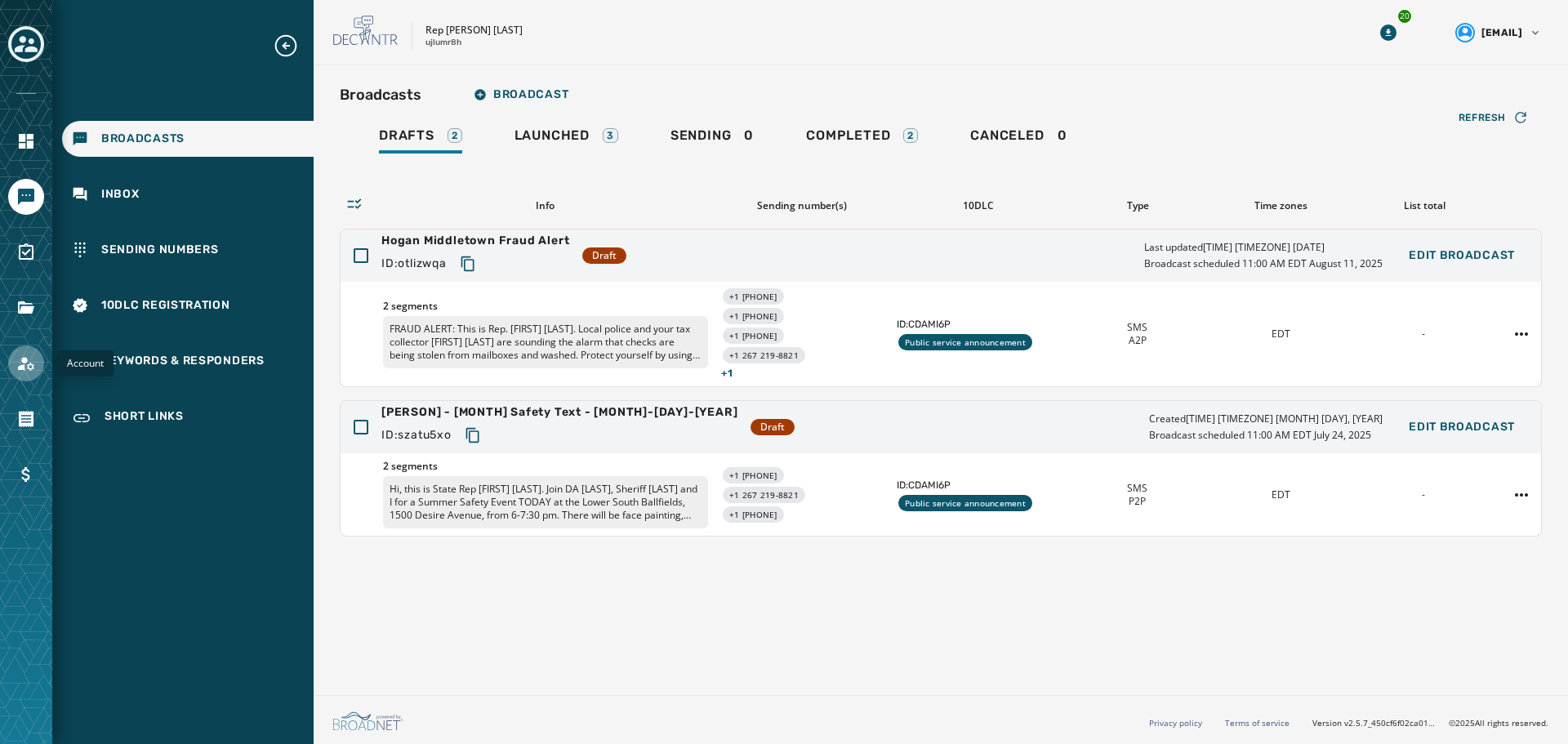 click 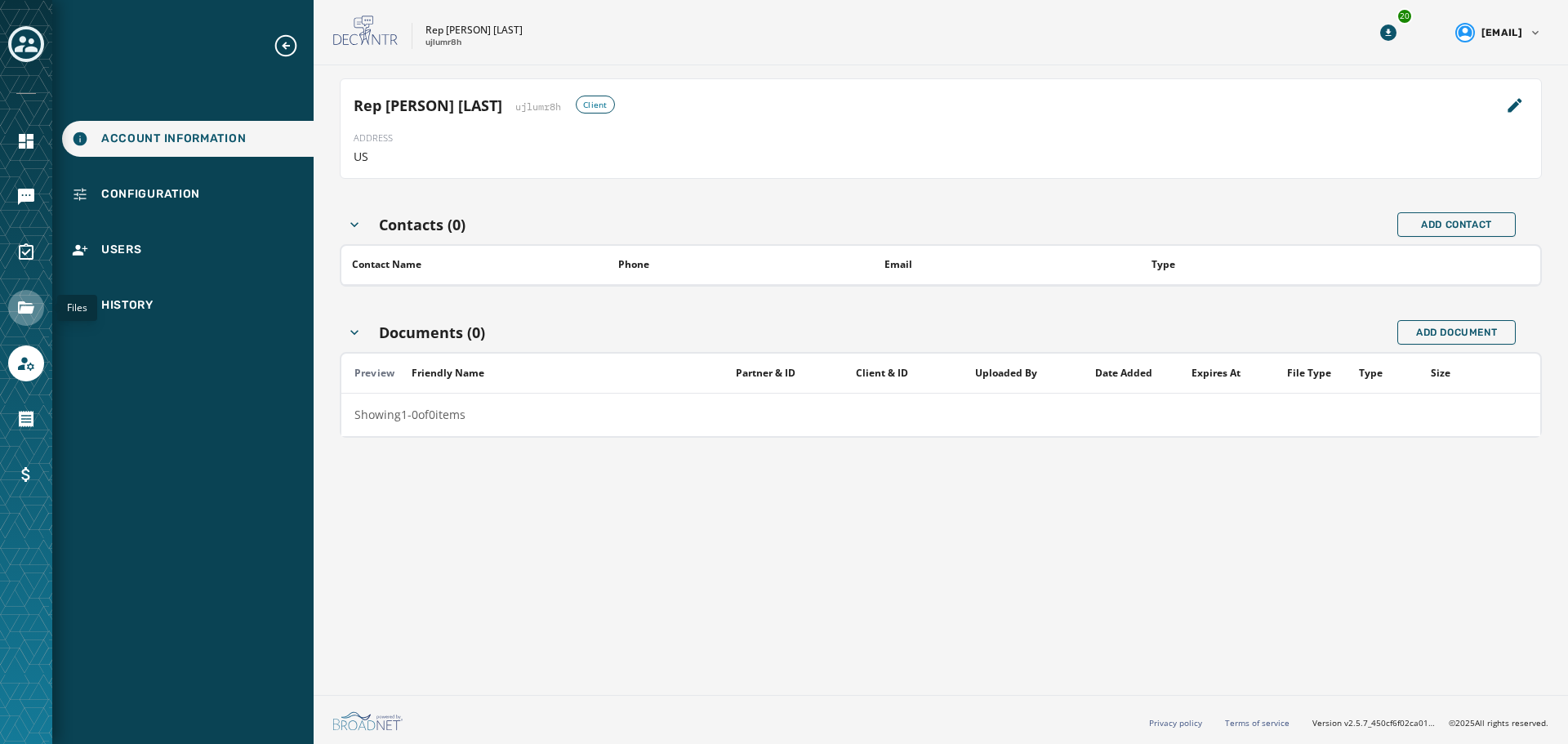 click 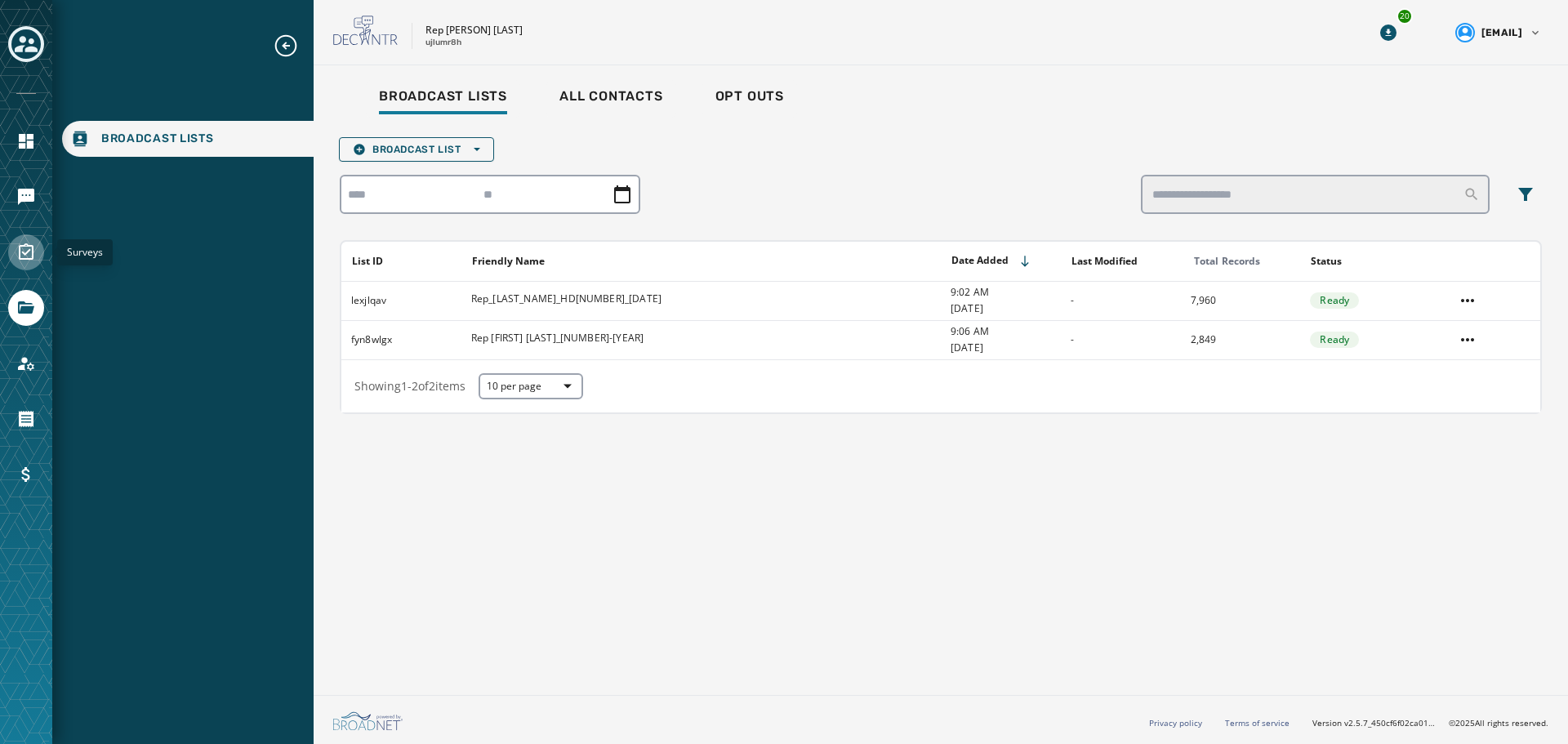 click 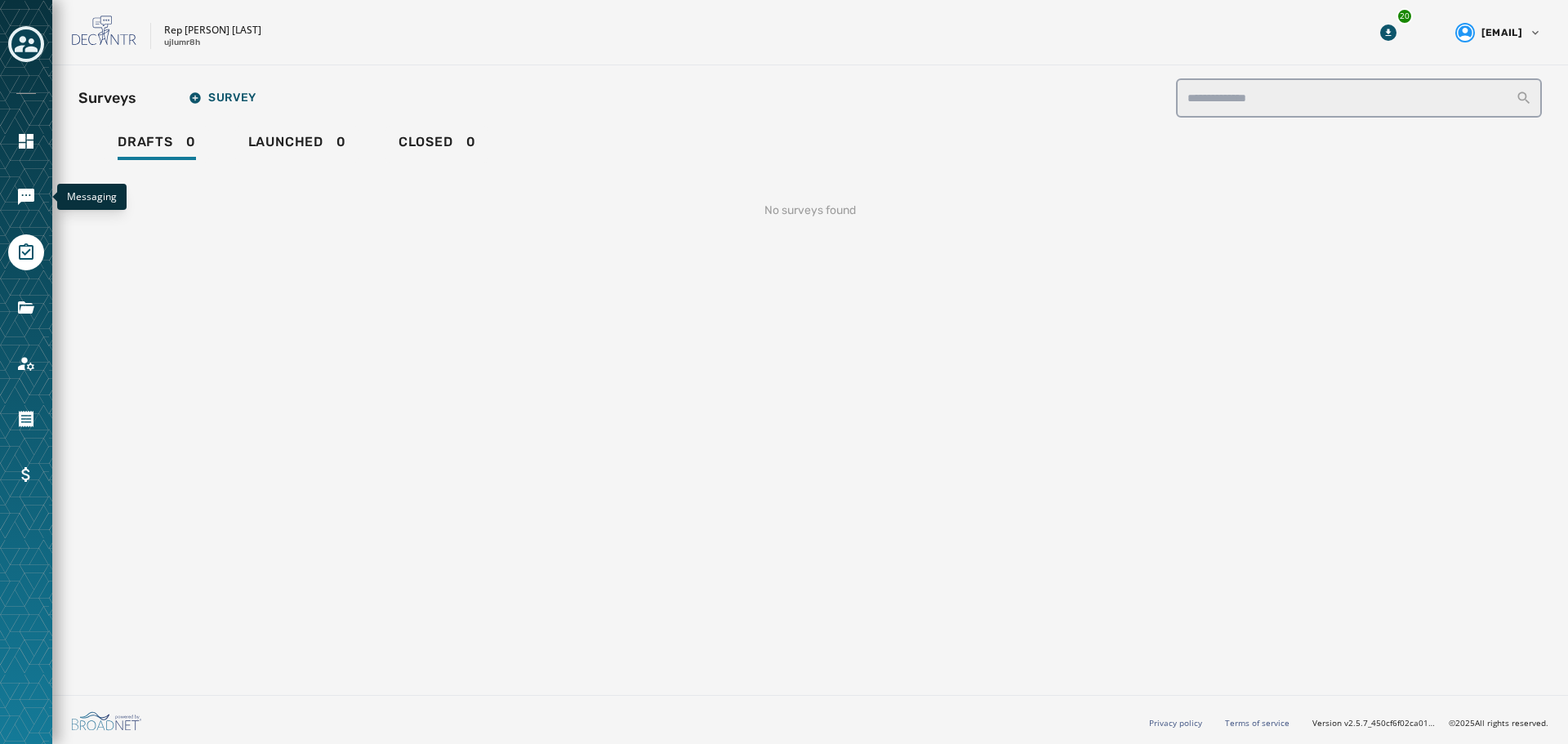 scroll, scrollTop: 0, scrollLeft: 0, axis: both 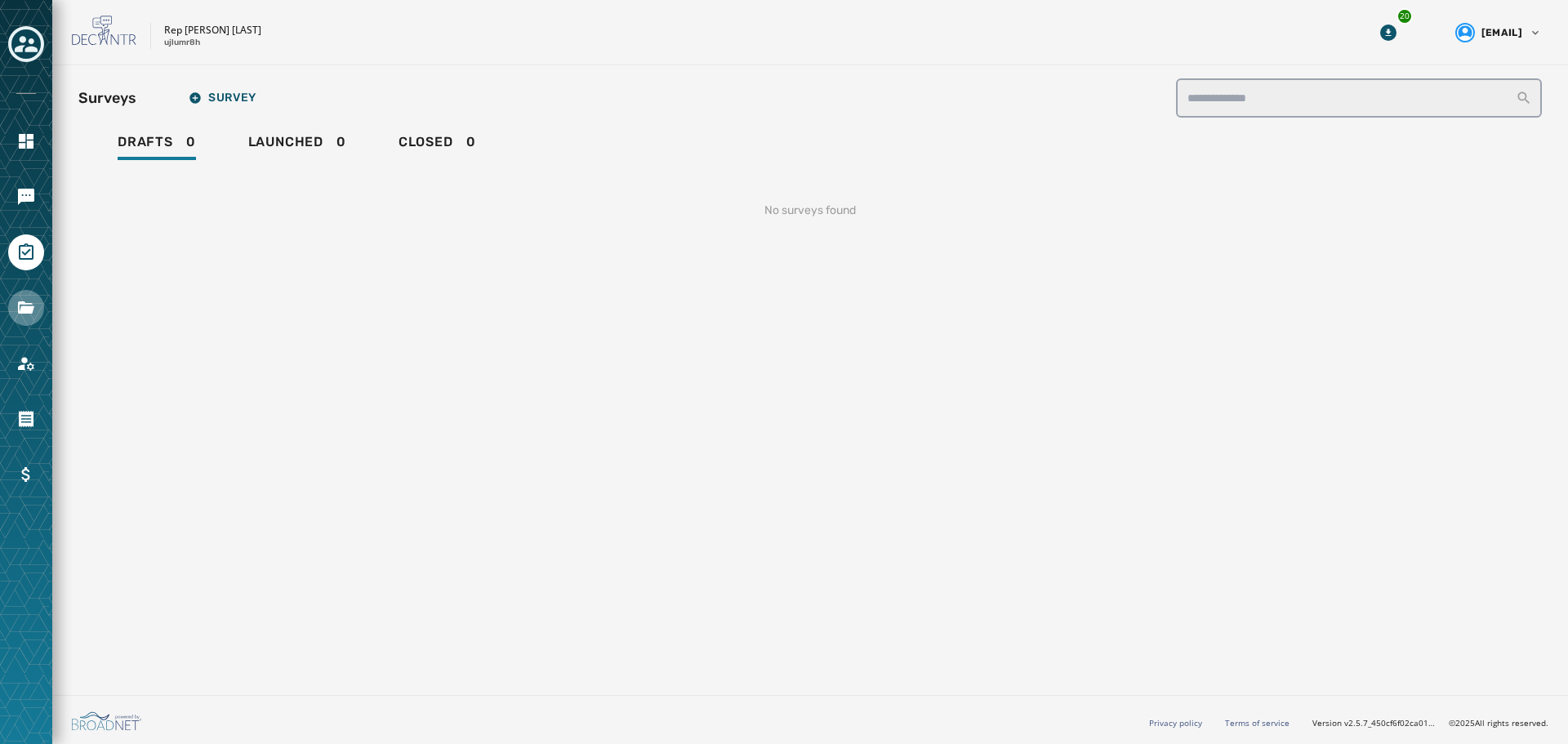 click 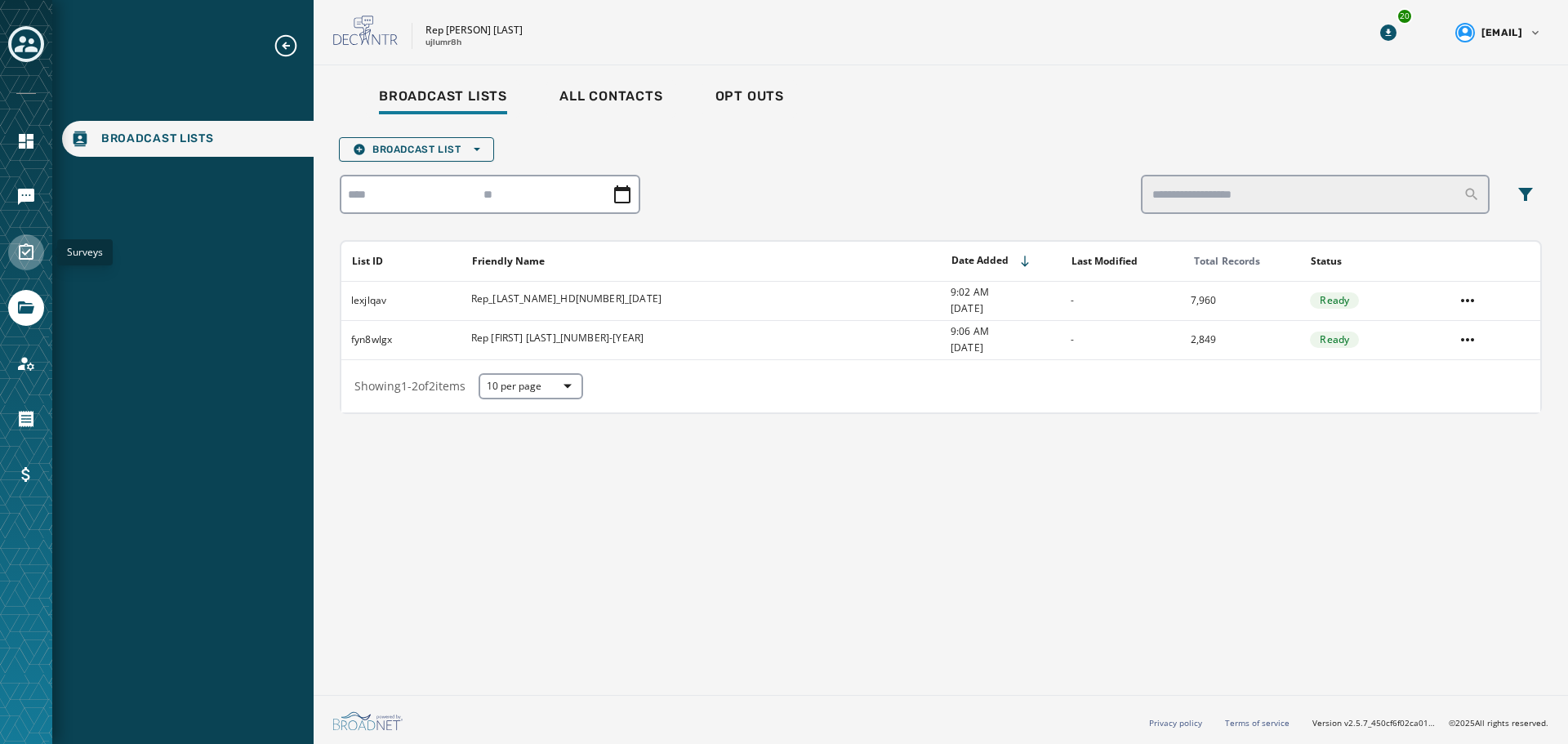 click at bounding box center [26, 252] 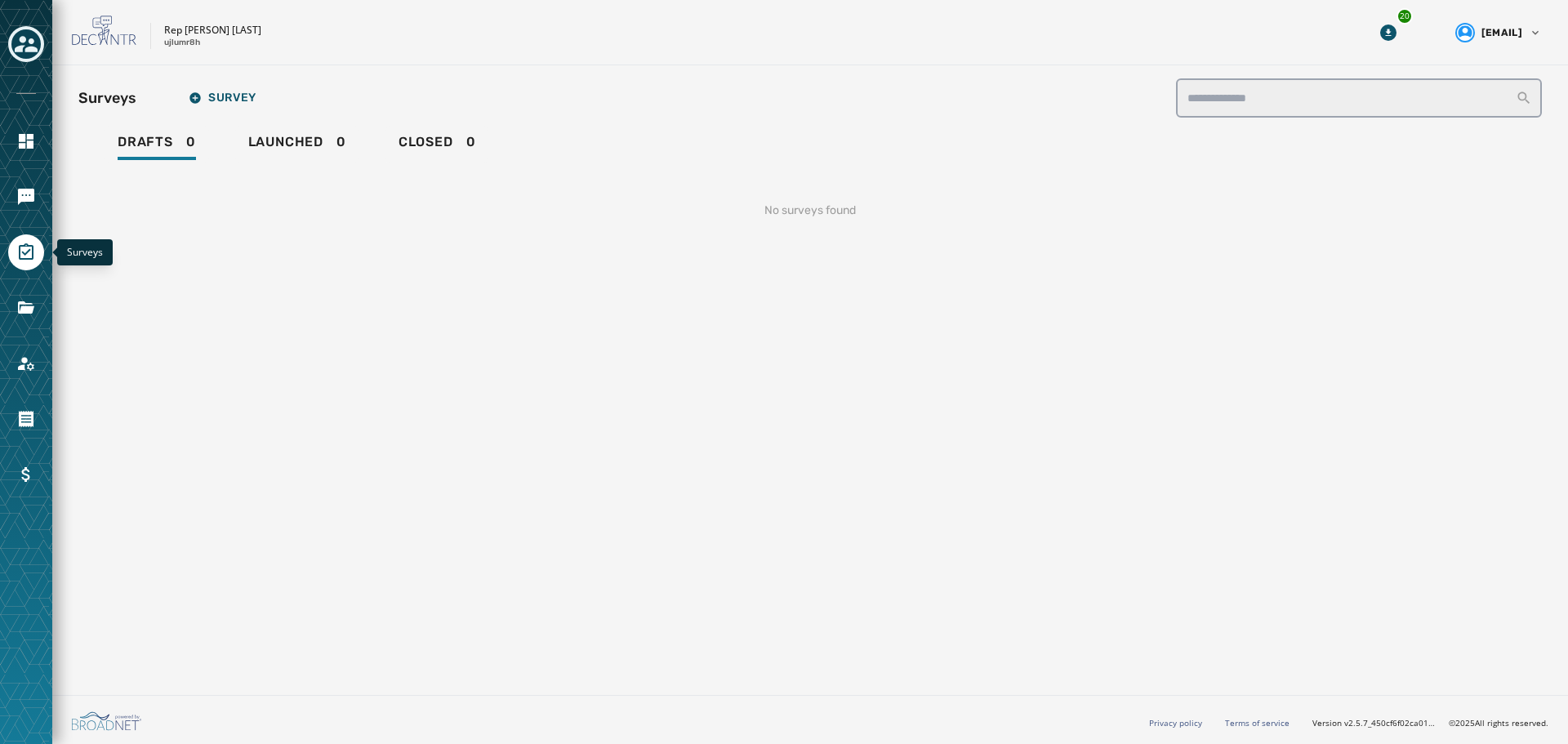 scroll, scrollTop: 0, scrollLeft: 0, axis: both 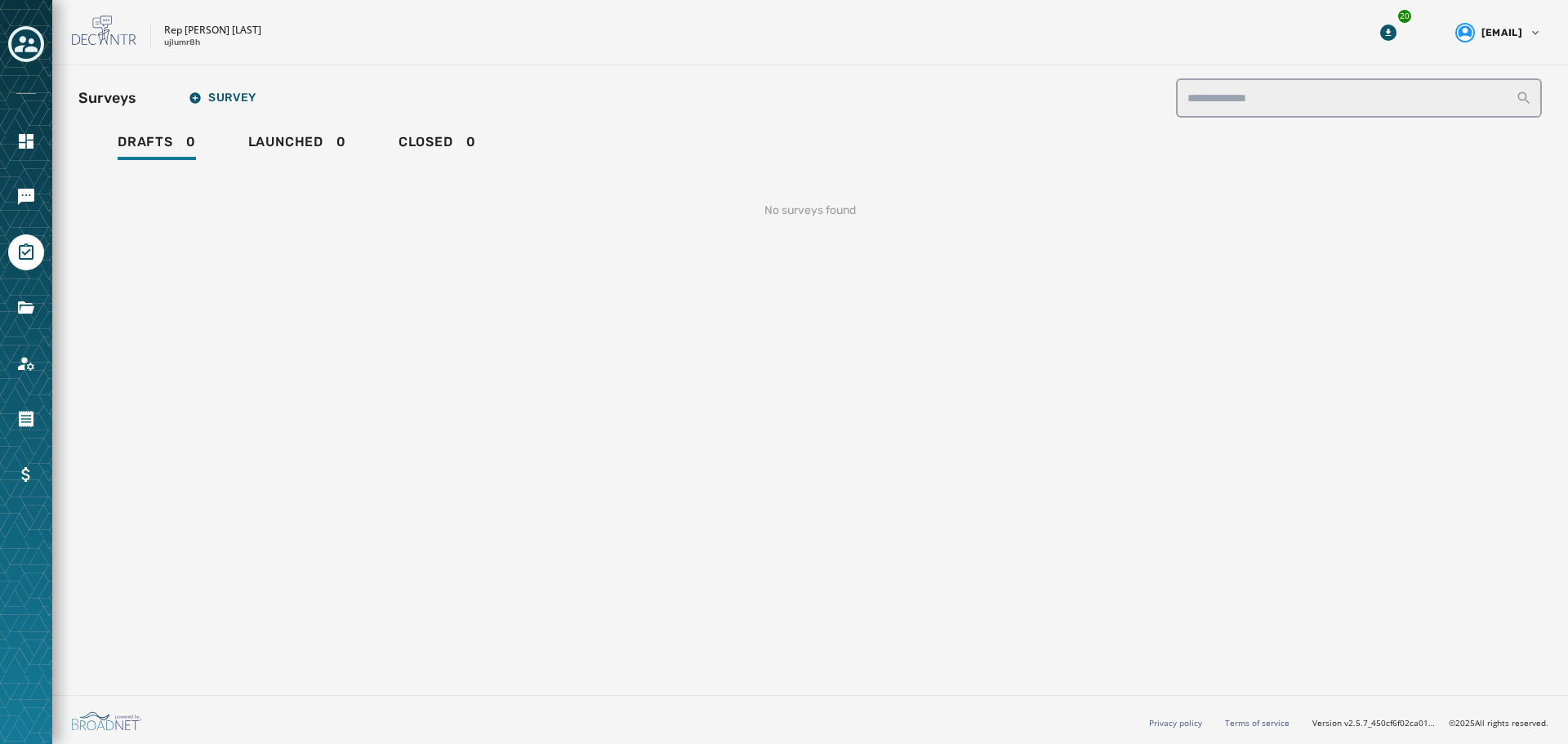 click at bounding box center (26, 372) 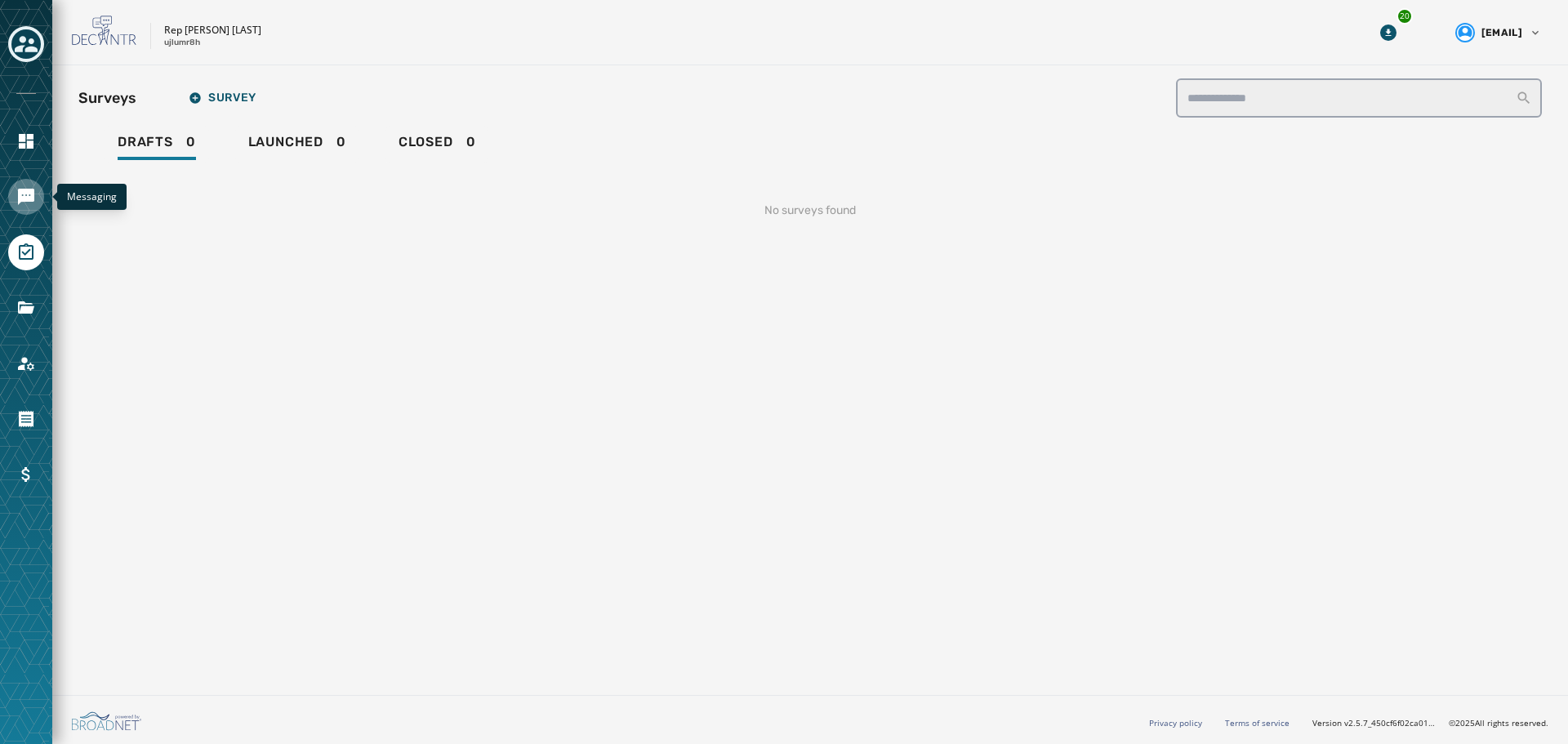 click 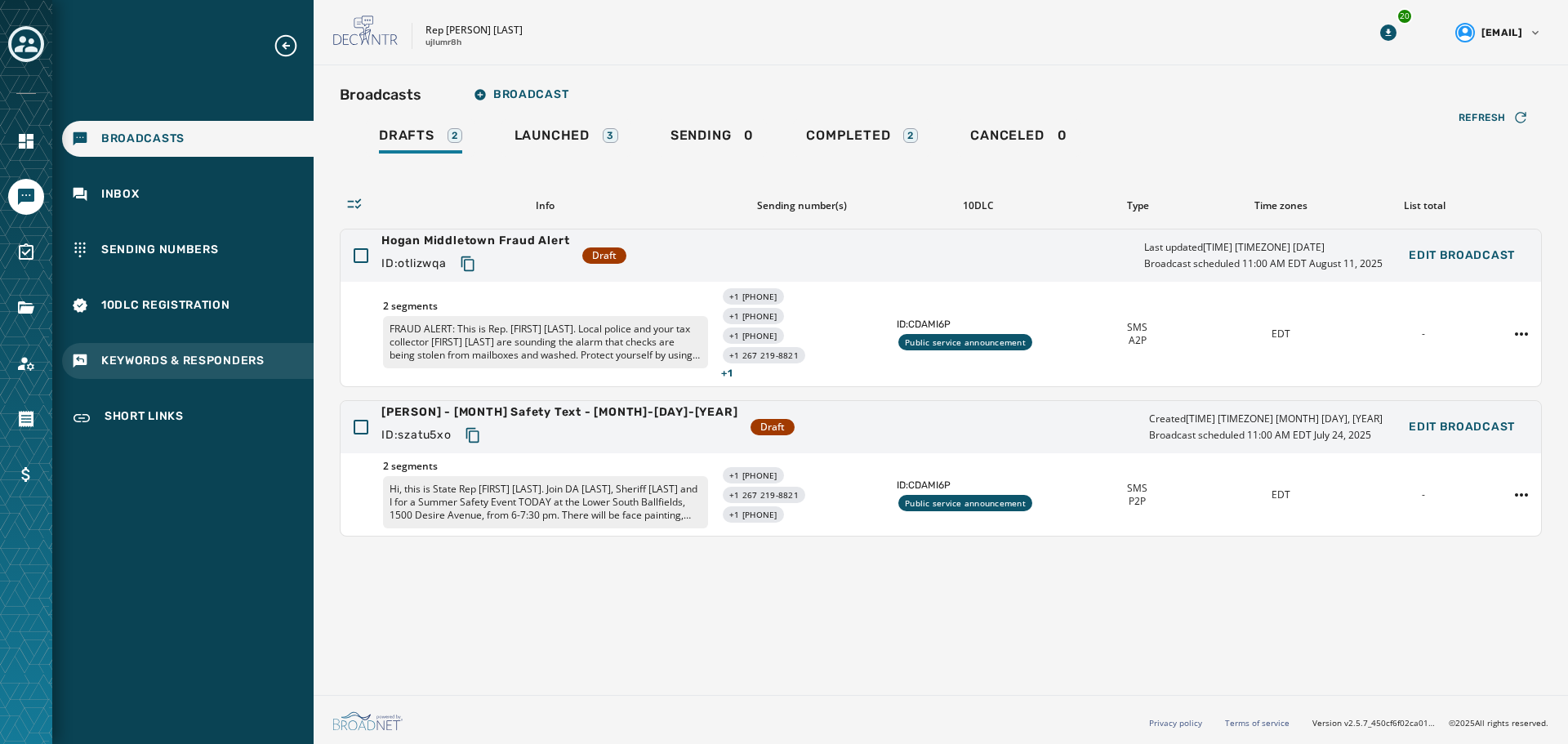 click on "Keywords & Responders" at bounding box center (183, 361) 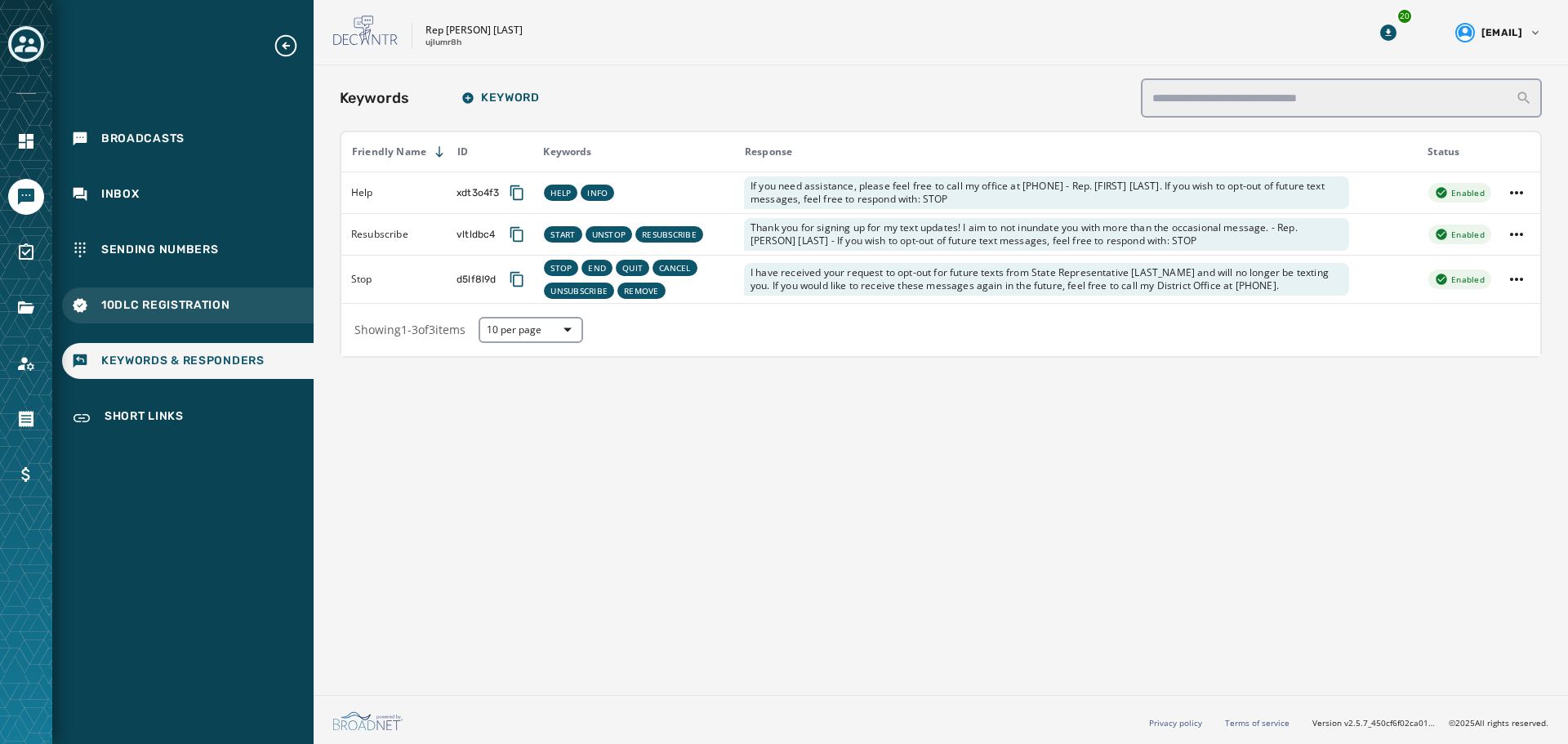 click on "10DLC Registration" at bounding box center (166, 305) 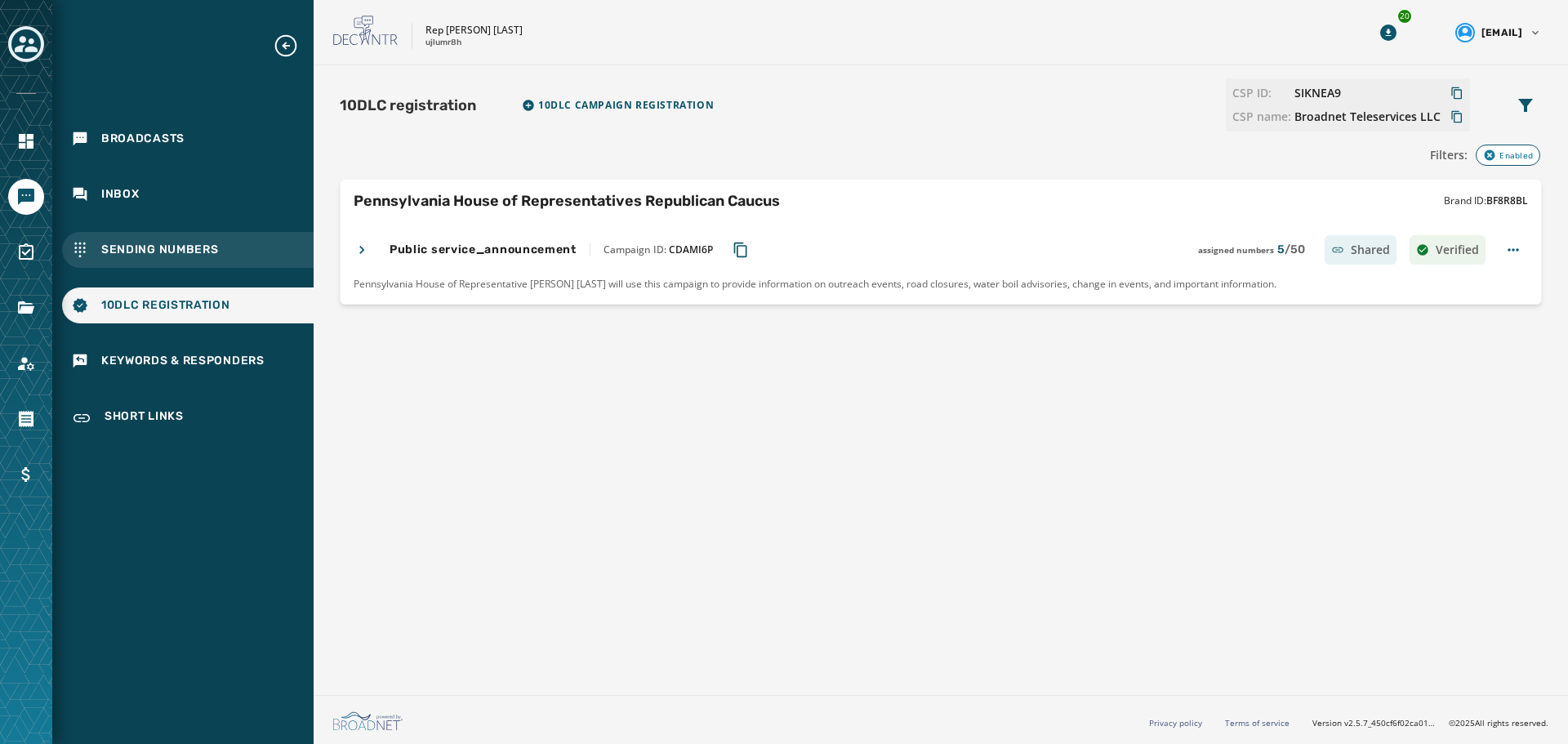 click on "Sending Numbers" at bounding box center [160, 250] 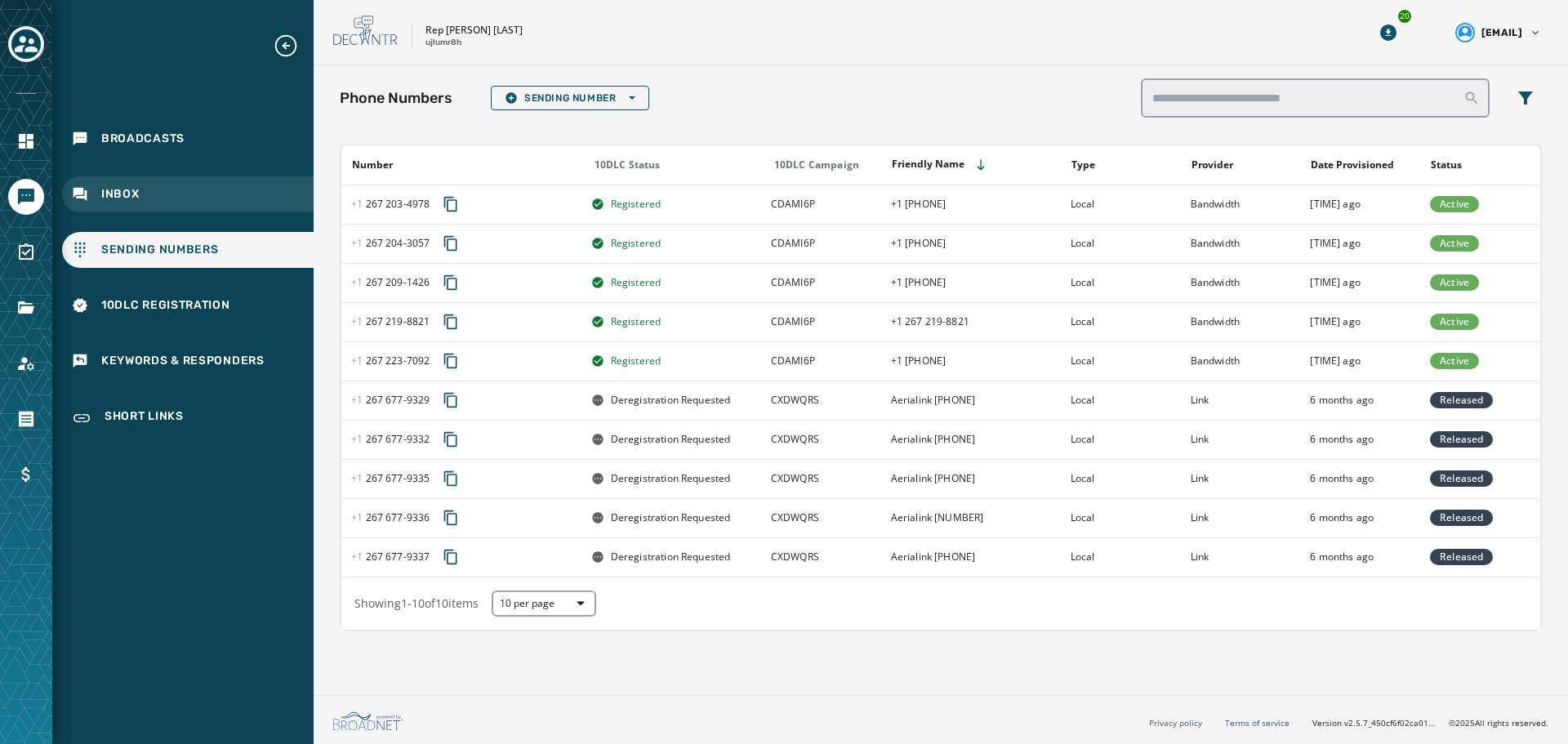 click on "Inbox" at bounding box center [188, 194] 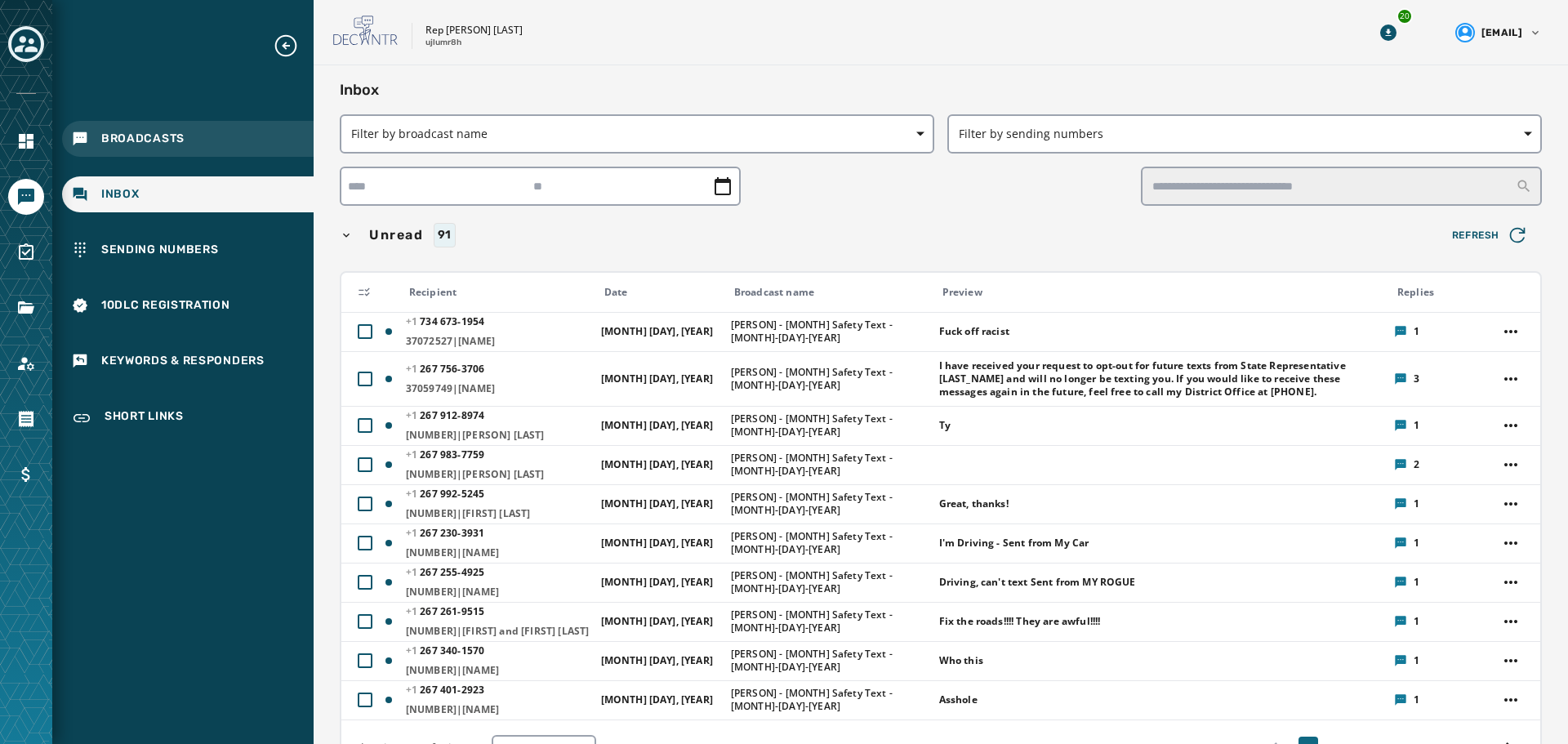 click on "Broadcasts" at bounding box center [188, 139] 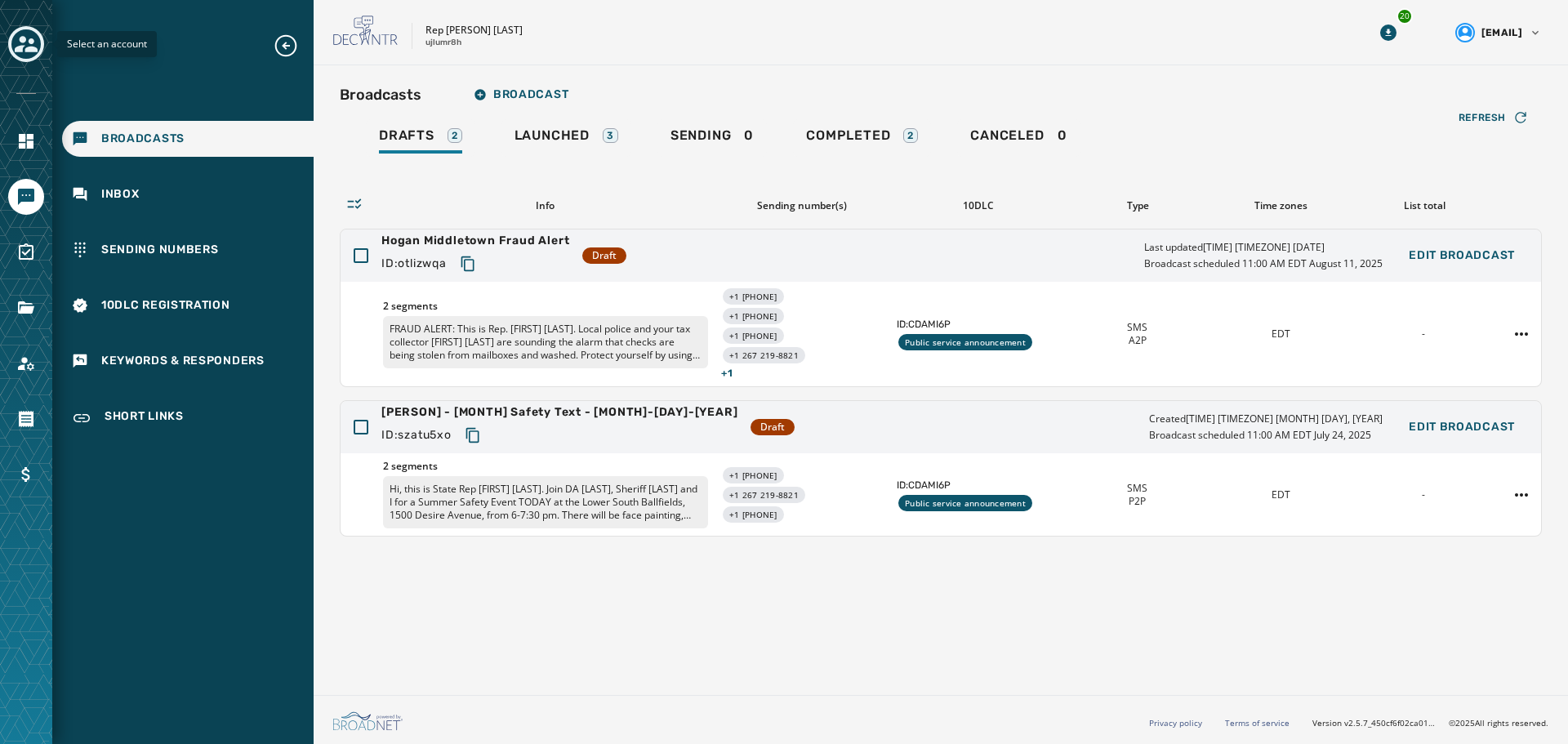 click 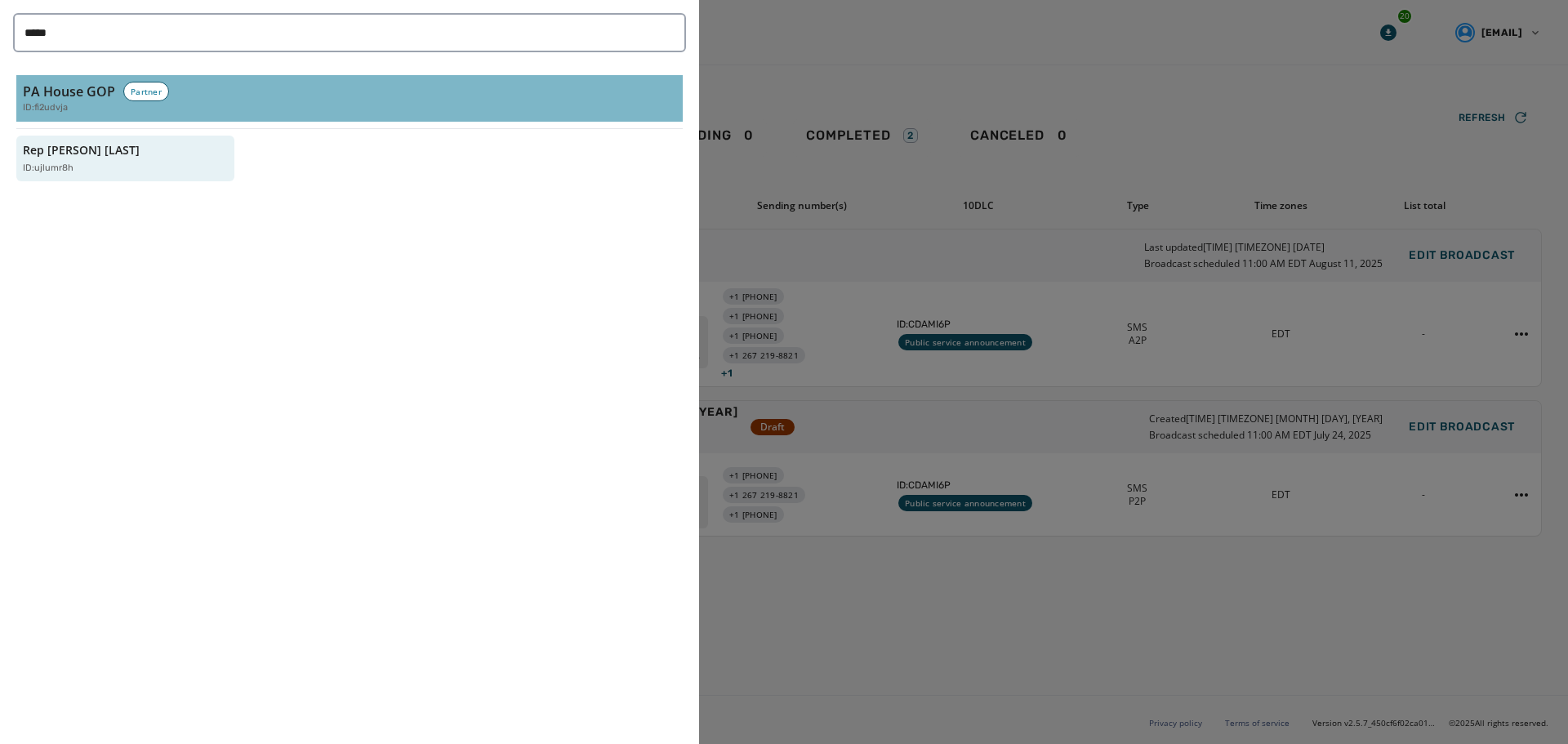 click on "PA House GOP Partner" at bounding box center [96, 91] 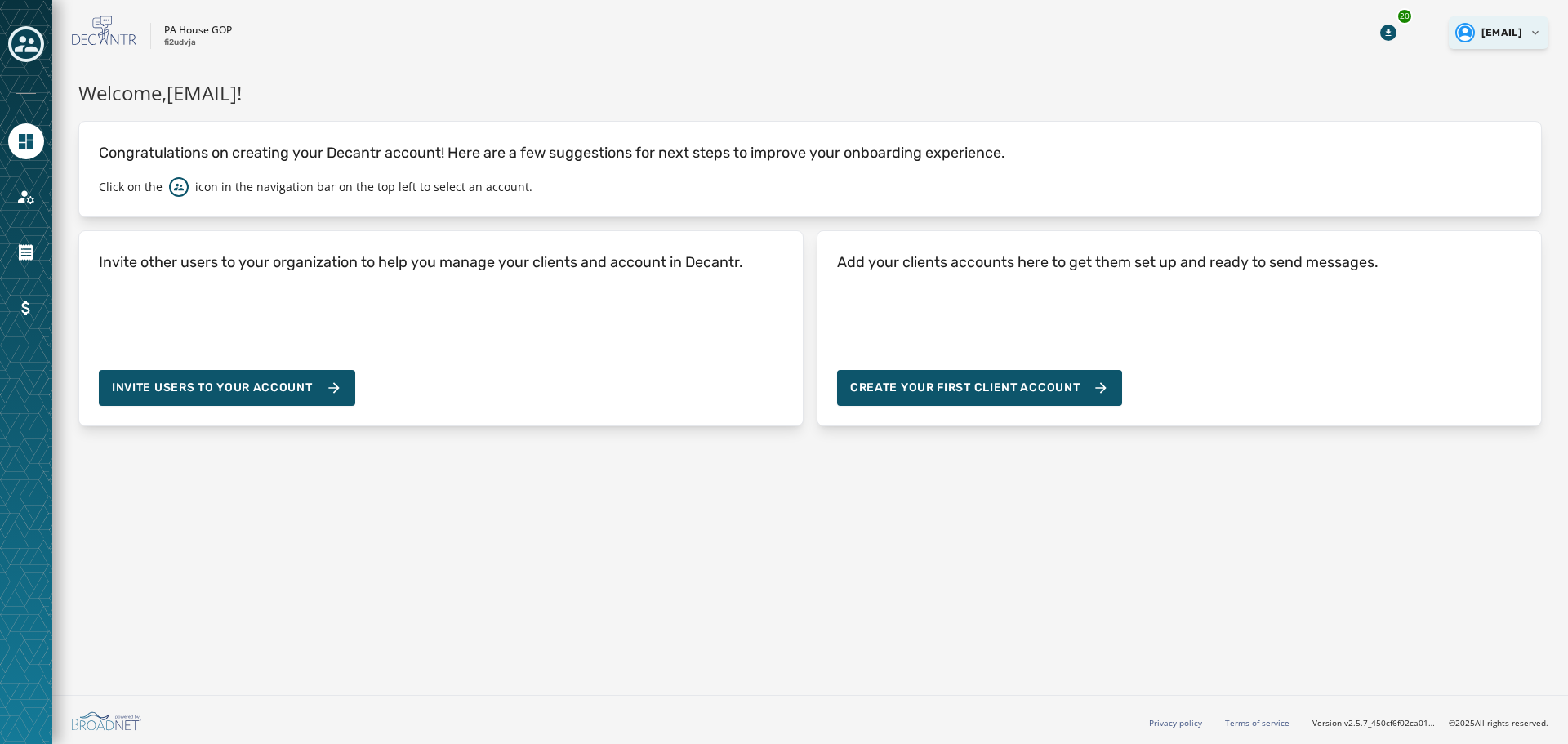 click on "Skip To Main Content PA House GOP fi2udvja 20 Tkonen@pahousegop.com Welcome,  Tkonen@pahousegop.com ! Congratulations on creating your Decantr account! Here are a few suggestions for next steps to improve your onboarding experience. Click on the icon in the navigation bar on the top left to select an account. Invite other users to your organization to help you manage your clients and account in Decantr. Invite Users to your account Add your clients accounts here to get them set up and ready to send messages. Create your first client account Privacy policy Terms of service Version   v2.5.7_450cf6f02ca01d91e0dd0016ee612a244a52abf3 ©  2025  All rights reserved." at bounding box center (784, 372) 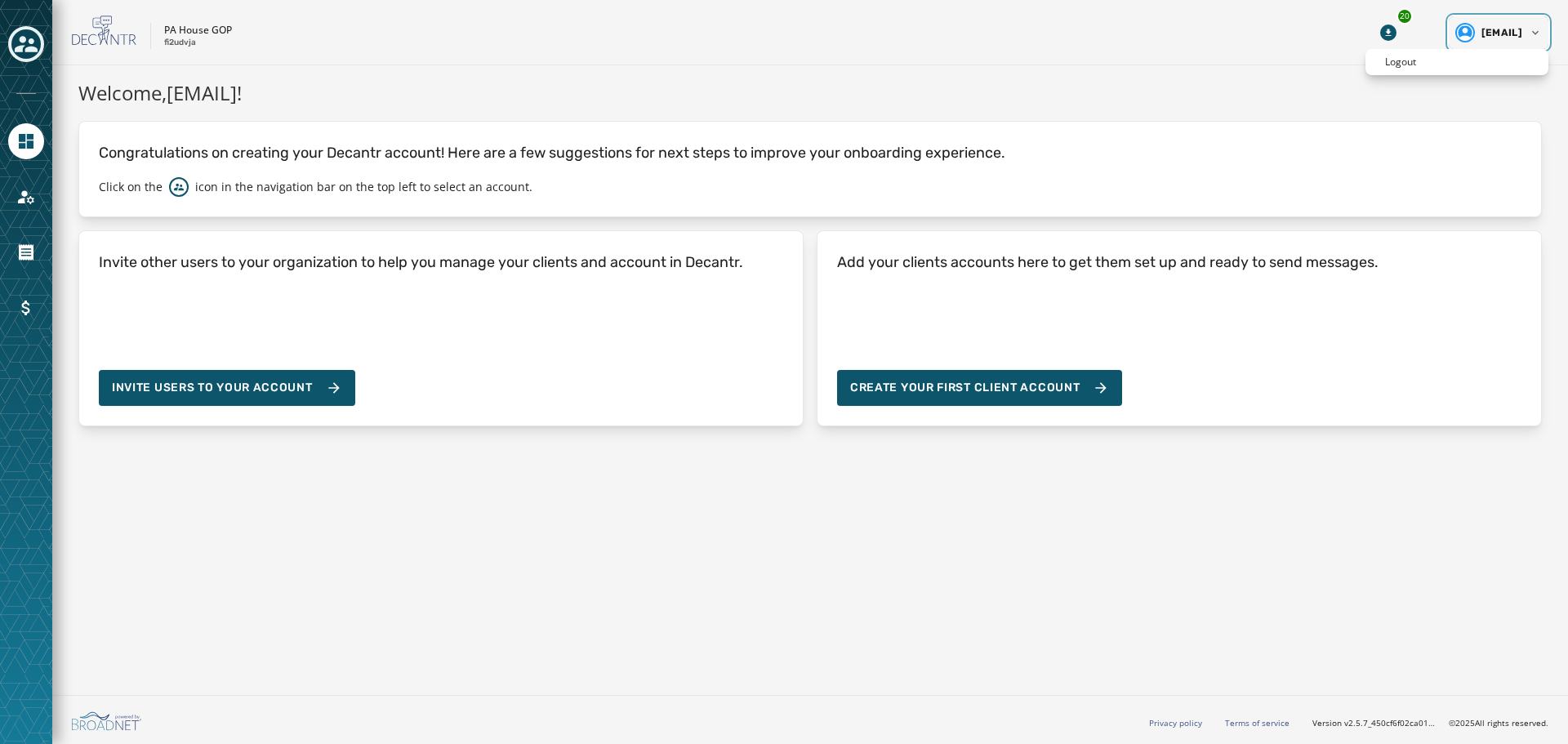 click on "Skip To Main Content PA House GOP fi2udvja 20 Tkonen@pahousegop.com Welcome,  Tkonen@pahousegop.com ! Congratulations on creating your Decantr account! Here are a few suggestions for next steps to improve your onboarding experience. Click on the icon in the navigation bar on the top left to select an account. Invite other users to your organization to help you manage your clients and account in Decantr. Invite Users to your account Add your clients accounts here to get them set up and ready to send messages. Create your first client account Privacy policy Terms of service Version   v2.5.7_450cf6f02ca01d91e0dd0016ee612a244a52abf3 ©  2025  All rights reserved.
Logout" at bounding box center (784, 372) 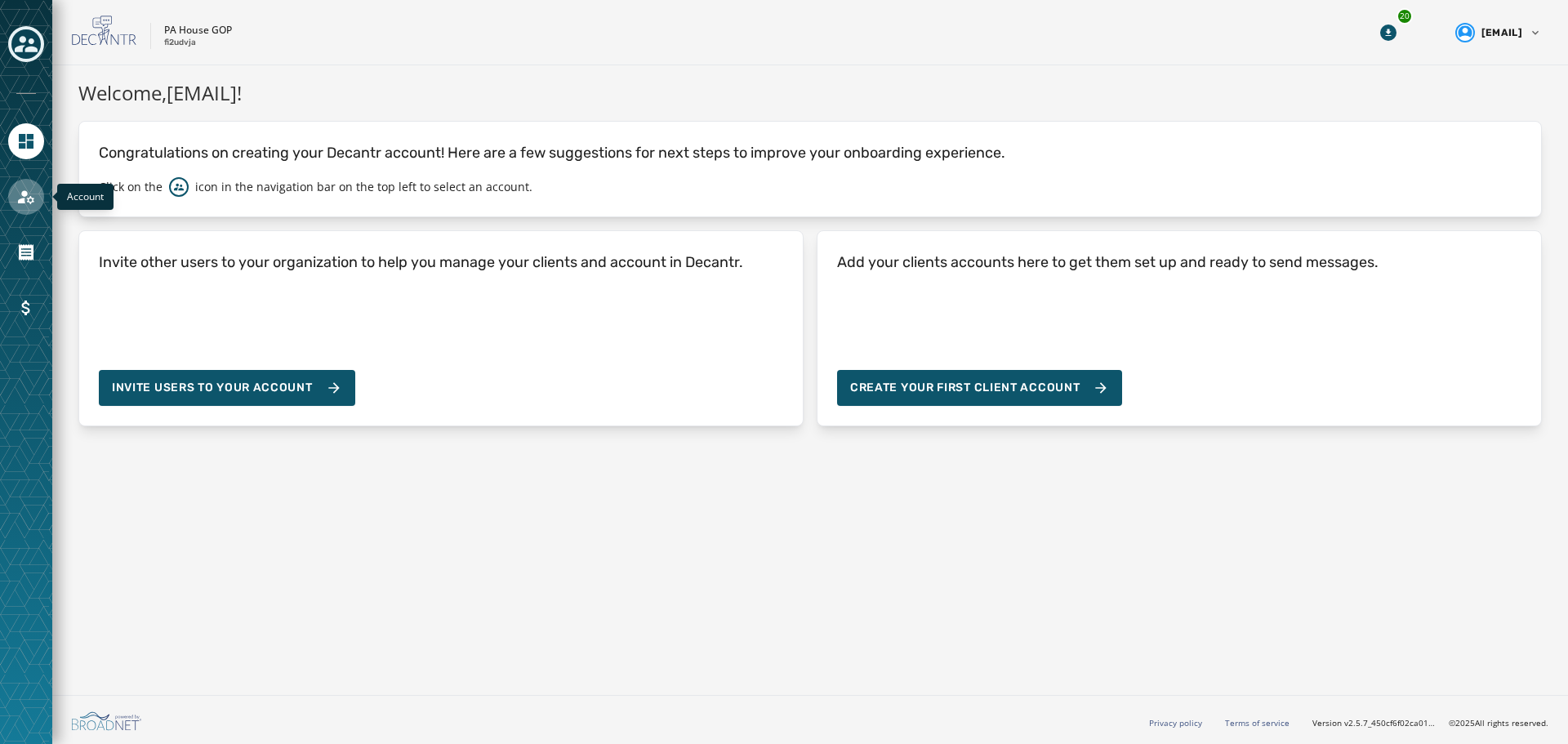 click 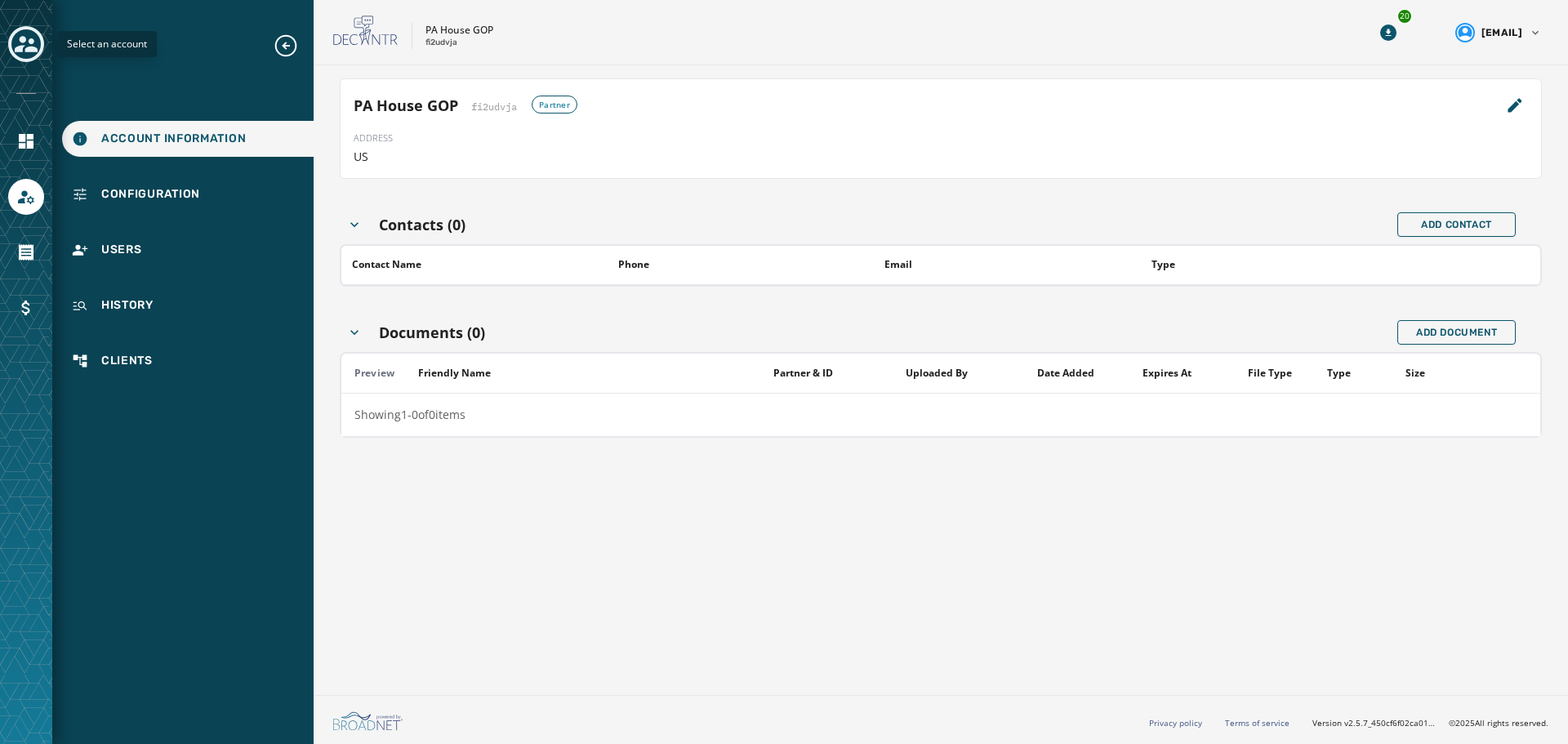 click at bounding box center [26, 44] 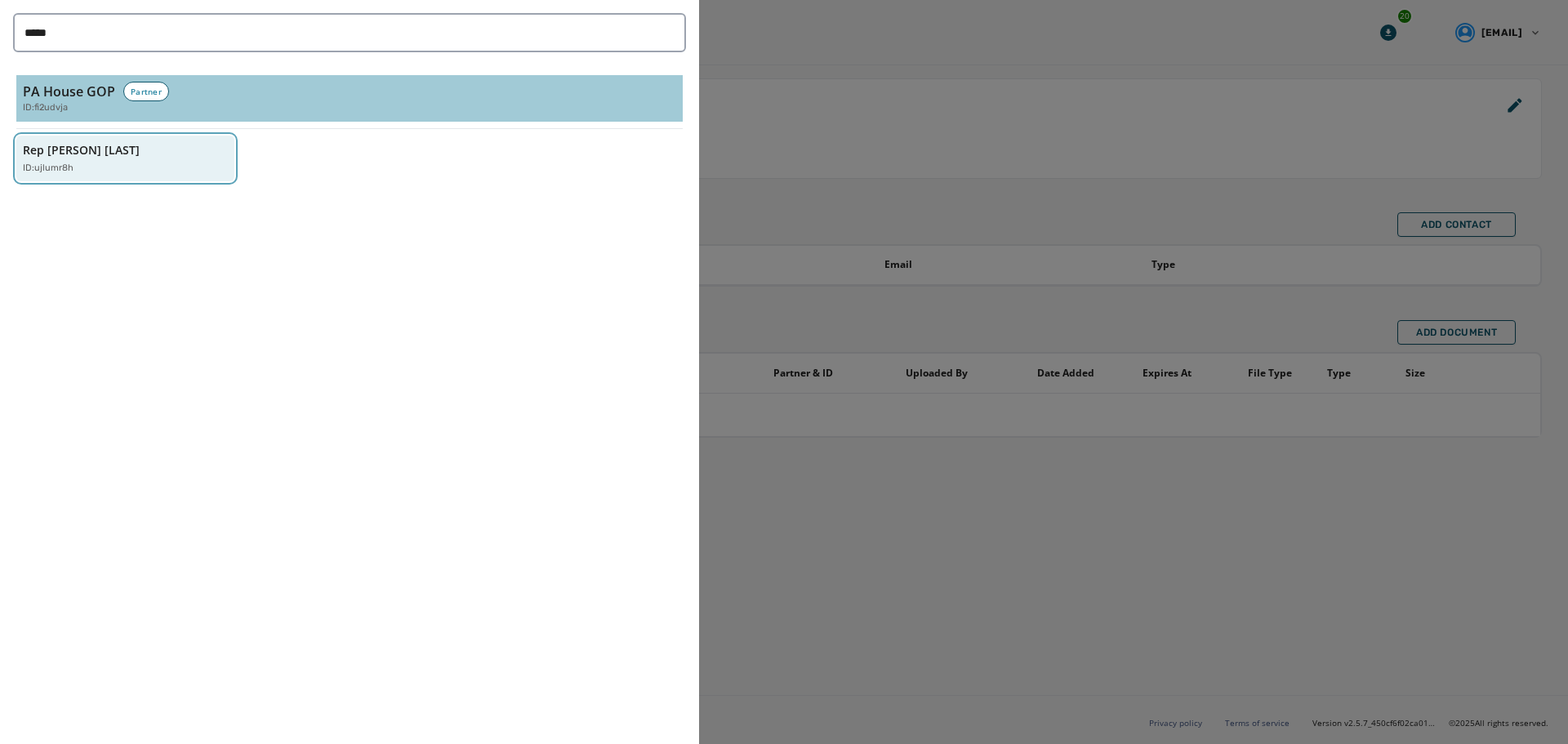 click on "ID:  ujlumr8h" at bounding box center (117, 168) 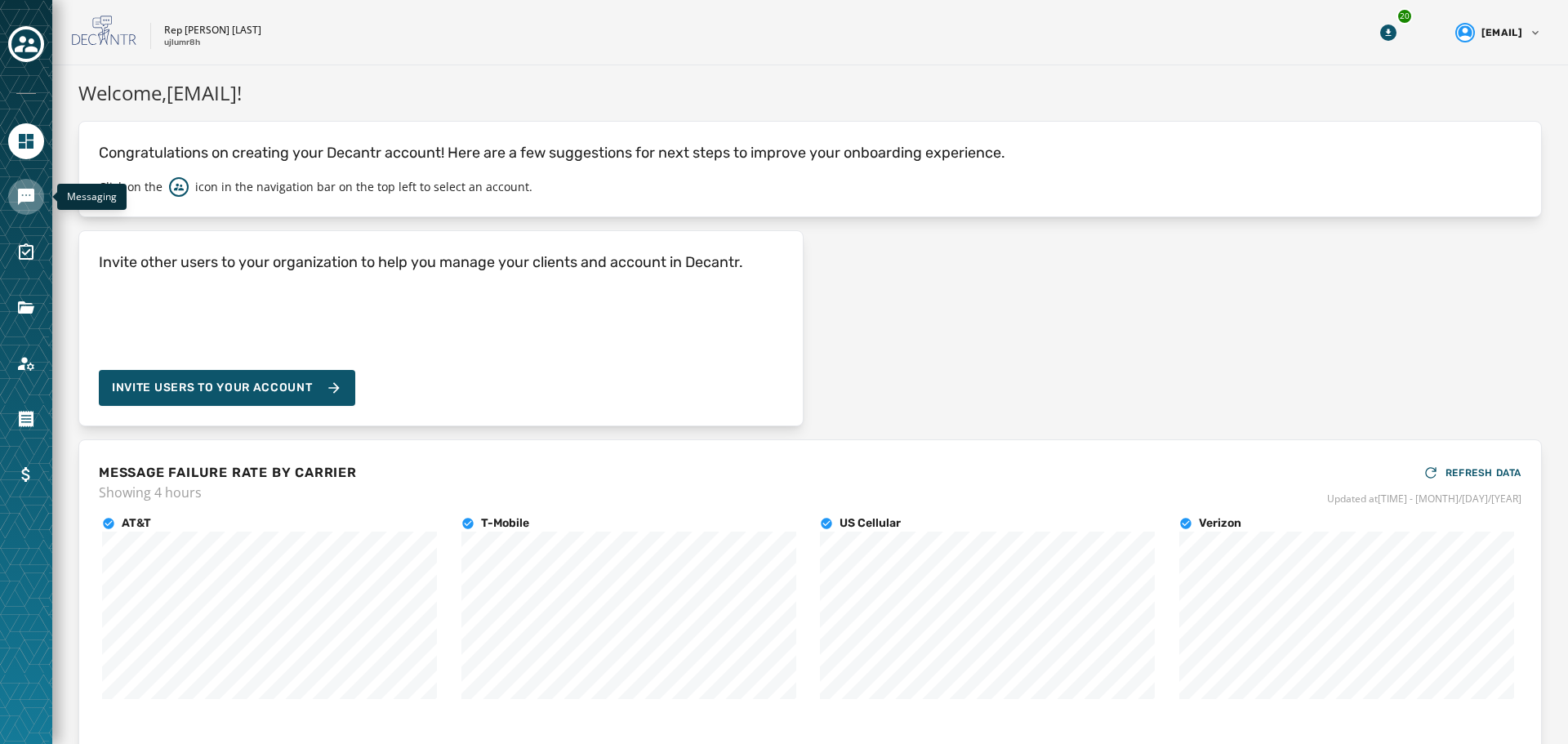 click 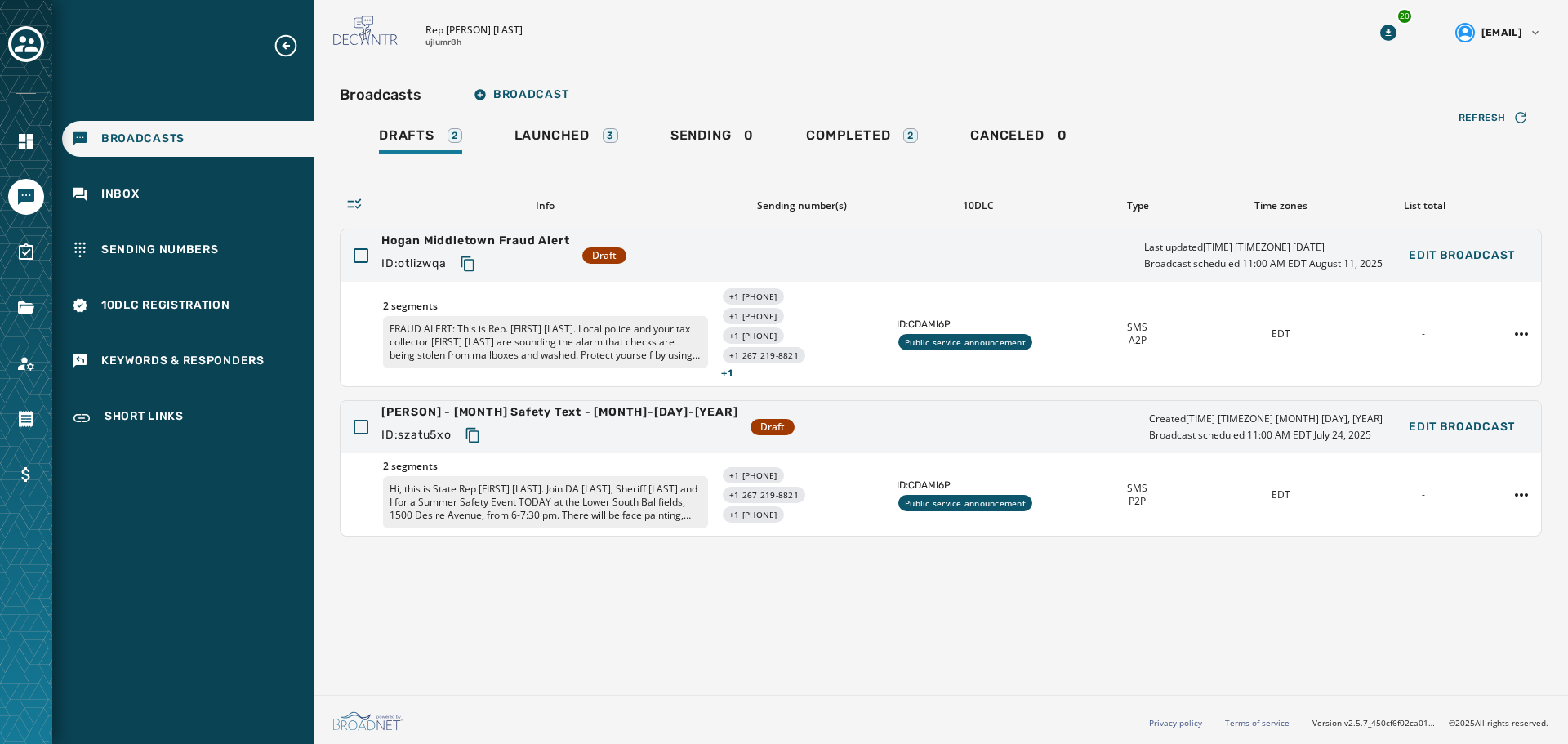 click on "Broadcasts Broadcast Drafts 2 Launched 3 Sending 0 Completed 2 Canceled 0 Refresh Info Sending number(s) 10DLC Type Time zones List total Hogan Middletown Fraud Alert ID:  otlizwqa Draft Last updated  8:59 AM EDT August 6, 2025 Broadcast scheduled 11:00 AM EDT August 11, 2025 Edit Broadcast   2 segments FRAUD ALERT: This is Rep. Joe Hogan. Local police and your tax collector Ray Chapman are sounding the alarm that checks are being stolen from mailboxes and washed. Protect yourself by using a gel pen and paying in person or dropping the payment off in a post office. Reply STOP to opt out. +1 267 203-4978 +1 267 204-3057 +1 267 209-1426 +1 267 219-8821   + 1 ID:  CDAMI6P Public service announcement SMS A2P EDT - Hogan - Summer Safety Text - 7-24-25 ID:  szatu5xo Draft Created  9:59 AM EDT July 24, 2025 Broadcast scheduled 11:00 AM EDT July 24, 2025 Edit Broadcast   2 segments +1 267 209-1426 +1 267 219-8821 +1 267 223-7092 ID:  CDAMI6P Public service announcement SMS P2P EDT - New Broadcast Save Draft ujlumr8h" at bounding box center [941, 307] 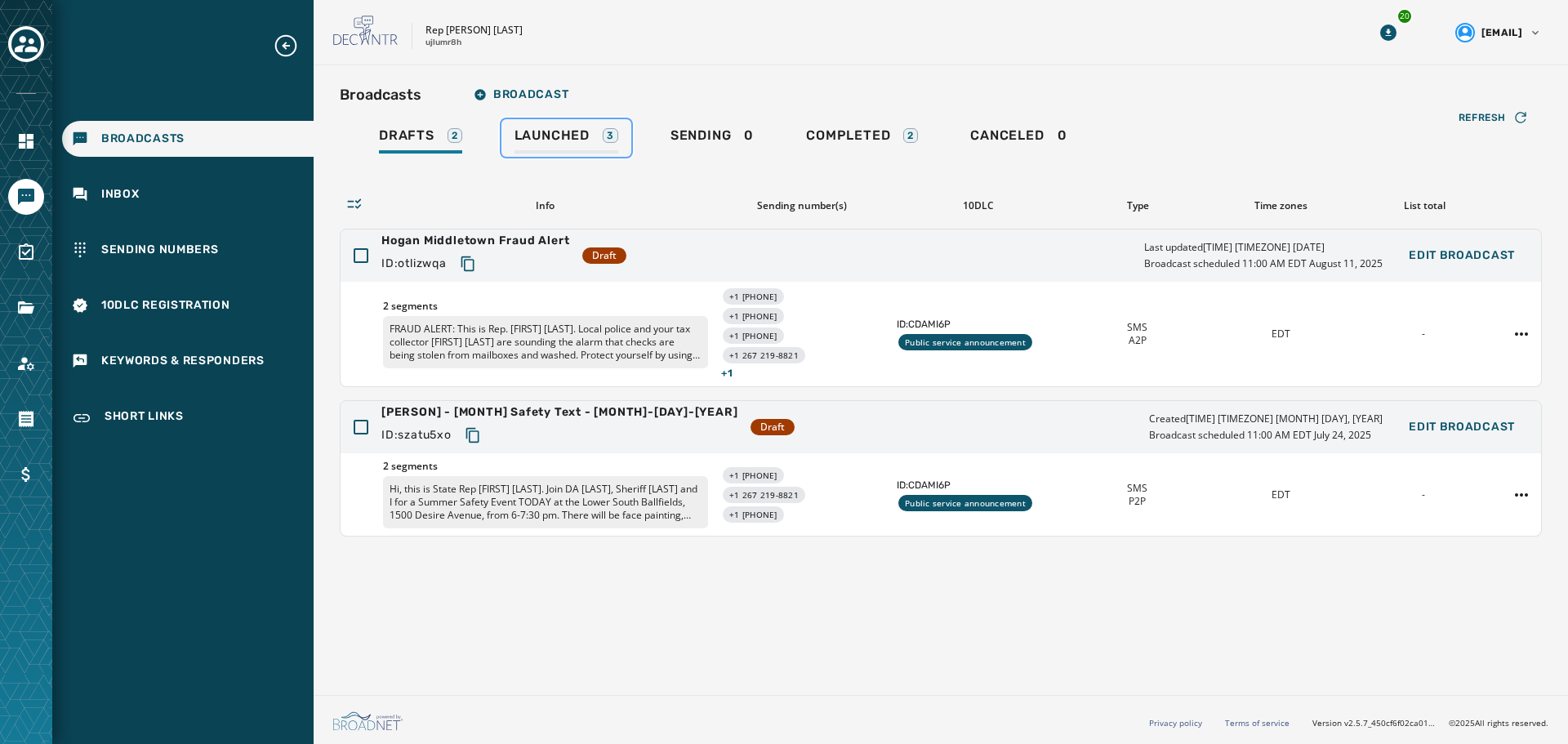 click on "Launched 3" at bounding box center [566, 138] 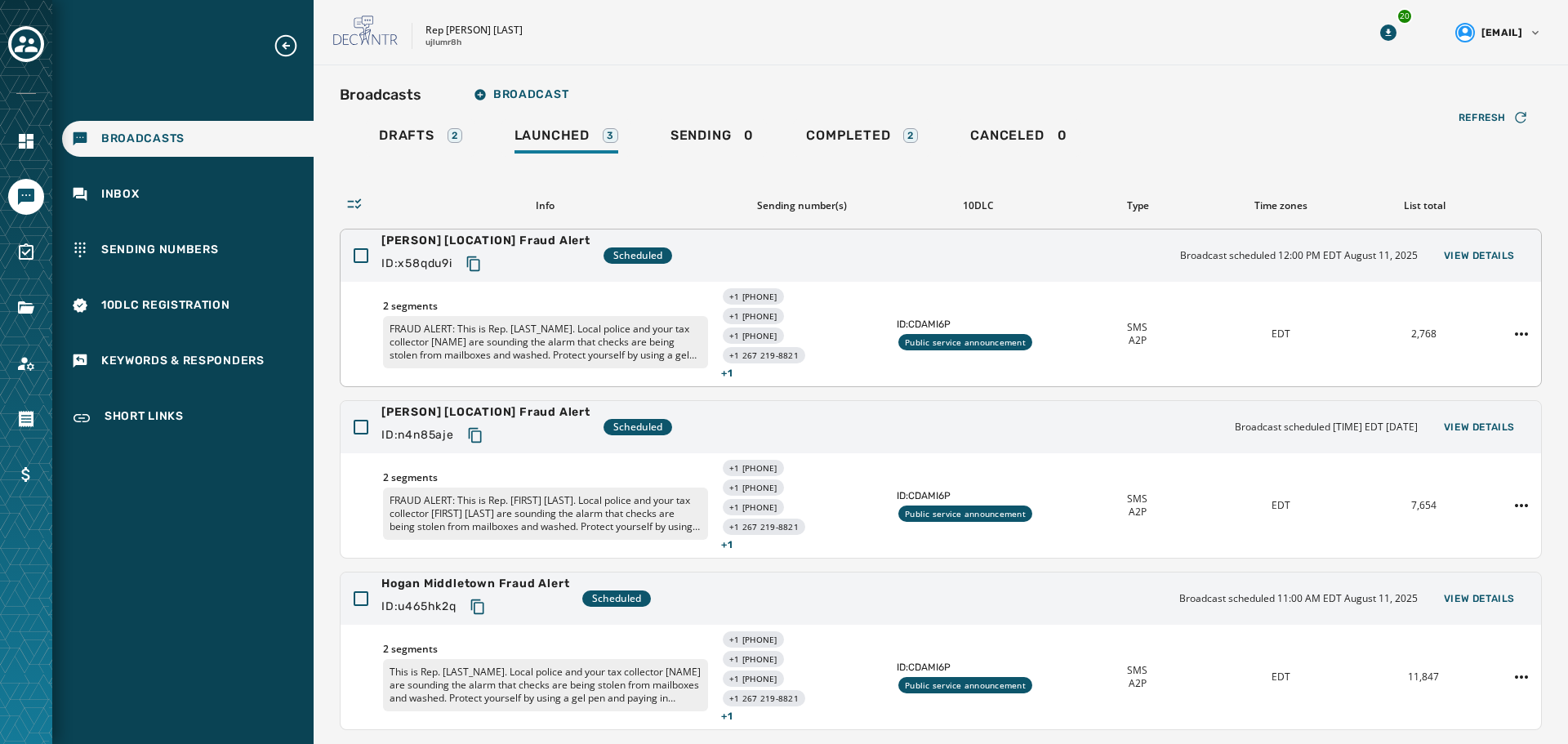click on "Hogan Northampton Fraud Alert ID:  x58qdu9i Scheduled Broadcast scheduled 12:00 PM EDT August 11, 2025 View Details" at bounding box center (941, 256) 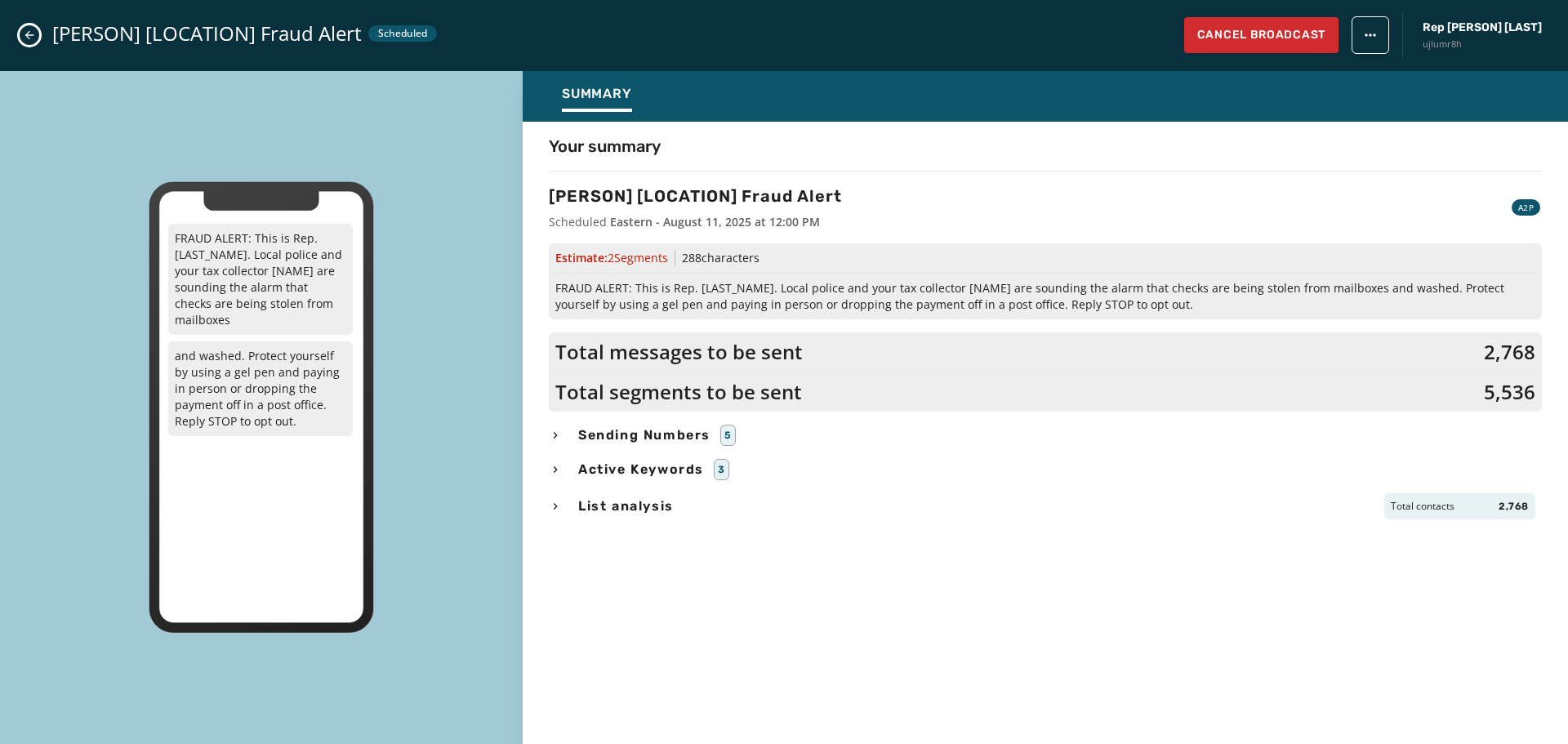click on "Hogan Northampton Fraud Alert Scheduled Cancel Broadcast Rep Joe Hogan ujlumr8h" at bounding box center [784, 35] 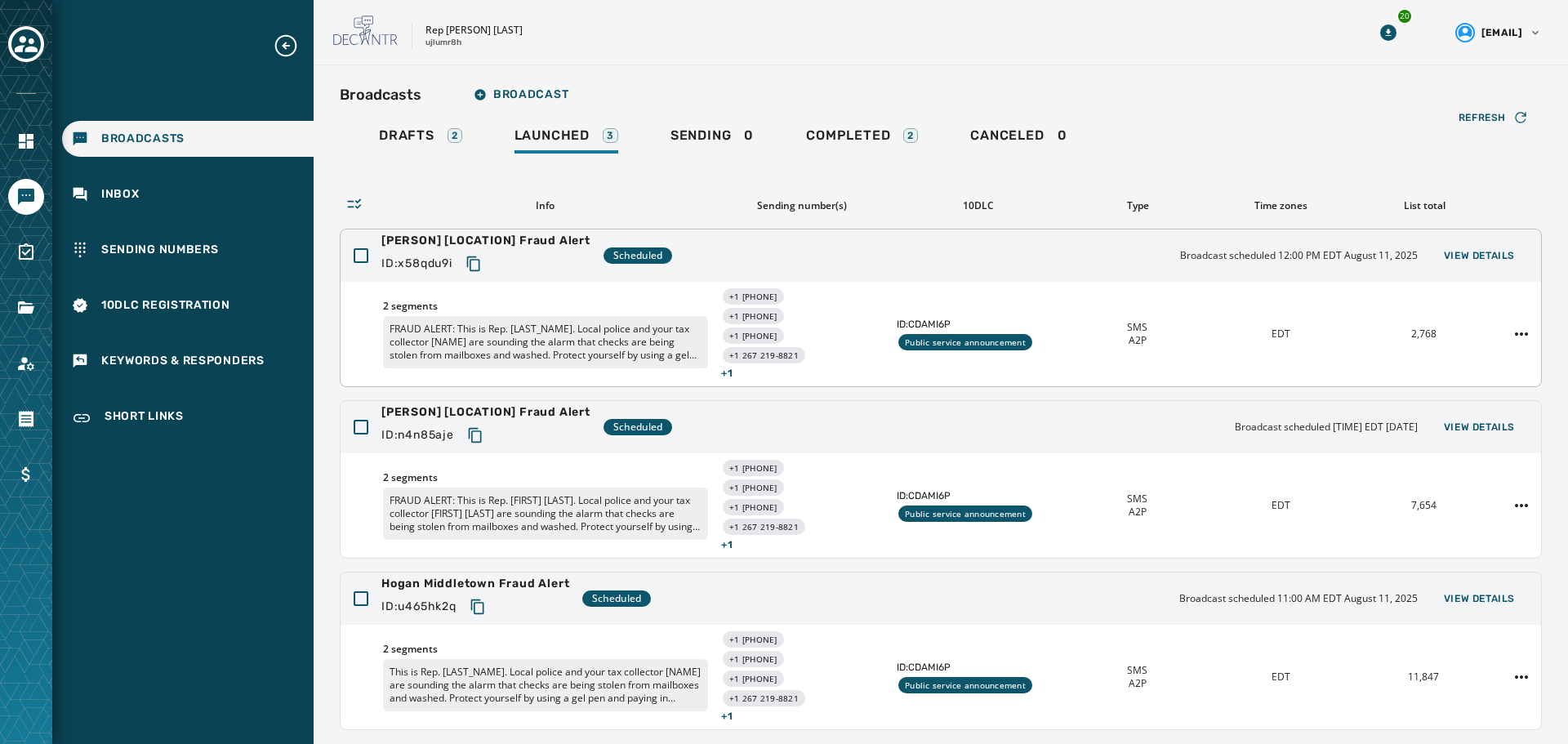 click on "2 segments" at bounding box center [546, 306] 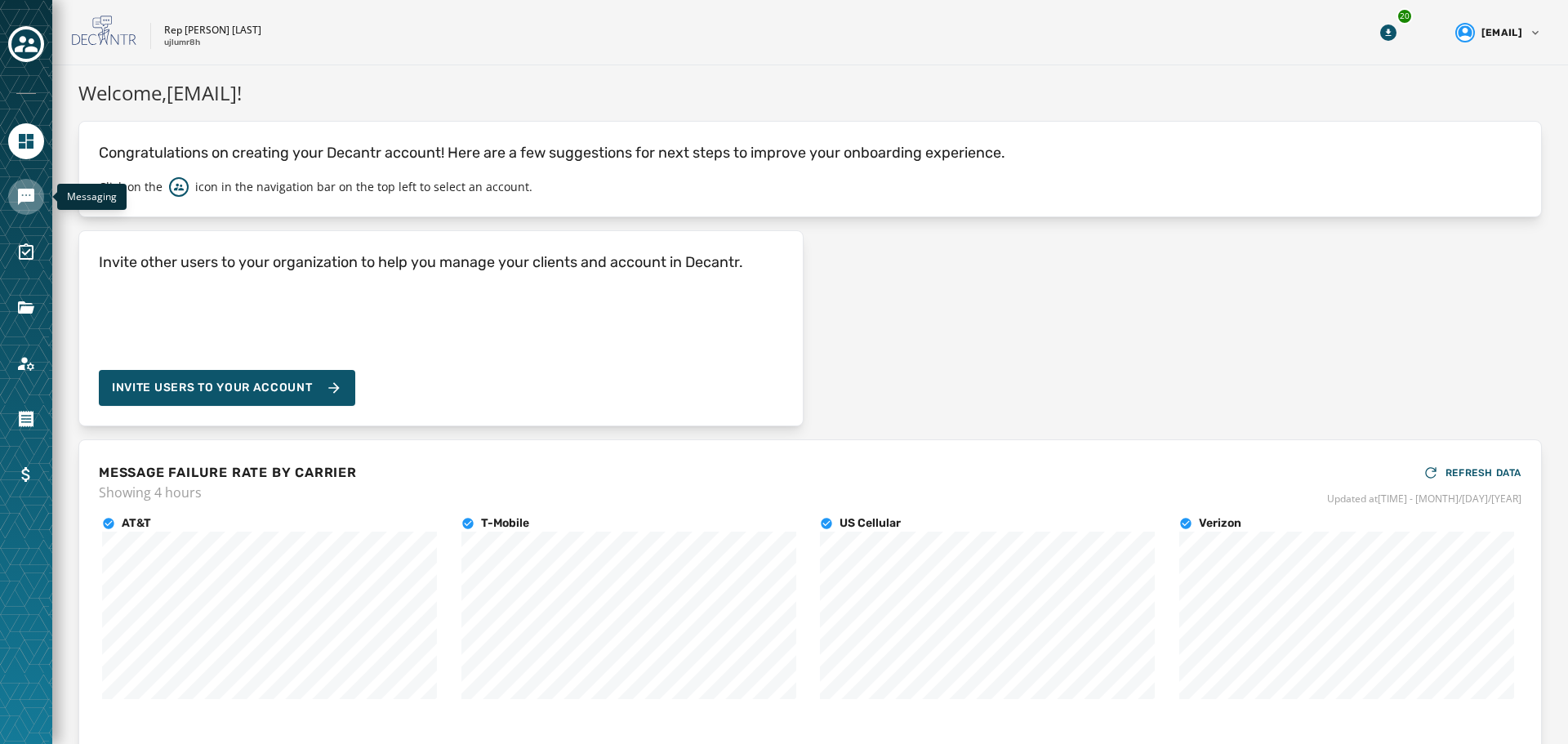 click 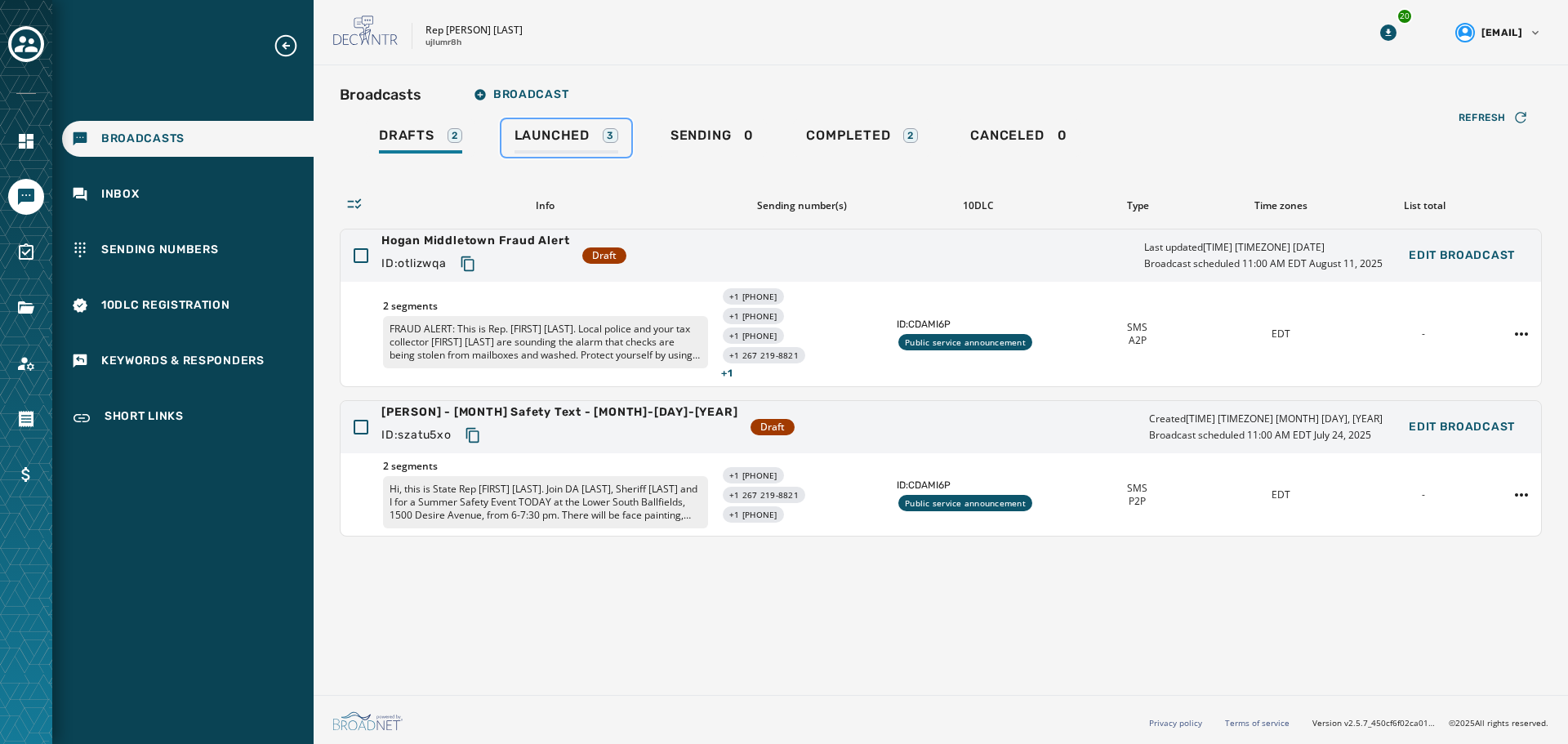 click on "Launched" at bounding box center (552, 136) 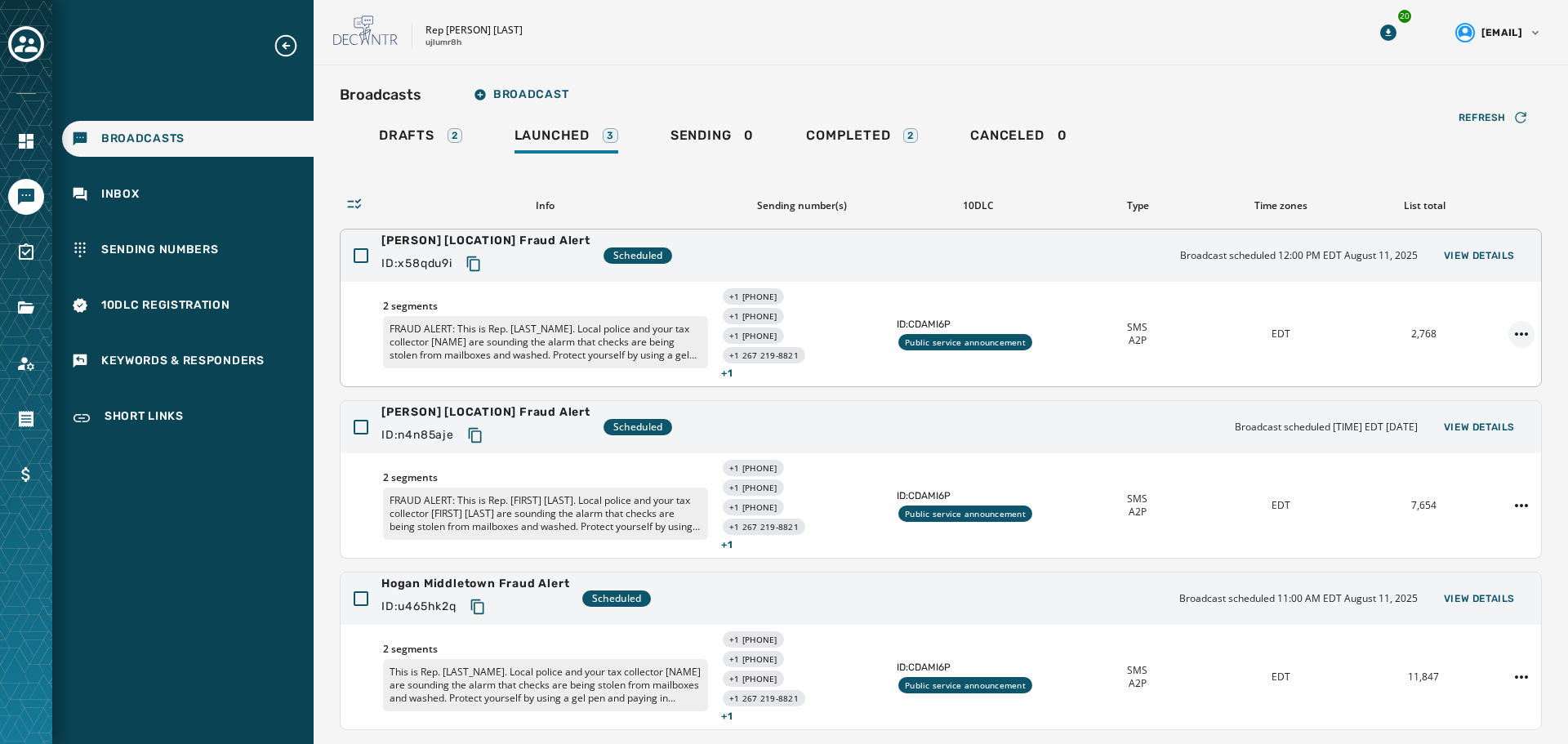 click on "Broadcasts      Inbox      Sending Numbers      10DLC Registration      Keywords & Responders      Short Links Skip To Main Content Rep Joe Hogan ujlumr8h 20 Tkonen@pahousegop.com Broadcasts Broadcast Drafts 2 Launched 3 Sending 0 Completed 2 Canceled 0 Refresh Info Sending number(s) 10DLC Type Time zones List total Hogan Northampton Fraud Alert ID:  x58qdu9i Scheduled Broadcast scheduled 12:00 PM EDT August 11, 2025 View Details   2 segments FRAUD ALERT: This is Rep. Joe Hogan. Local police and your tax collector Vince Deon are sounding the alarm that checks are being stolen from mailboxes and washed. Protect yourself by using a gel pen and paying in person or dropping the payment off in a post office. Reply STOP to opt out. +1 267 203-4978 +1 267 204-3057 +1 267 209-1426 +1 267 219-8821   + 1 ID:  CDAMI6P Public service announcement SMS A2P EDT 2,768 Hogan Lower South Fraud Alert ID:  n4n85aje Scheduled Broadcast scheduled 11:30 AM EDT August 11, 2025 View Details   2 segments" at bounding box center [784, 372] 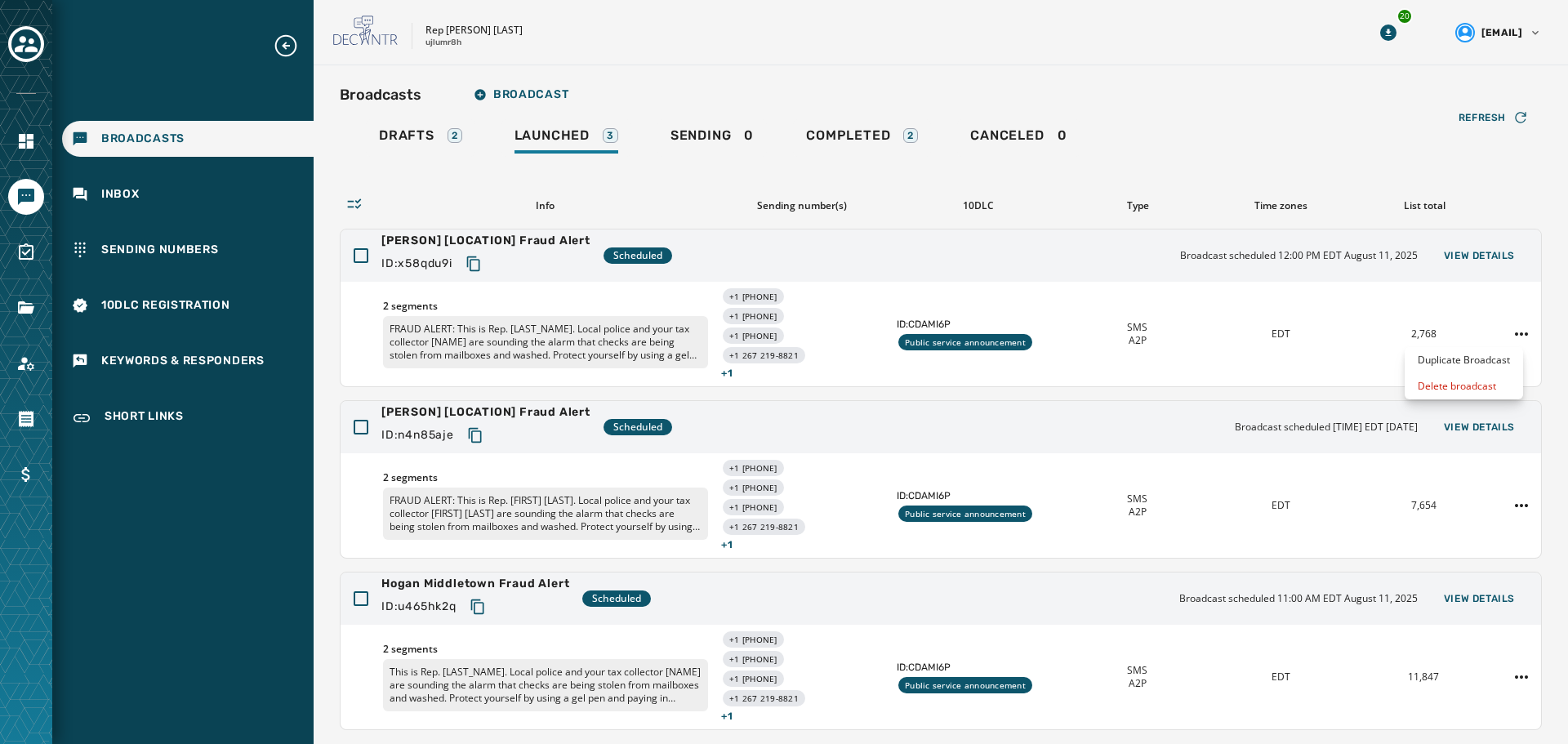 click on "Broadcasts      Inbox      Sending Numbers      10DLC Registration      Keywords & Responders      Short Links Skip To Main Content Rep Joe Hogan ujlumr8h 20 Tkonen@pahousegop.com Broadcasts Broadcast Drafts 2 Launched 3 Sending 0 Completed 2 Canceled 0 Refresh Info Sending number(s) 10DLC Type Time zones List total Hogan Northampton Fraud Alert ID:  x58qdu9i Scheduled Broadcast scheduled 12:00 PM EDT August 11, 2025 View Details   2 segments FRAUD ALERT: This is Rep. Joe Hogan. Local police and your tax collector Vince Deon are sounding the alarm that checks are being stolen from mailboxes and washed. Protect yourself by using a gel pen and paying in person or dropping the payment off in a post office. Reply STOP to opt out. +1 267 203-4978 +1 267 204-3057 +1 267 209-1426 +1 267 219-8821   + 1 ID:  CDAMI6P Public service announcement SMS A2P EDT 2,768 Hogan Lower South Fraud Alert ID:  n4n85aje Scheduled Broadcast scheduled 11:30 AM EDT August 11, 2025 View Details   2 segments" at bounding box center (784, 372) 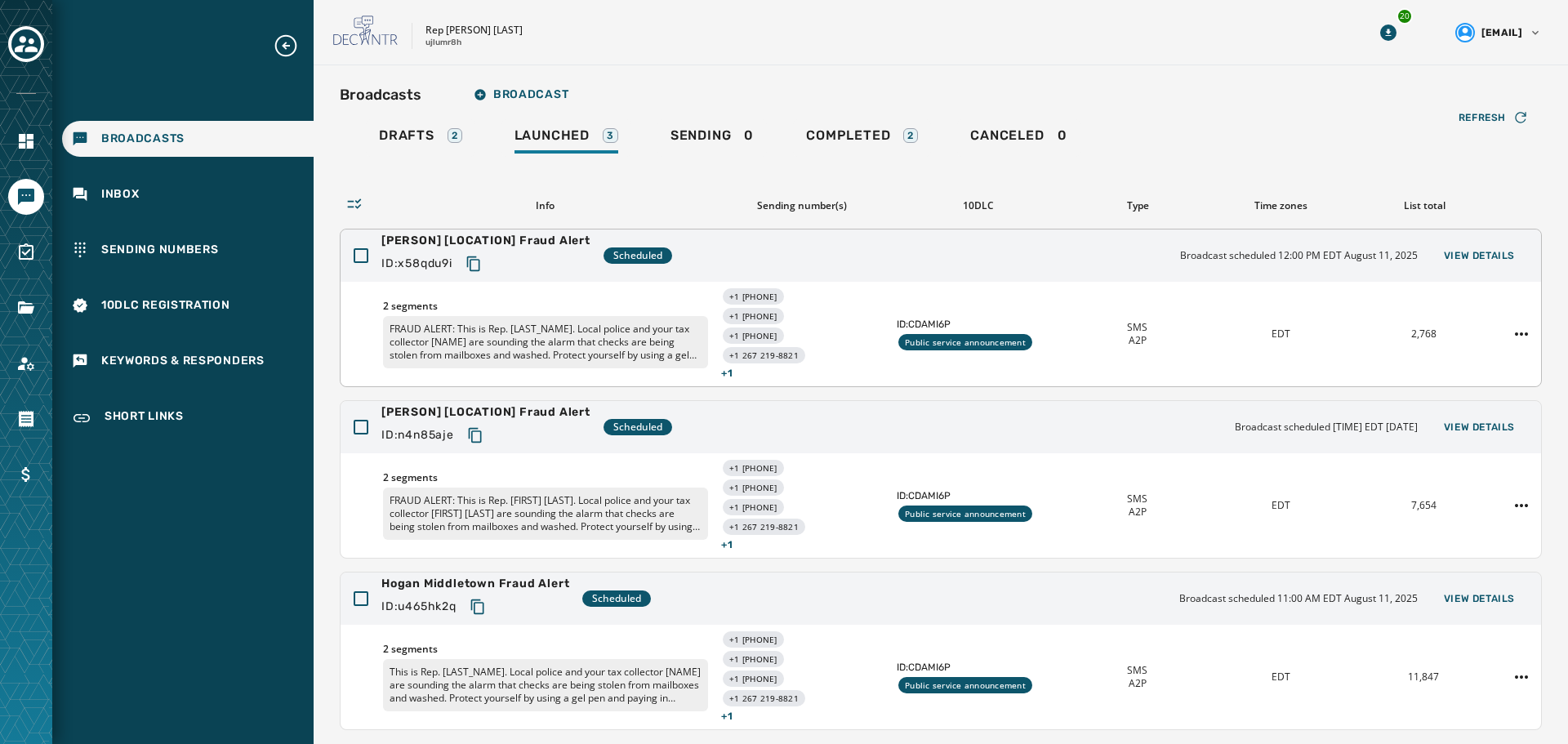 click on "Scheduled" at bounding box center (638, 256) 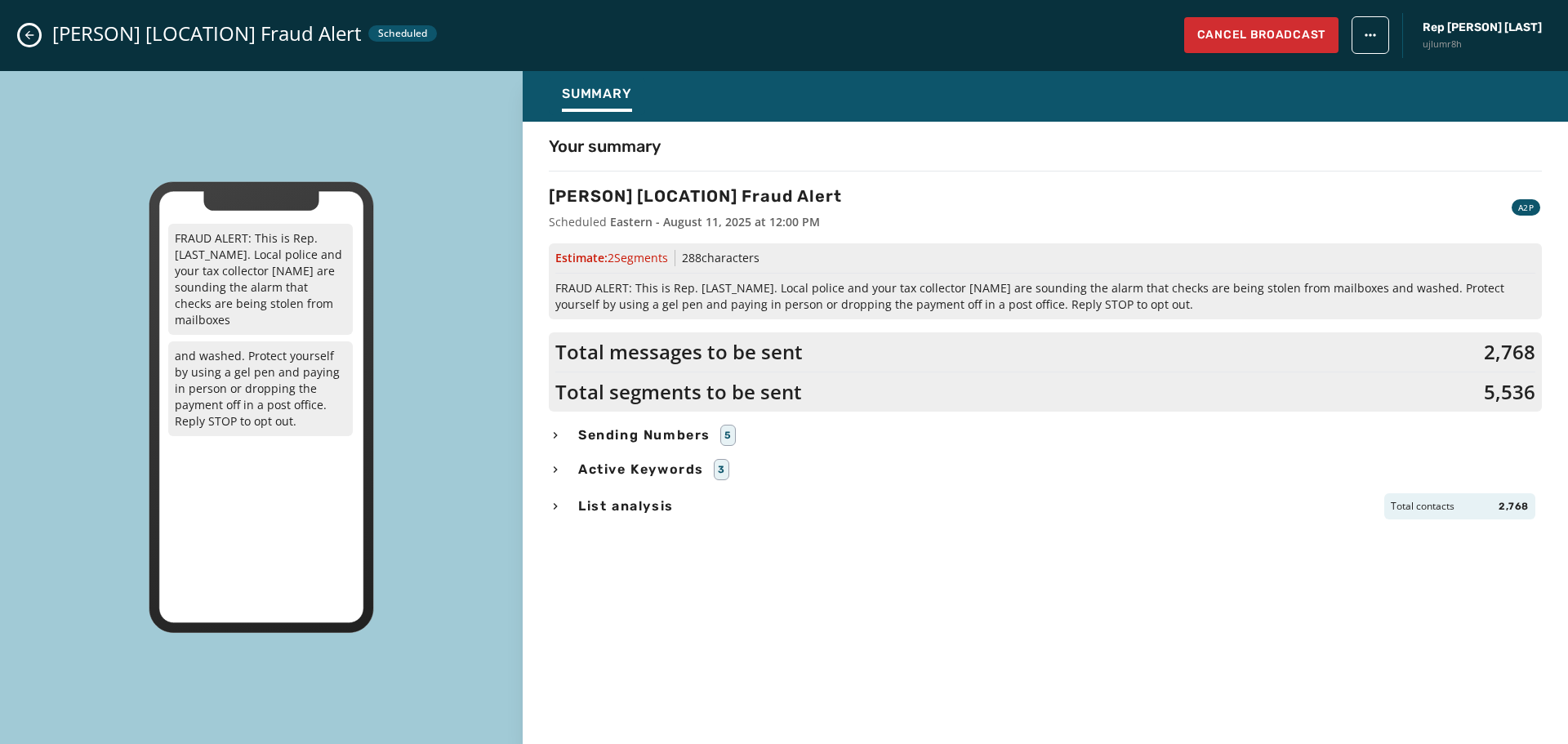 click 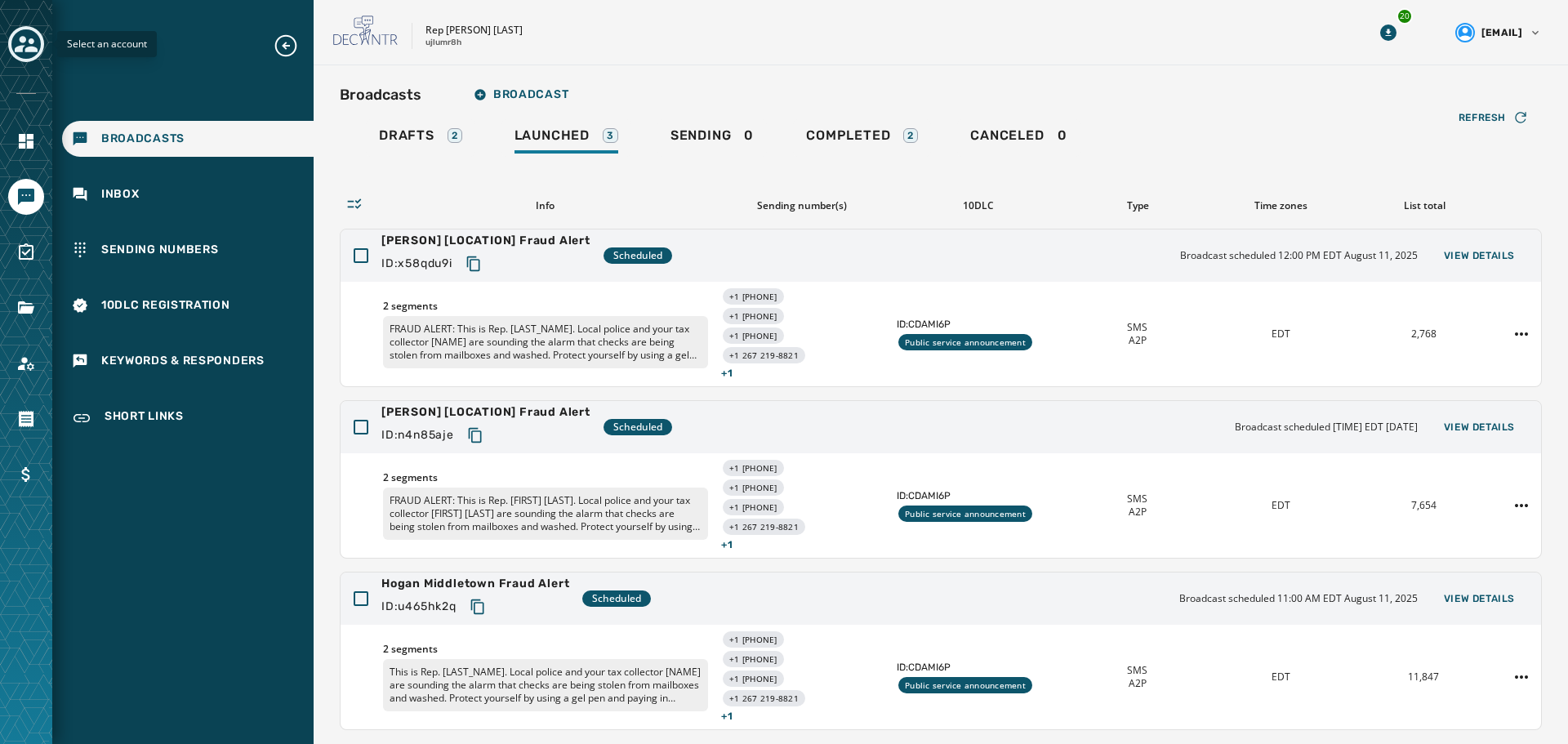 click at bounding box center (26, 44) 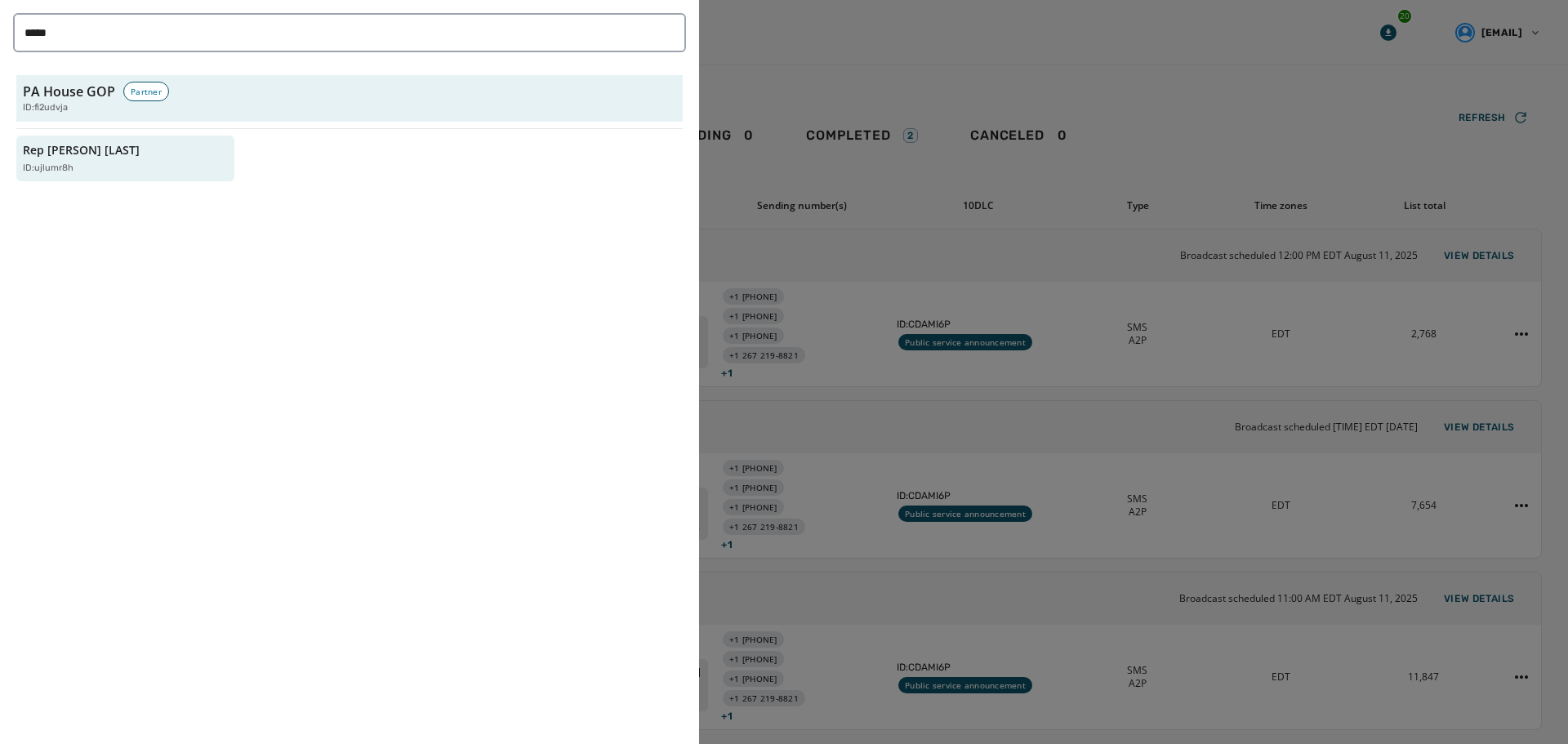 click on "***** PA House GOP Partner ID:  fi2udvja Rep Joe Hogan ID:  ujlumr8h" at bounding box center (350, 372) 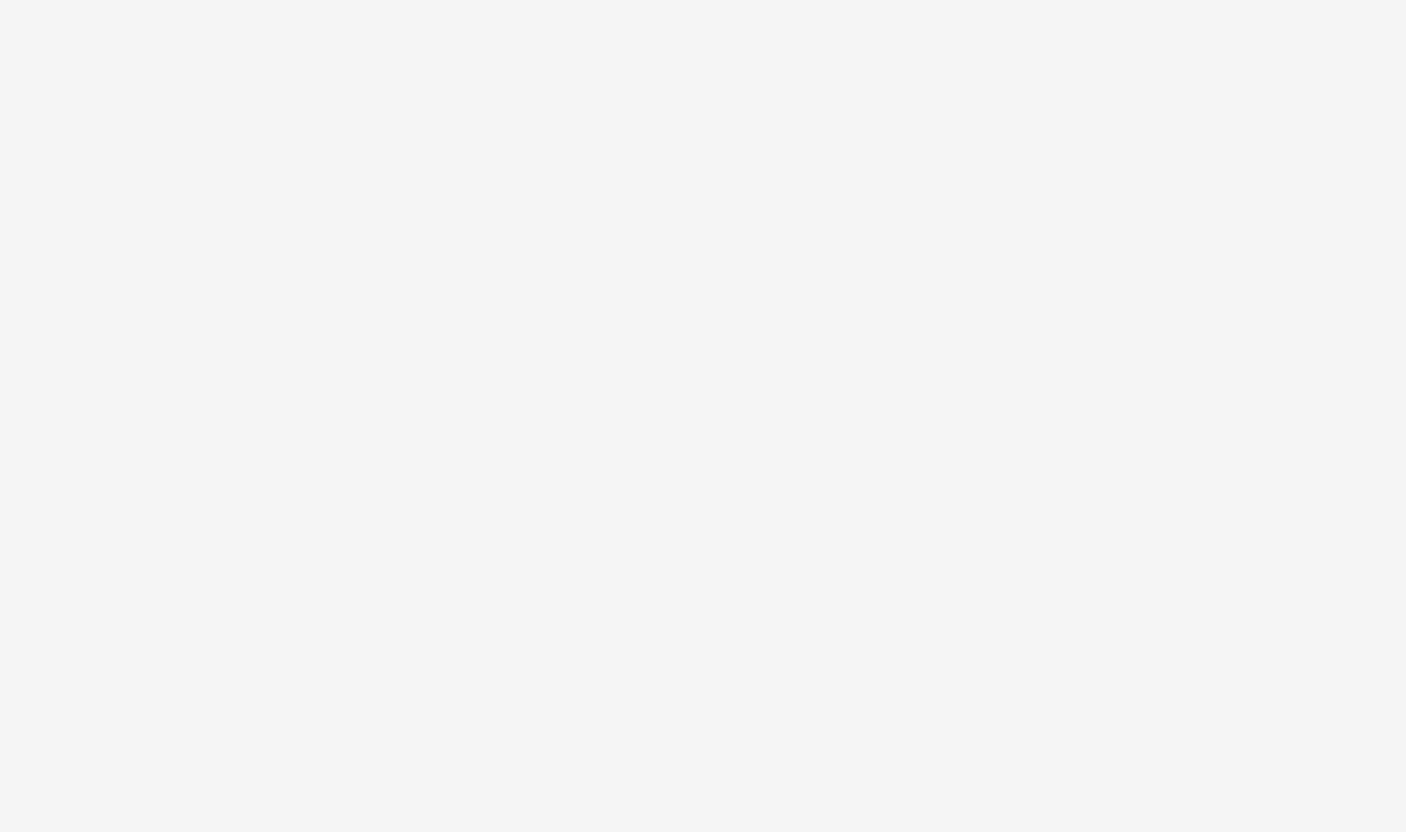 scroll, scrollTop: 0, scrollLeft: 0, axis: both 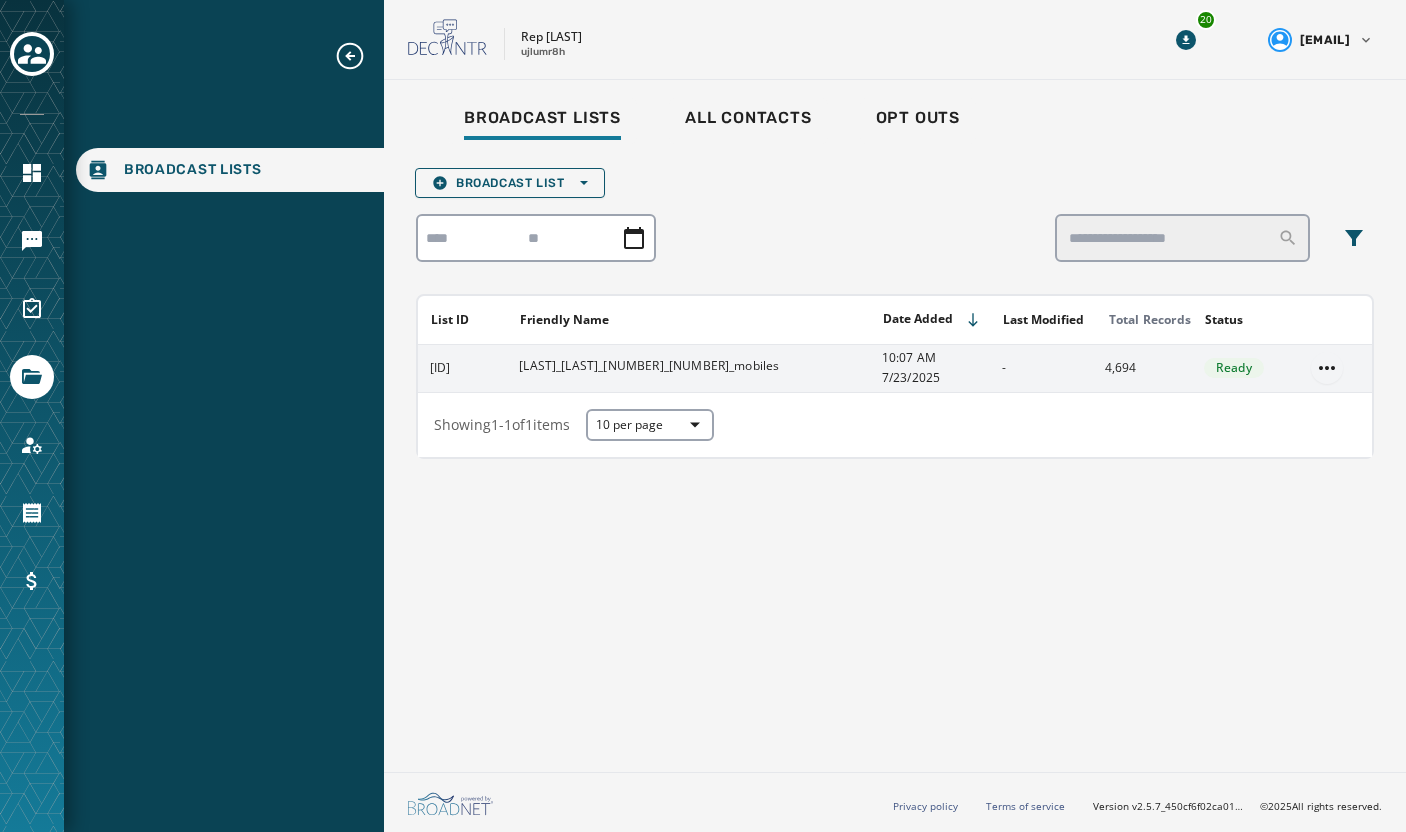 click on "Broadcast Lists Skip To Main Content Rep Joe Hogan ujlumr8h 20 Tkonen@pahousegop.com Broadcast Lists All Contacts Opt Outs  Broadcast List Open options List ID Friendly Name Date Added Last Modified Total Records Status g3rquz2v Rep_Joe_Hogan_HD142_7232025_mobiles 10:07 AM 7/23/2025 - 4,694 Ready Showing  1 - 1  of  1  items 10 per page Privacy policy Terms of service Version   v2.5.7_450cf6f02ca01d91e0dd0016ee612a244a52abf3 ©  2025  All rights reserved." at bounding box center [703, 416] 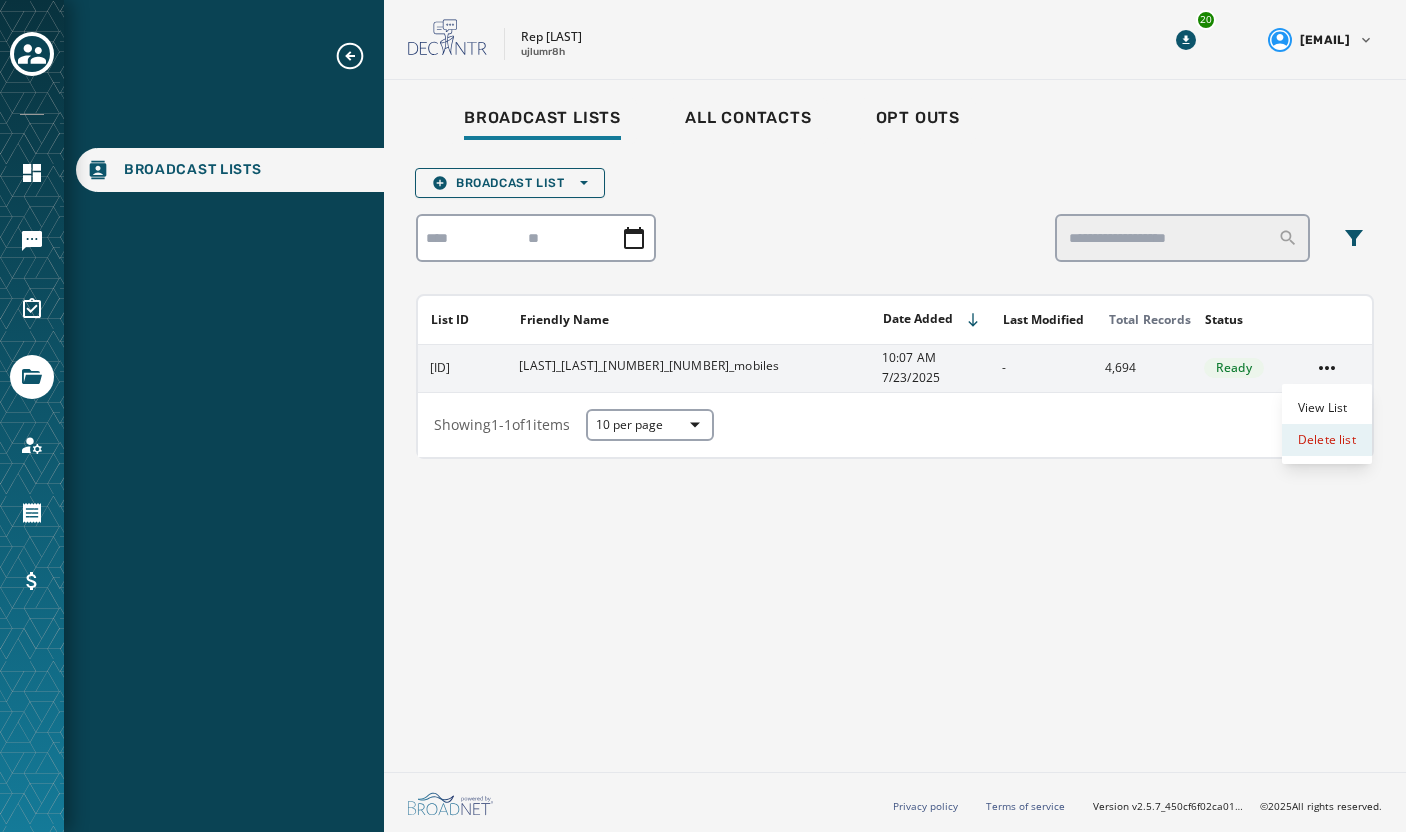 click on "Delete list" at bounding box center (1327, 440) 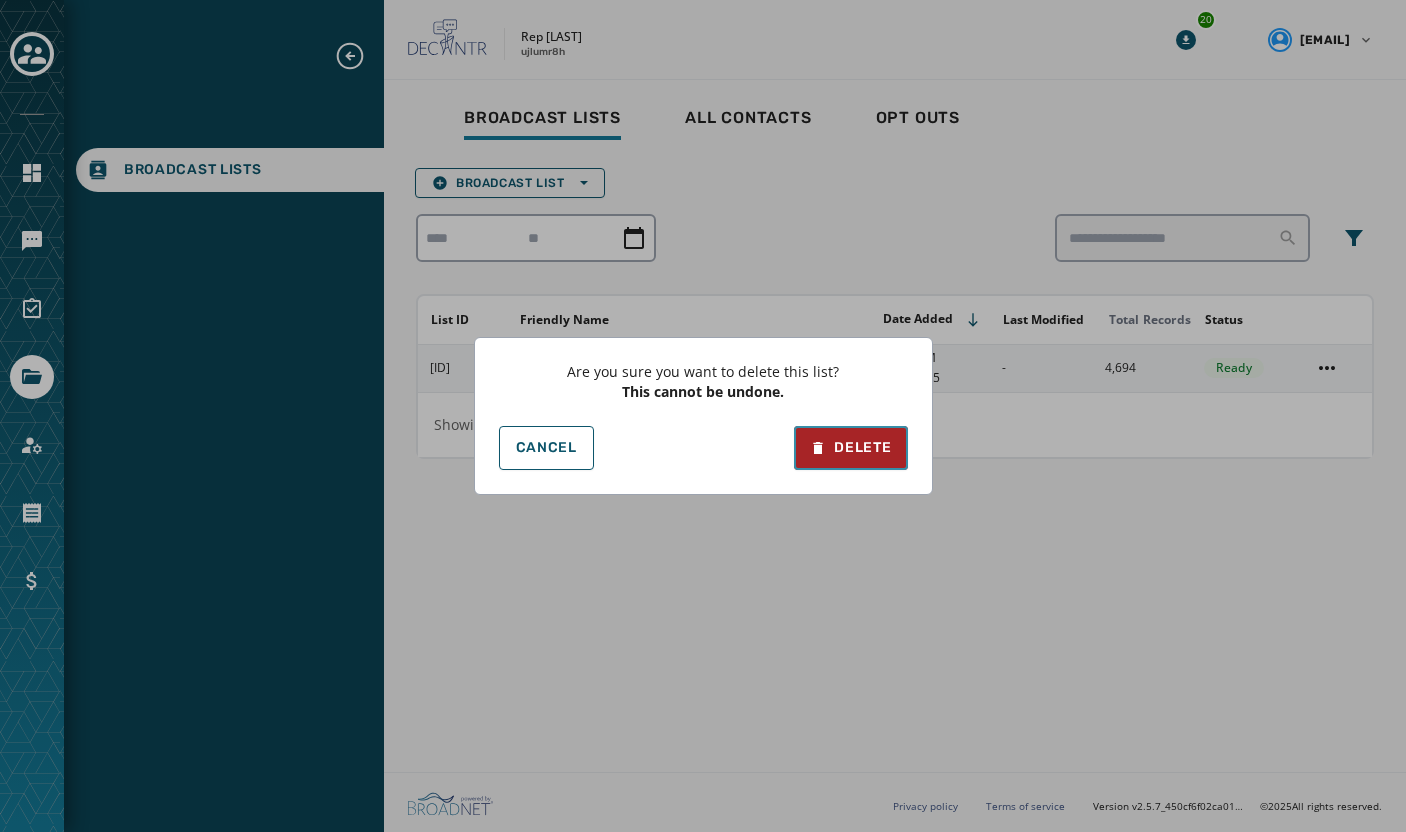 click on "Delete" at bounding box center (850, 448) 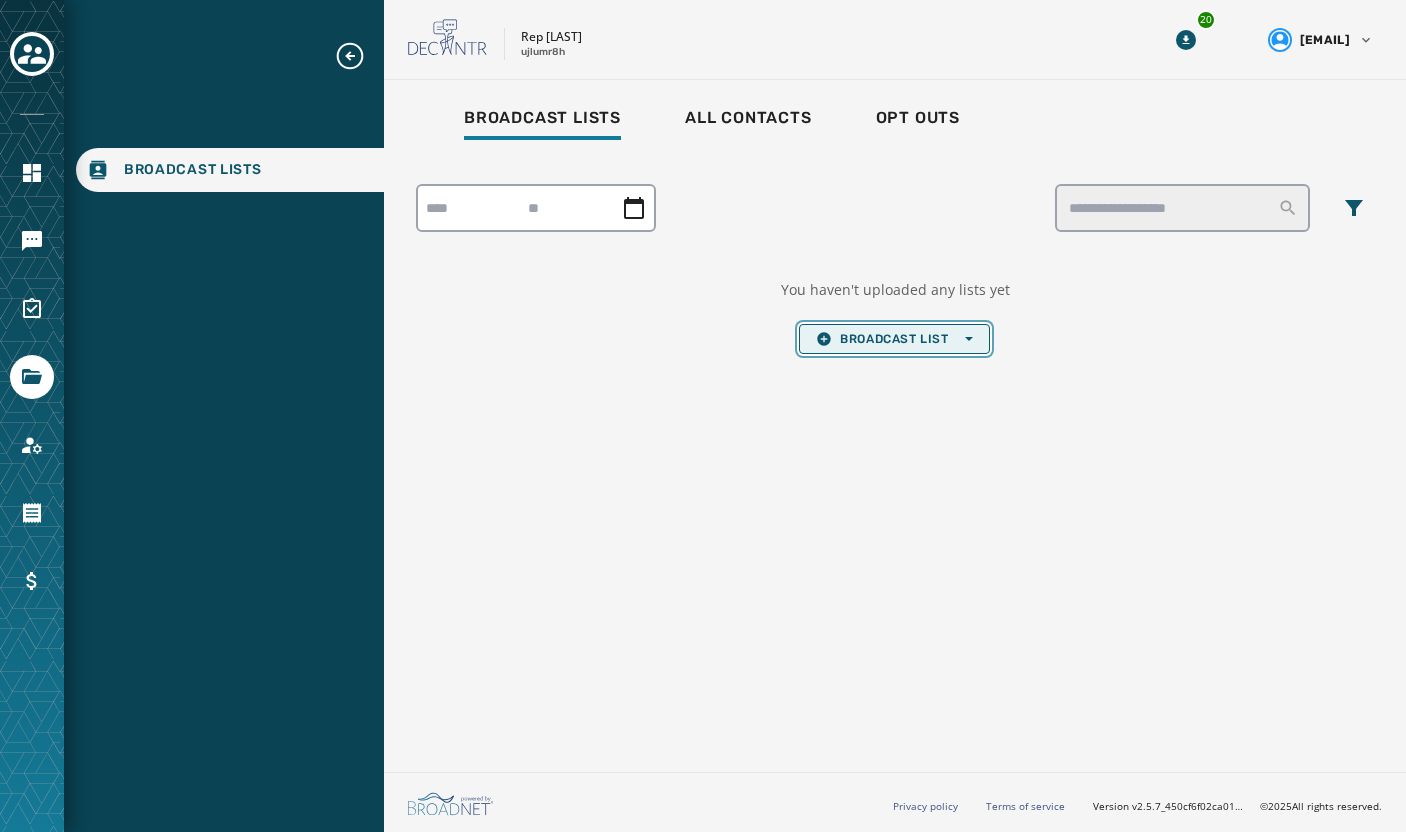 click on "Broadcast List Open options" at bounding box center (894, 339) 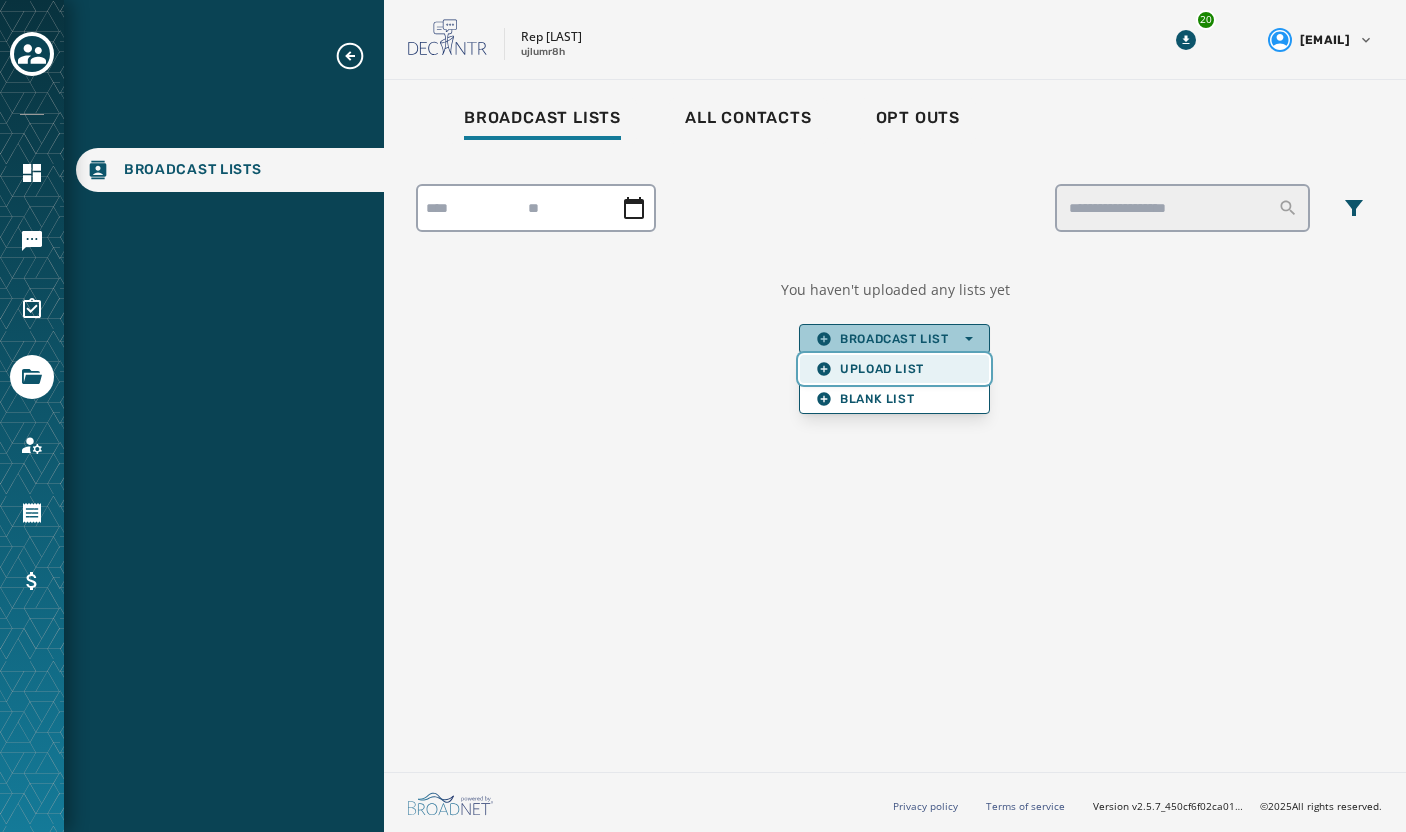 click on "Upload List" at bounding box center (894, 369) 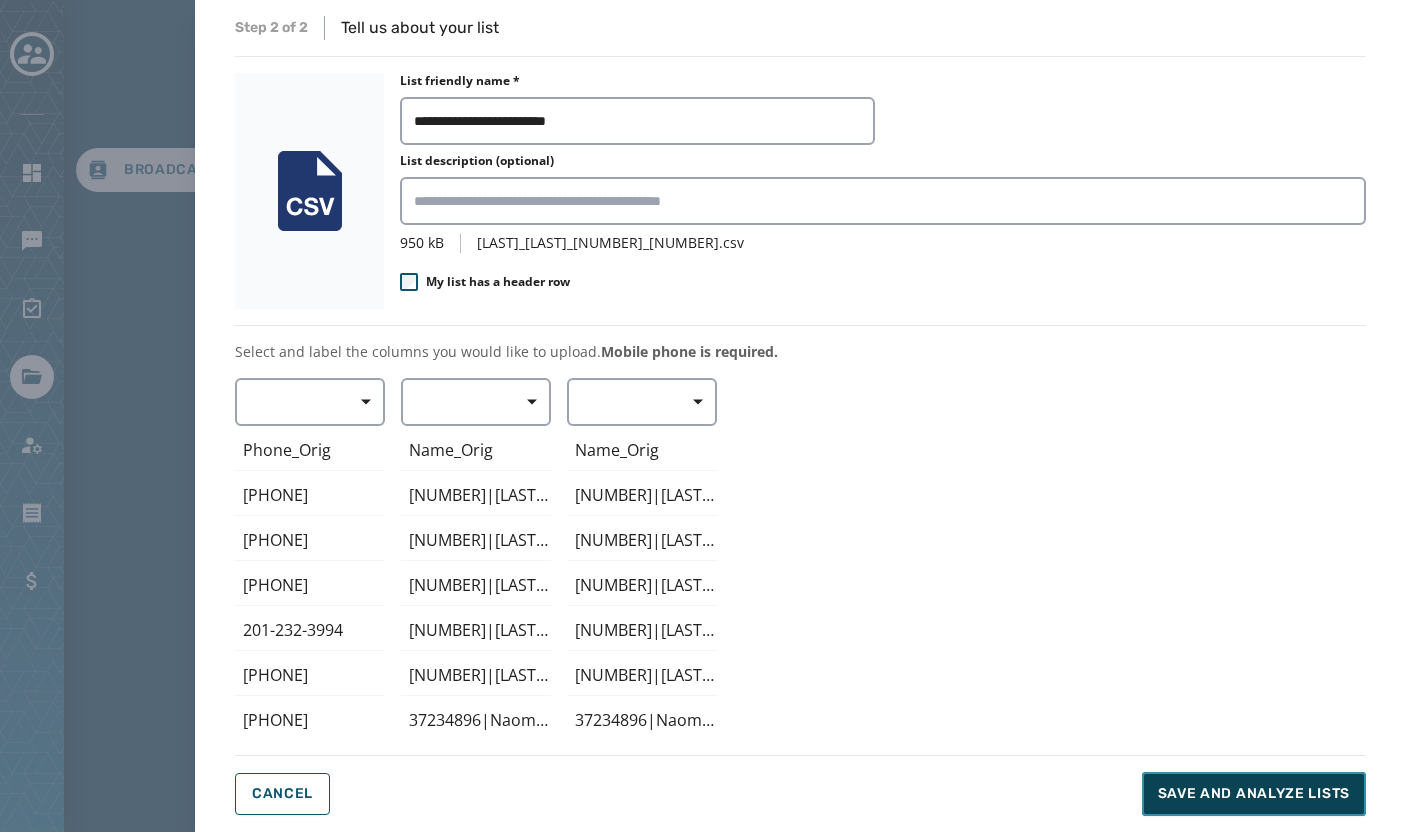click on "Save and analyze lists" at bounding box center (1254, 794) 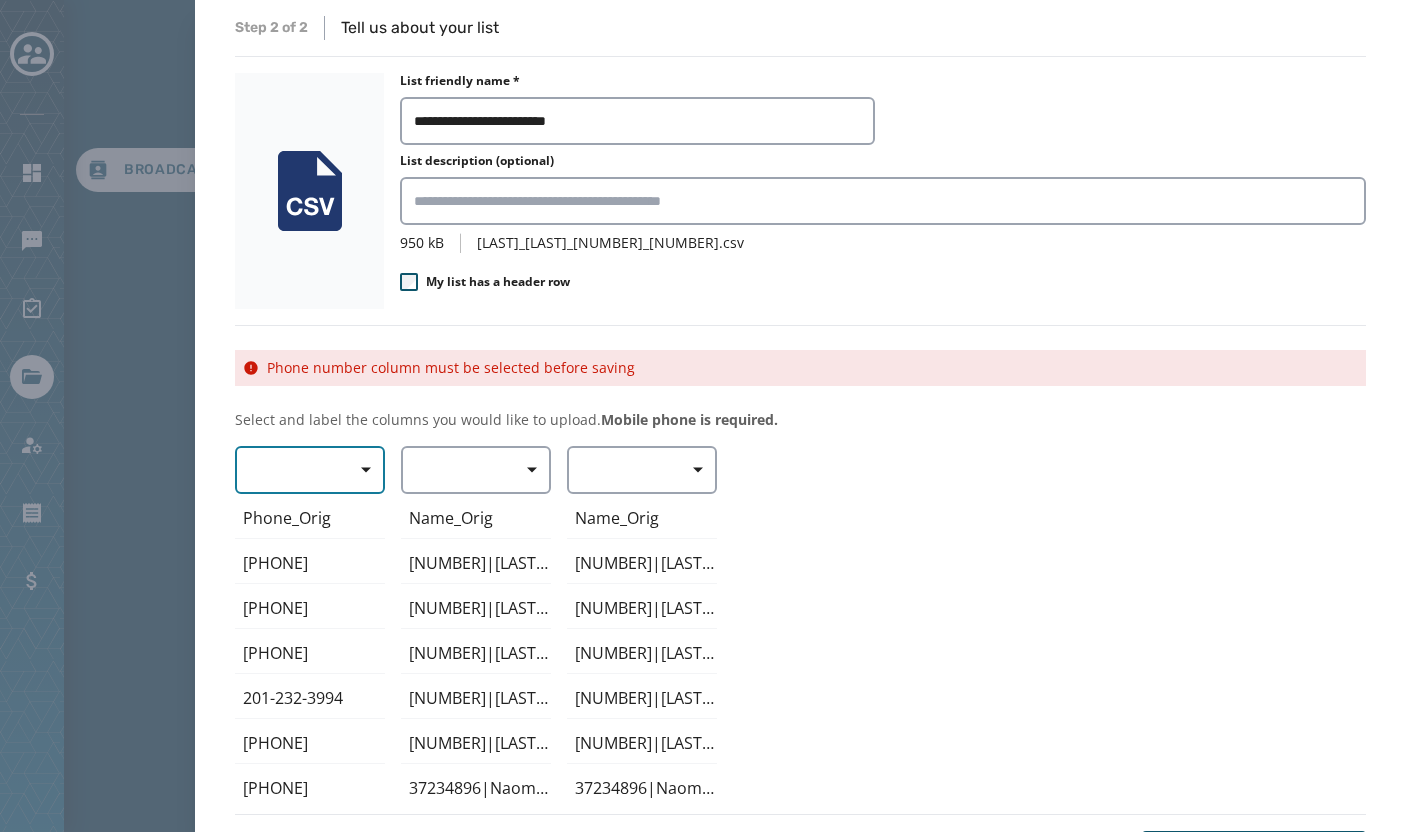 click at bounding box center [310, 470] 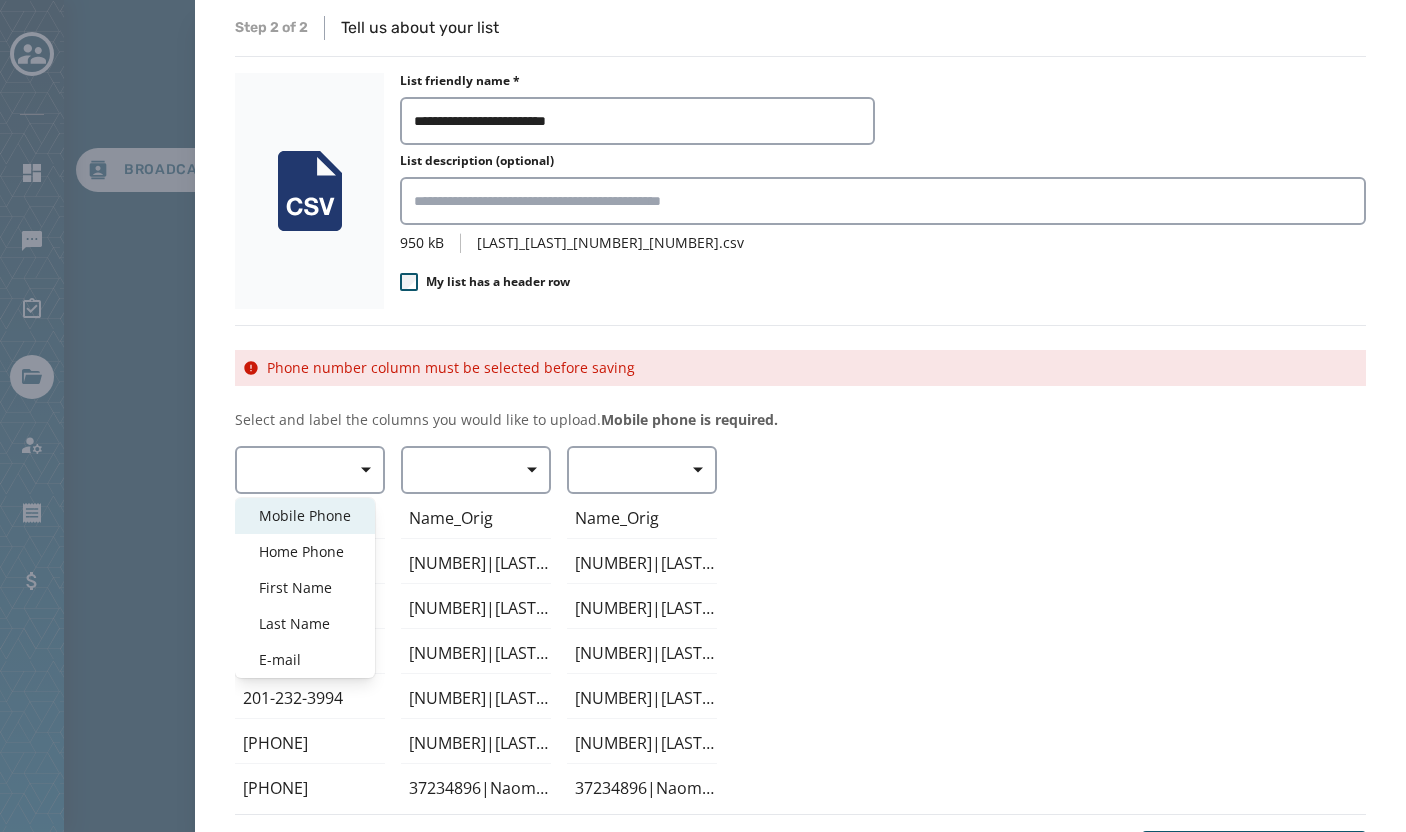 click on "Mobile Phone" at bounding box center [305, 516] 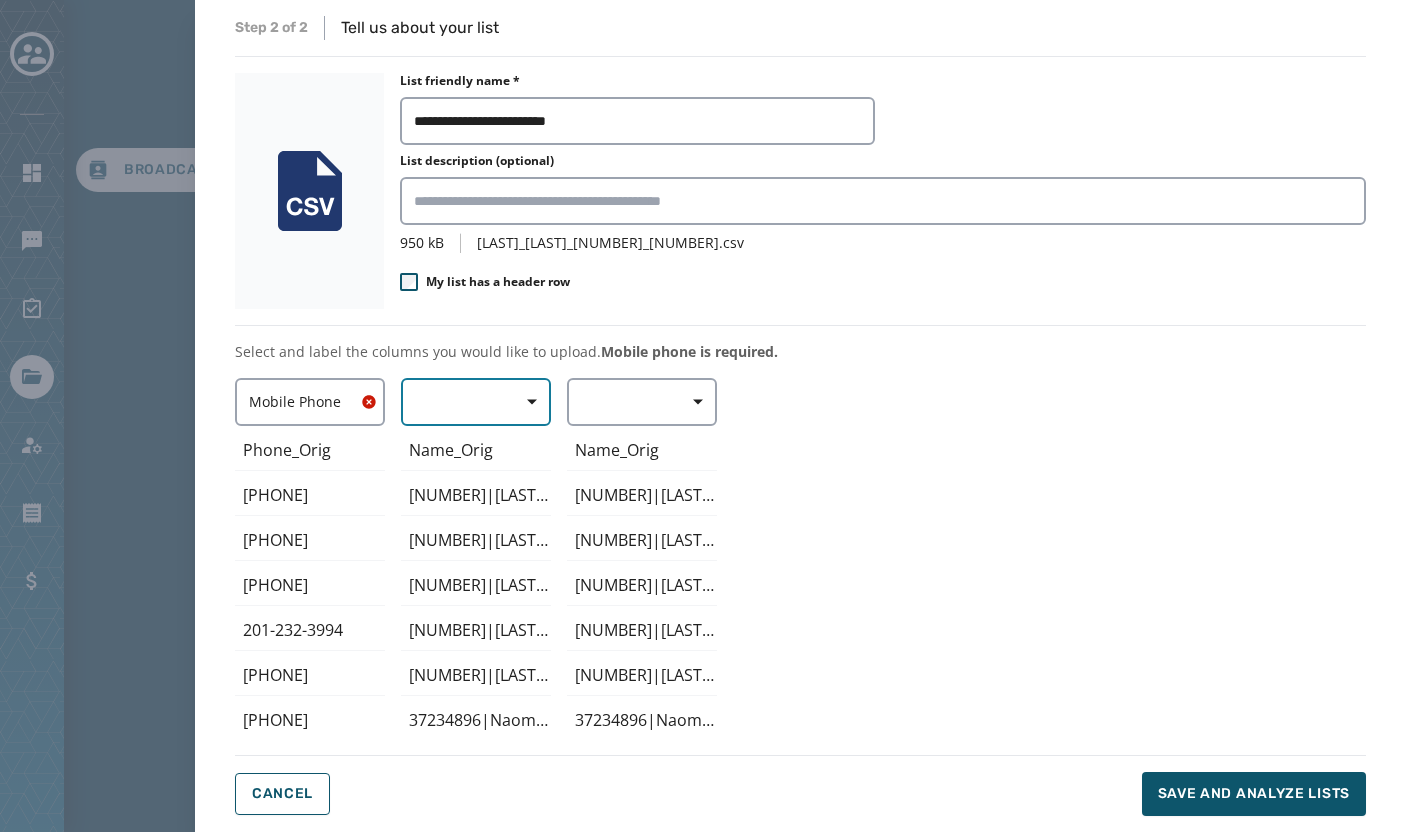 click at bounding box center (525, 402) 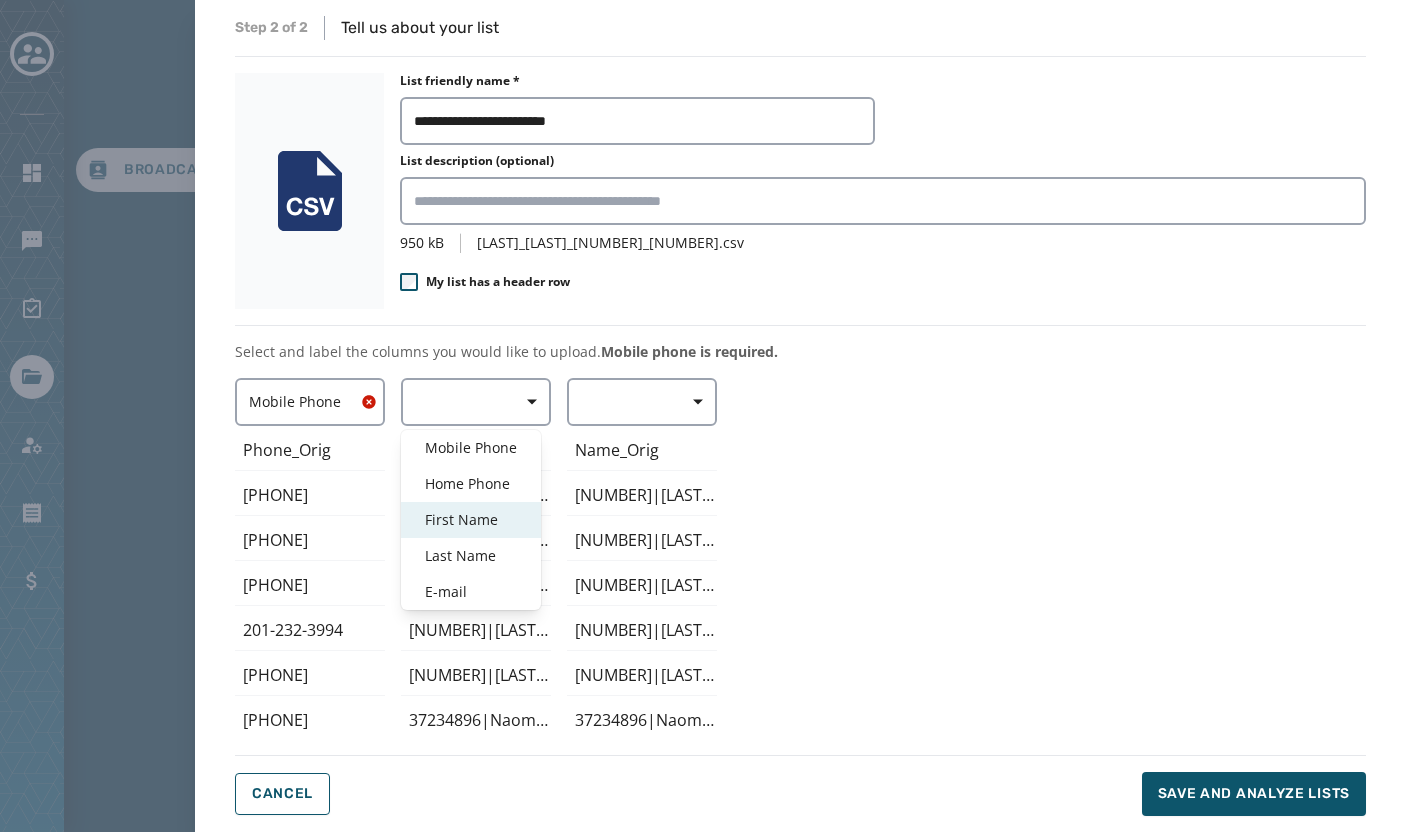 click on "First Name" at bounding box center [471, 520] 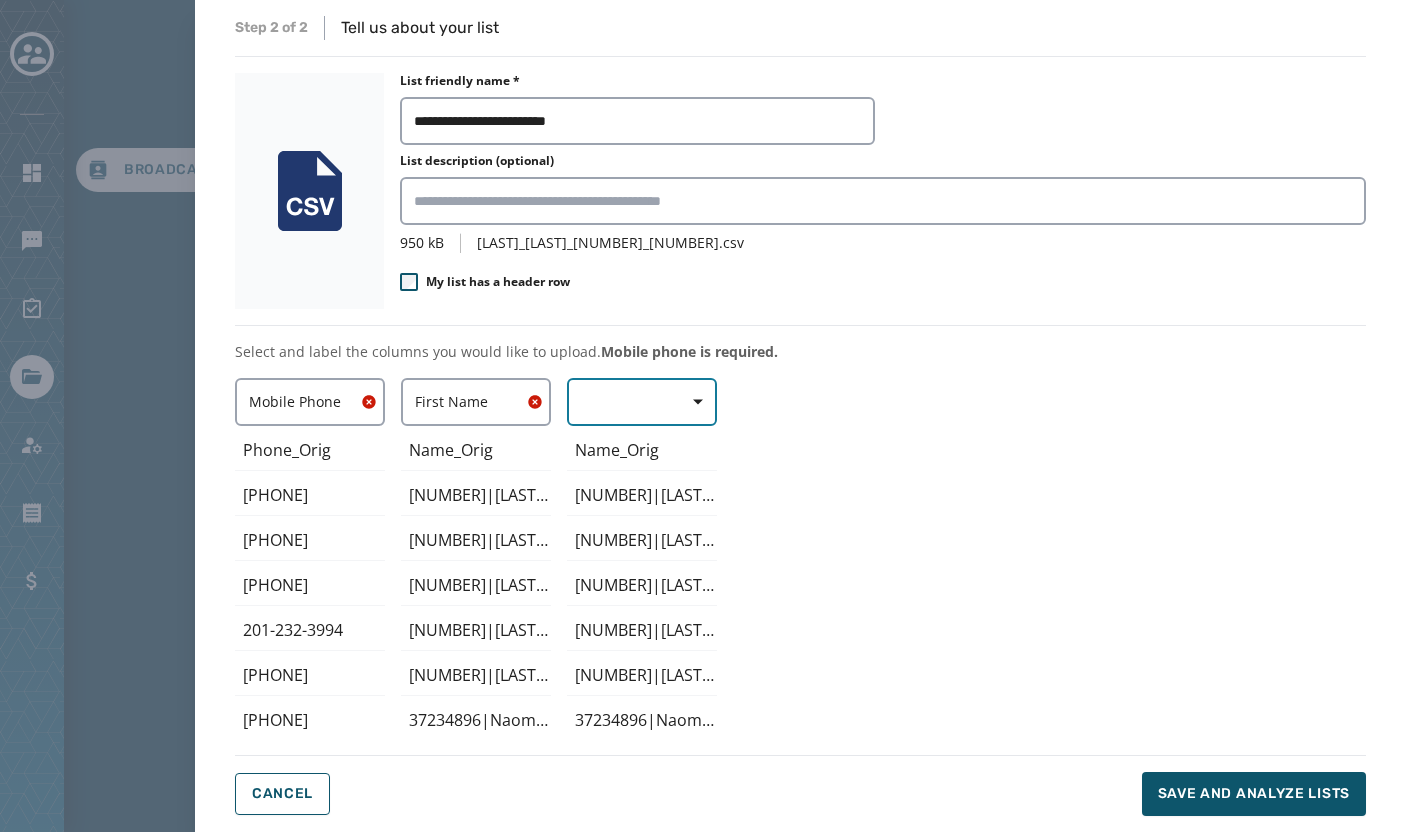 click at bounding box center [642, 402] 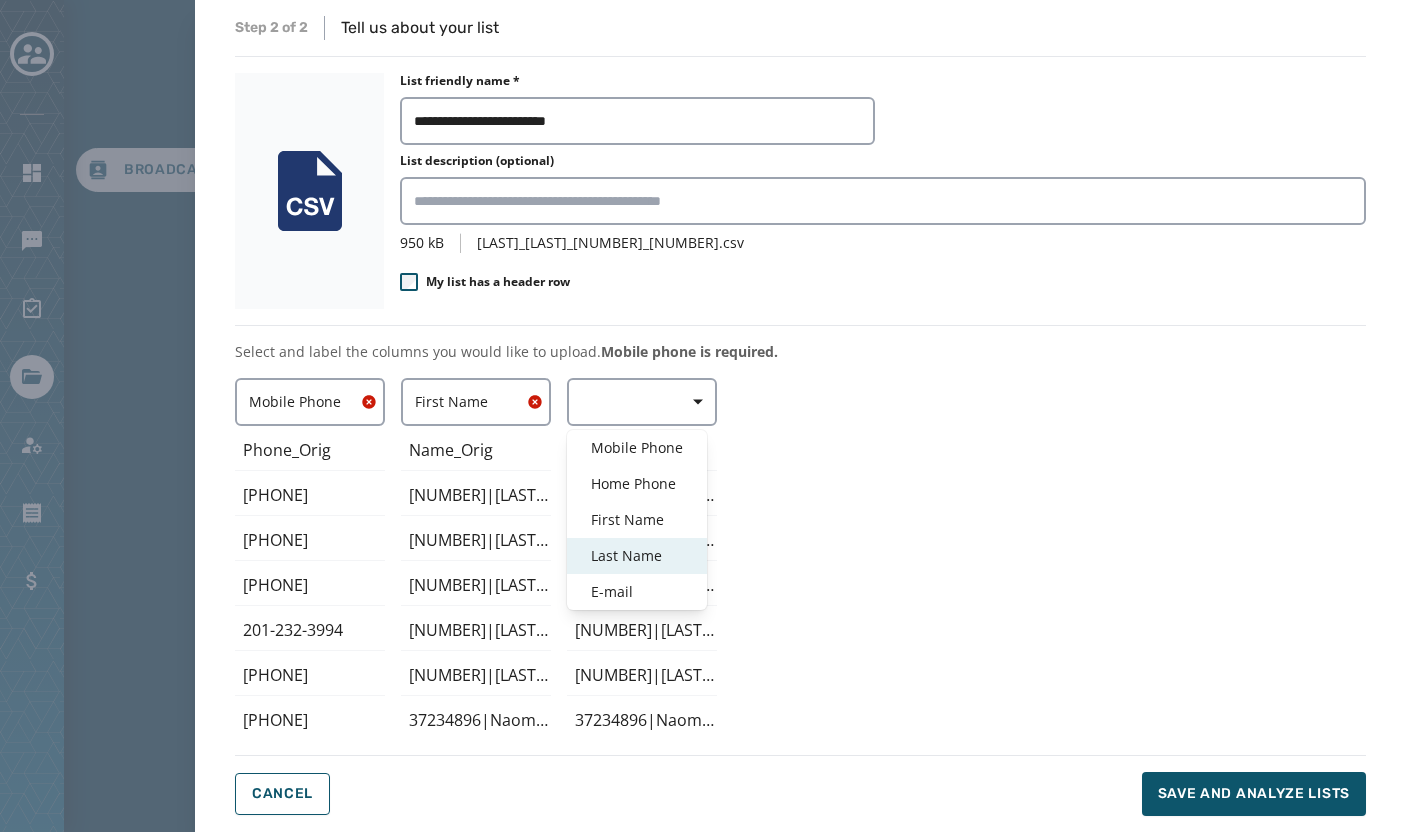 click on "Last Name" at bounding box center (637, 556) 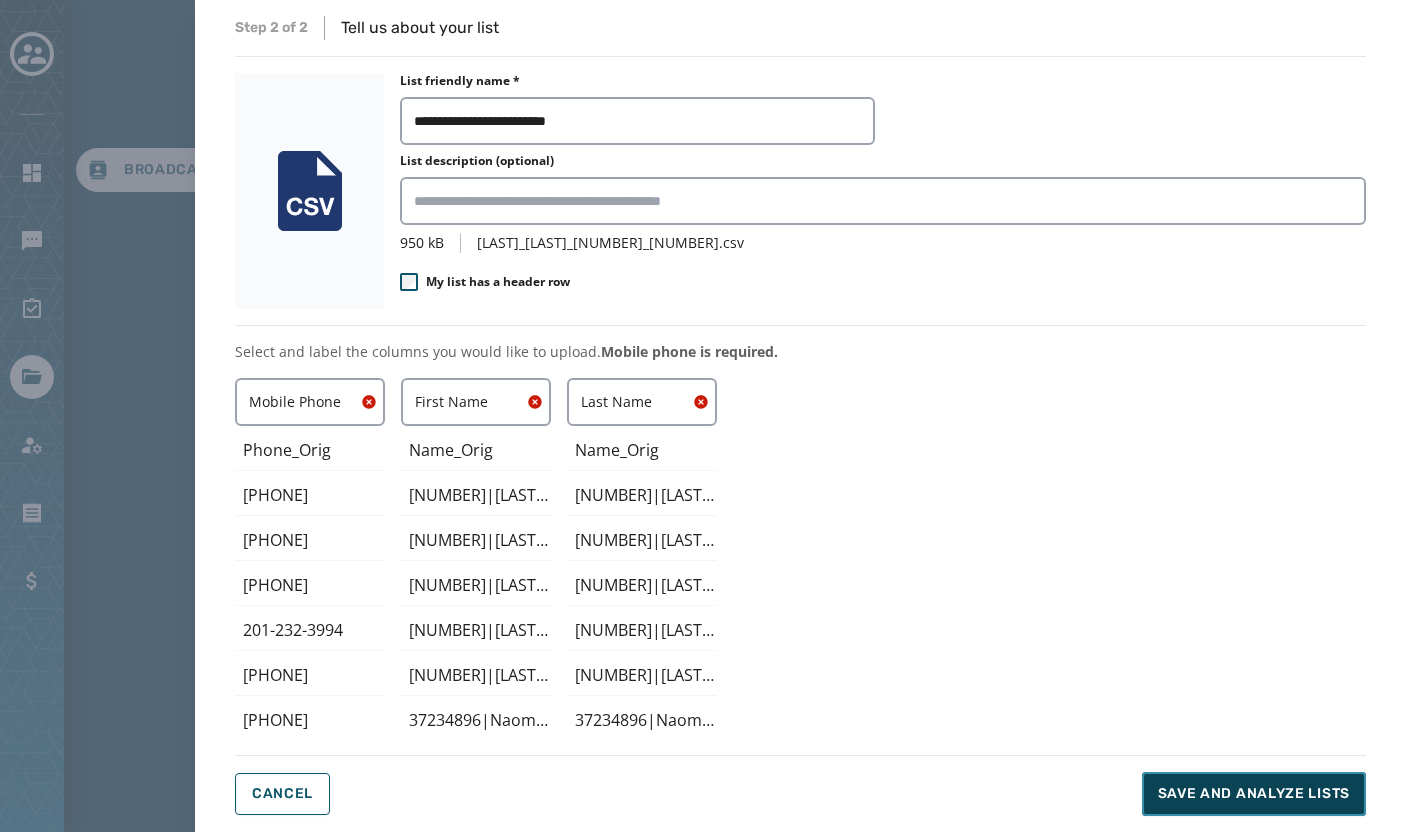 click on "Save and analyze lists" at bounding box center (1254, 794) 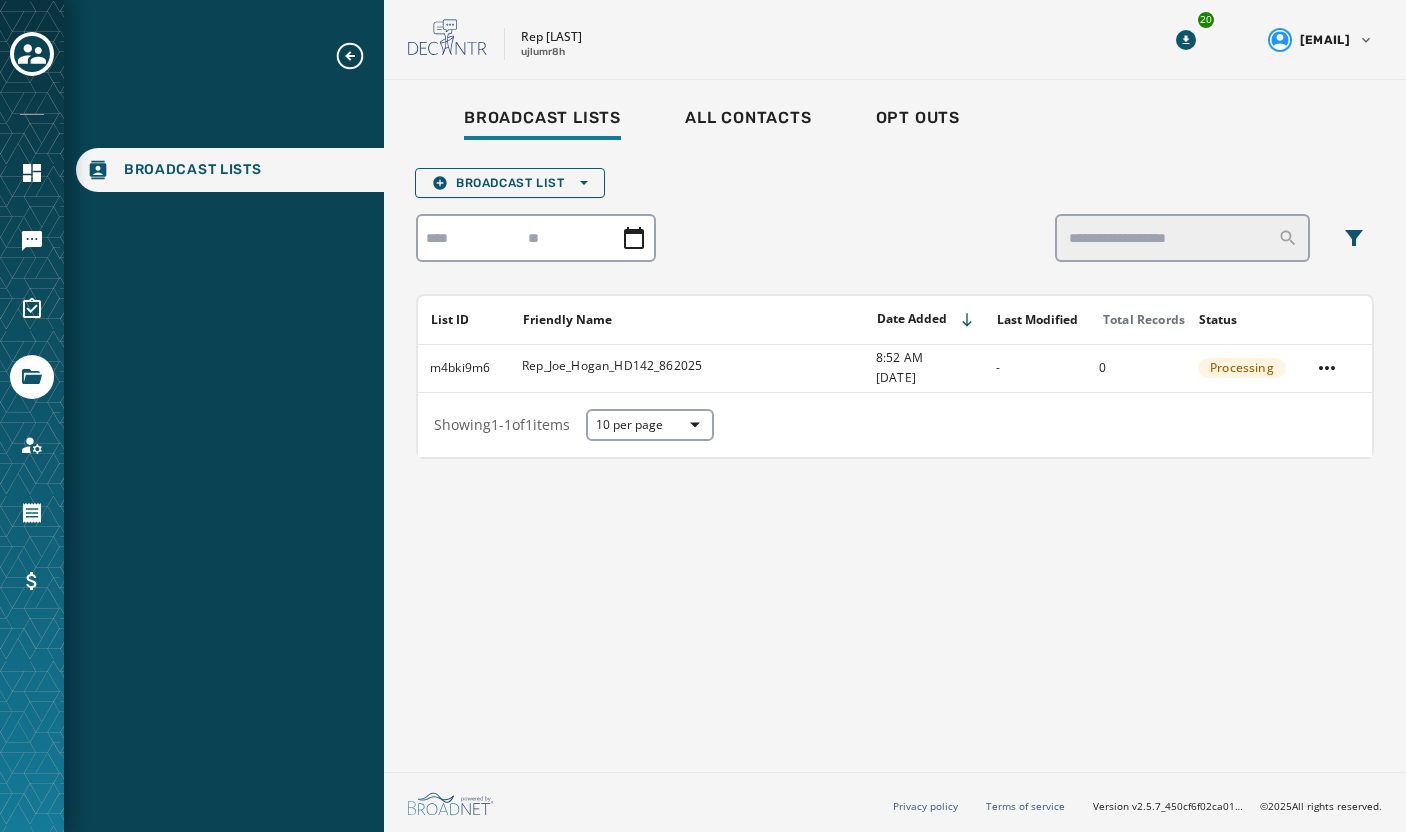 click 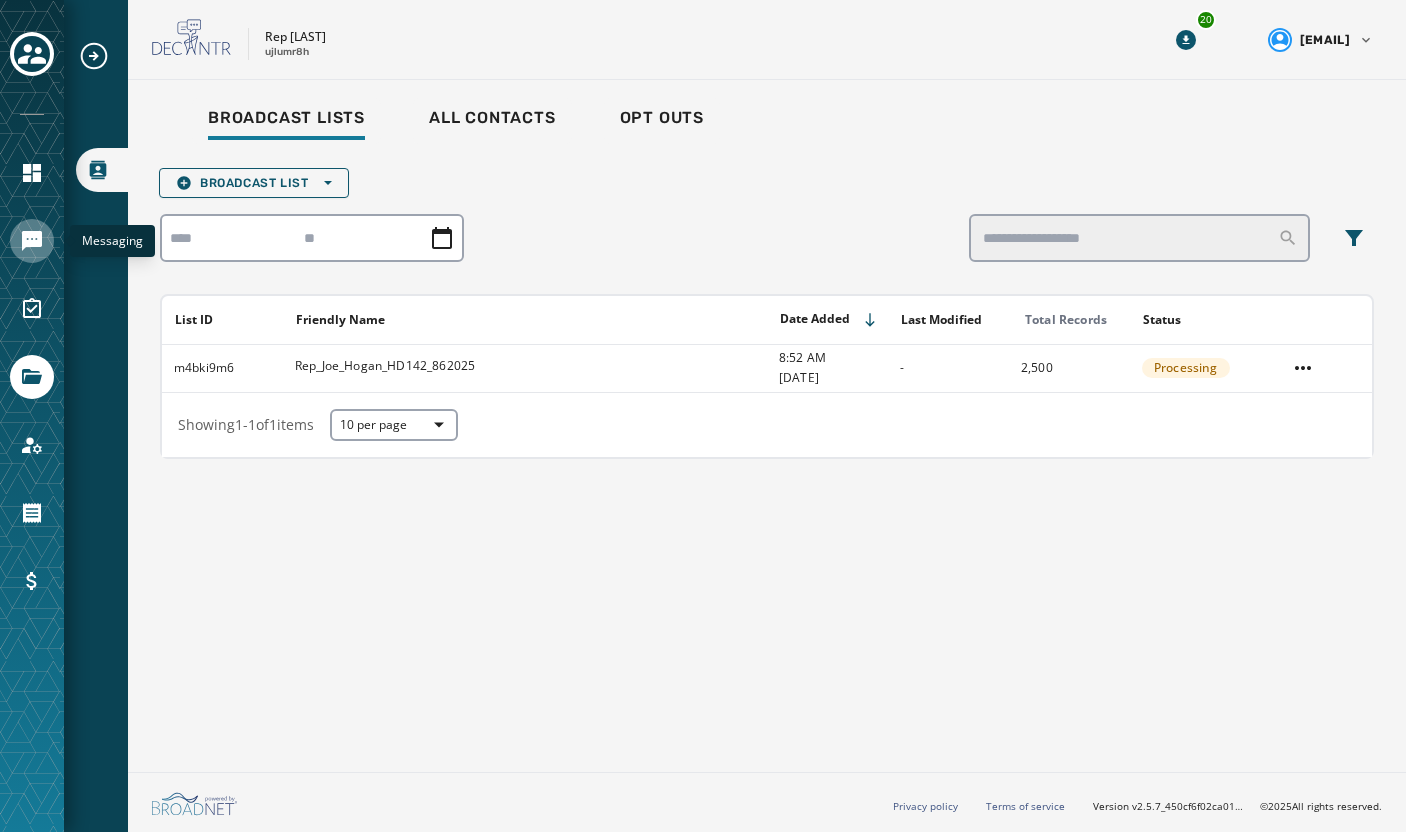 click 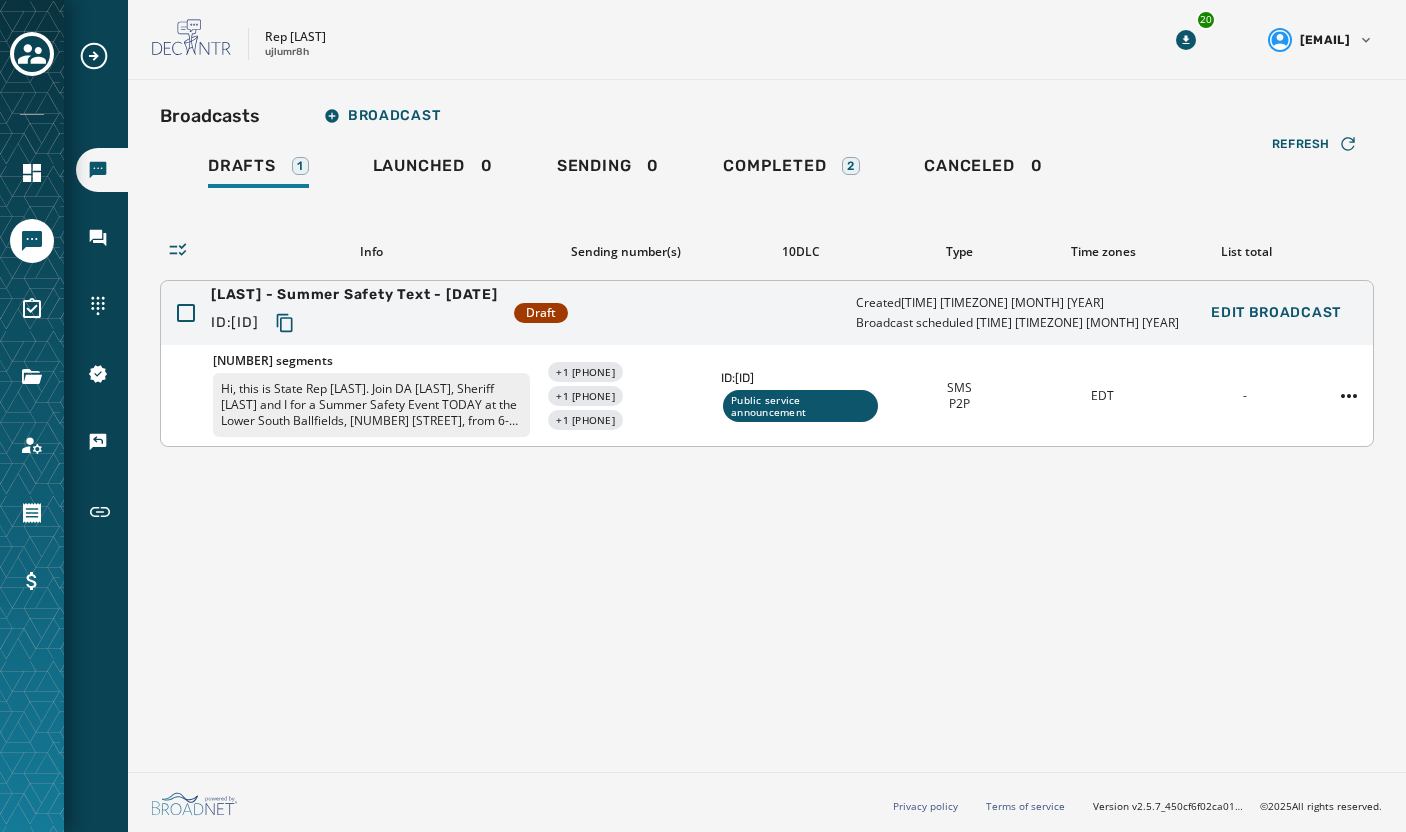 click on "Hogan - Summer Safety Text - 7-24-25 ID:  szatu5xo Draft Created  9:59 AM EDT July 24, 2025 Broadcast scheduled 11:00 AM EDT July 24, 2025 Edit Broadcast" at bounding box center [767, 313] 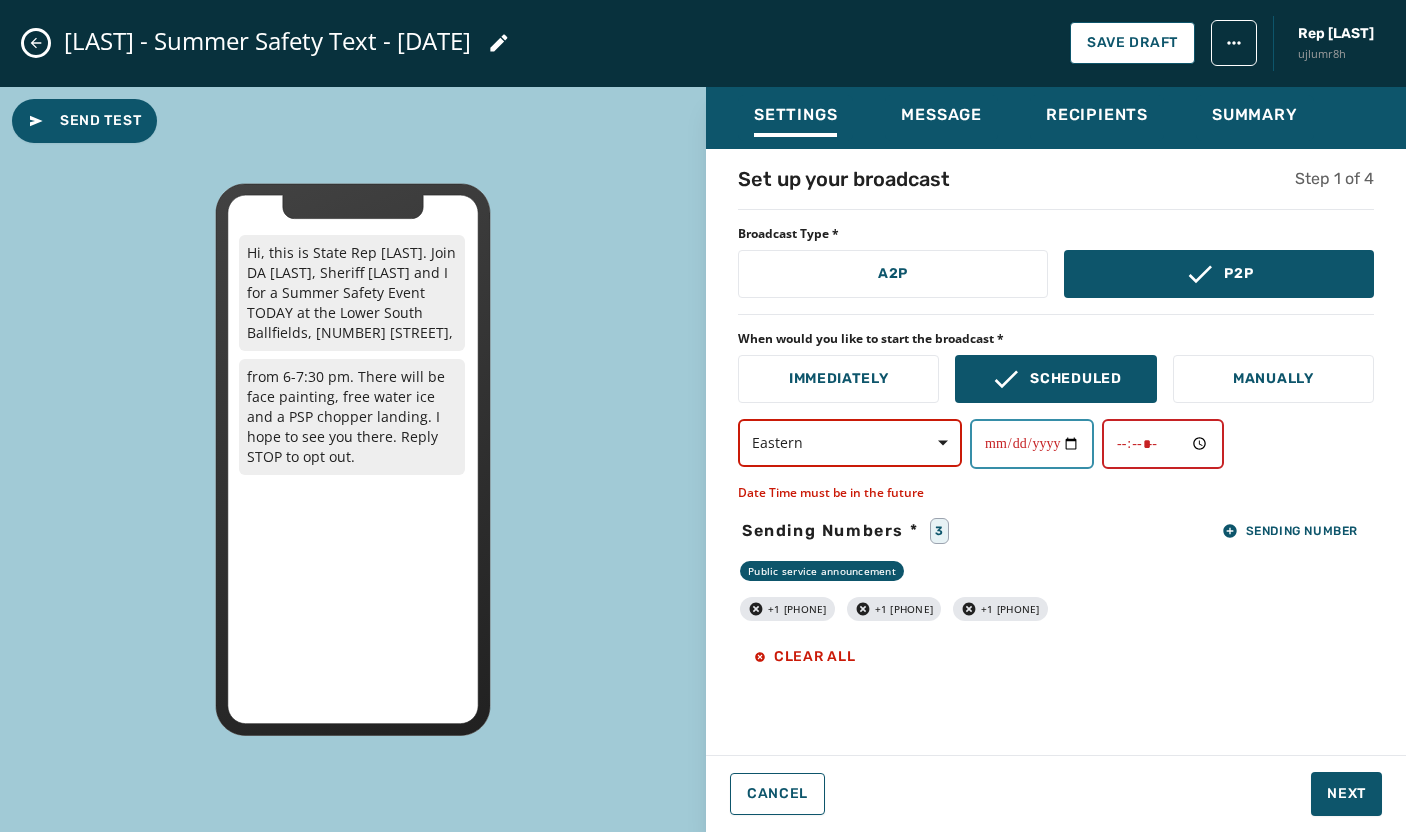 click on "**********" at bounding box center (1032, 444) 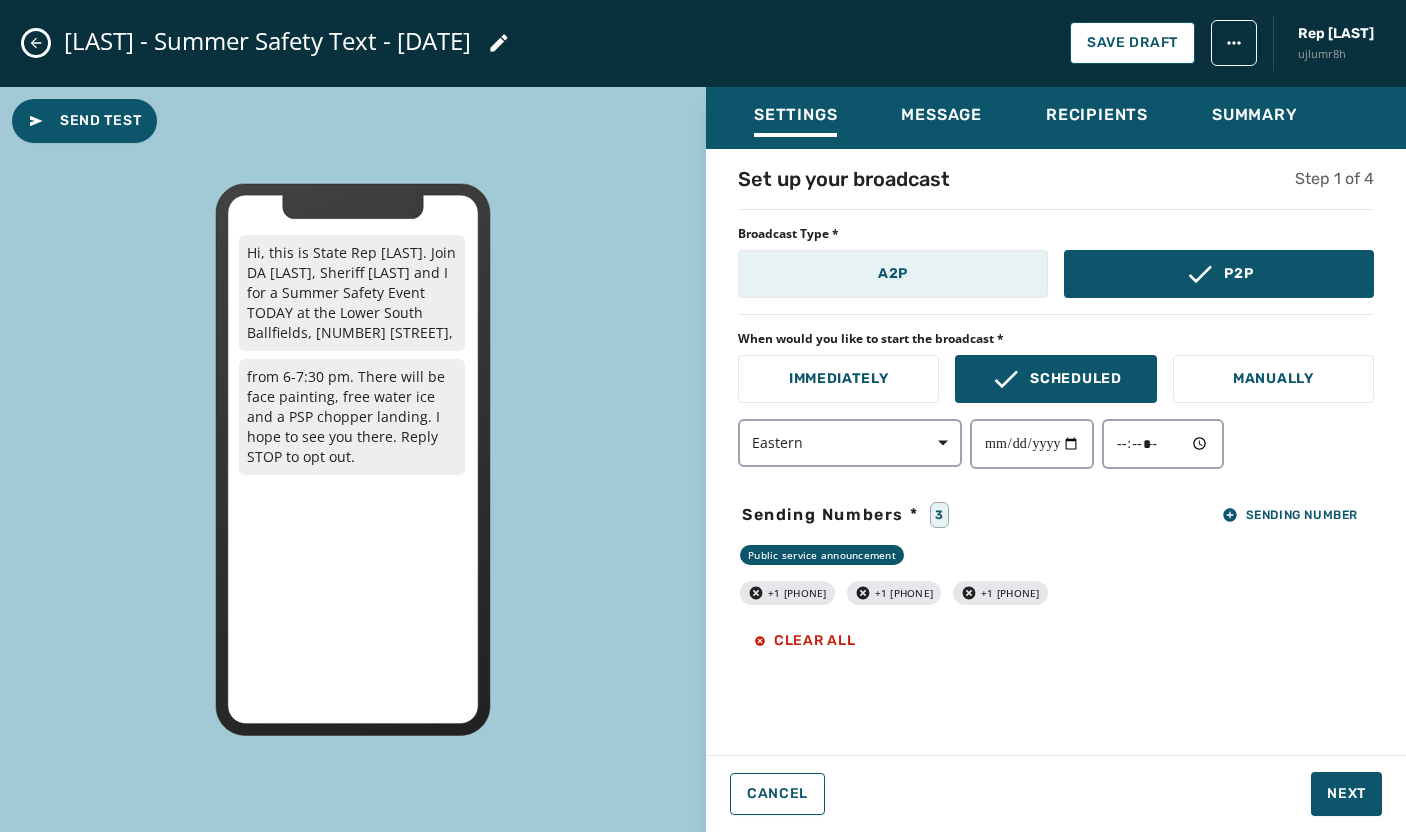 click on "A2P" at bounding box center (893, 274) 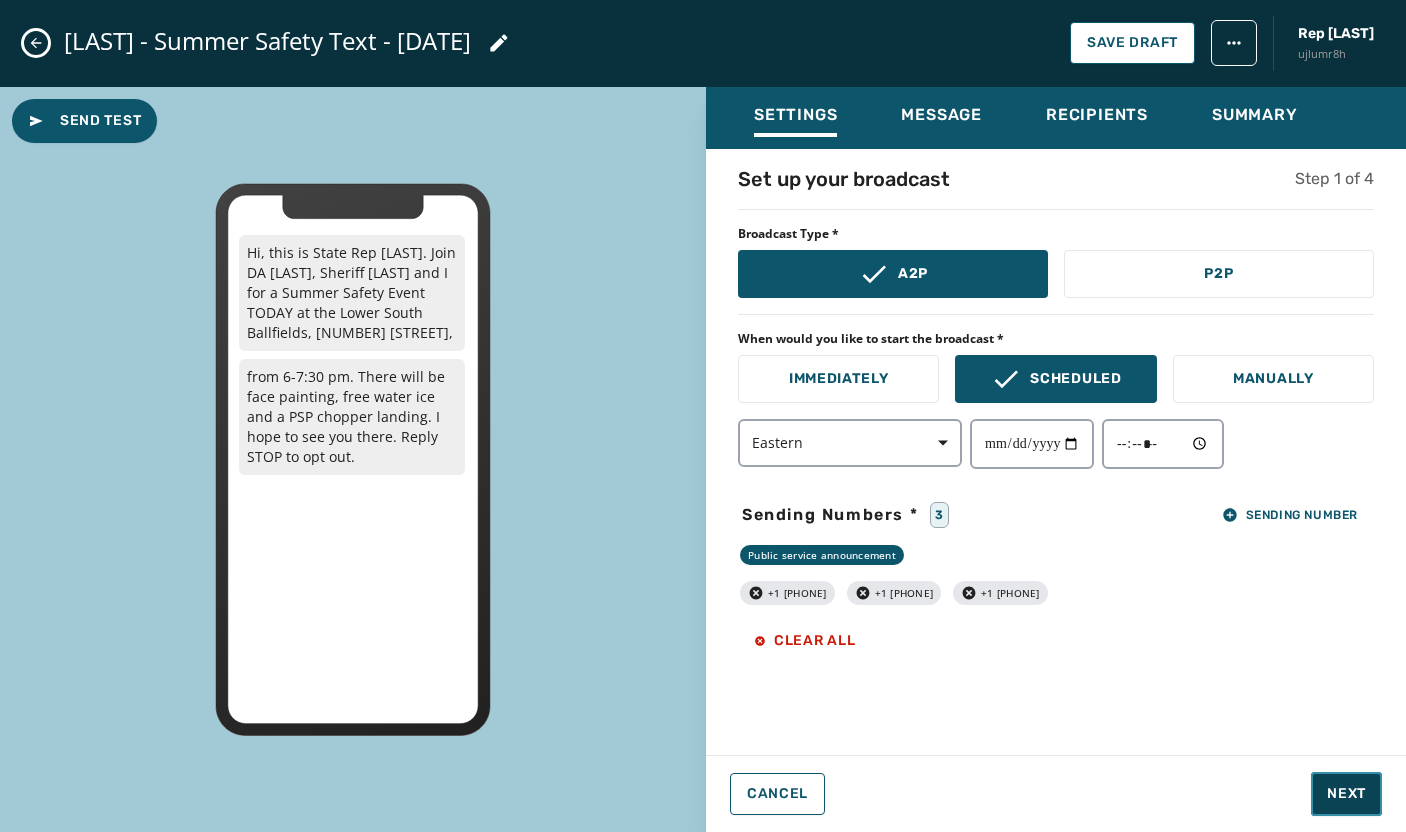 click on "Next" at bounding box center (1346, 794) 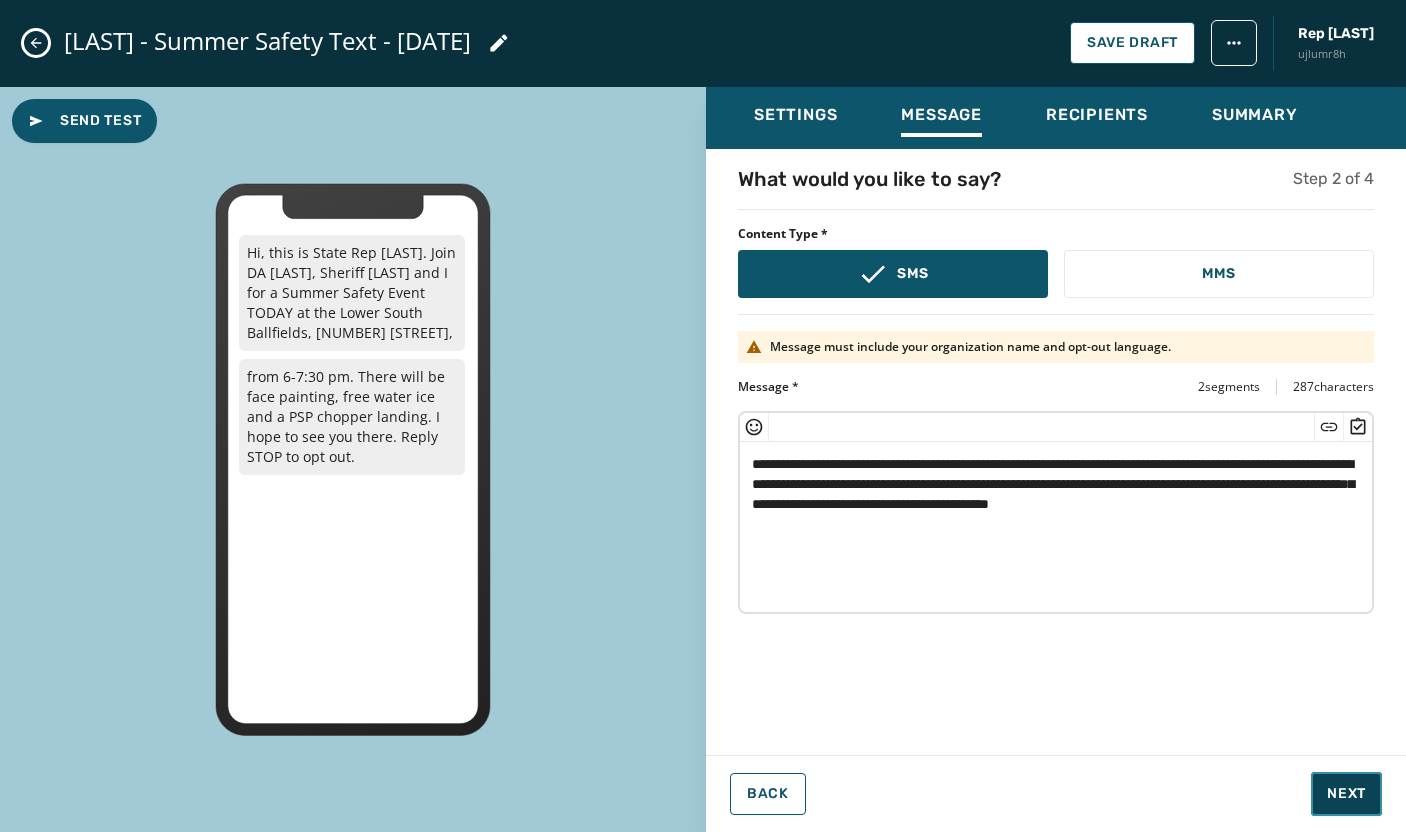 click on "Next" at bounding box center [1346, 794] 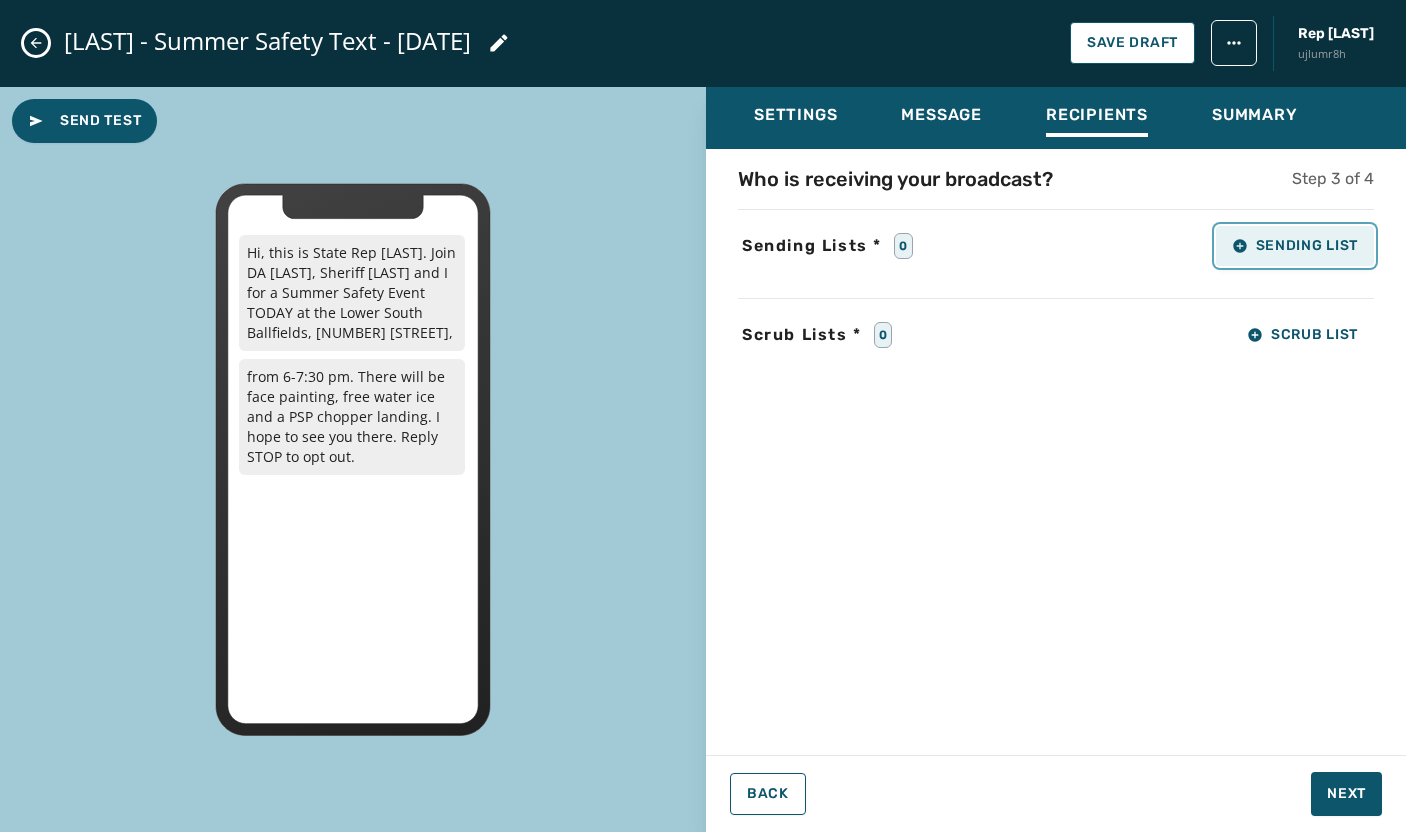 click on "Sending List" at bounding box center [1295, 246] 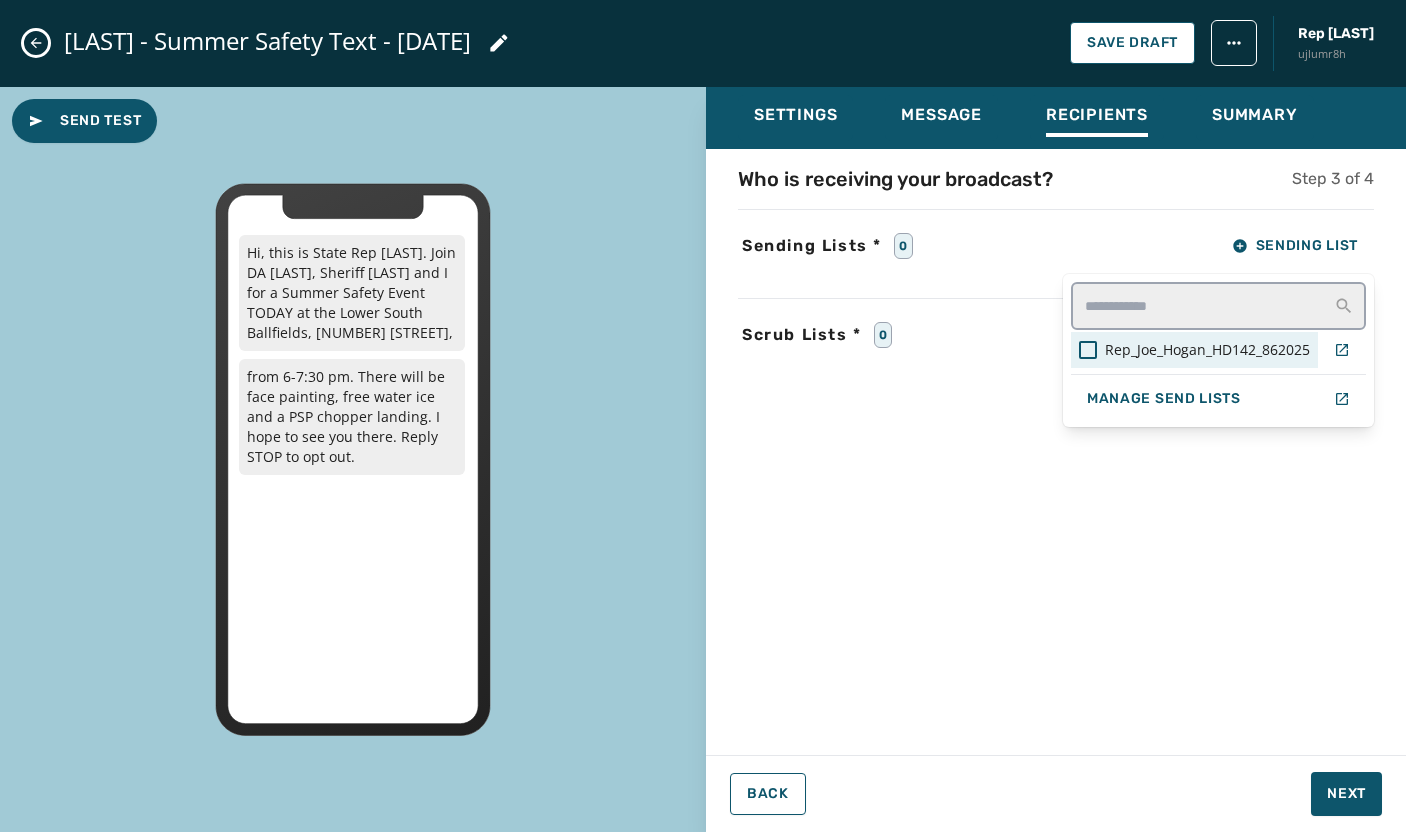 click at bounding box center (1088, 350) 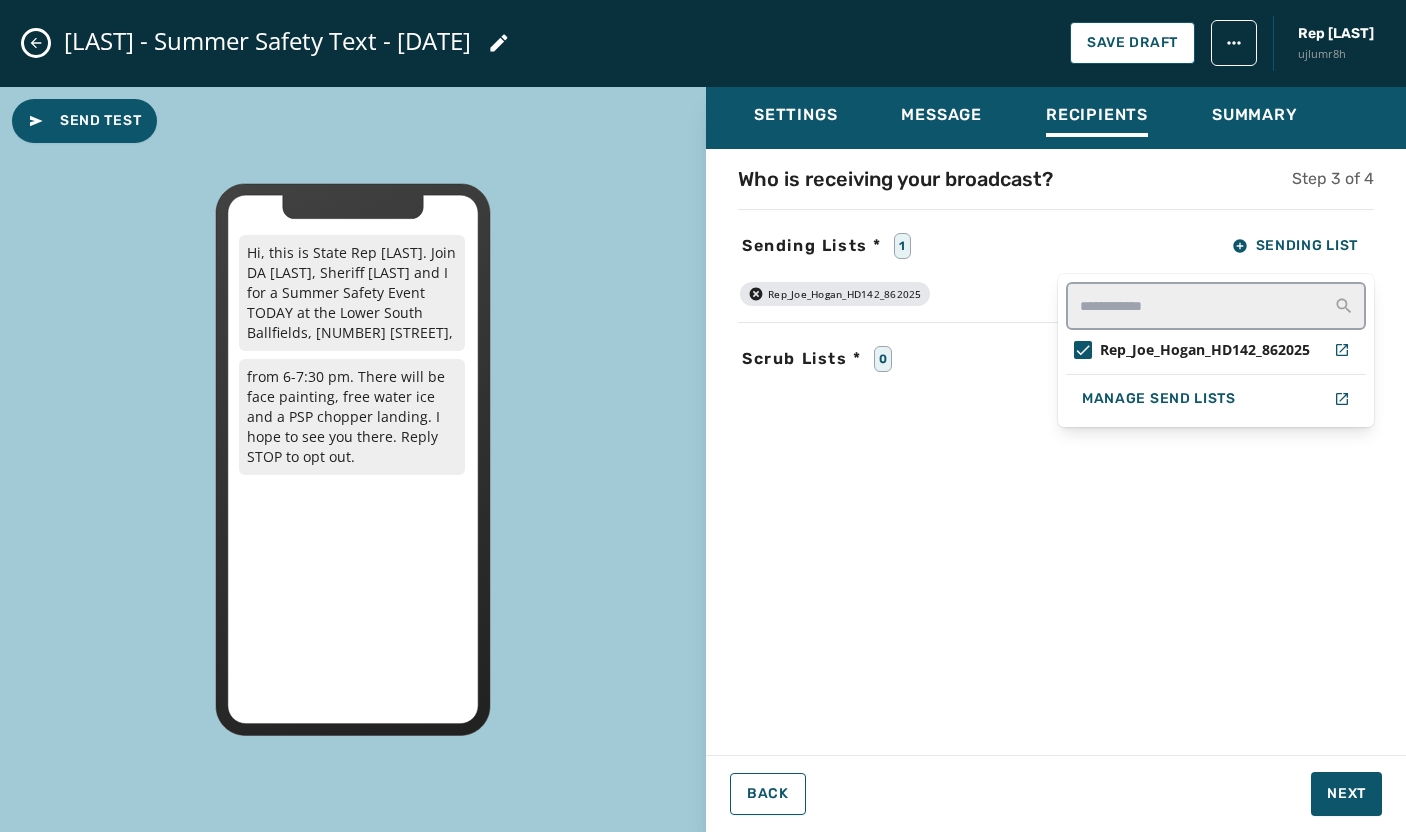 click on "Who is receiving your broadcast? Step 3 of 4 Sending Lists * 1 Sending List Rep_Joe_Hogan_HD142_862025 Manage Send Lists Rep_Joe_Hogan_HD142_862025 Scrub Lists * 0 Scrub List" at bounding box center [1056, 446] 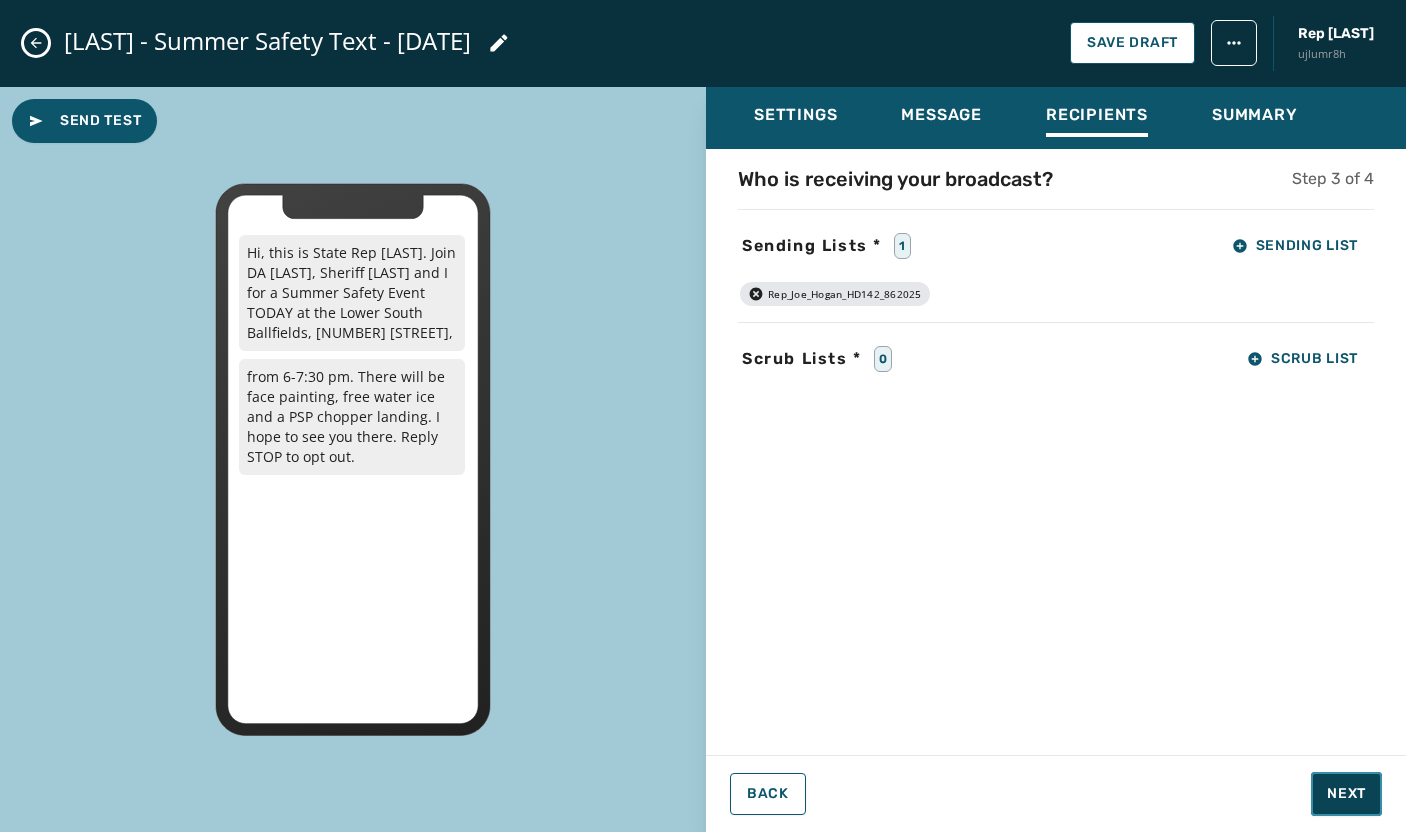 click on "Next" at bounding box center [1346, 794] 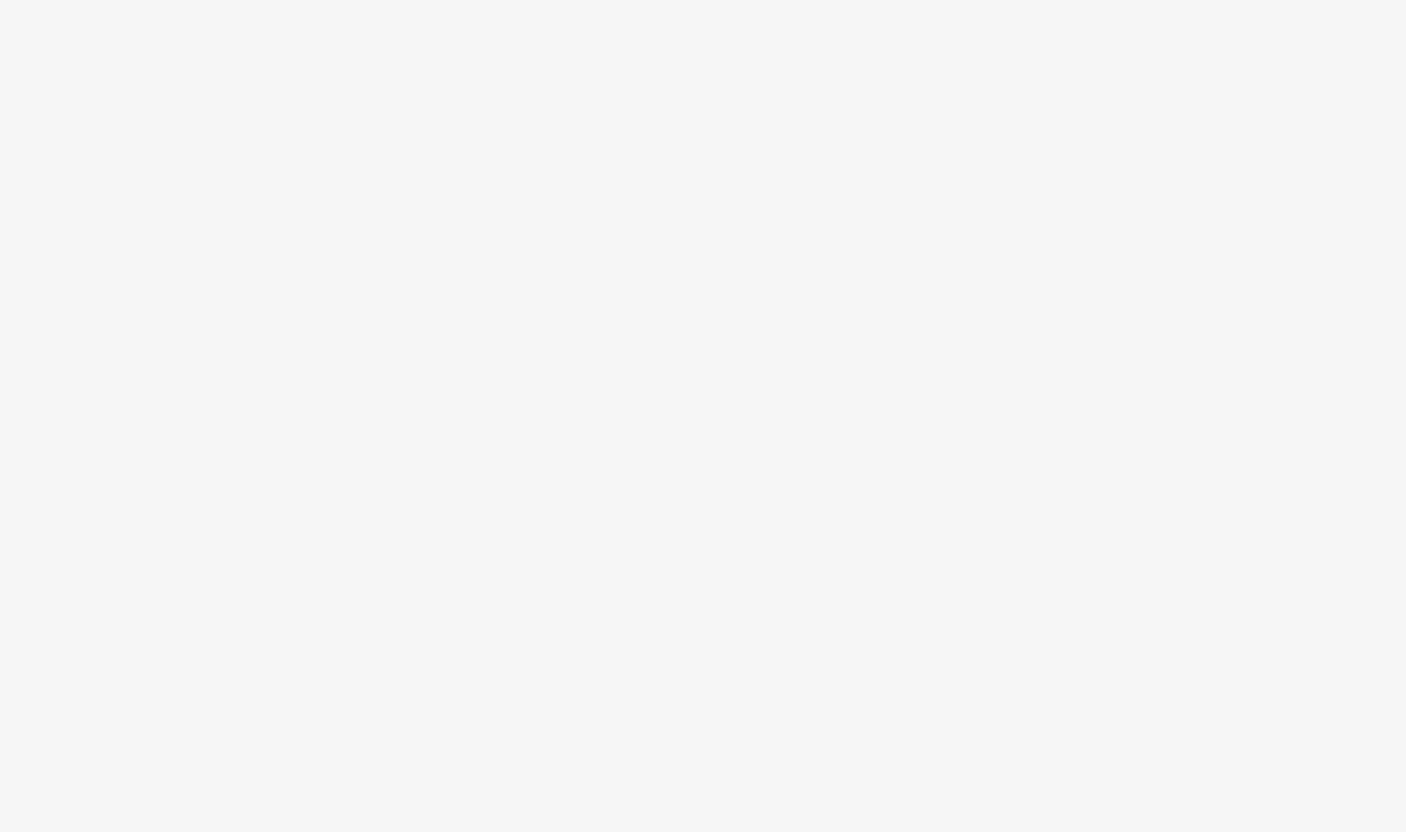 scroll, scrollTop: 0, scrollLeft: 0, axis: both 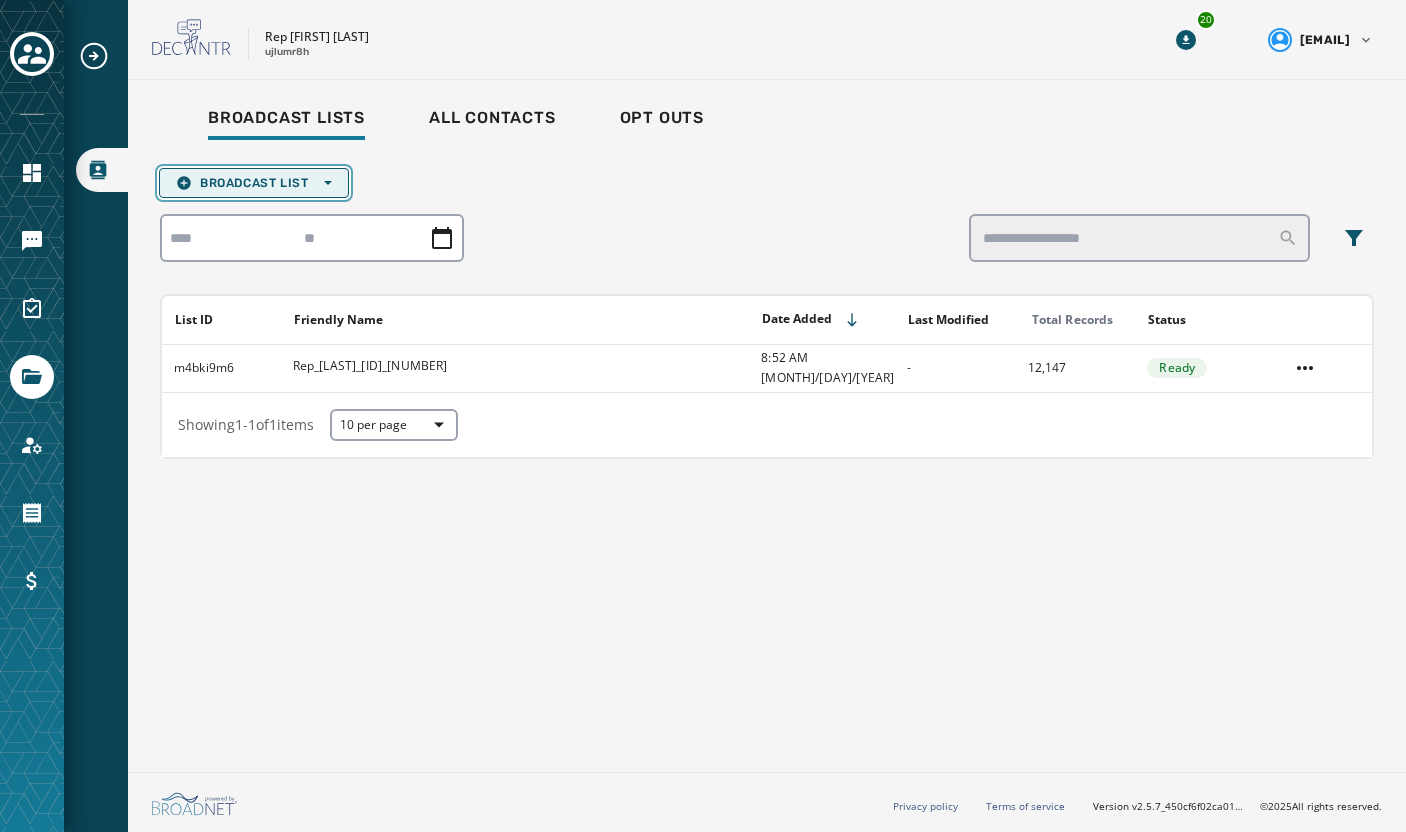 click on "Broadcast List Open options" at bounding box center (254, 183) 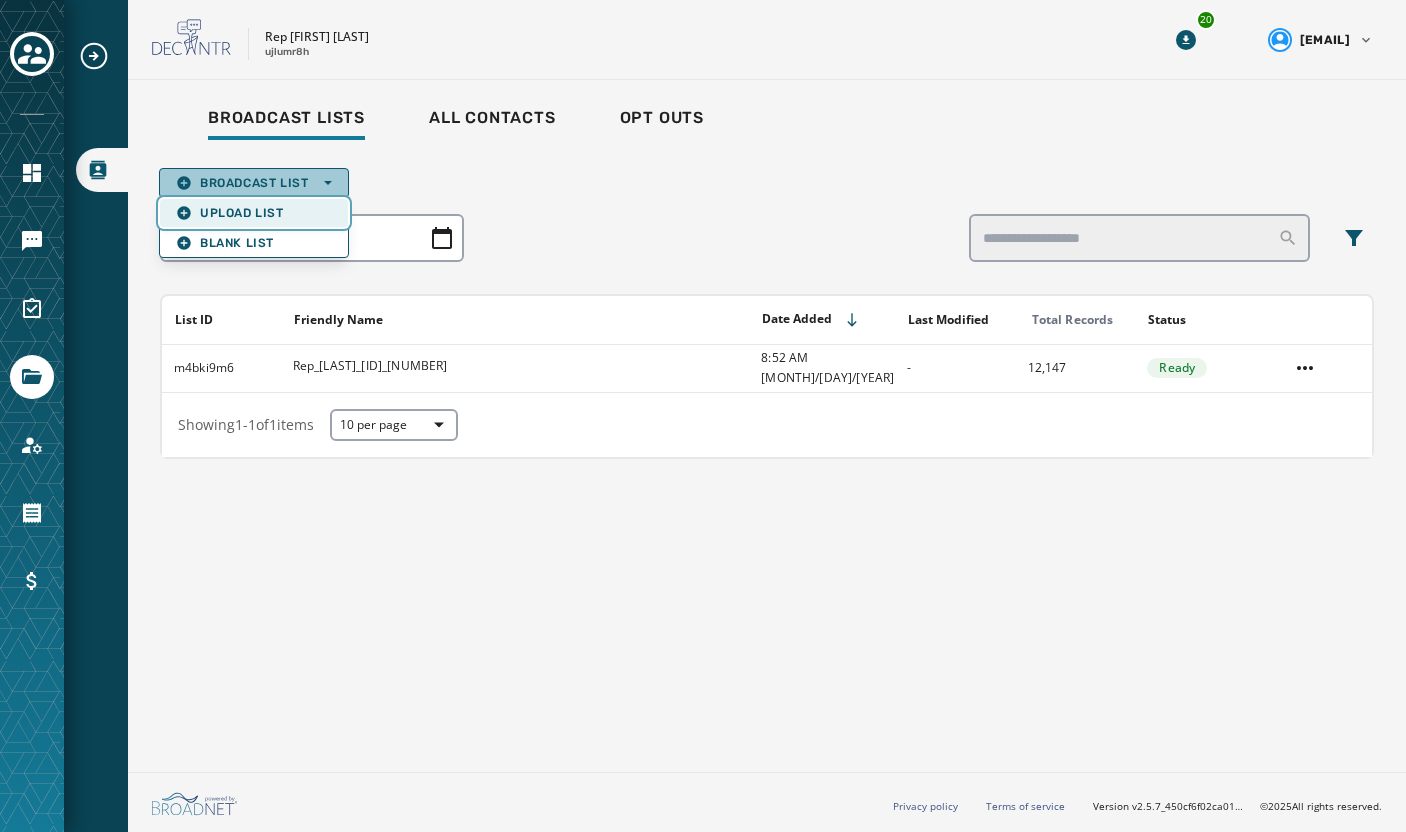 click on "Upload List" at bounding box center [254, 213] 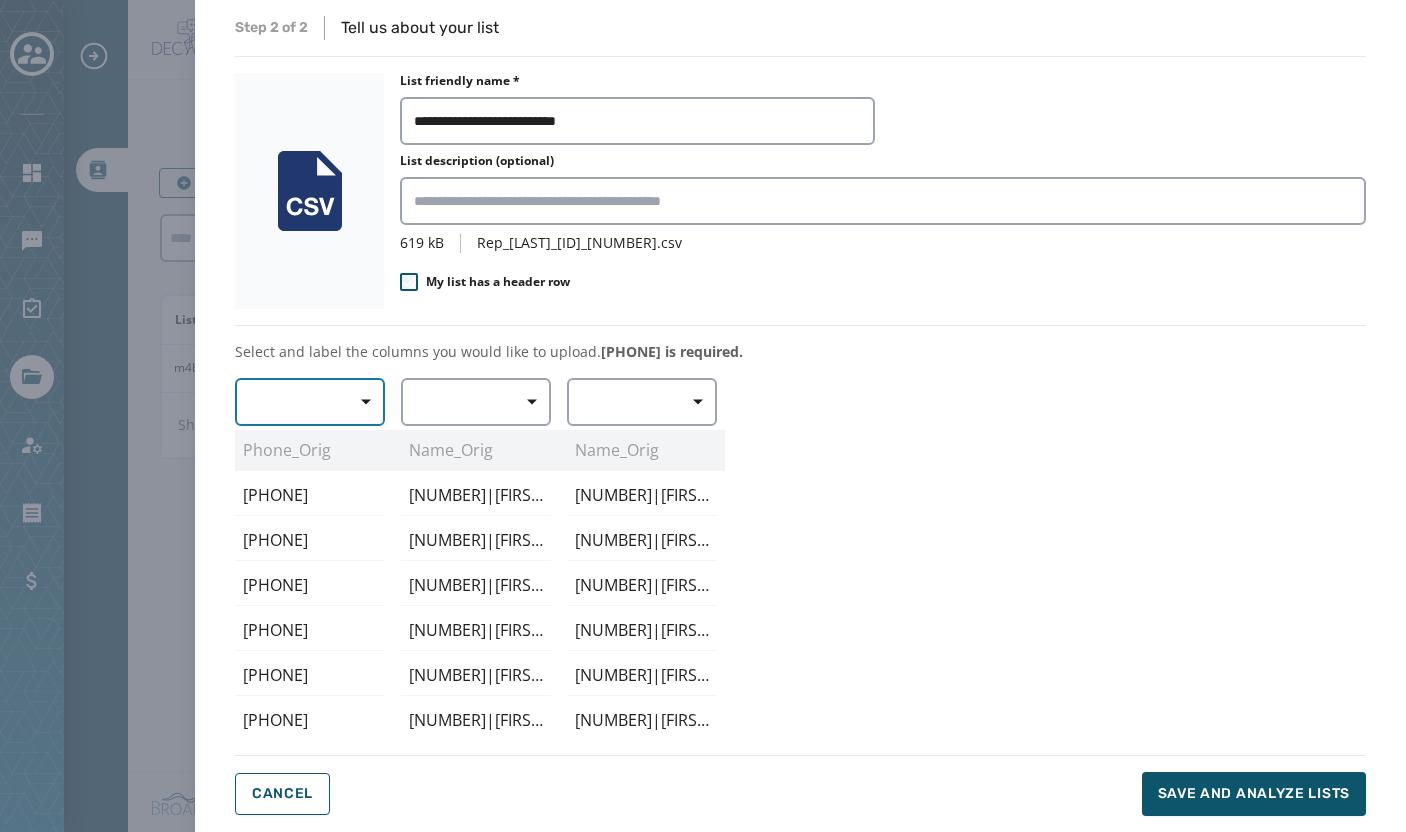 click 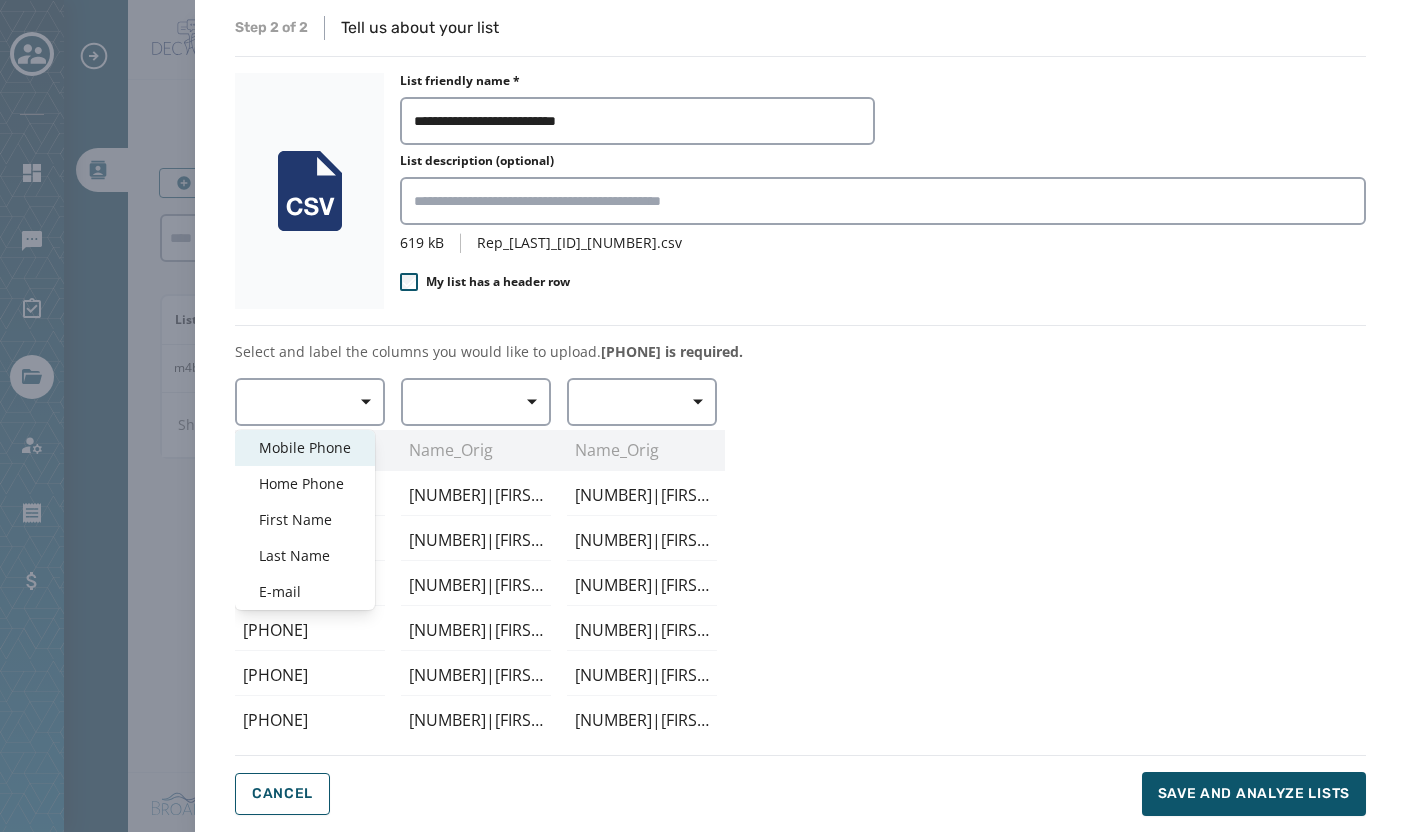 click on "Mobile Phone" at bounding box center (305, 448) 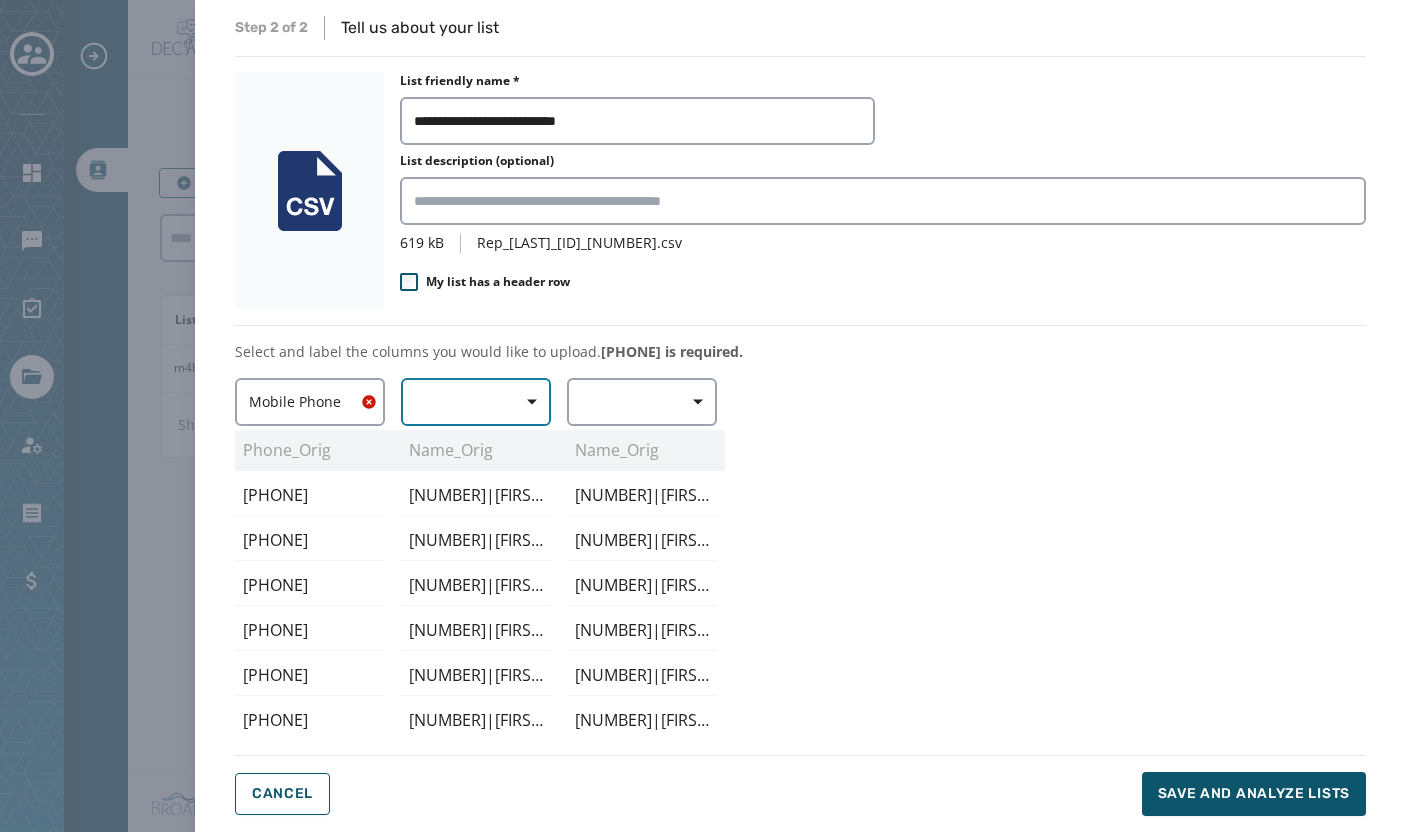 click at bounding box center [476, 402] 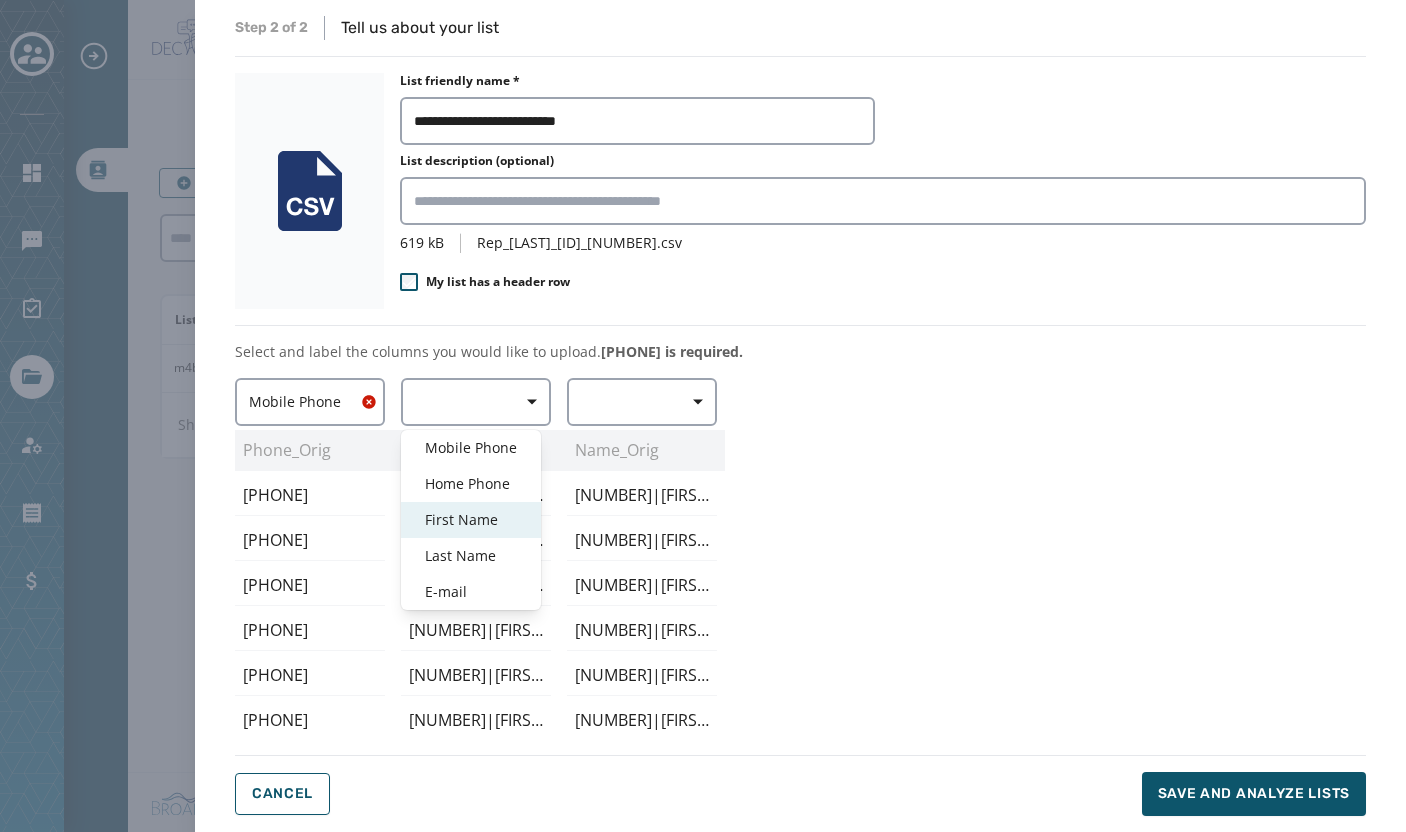 click on "First Name" at bounding box center (471, 520) 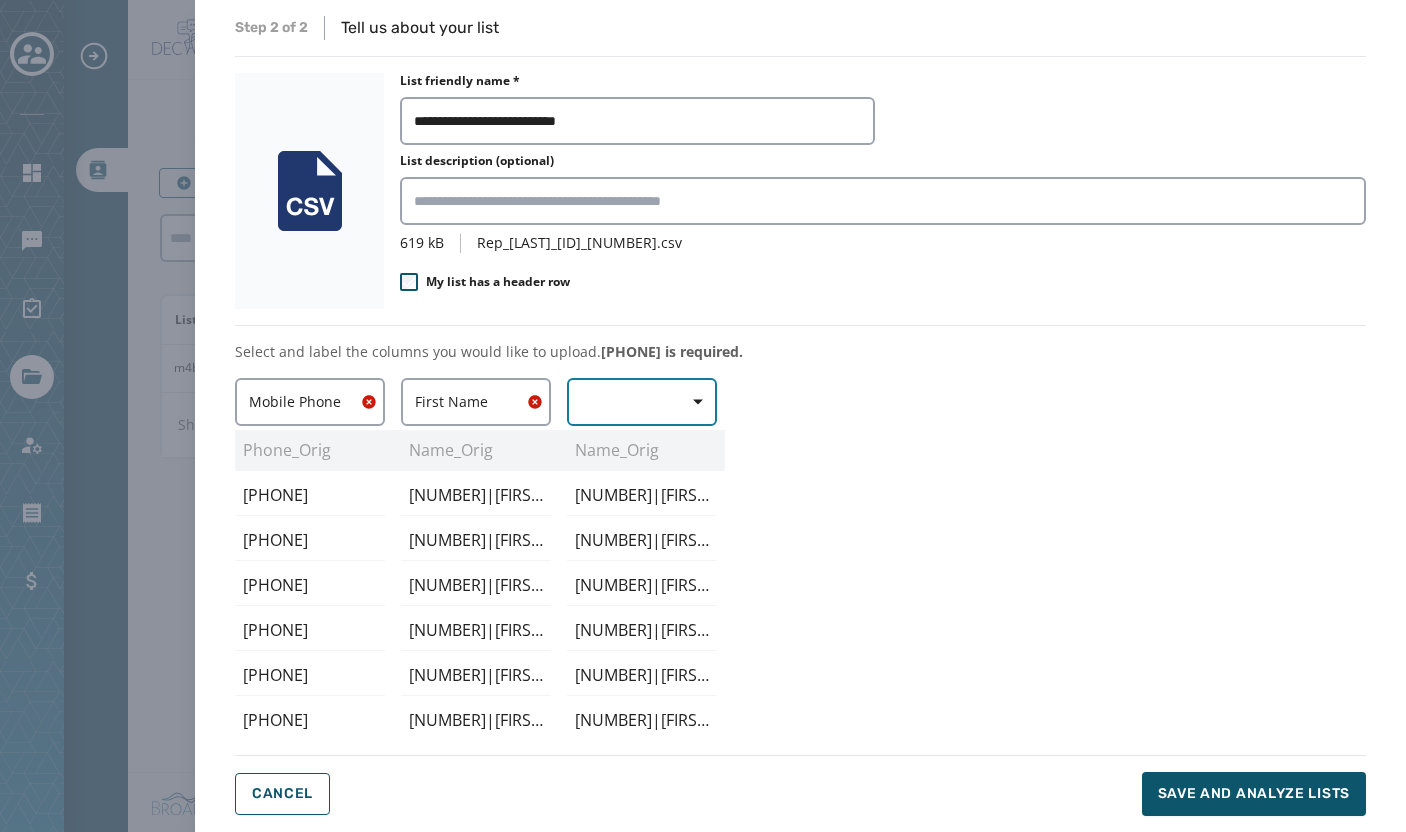 click at bounding box center [642, 402] 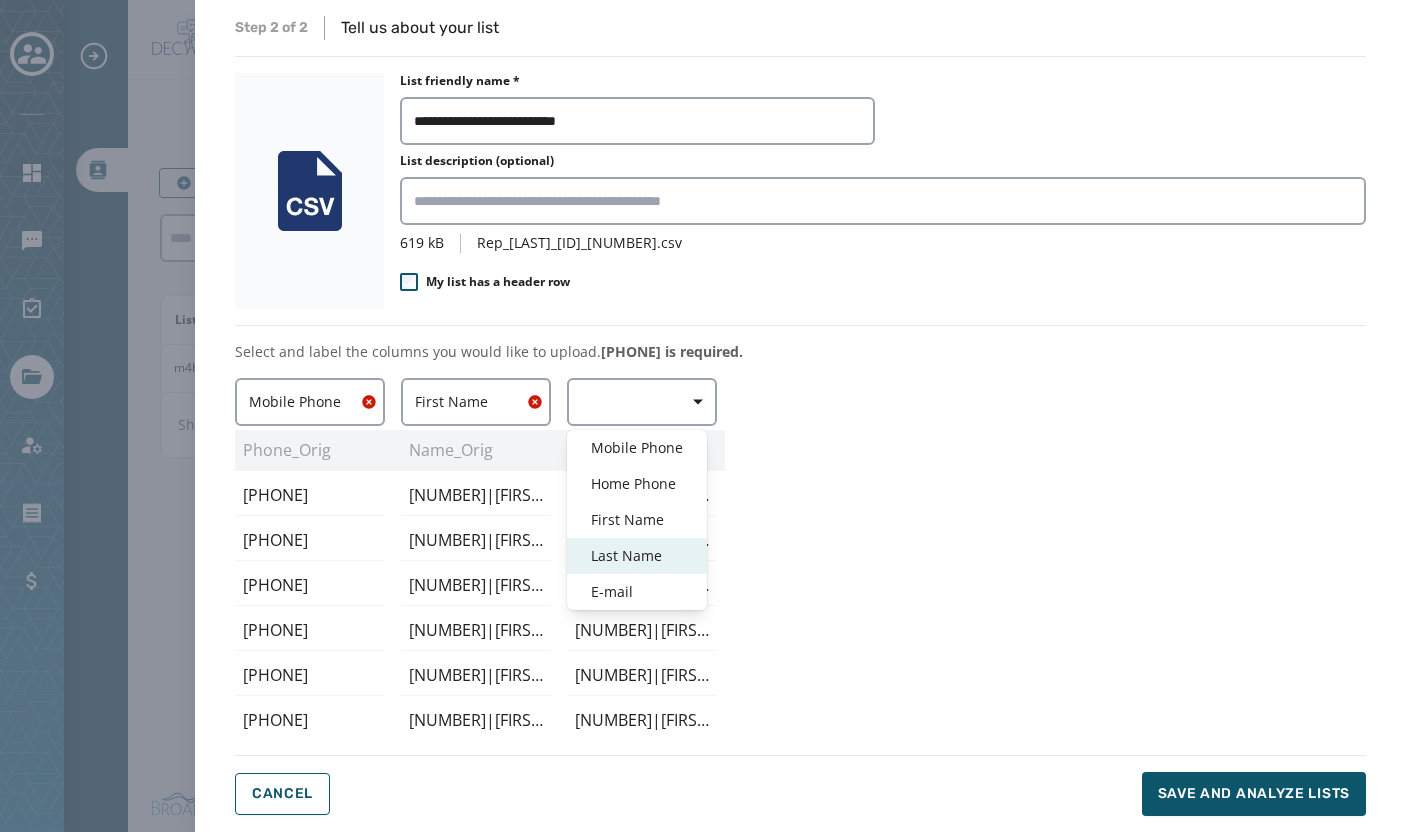 click on "Last Name" at bounding box center [637, 556] 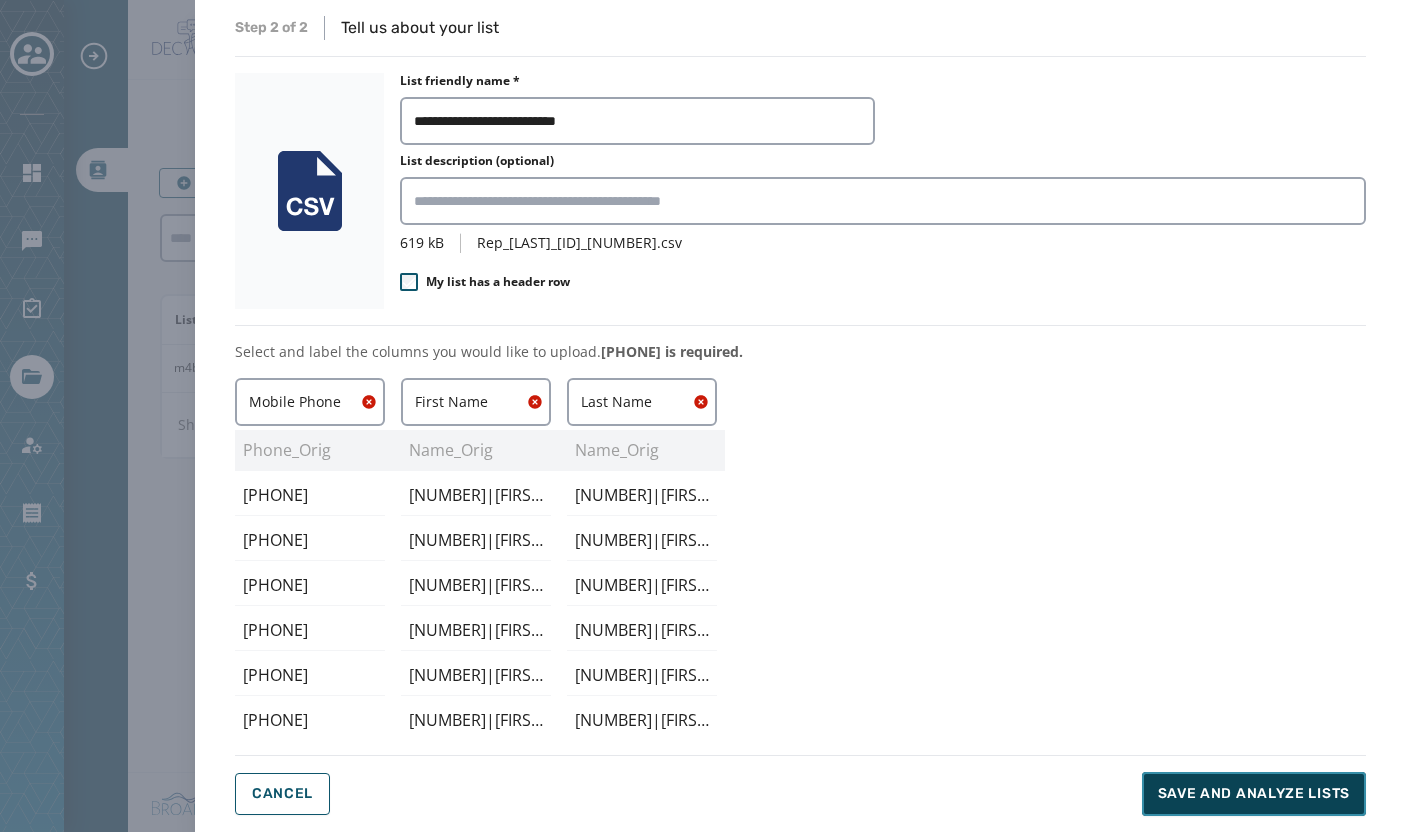 click on "Save and analyze lists" at bounding box center (1254, 794) 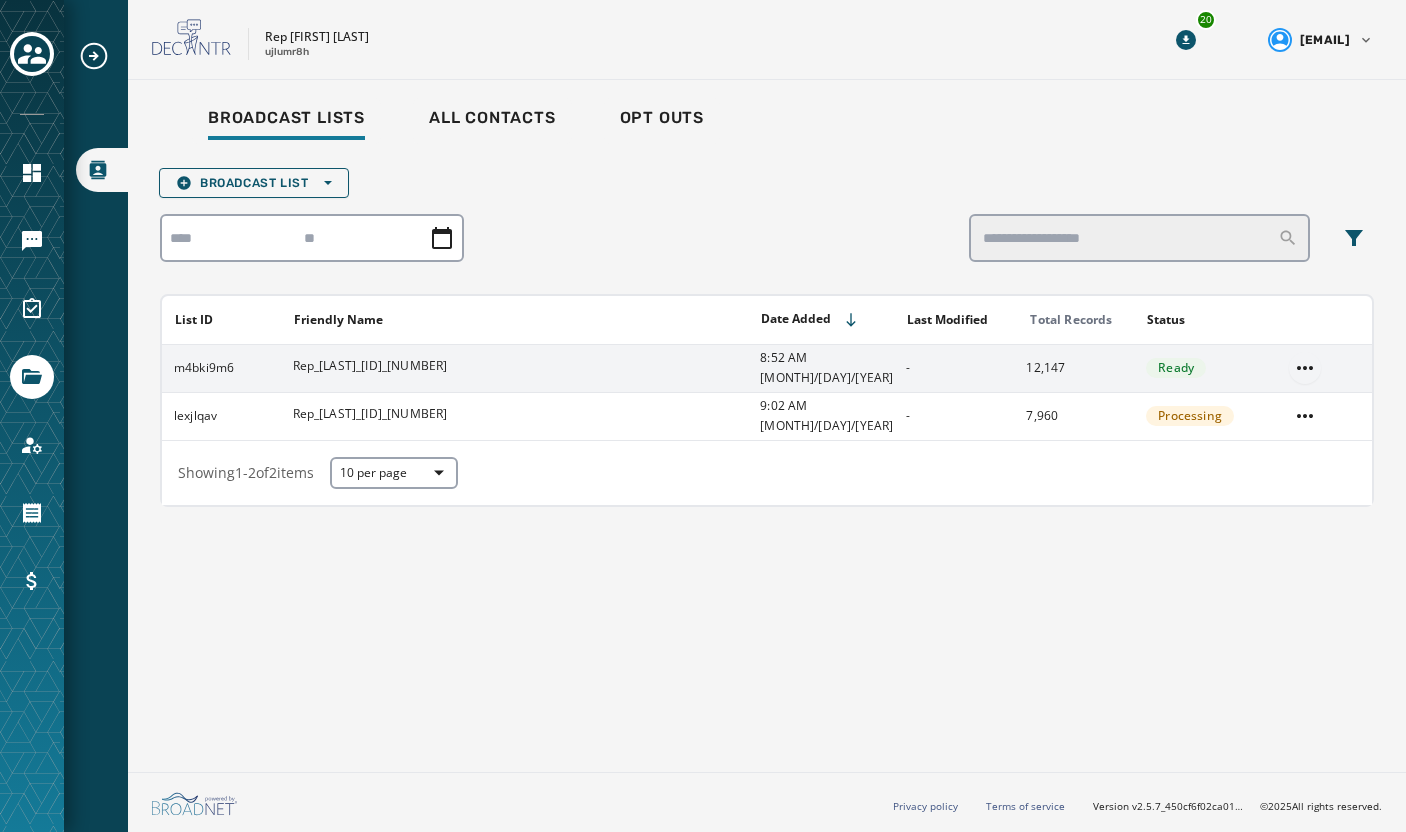 click on "Broadcast Lists Skip To Main Content Rep Joe Hogan ujlumr8h 20 Tkonen@pahousegop.com Broadcast Lists All Contacts Opt Outs  Broadcast List Open options List ID Friendly Name Date Added Last Modified Total Records Status m4bki9m6 Rep_Joe_Hogan_HD142_862025 8:52 AM 8/6/2025 - 12,147 Ready lexjlqav Rep_Joe_Hogan_HD142_862025-2 9:02 AM 8/6/2025 - 7,960 Processing Showing  1 - 2  of  2  items 10 per page Privacy policy Terms of service Version   v2.5.7_450cf6f02ca01d91e0dd0016ee612a244a52abf3 ©  2025  All rights reserved." at bounding box center (703, 416) 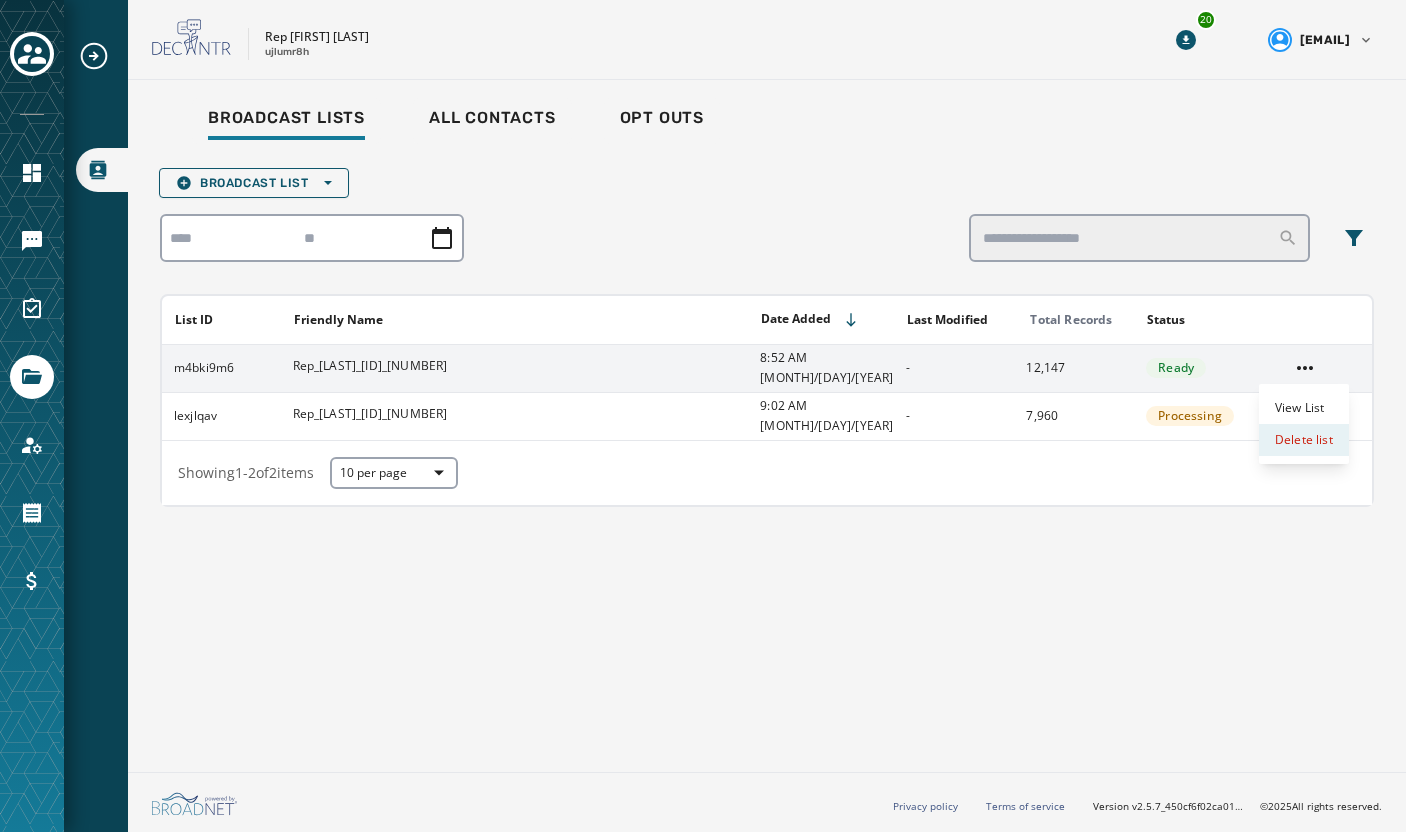 click on "Delete list" at bounding box center (1304, 440) 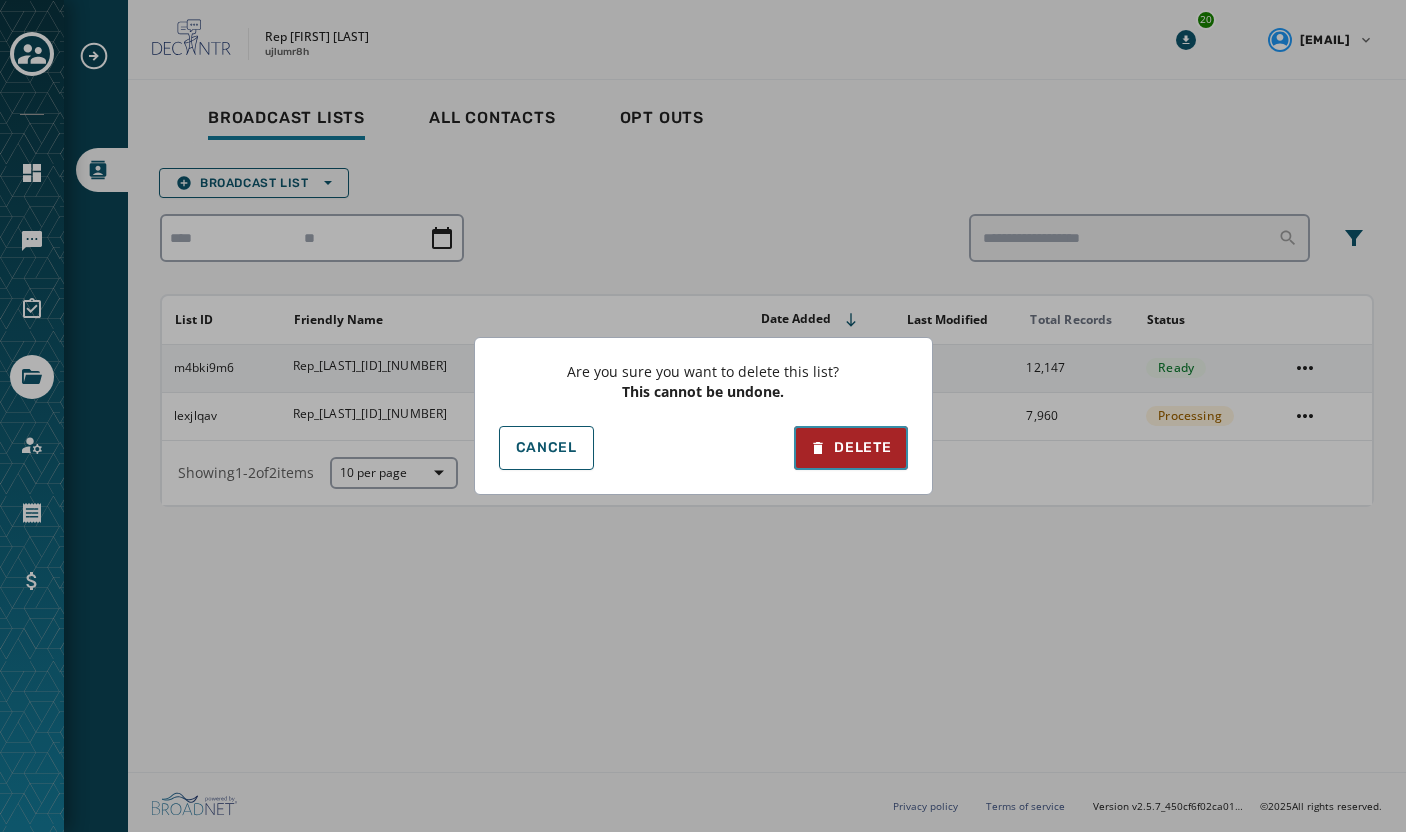 click on "Delete" at bounding box center (850, 448) 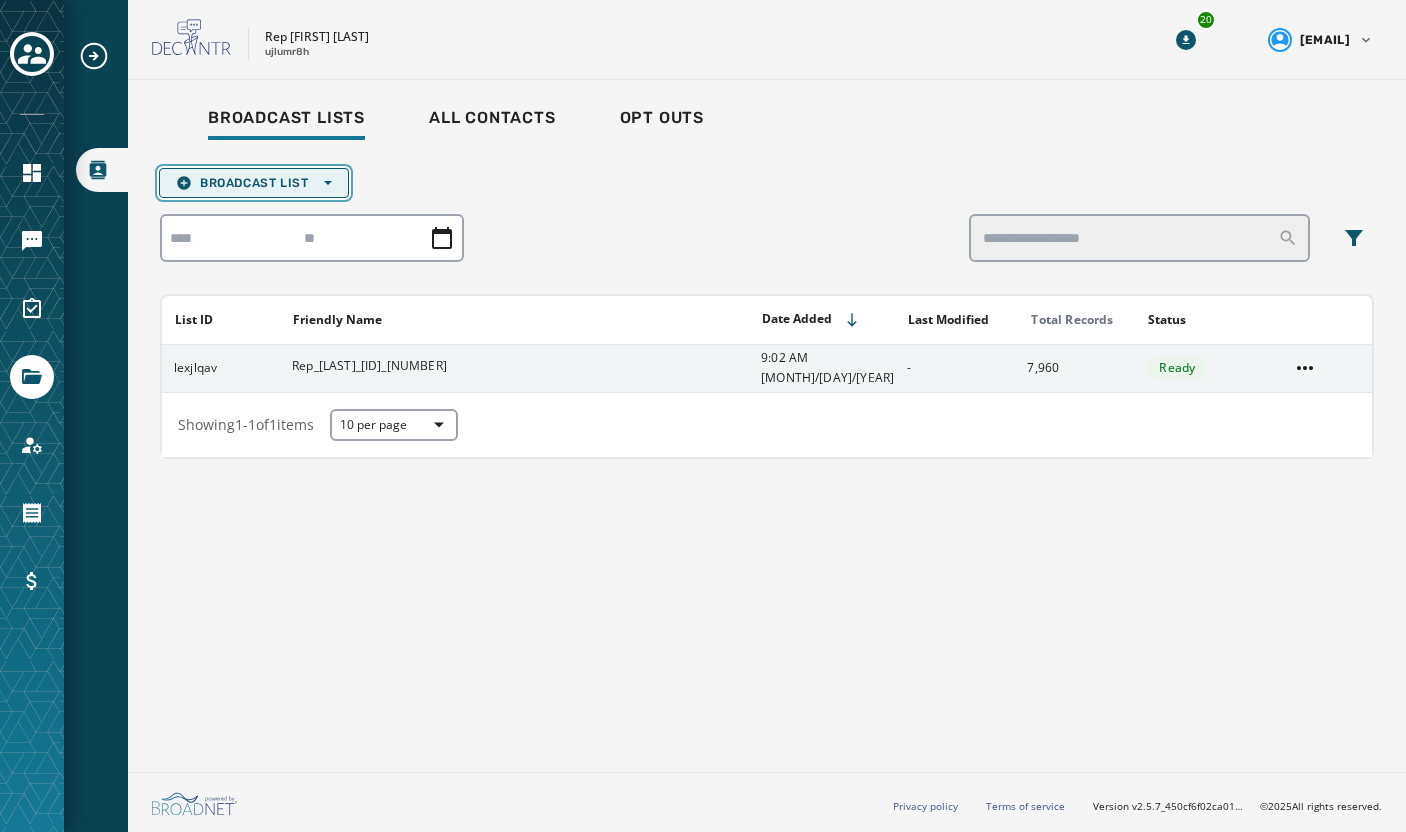 click on "Broadcast List Open options" at bounding box center (254, 183) 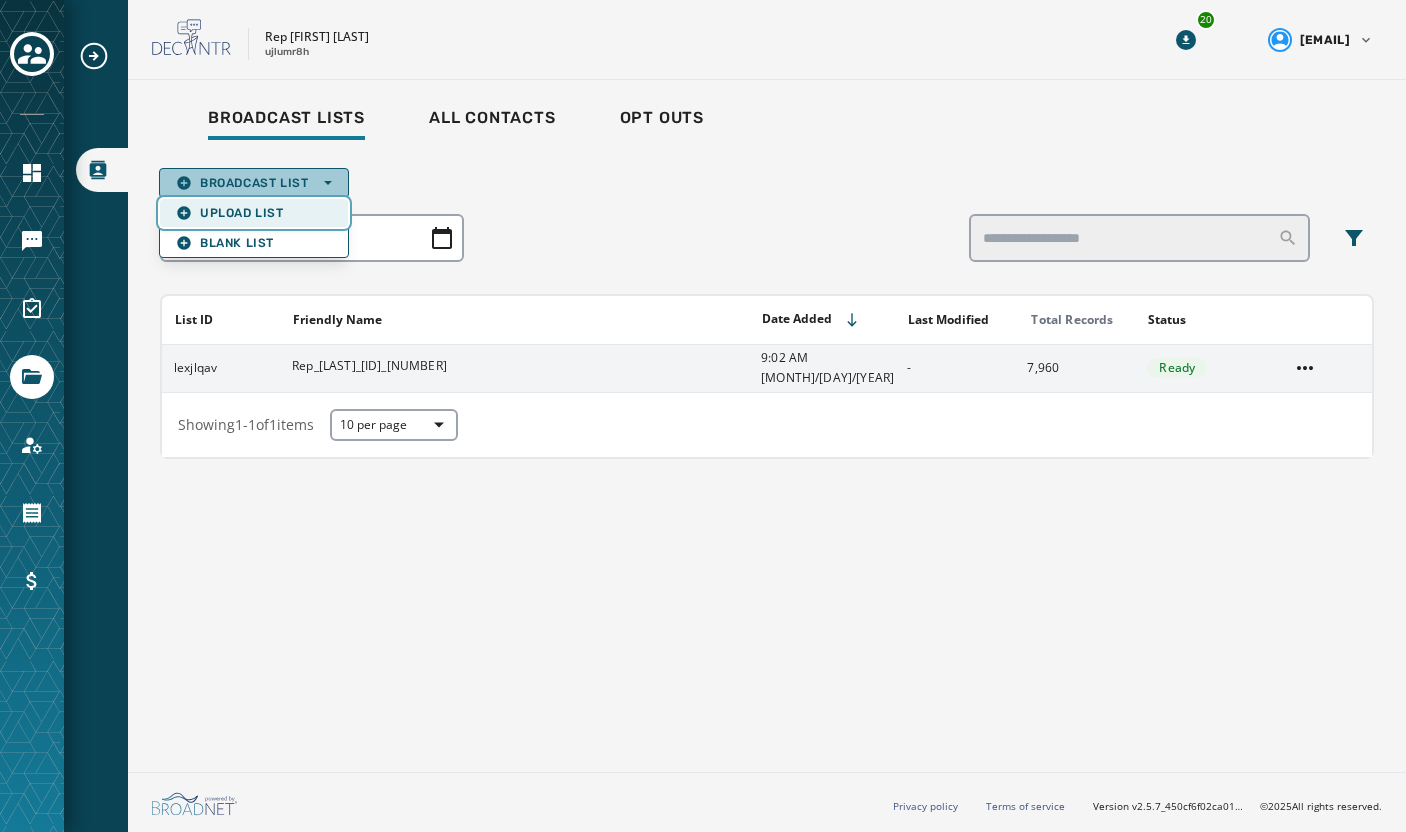 click on "Upload List" at bounding box center [254, 213] 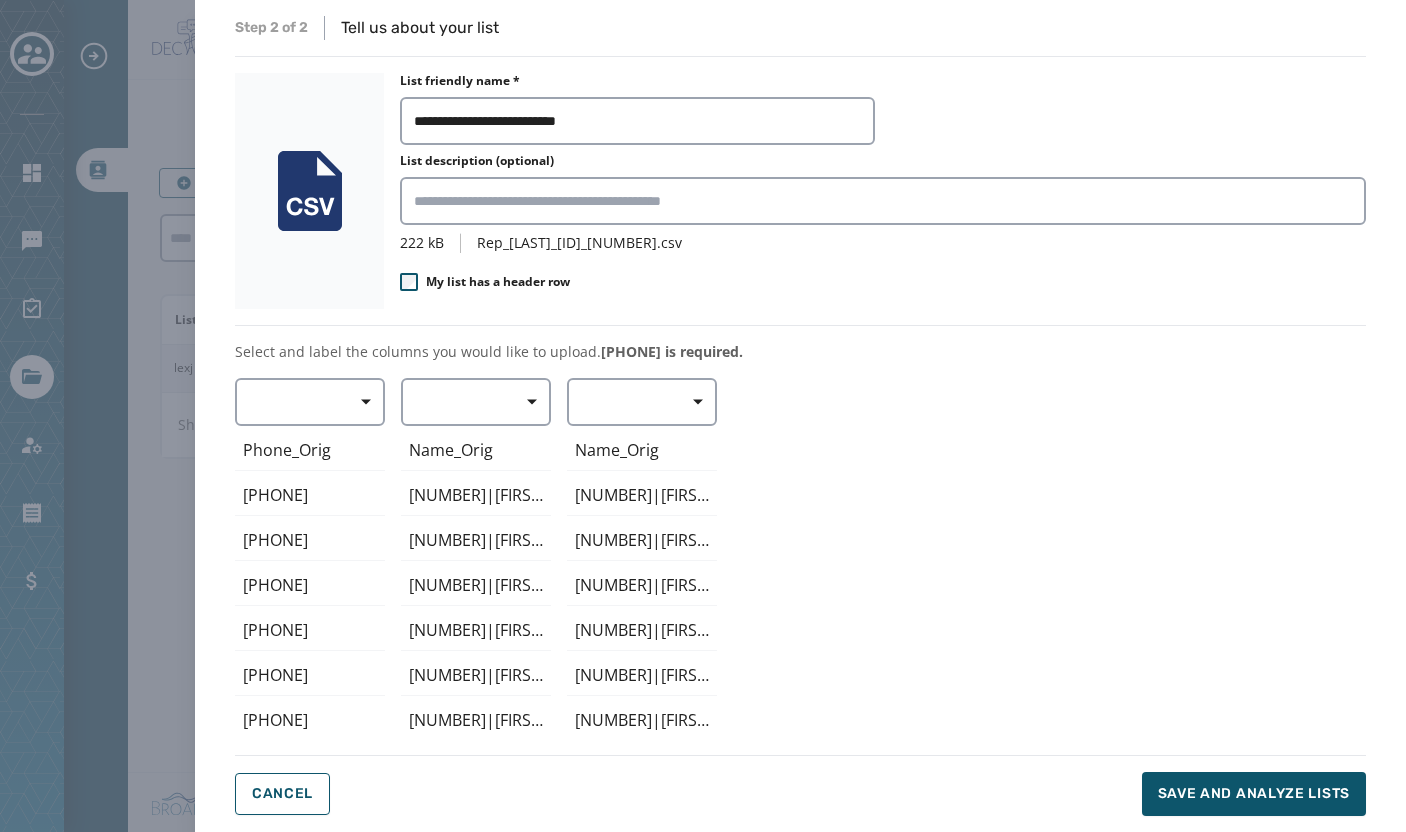 click on "My list has a header row" at bounding box center (883, 285) 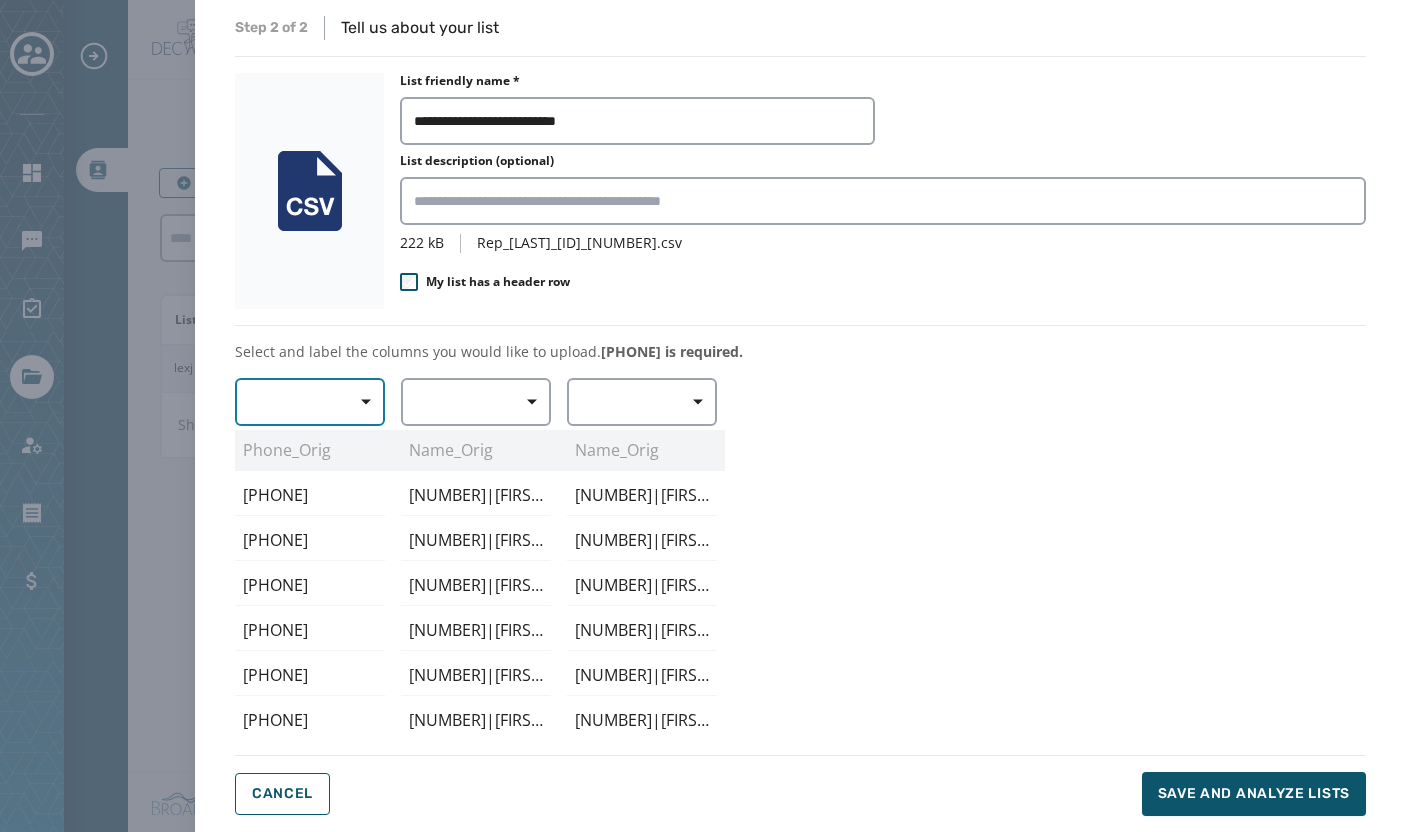 click at bounding box center [359, 402] 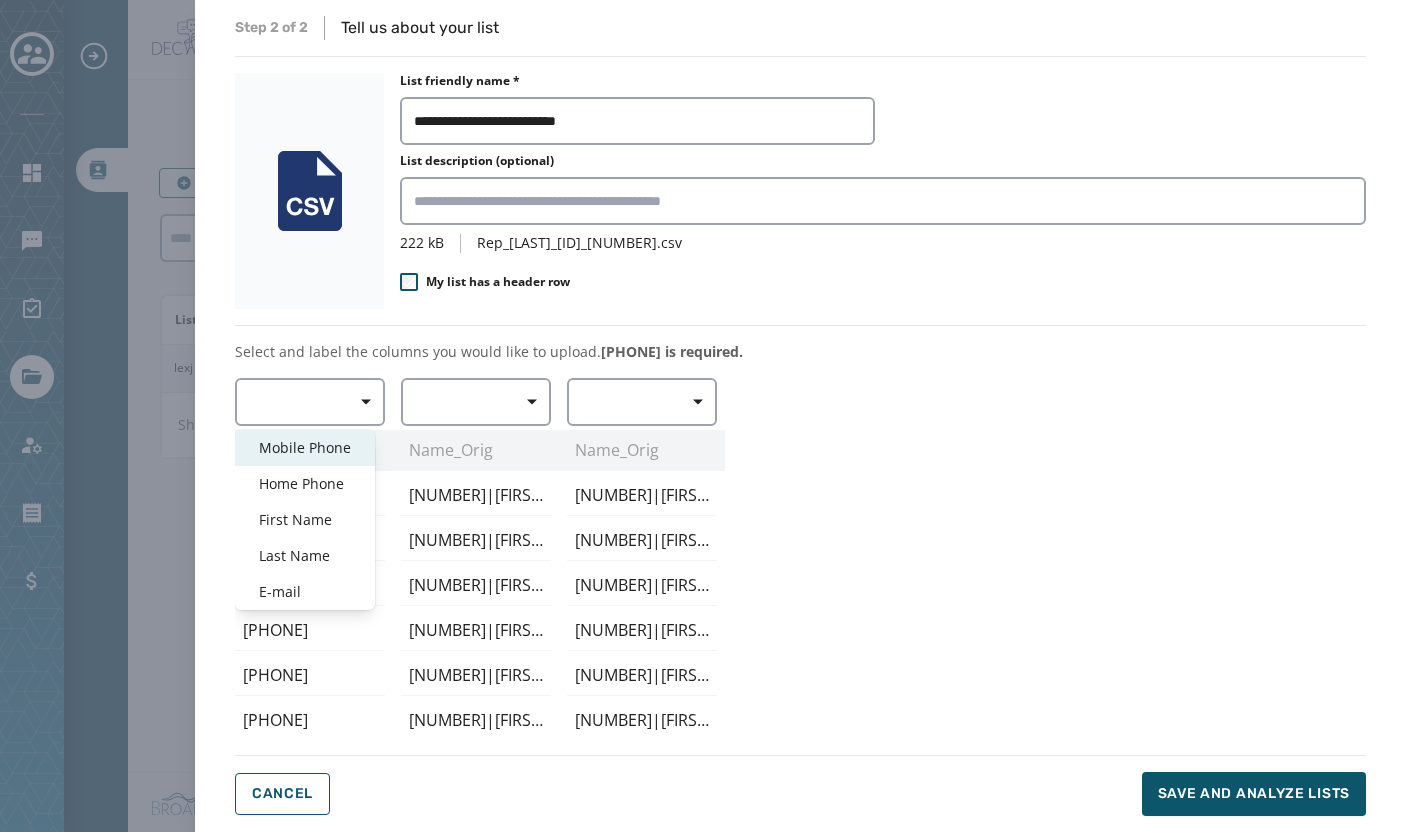 click on "Mobile Phone" at bounding box center [305, 448] 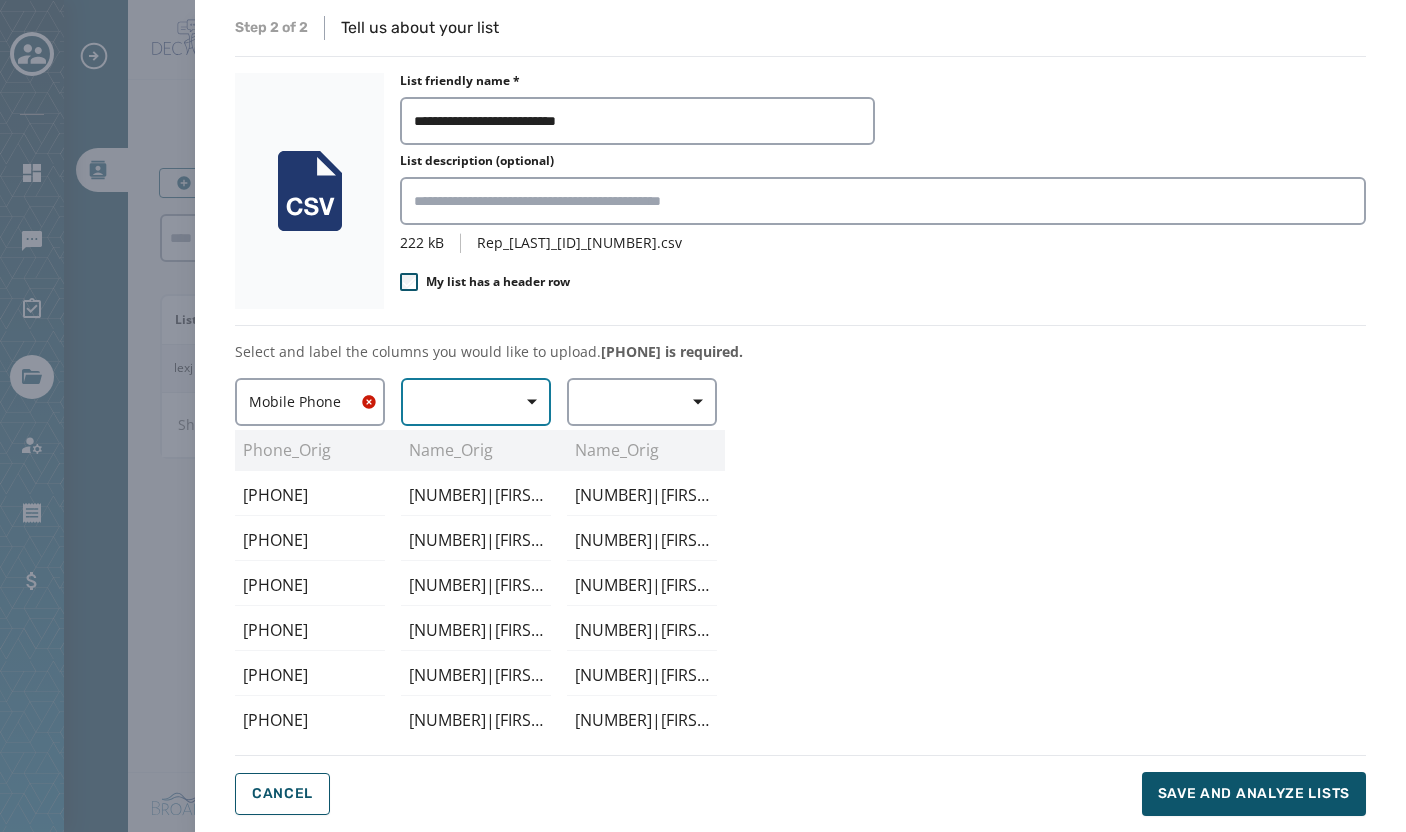 click at bounding box center (476, 402) 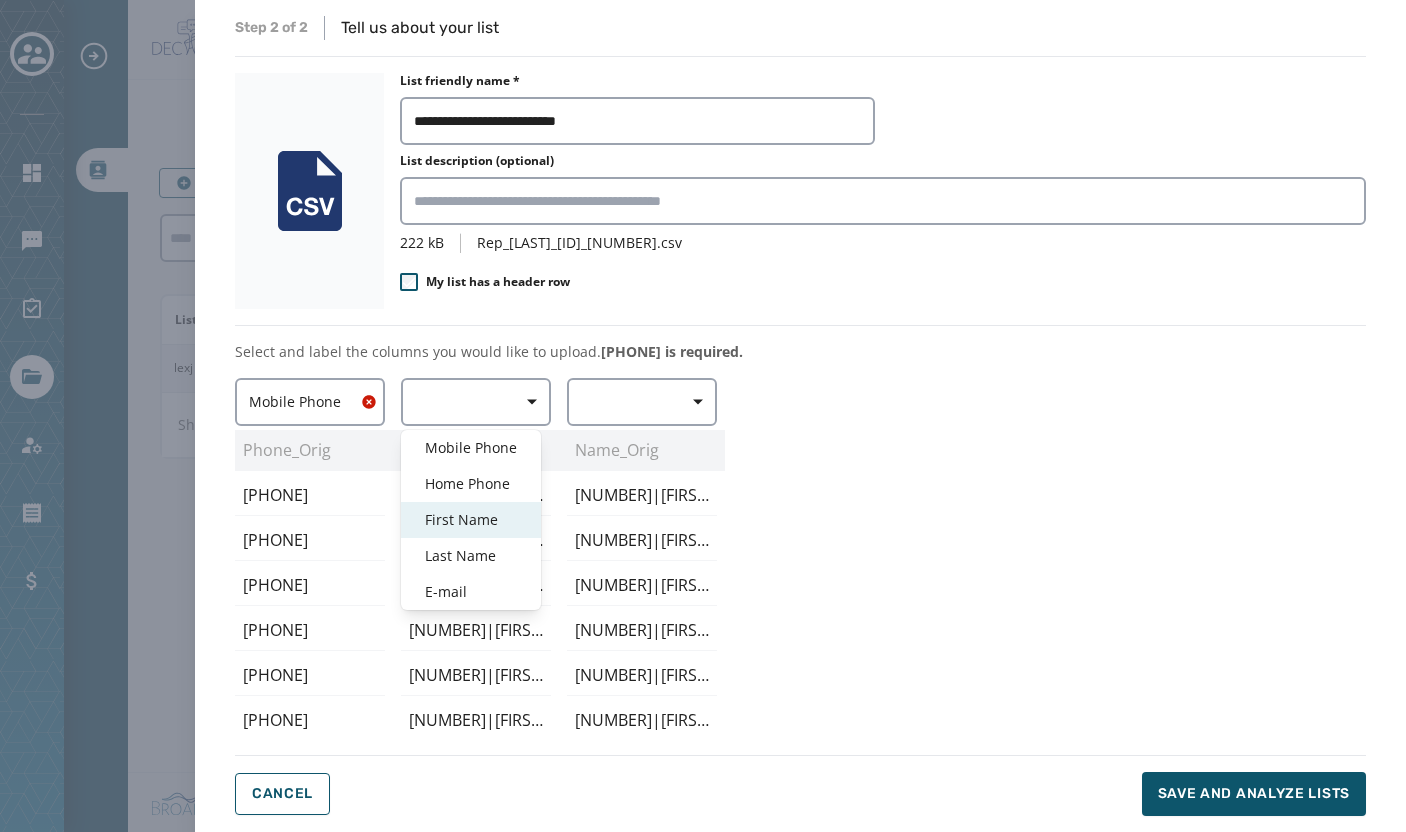 click on "First Name" at bounding box center [471, 520] 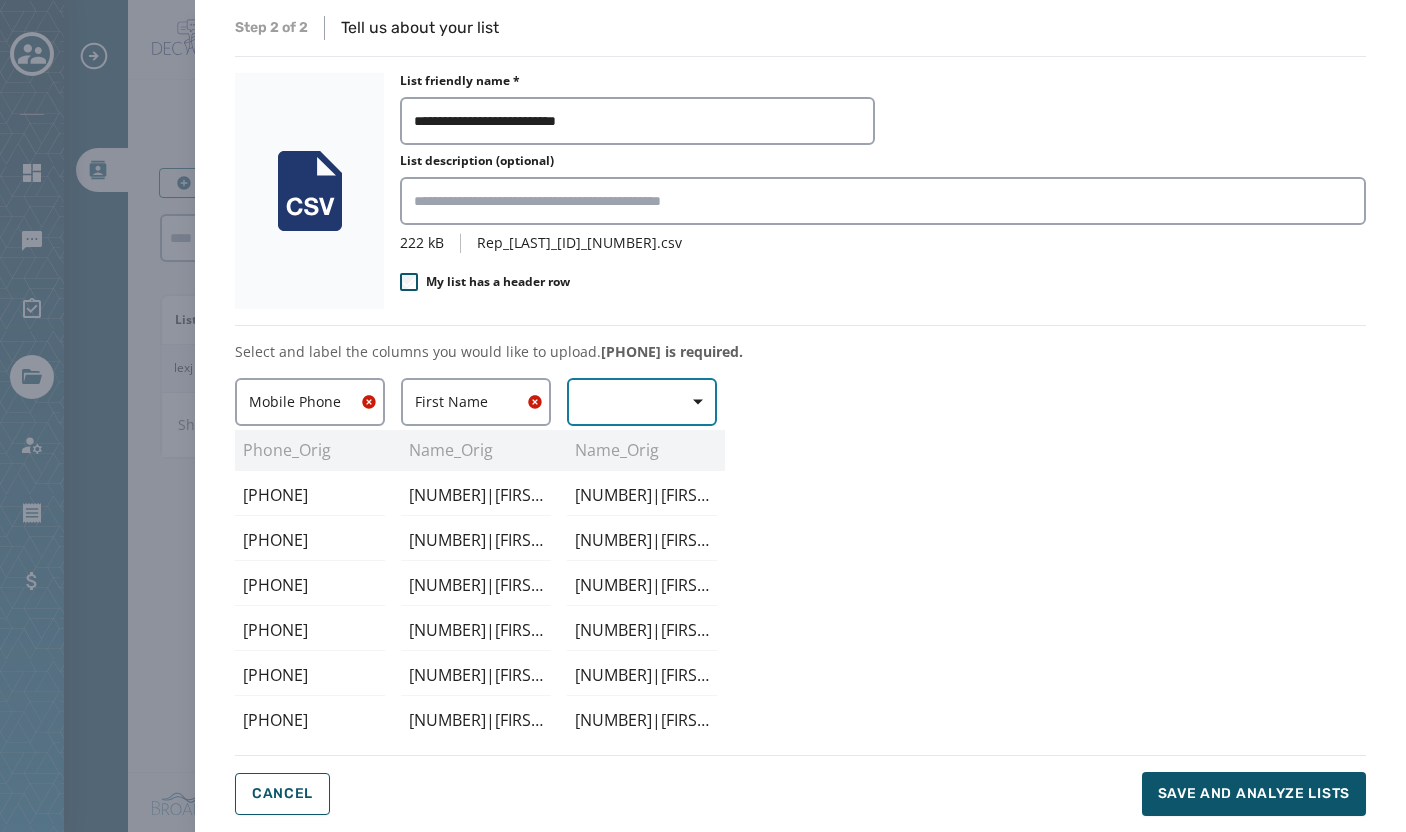click at bounding box center (642, 402) 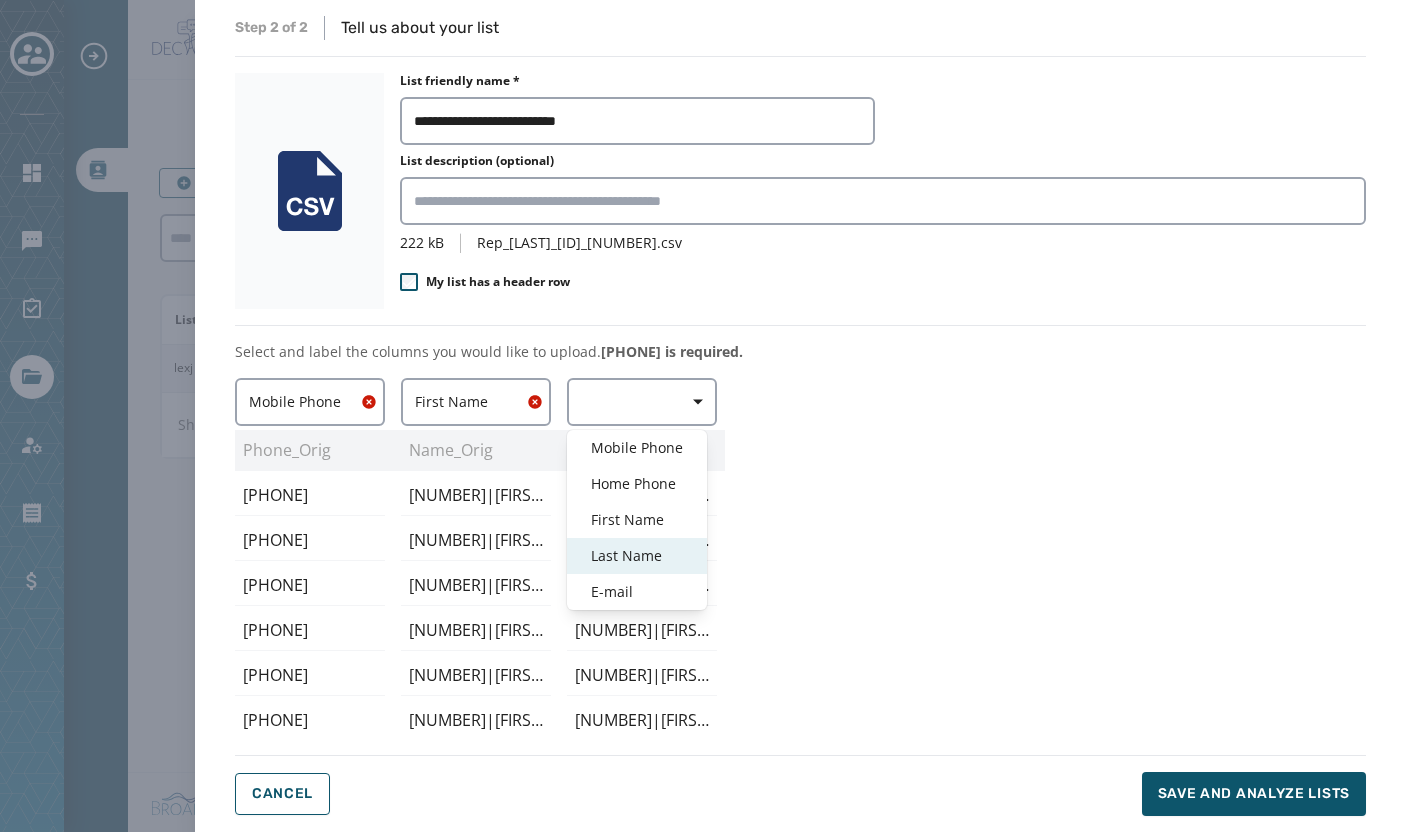 click on "Last Name" at bounding box center [637, 556] 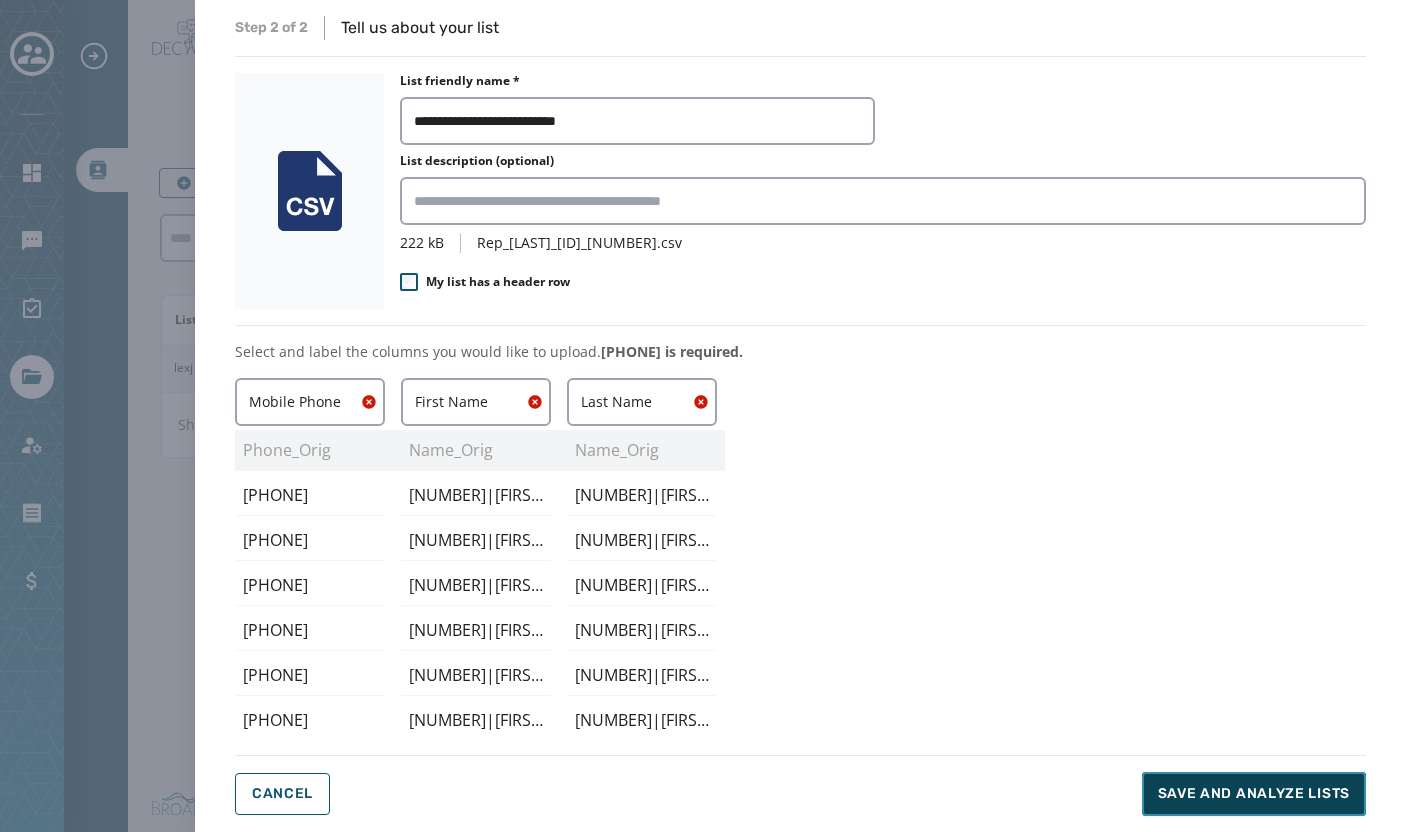 click on "Save and analyze lists" at bounding box center (1254, 794) 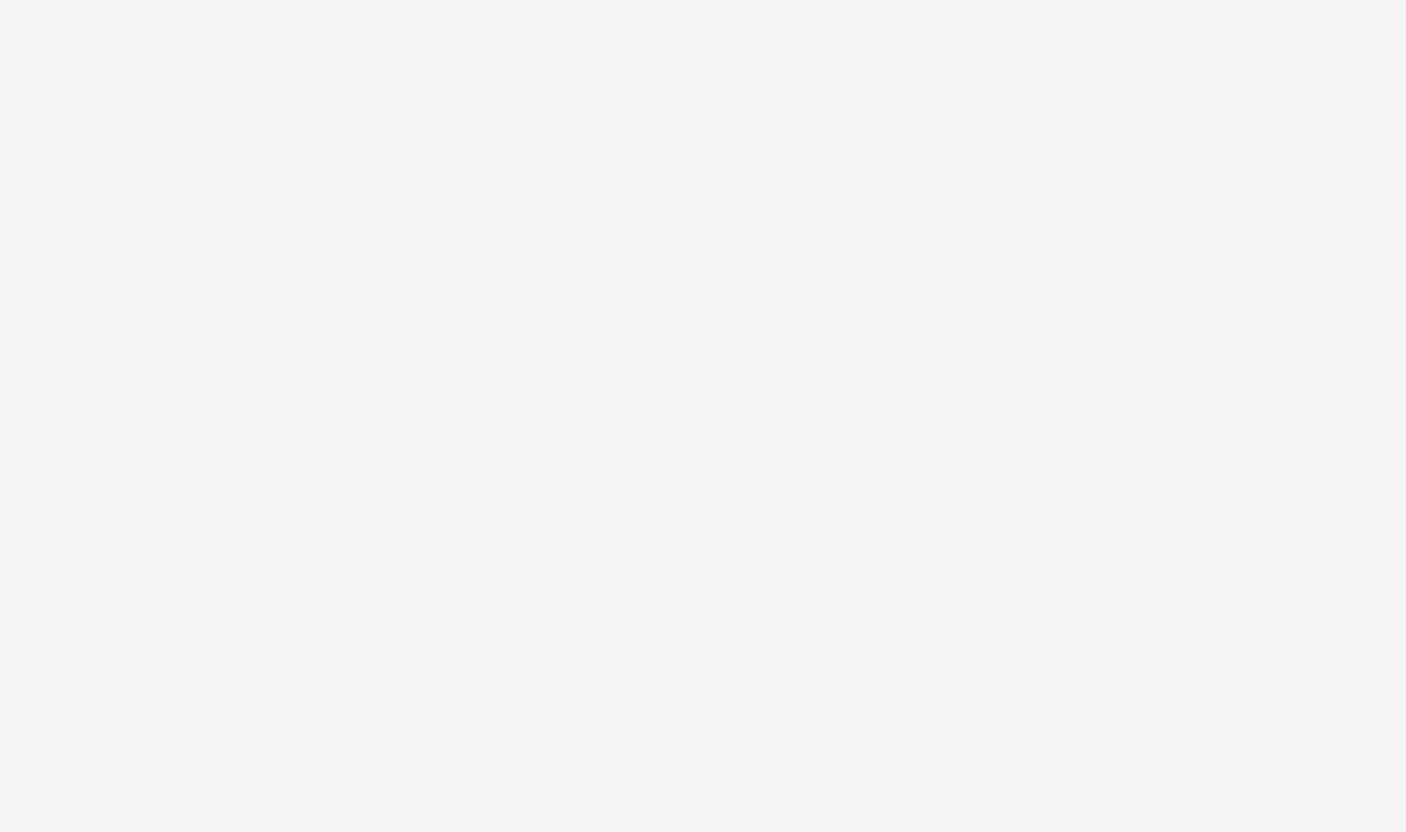 scroll, scrollTop: 0, scrollLeft: 0, axis: both 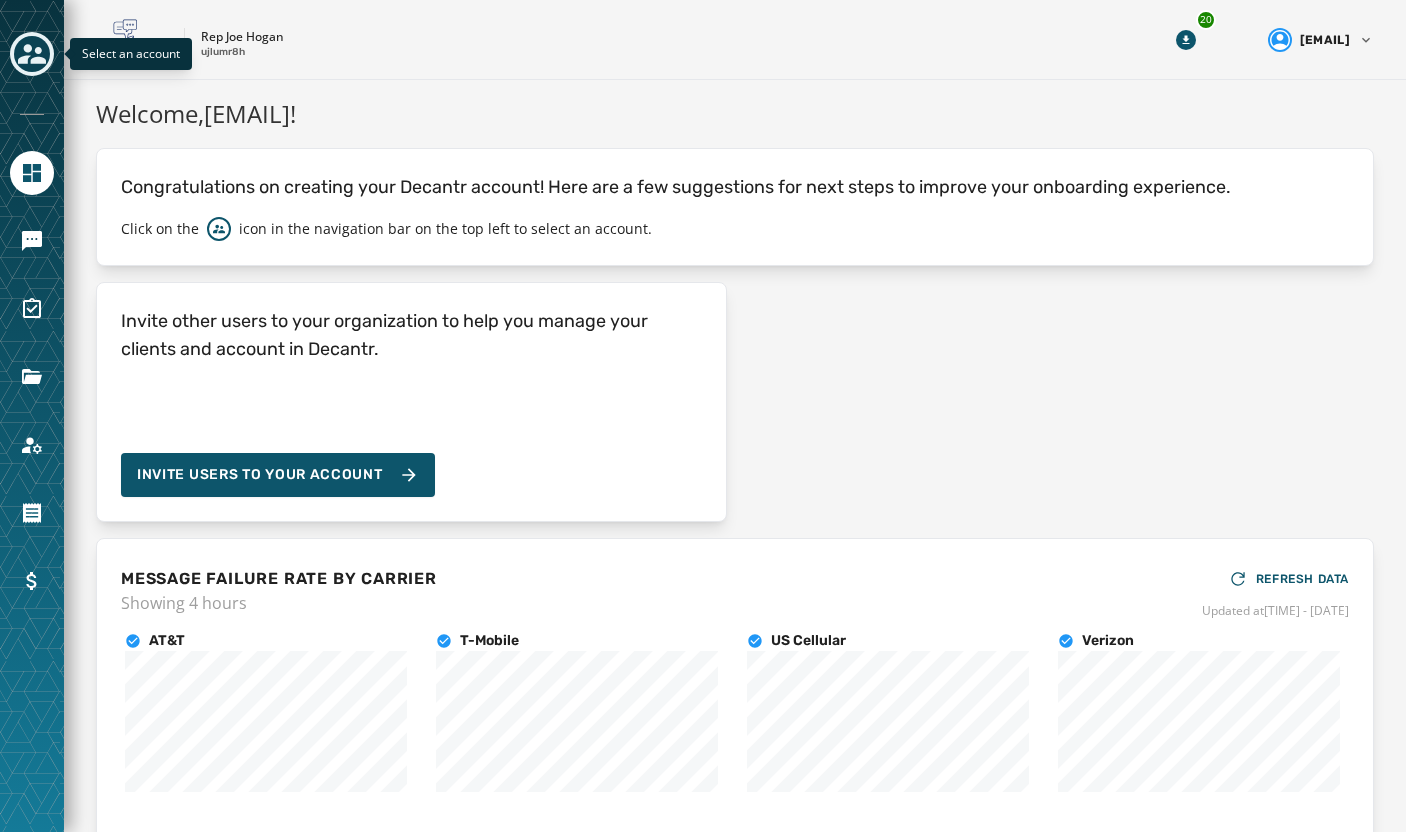 click 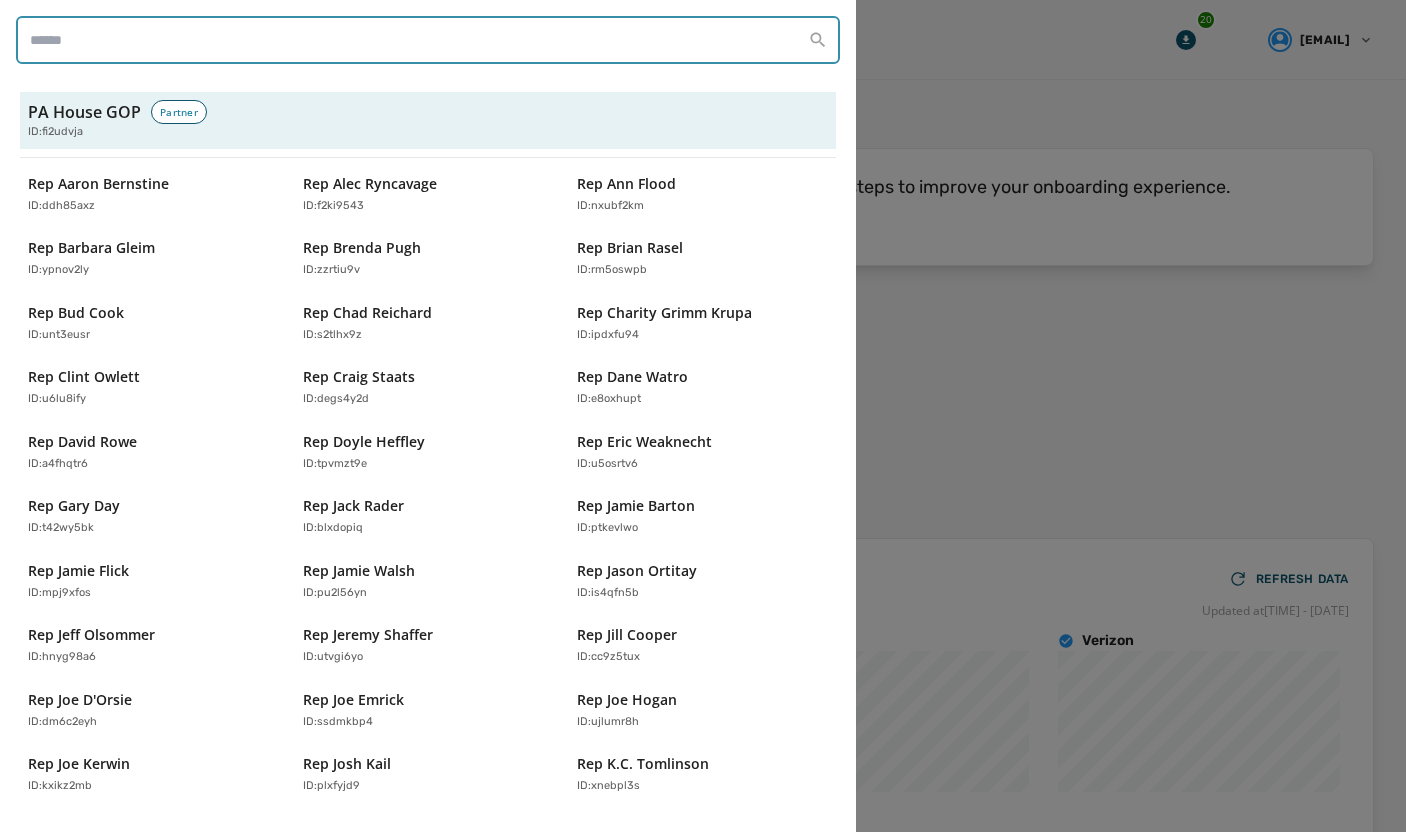 click at bounding box center [428, 40] 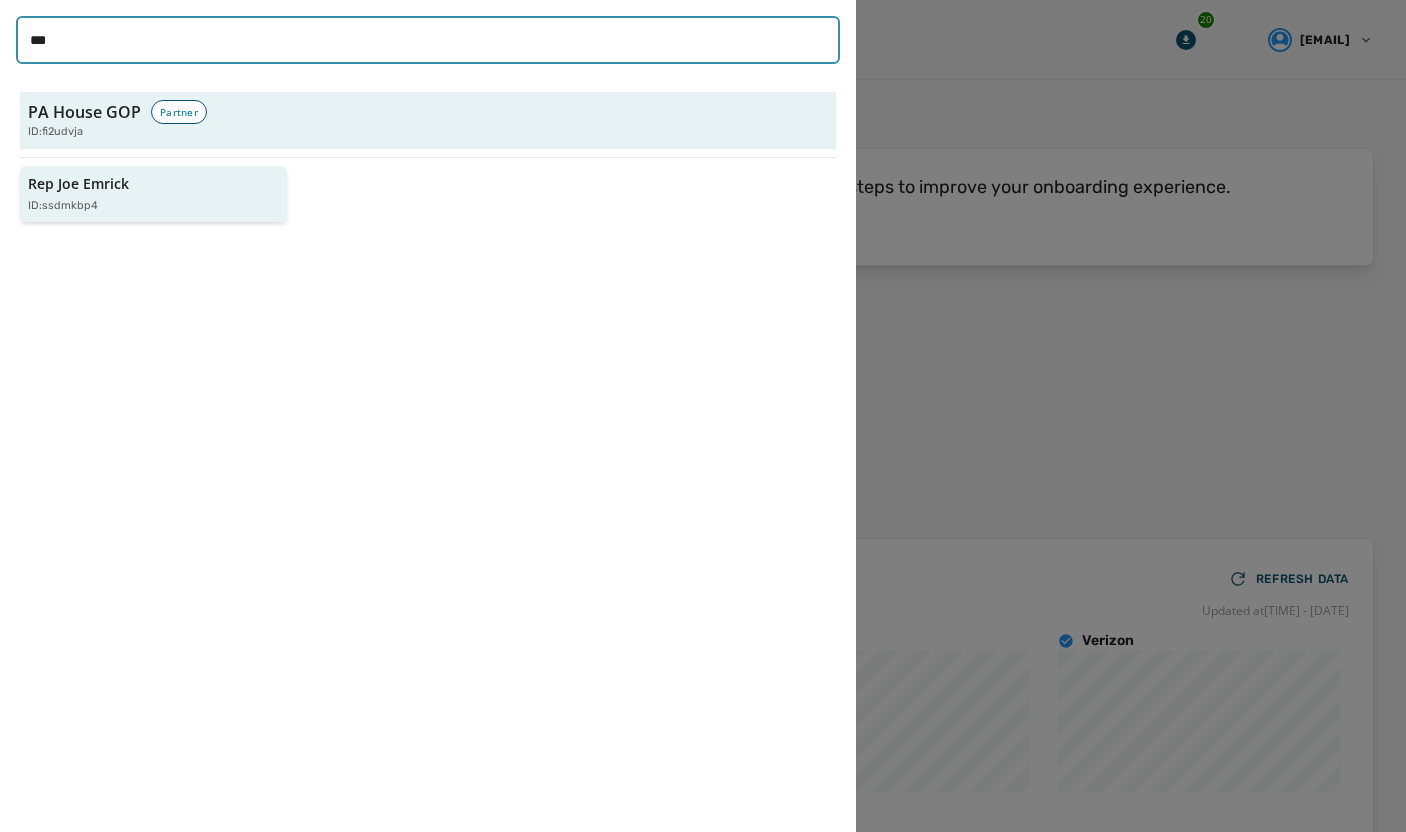 type on "***" 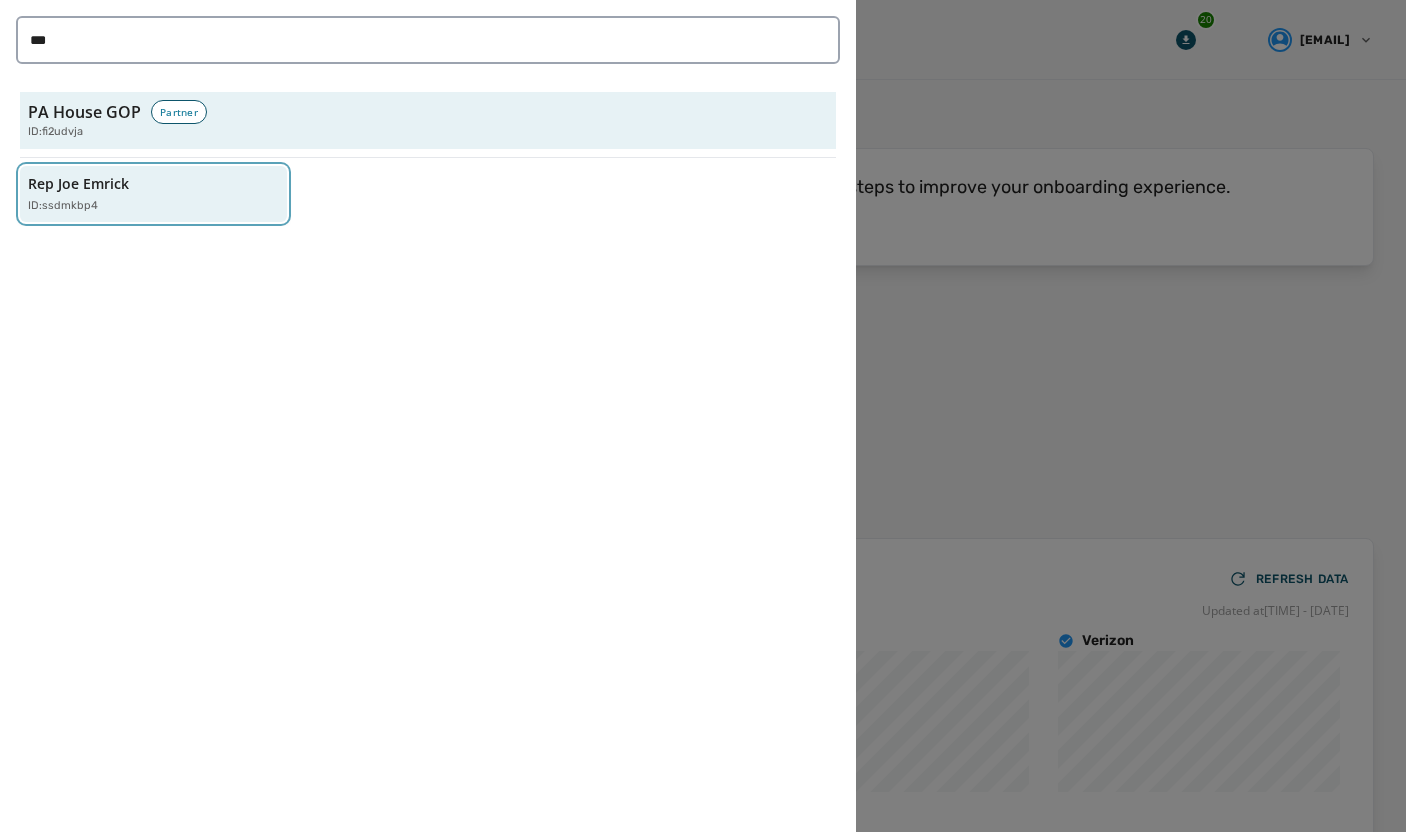 click on "Rep [NAME] ID: [ALPHANUMERIC]" at bounding box center (143, 194) 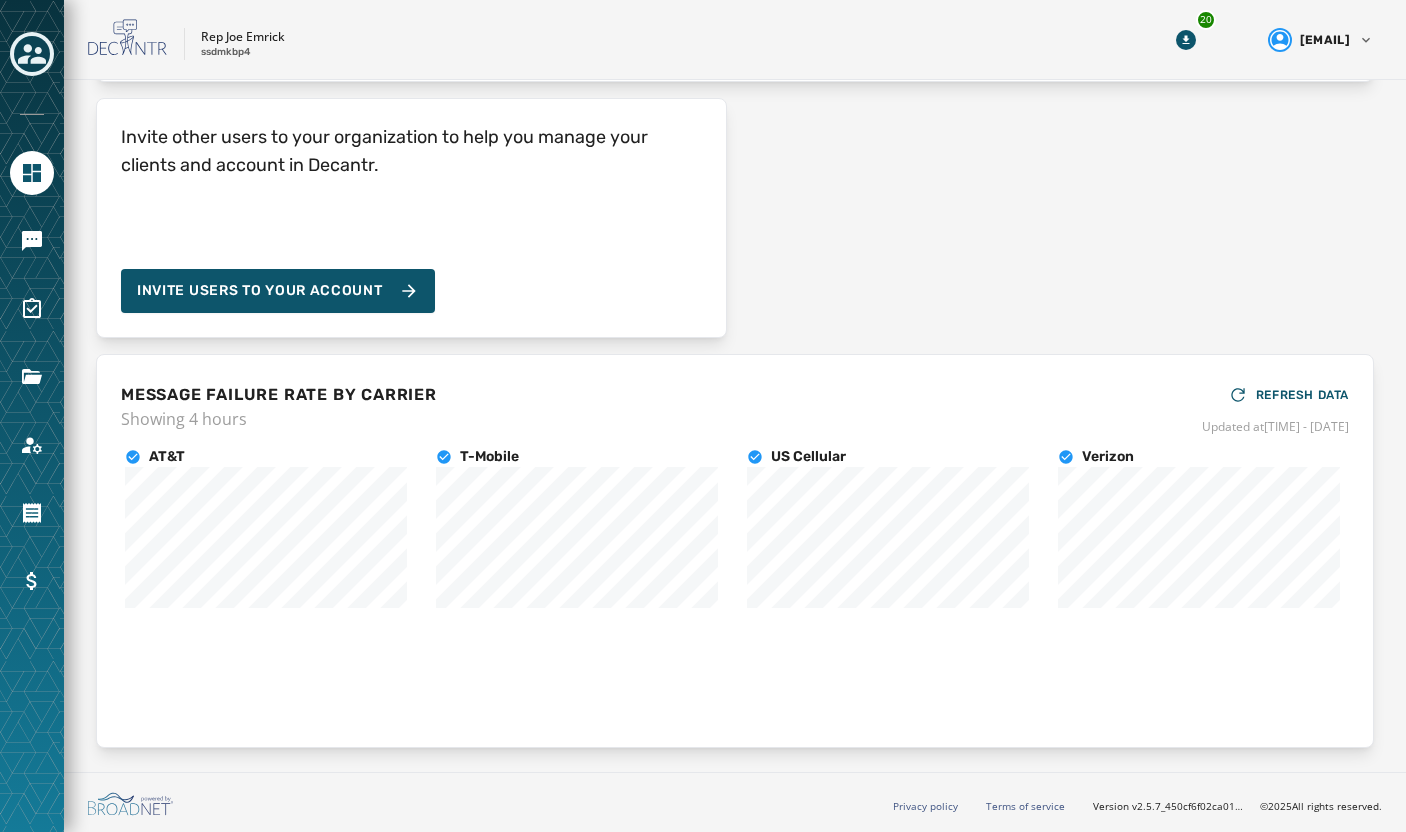scroll, scrollTop: 0, scrollLeft: 0, axis: both 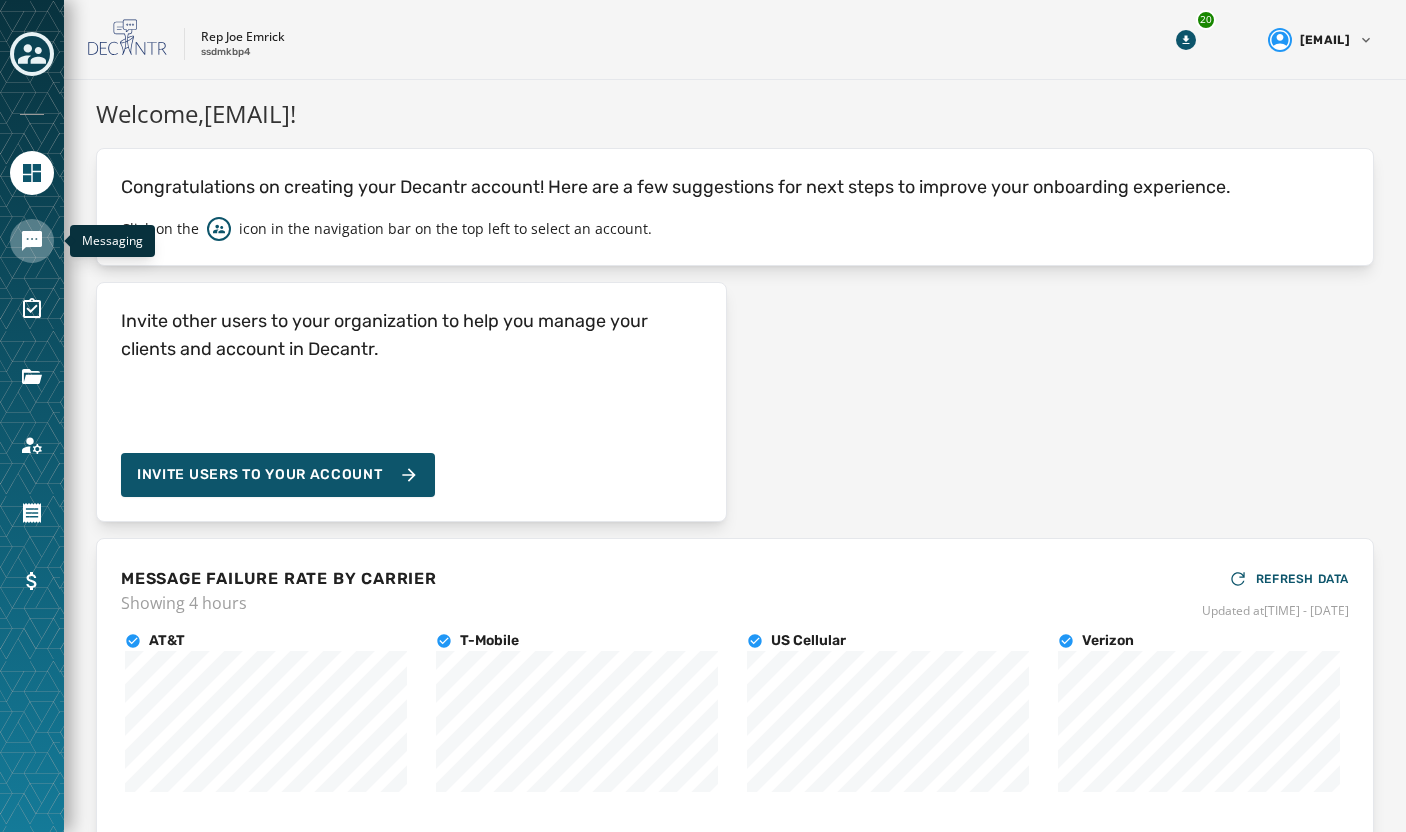 click 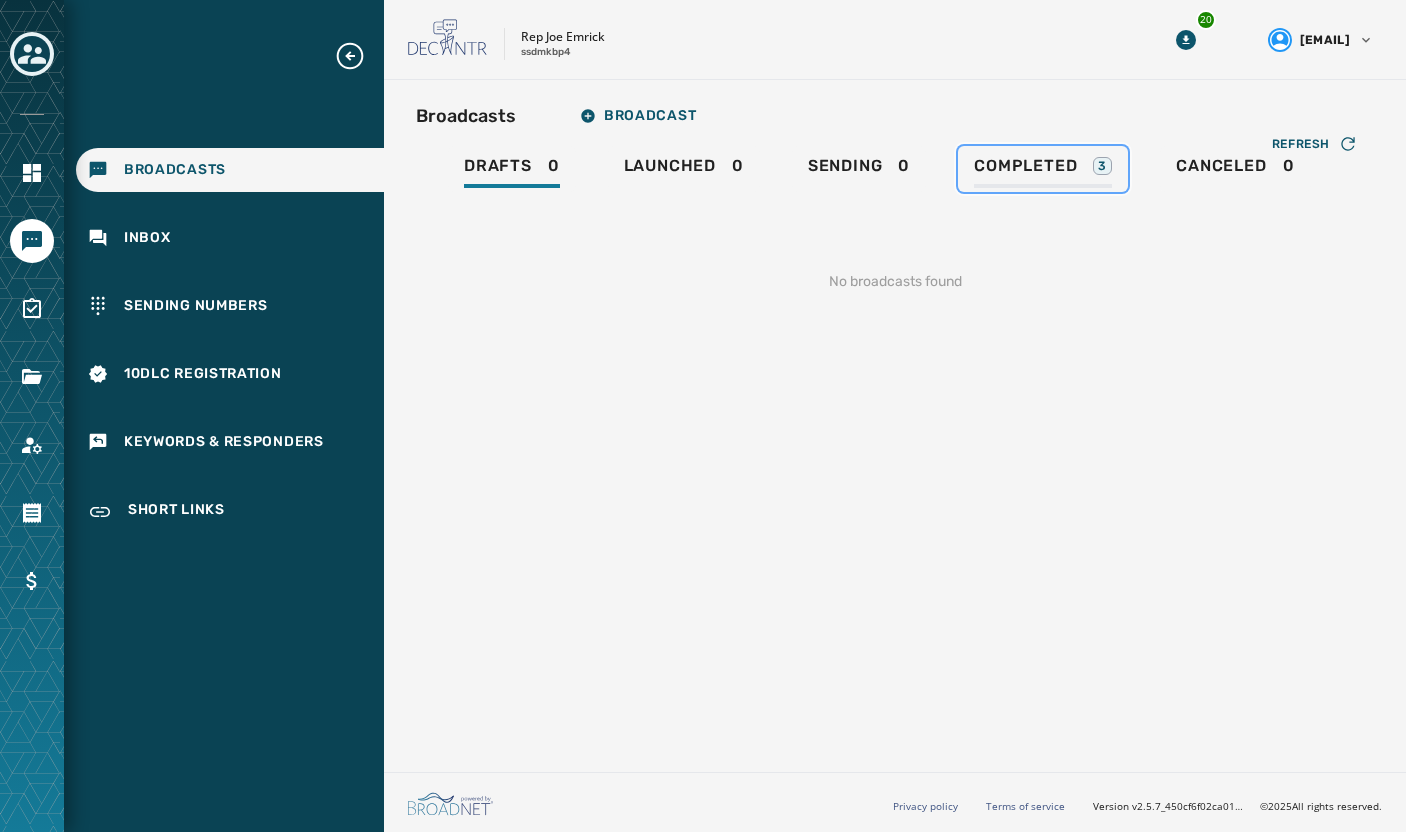 click on "Completed" at bounding box center (1025, 166) 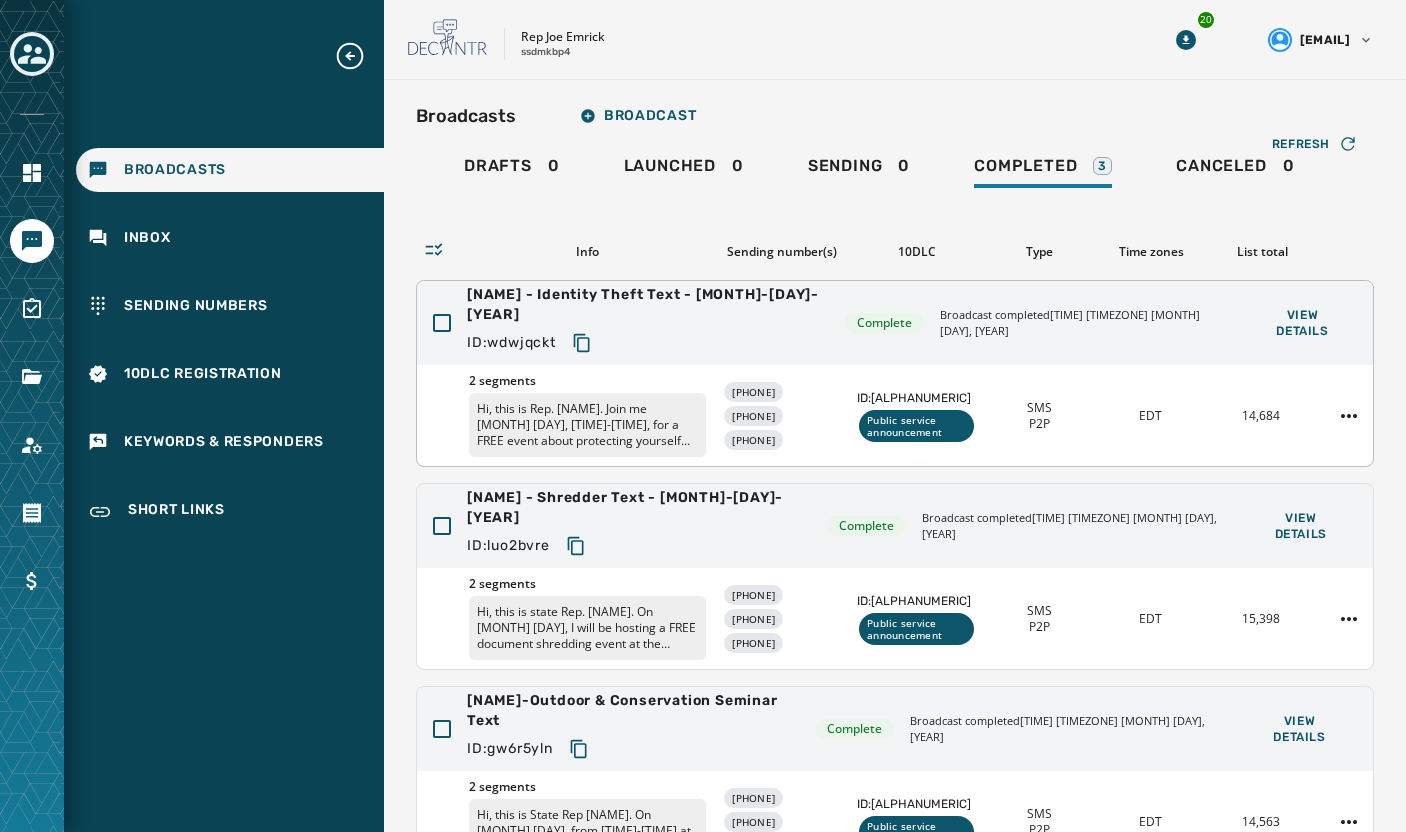 click on "[NAME] - Identity Theft Text - [MONTH]-[DAY]-[YEAR] ID: [ALPHANUMERIC] Complete Broadcast completed [TIME] [TIMEZONE] [MONTH] [DAY], [YEAR] View Details" at bounding box center (895, 323) 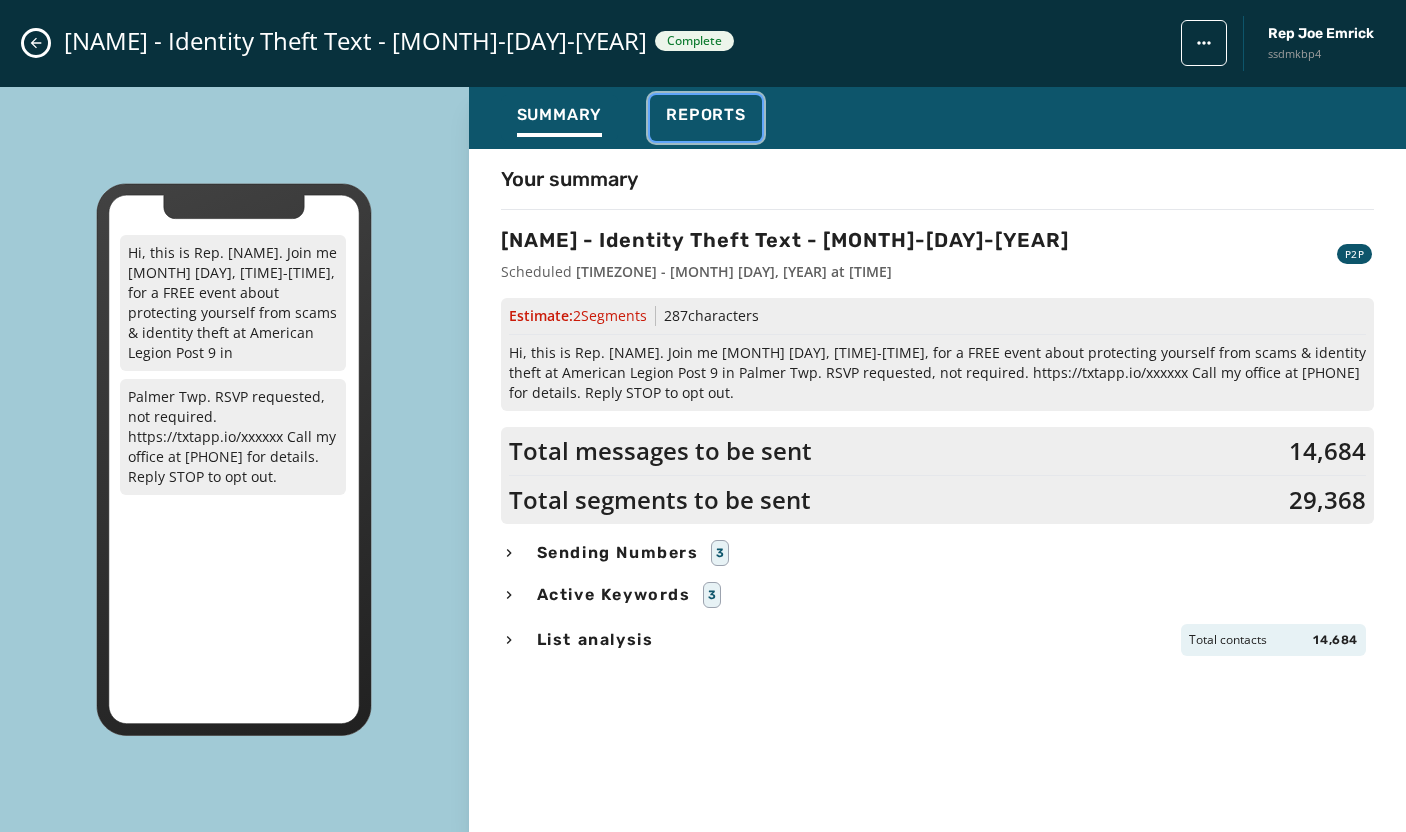 click on "Reports" at bounding box center [706, 115] 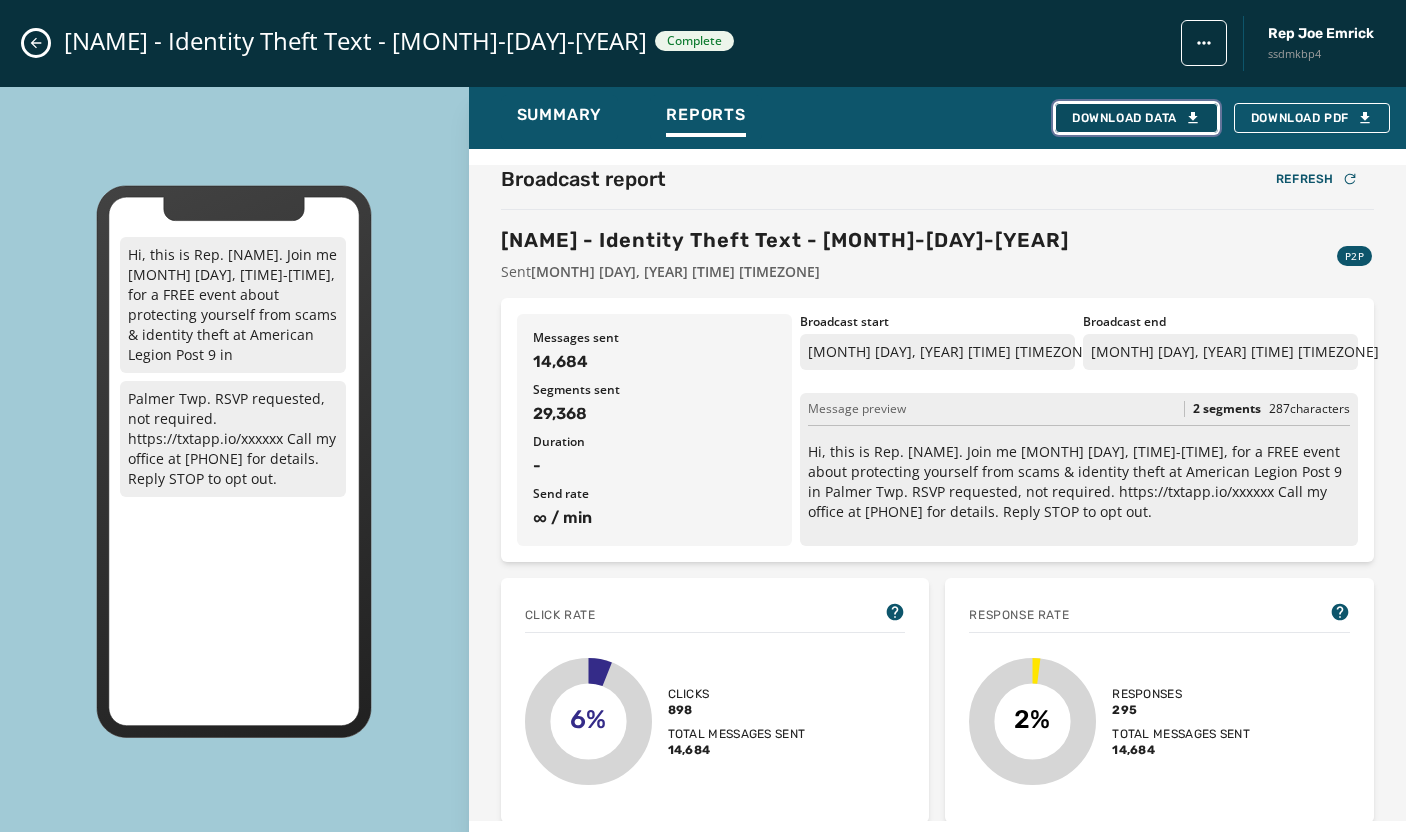 click on "Download Data" at bounding box center [1136, 118] 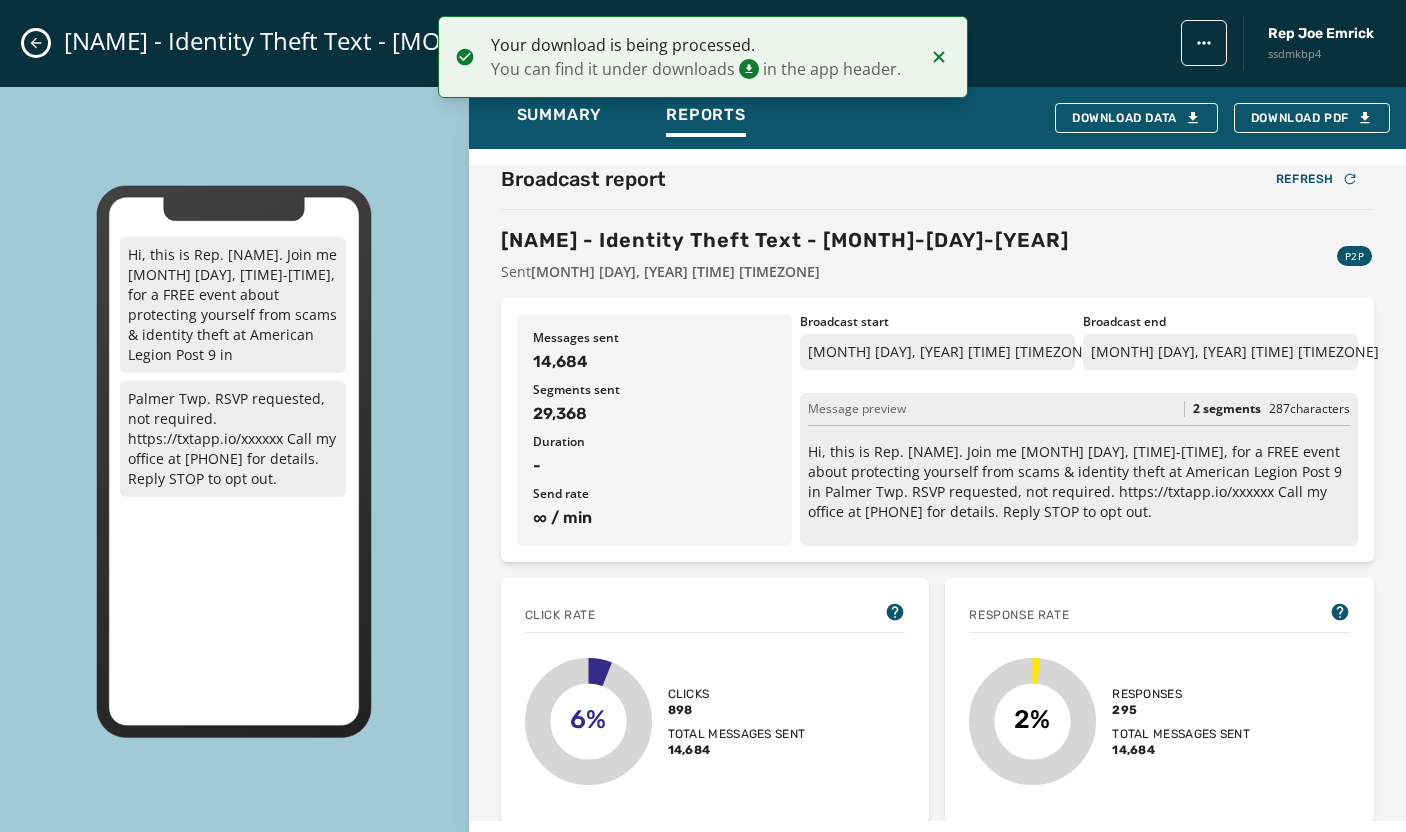 click at bounding box center (36, 43) 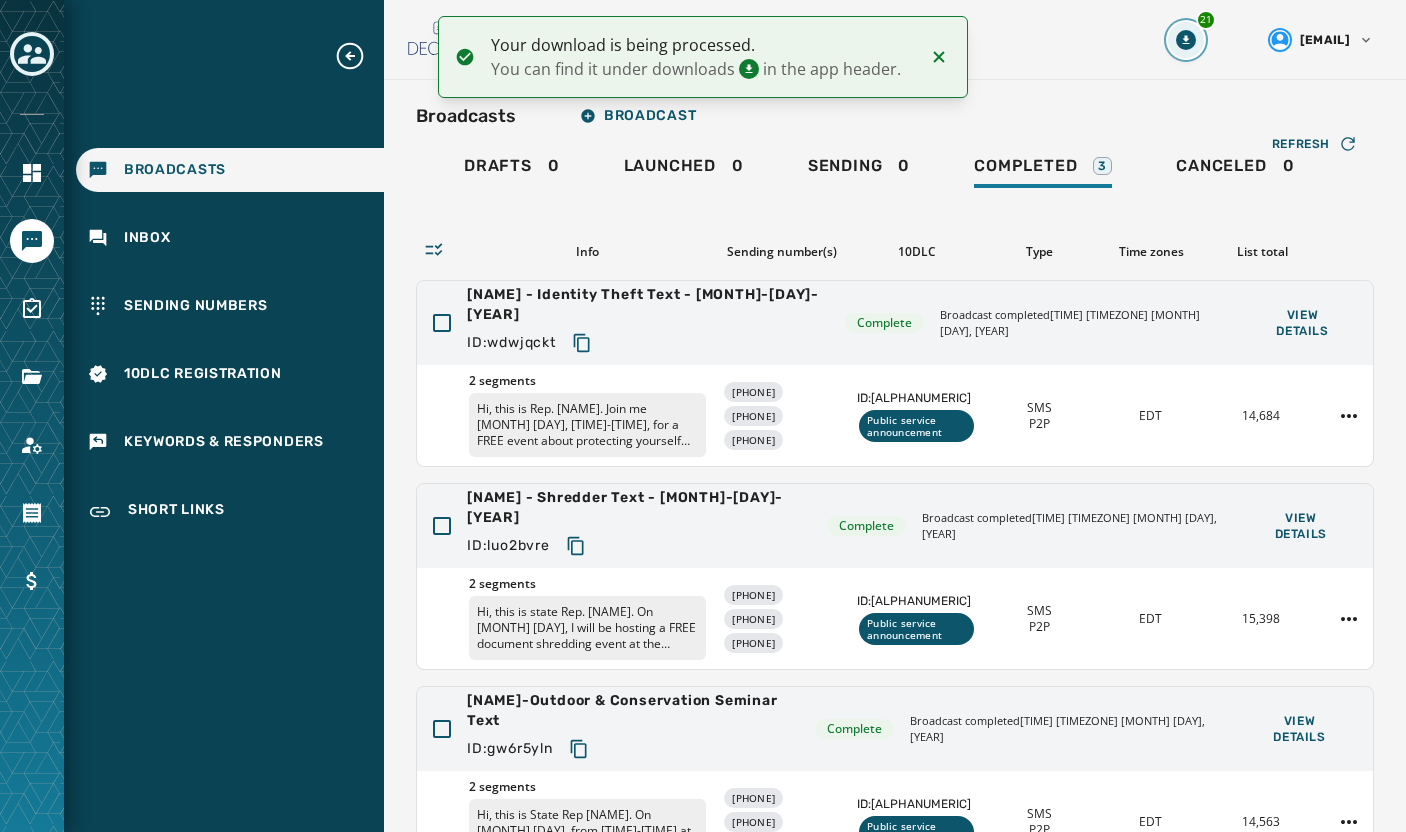 click 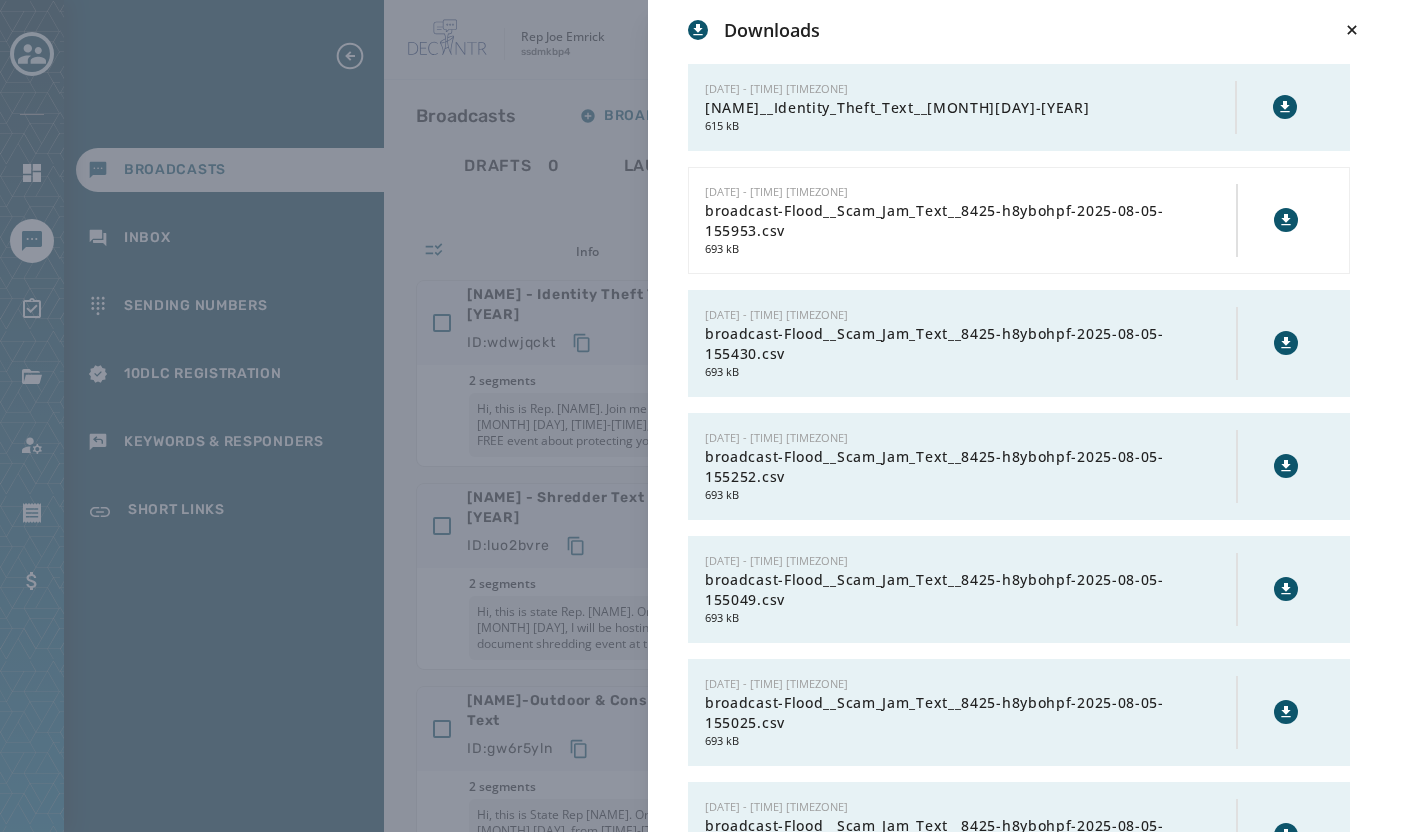 click 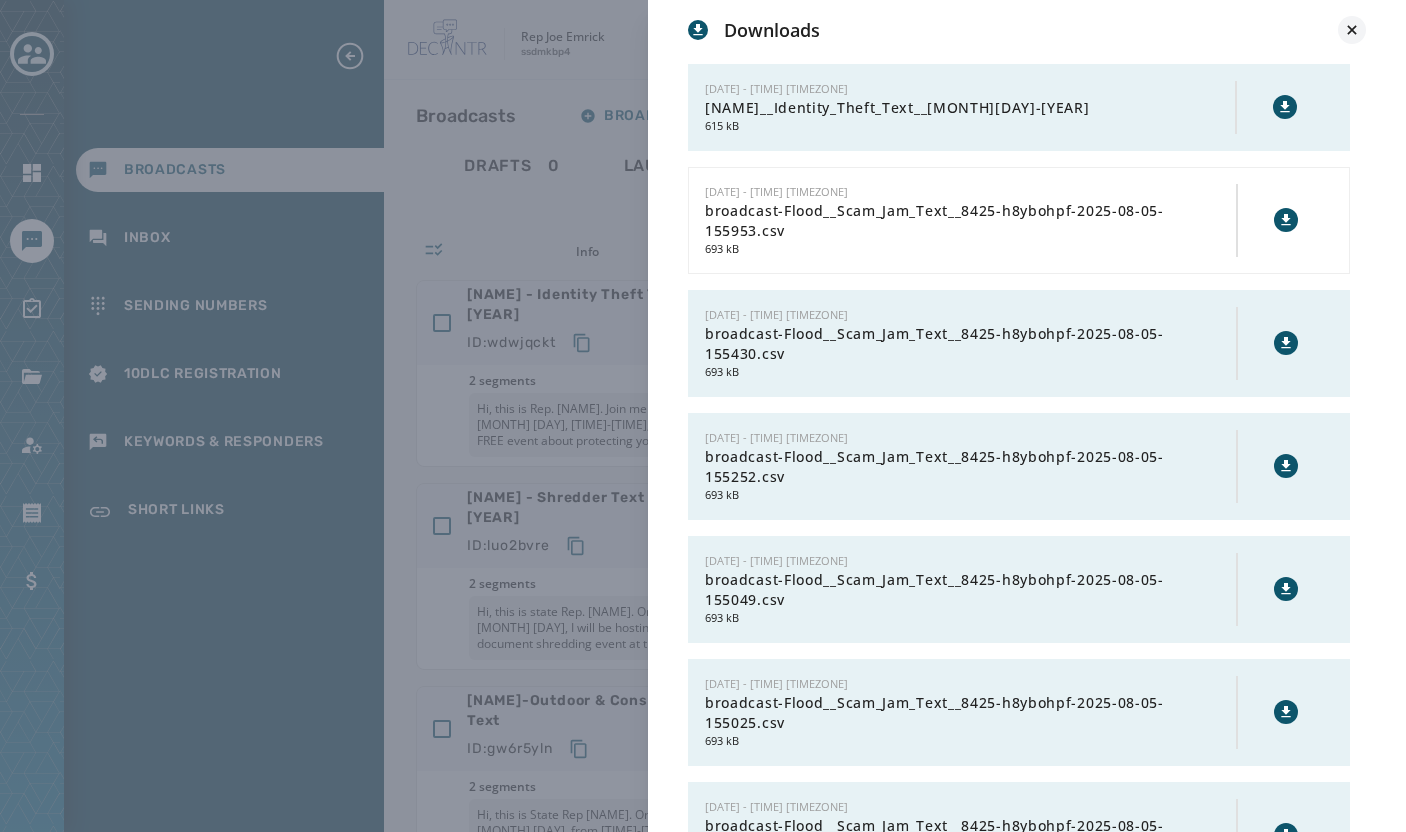 click 